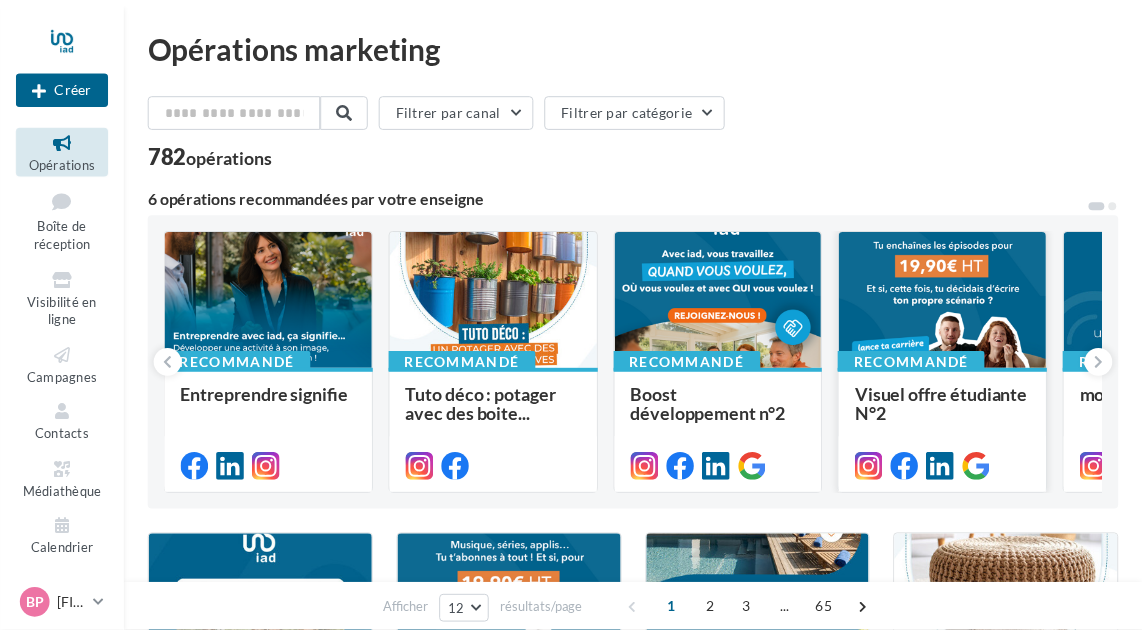 scroll, scrollTop: 0, scrollLeft: 0, axis: both 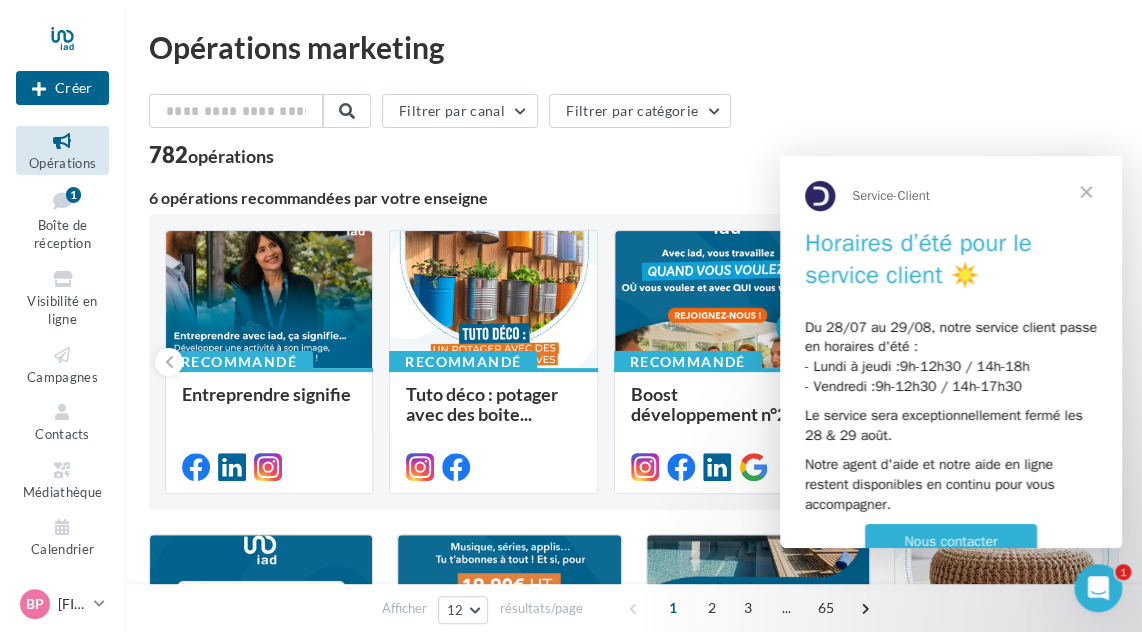 click at bounding box center [1086, 192] 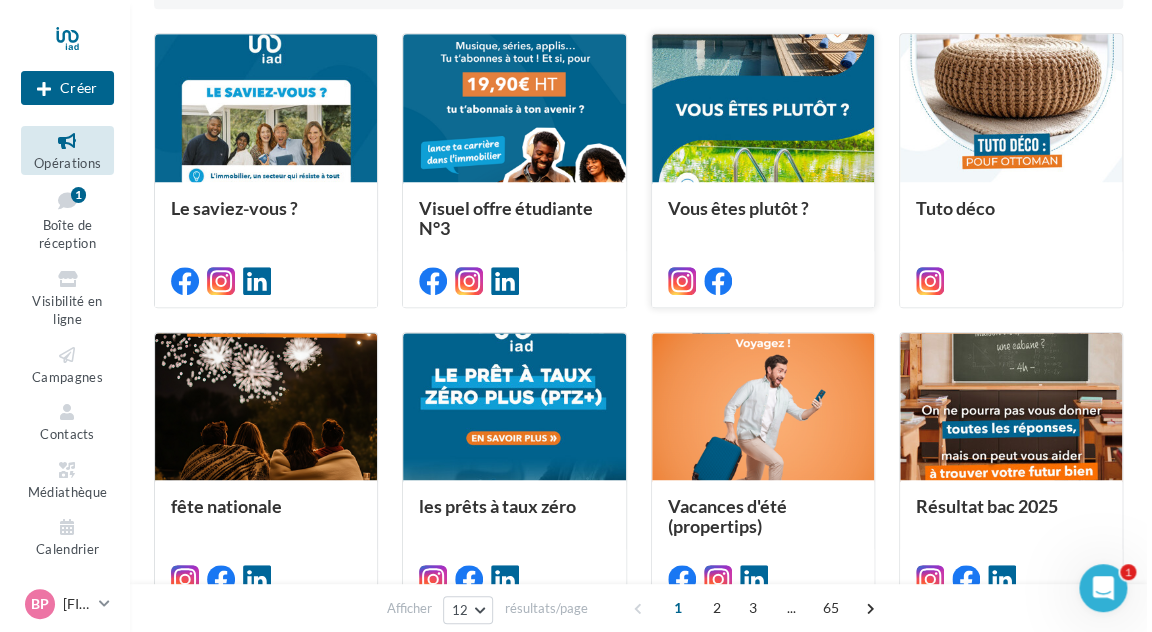 scroll, scrollTop: 600, scrollLeft: 0, axis: vertical 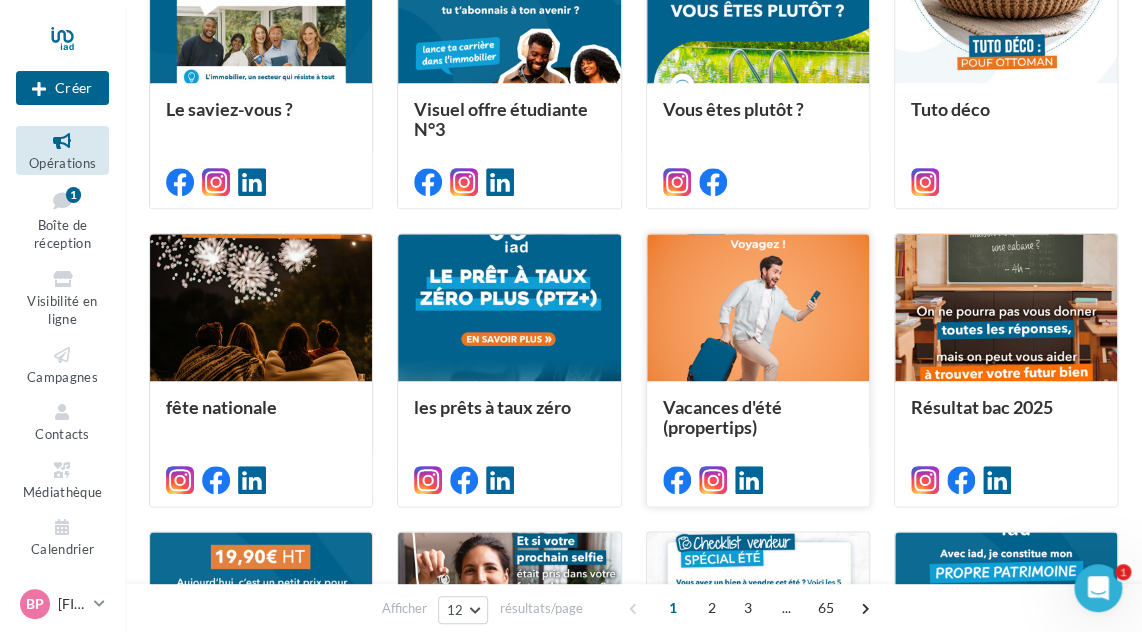 click at bounding box center [758, 309] 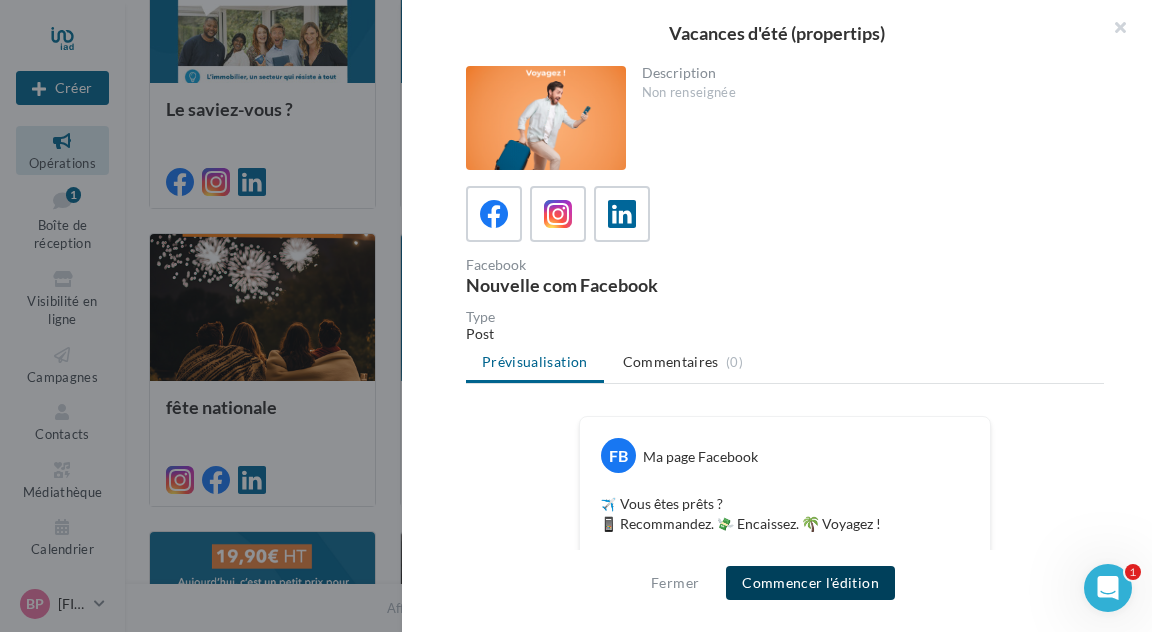click on "Commencer l'édition" at bounding box center (810, 583) 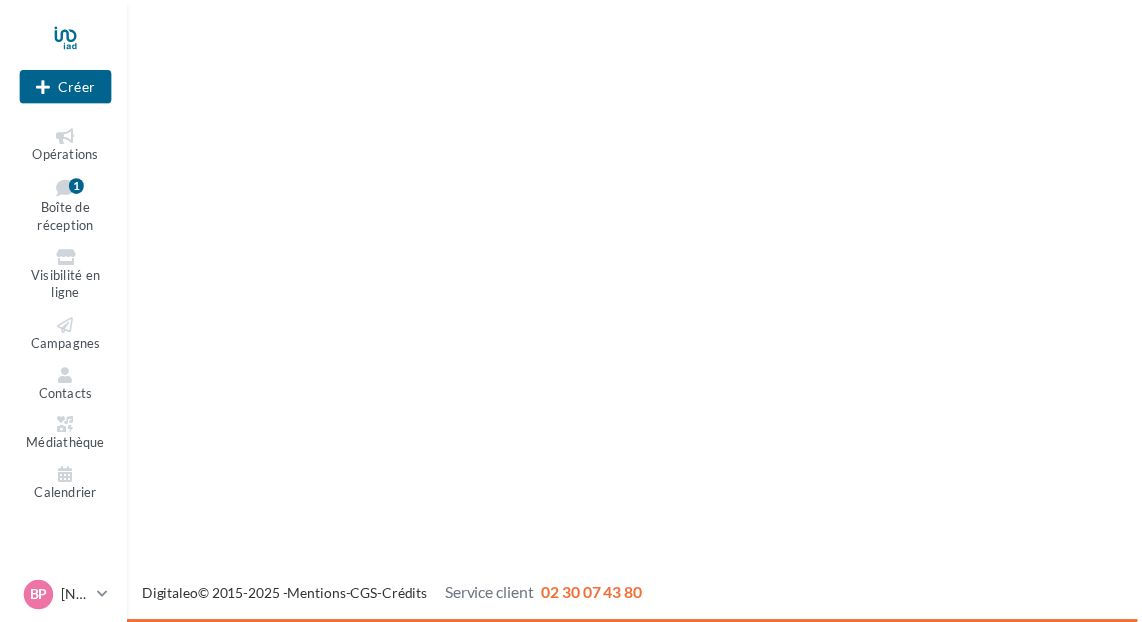 scroll, scrollTop: 0, scrollLeft: 0, axis: both 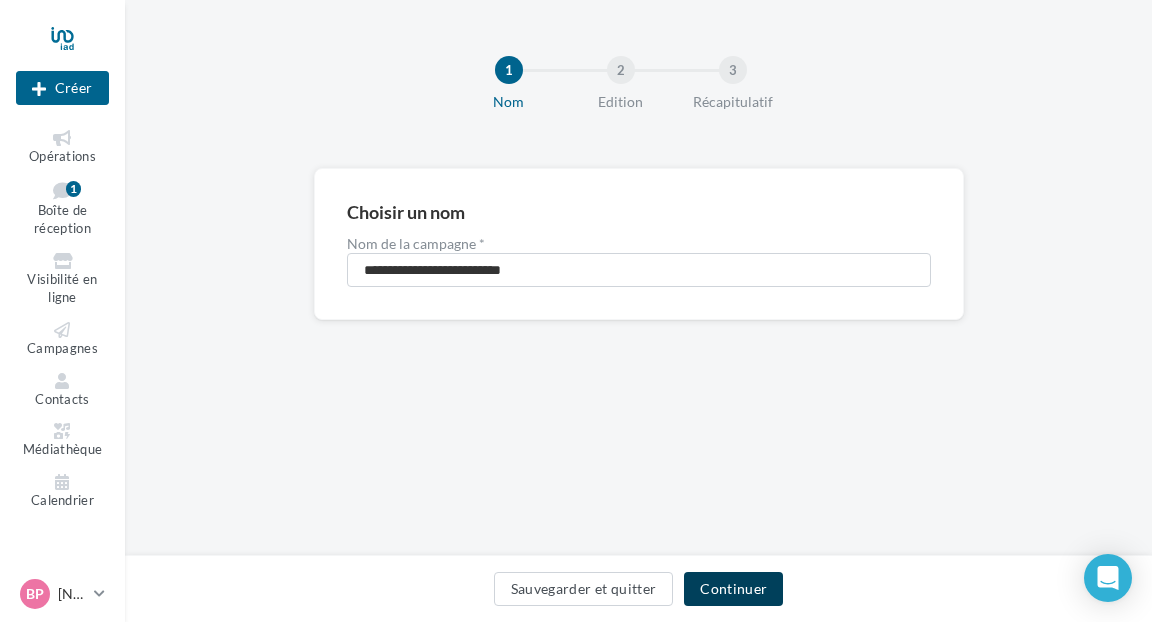 click on "Continuer" at bounding box center [733, 589] 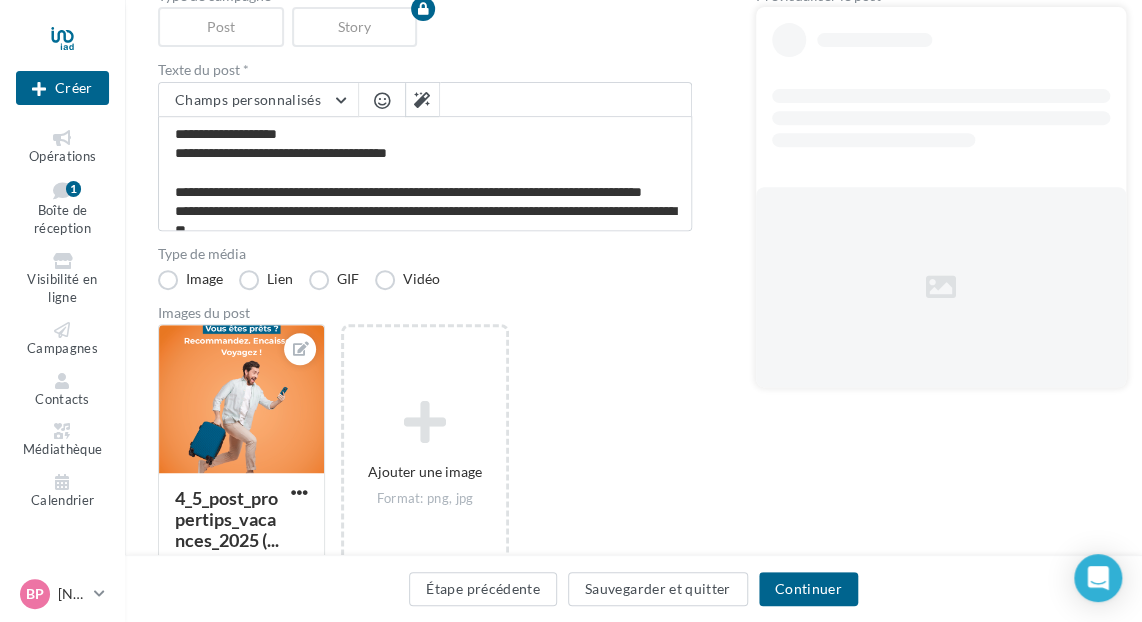 scroll, scrollTop: 300, scrollLeft: 0, axis: vertical 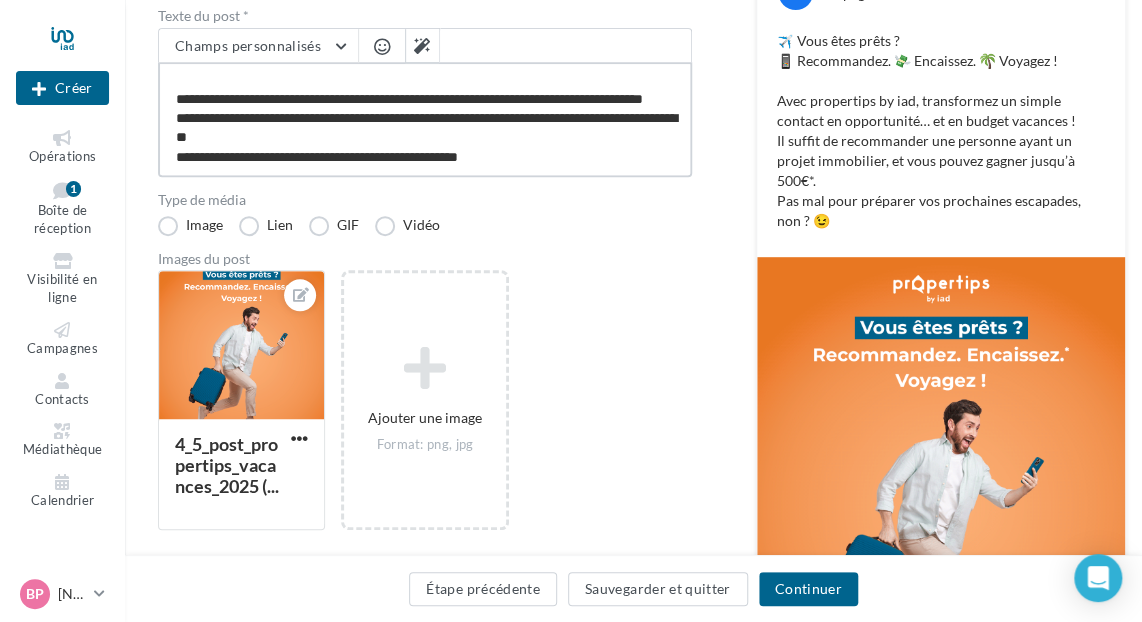 click on "**********" at bounding box center (425, 119) 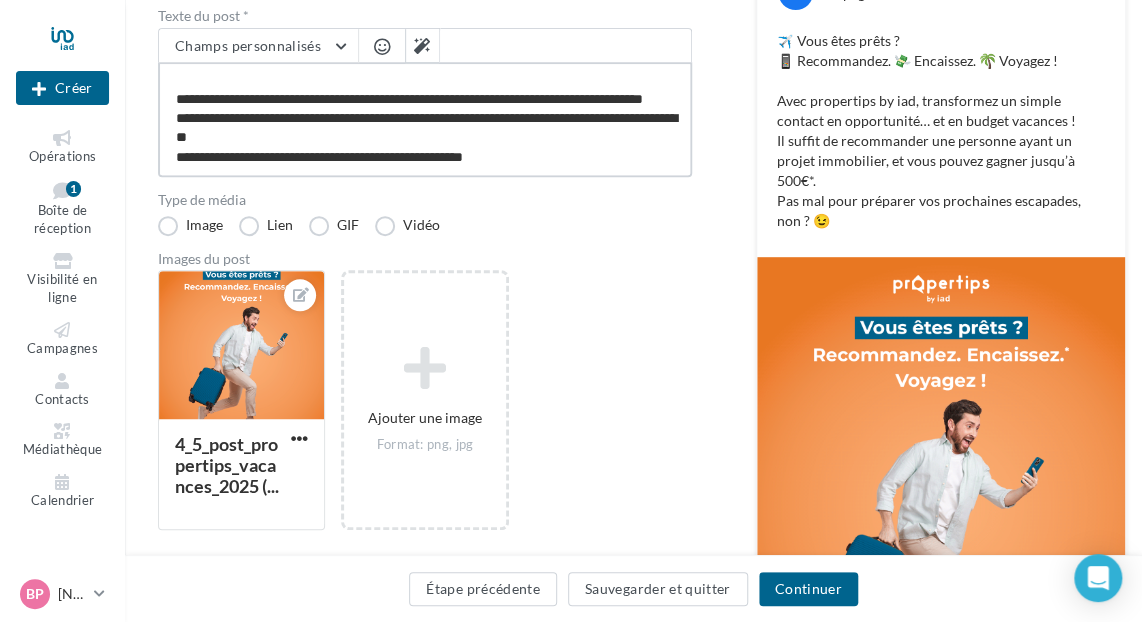 scroll, scrollTop: 68, scrollLeft: 0, axis: vertical 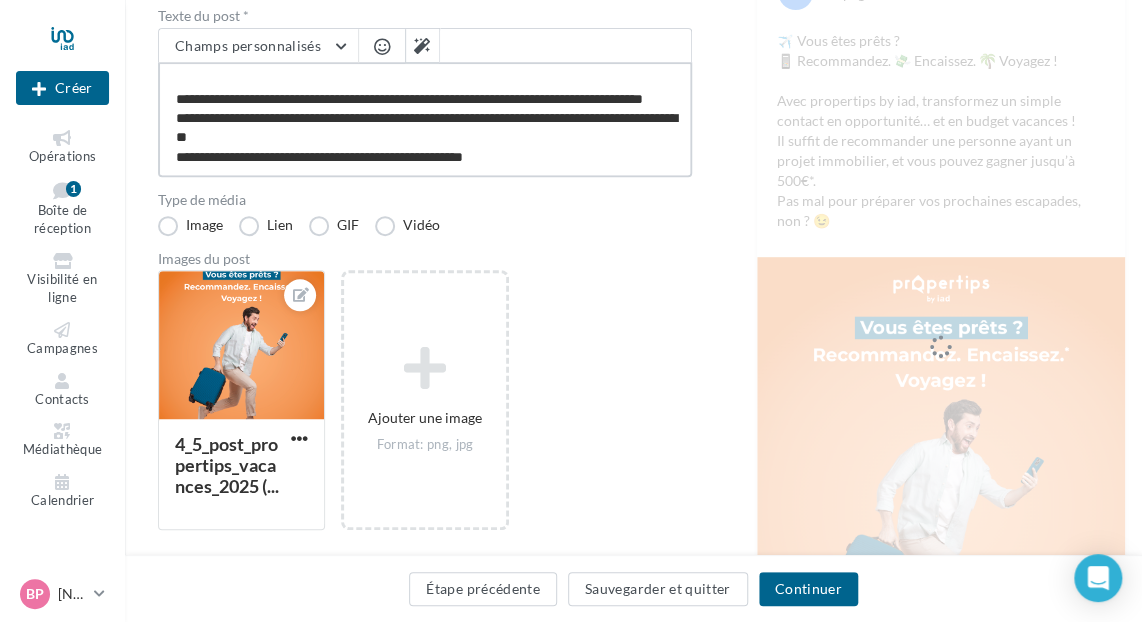 paste on "**********" 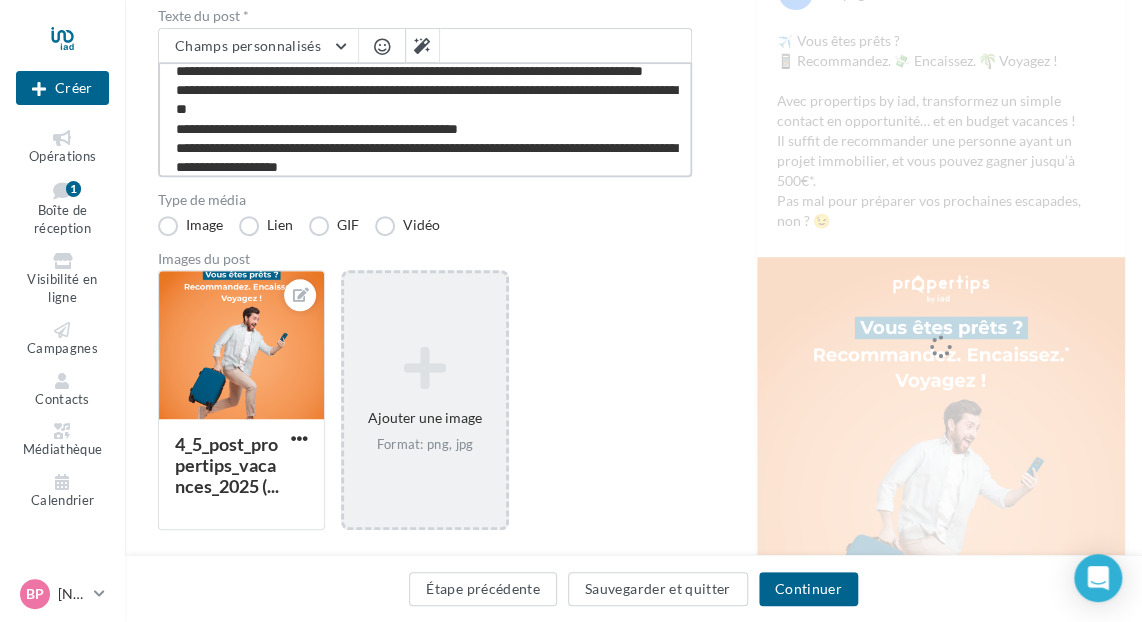 scroll, scrollTop: 106, scrollLeft: 0, axis: vertical 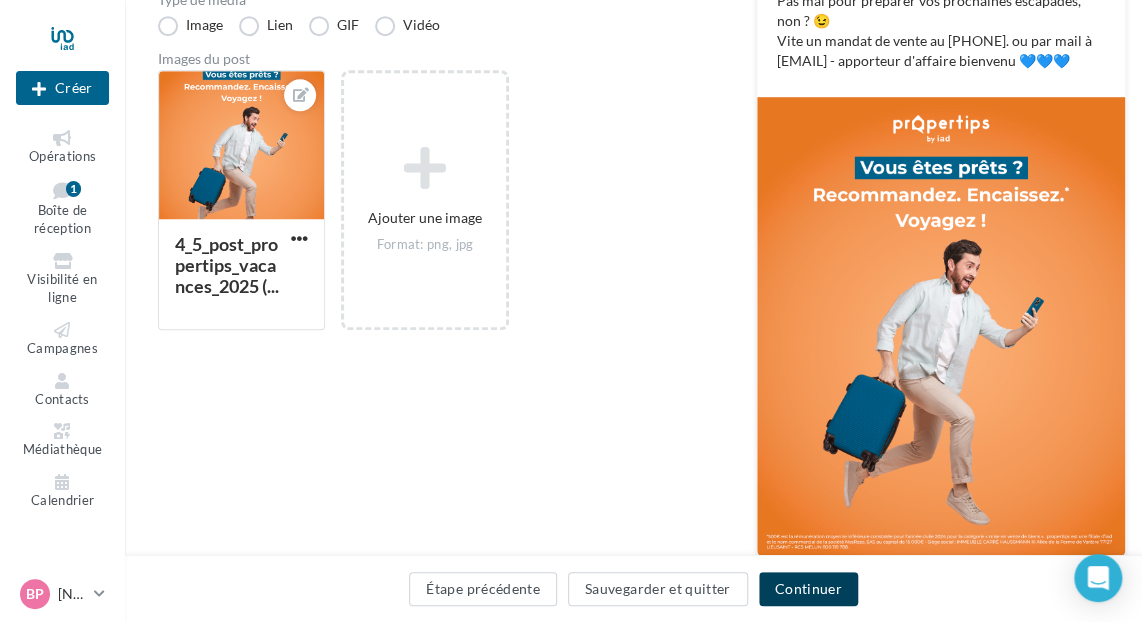 type on "**********" 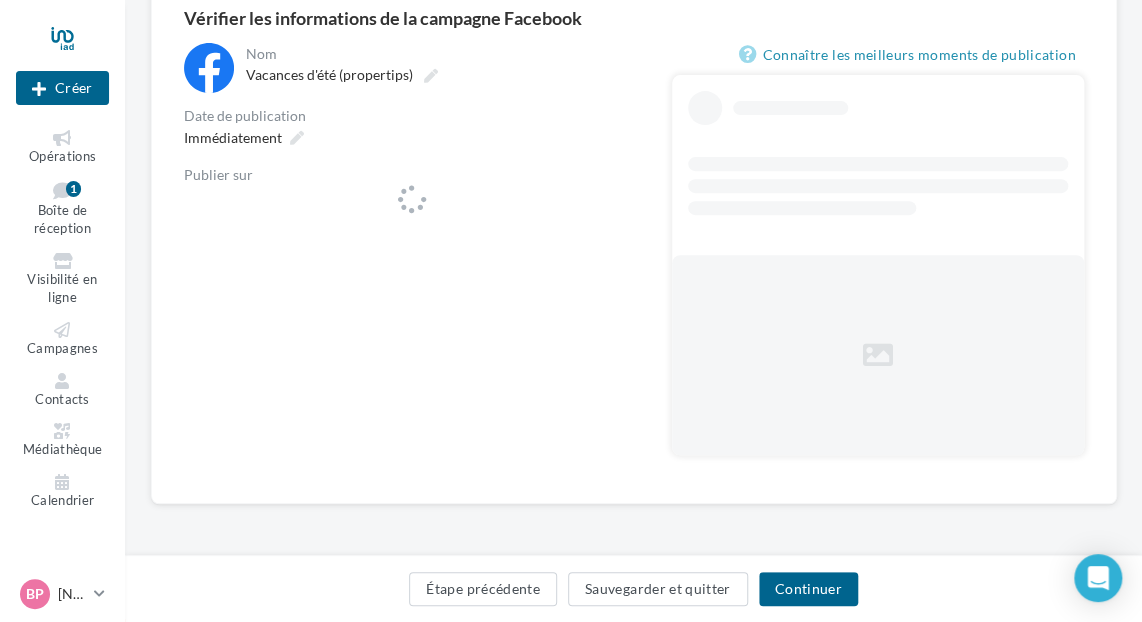 scroll, scrollTop: 0, scrollLeft: 0, axis: both 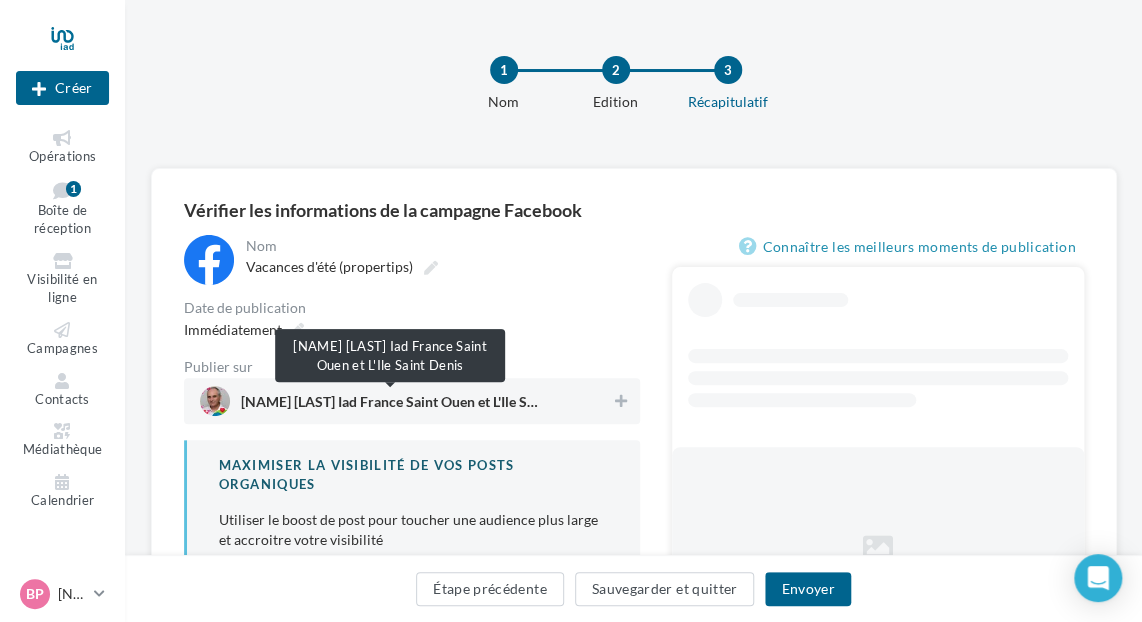 click on "[FIRST] [LAST] Iad France [CITY] et [CITY]" at bounding box center [391, 406] 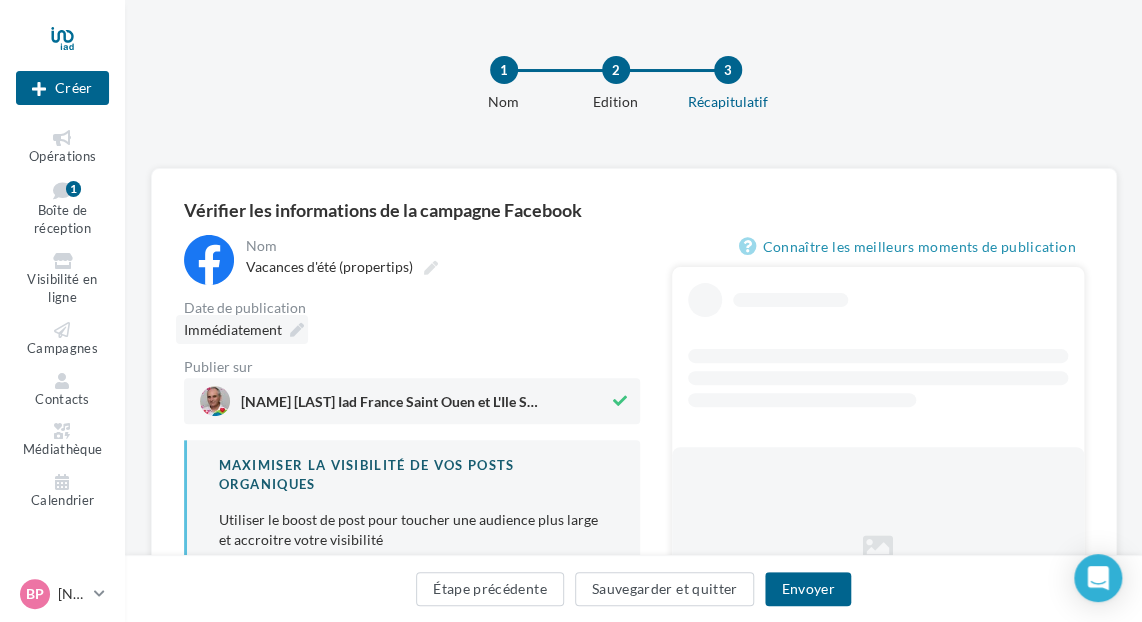click at bounding box center (297, 330) 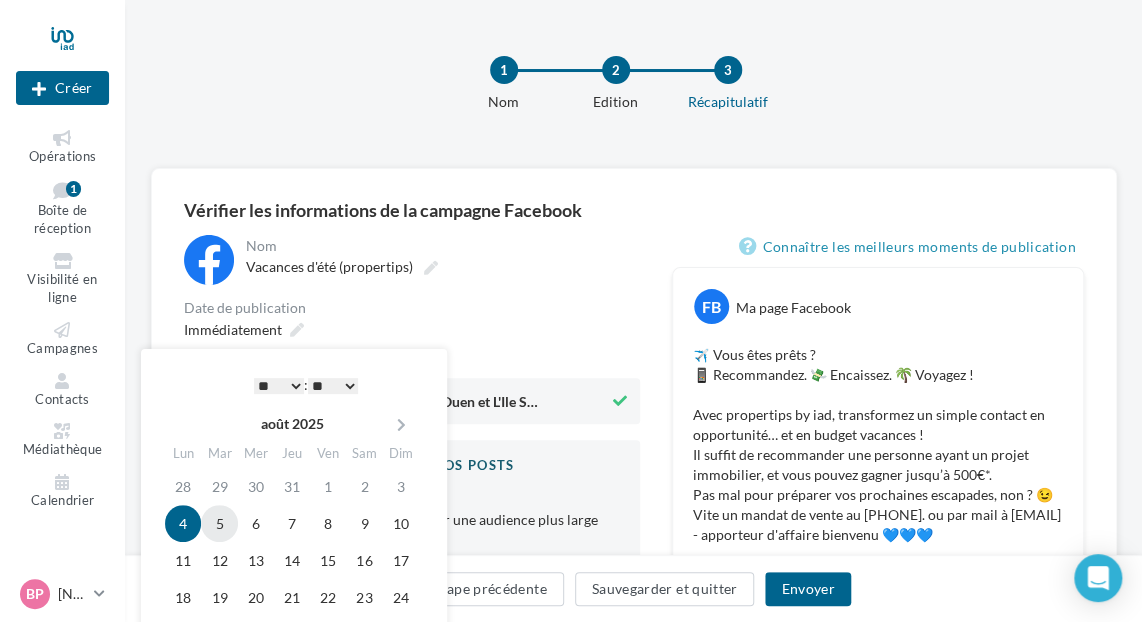 click on "5" at bounding box center (219, 523) 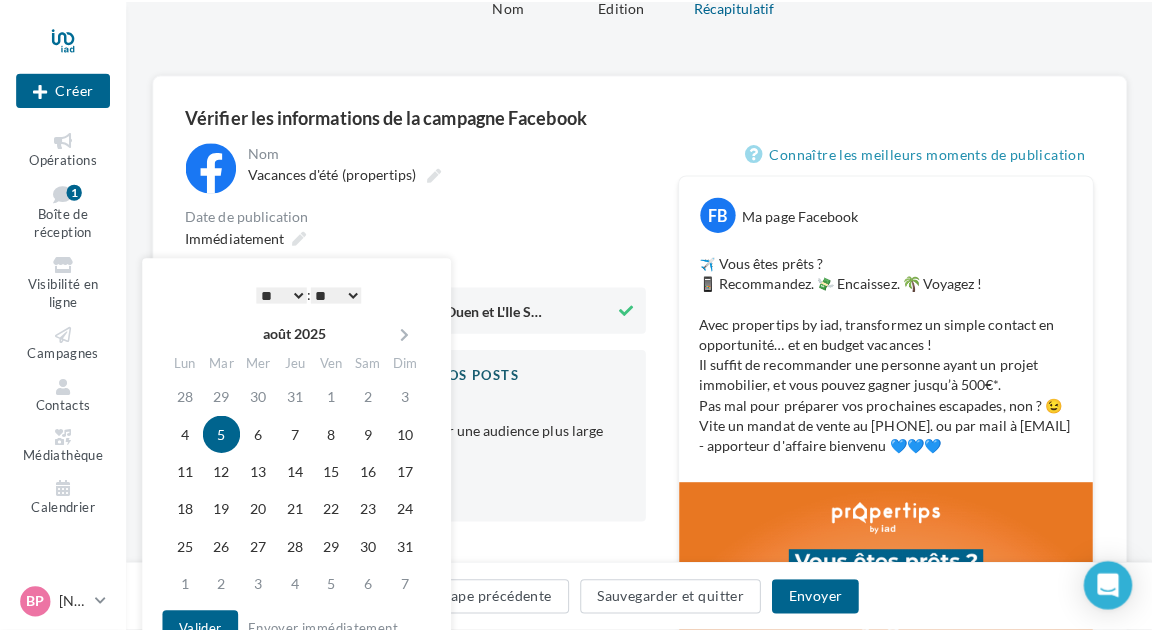 scroll, scrollTop: 100, scrollLeft: 0, axis: vertical 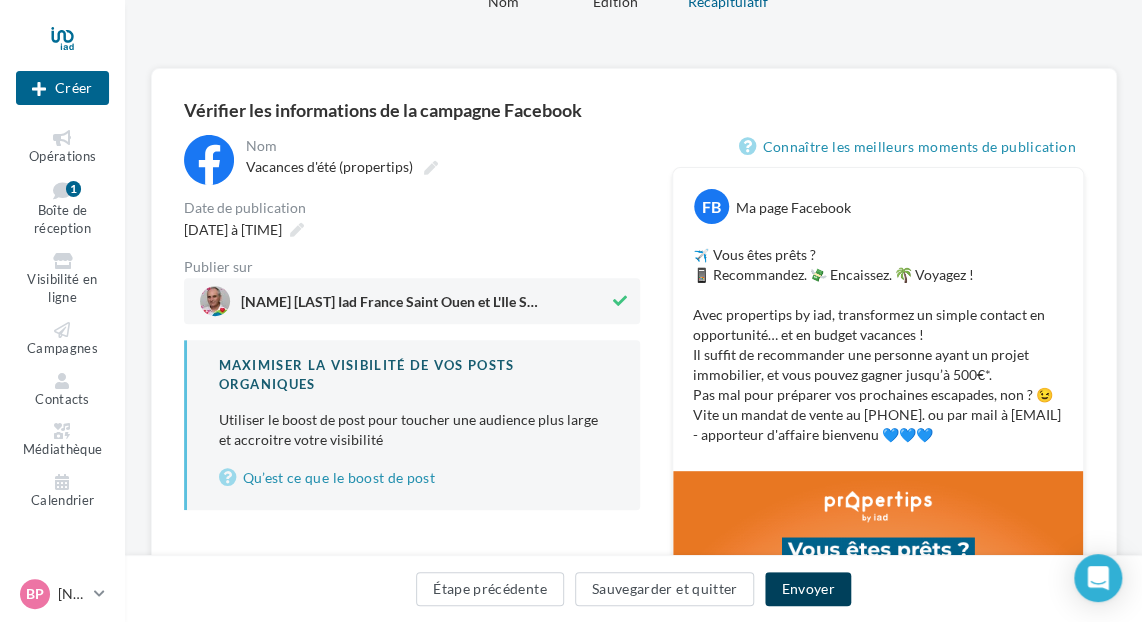 click on "Envoyer" at bounding box center (807, 589) 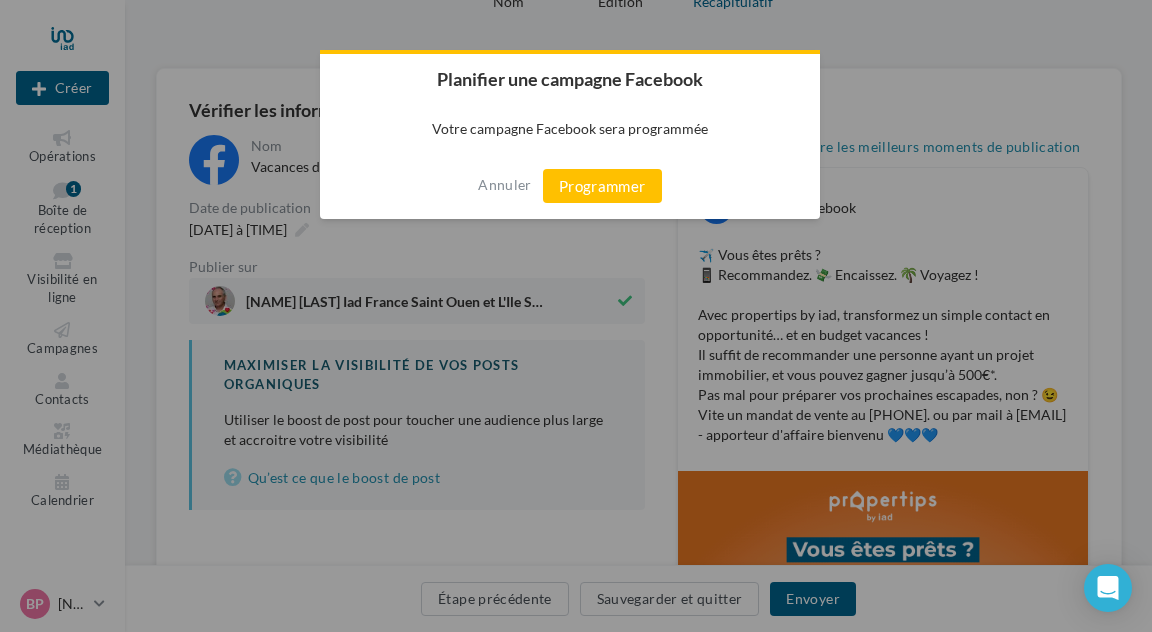 drag, startPoint x: 606, startPoint y: 189, endPoint x: 596, endPoint y: 187, distance: 10.198039 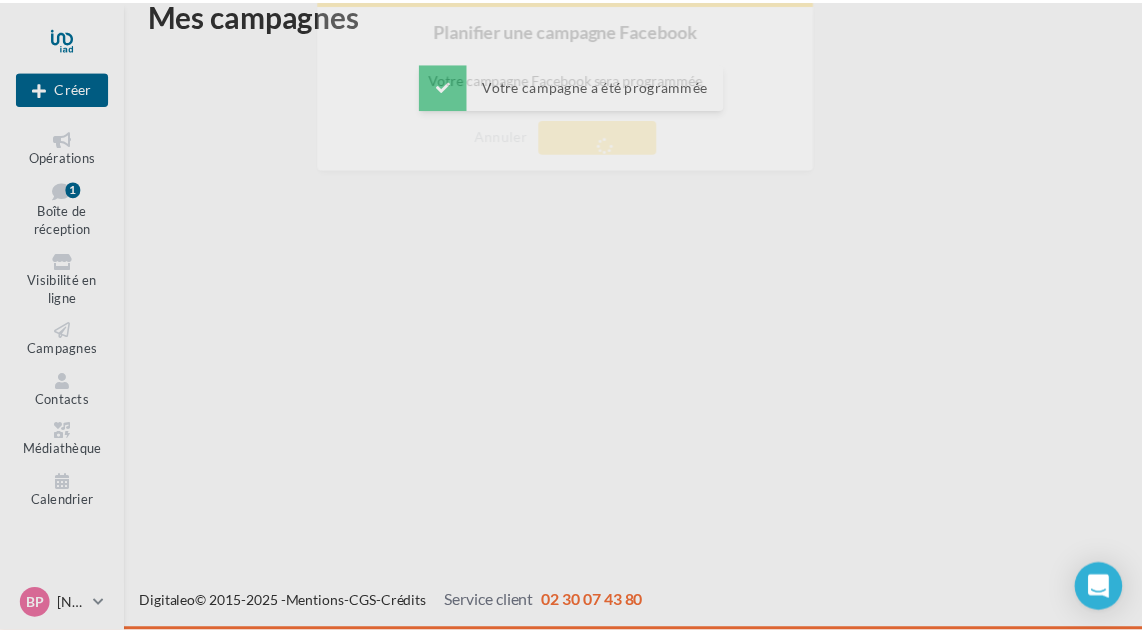 scroll, scrollTop: 32, scrollLeft: 0, axis: vertical 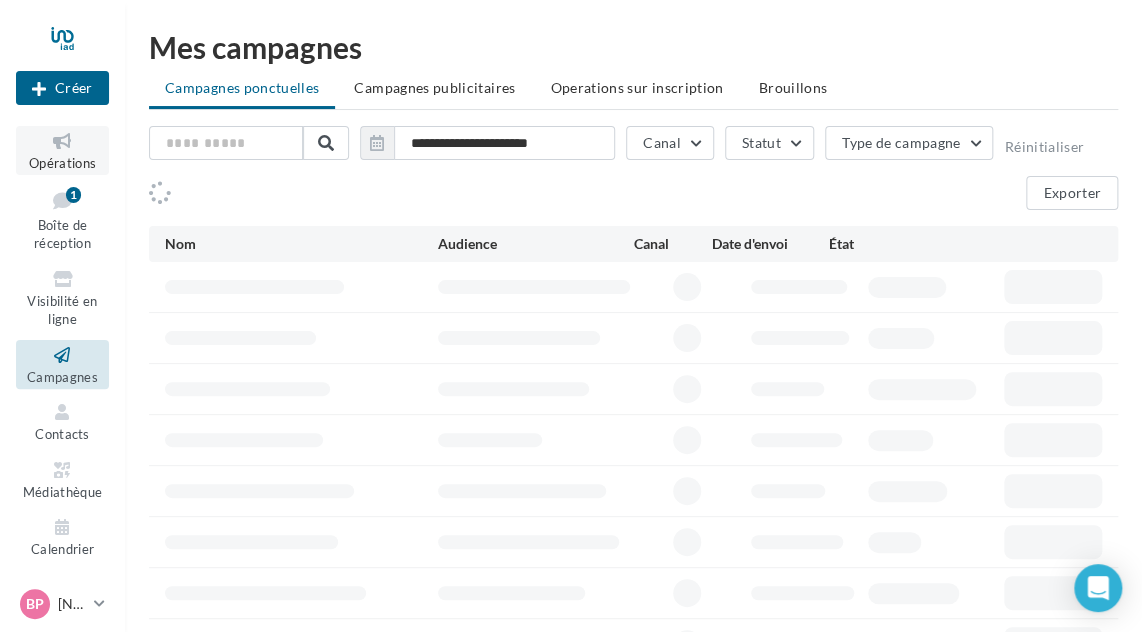 click at bounding box center (62, 141) 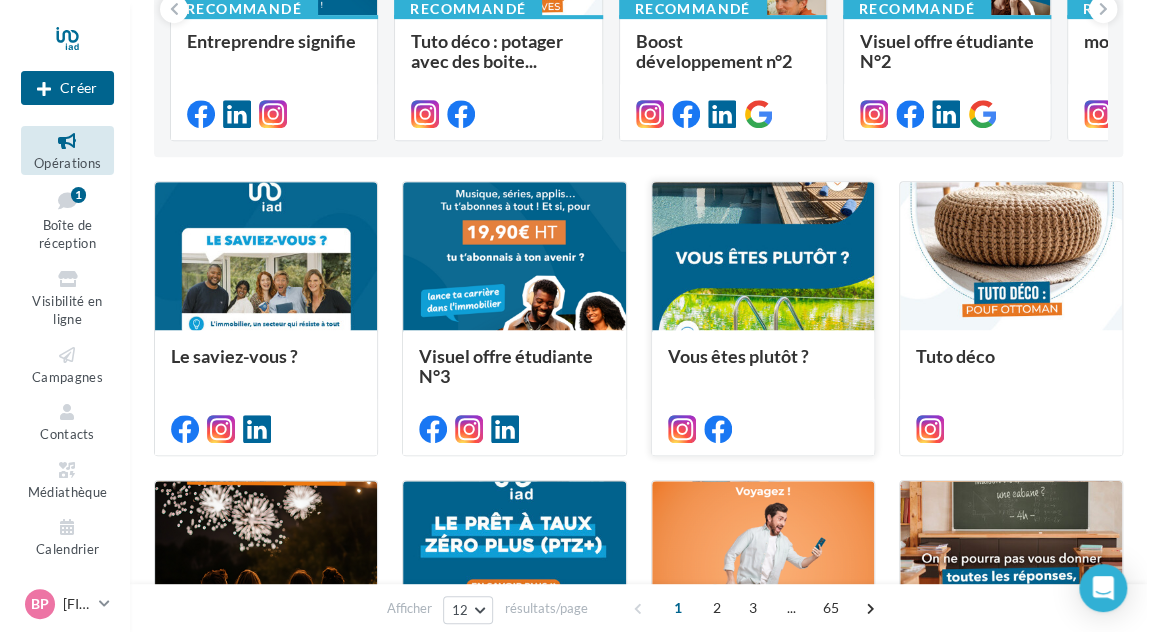 scroll, scrollTop: 500, scrollLeft: 0, axis: vertical 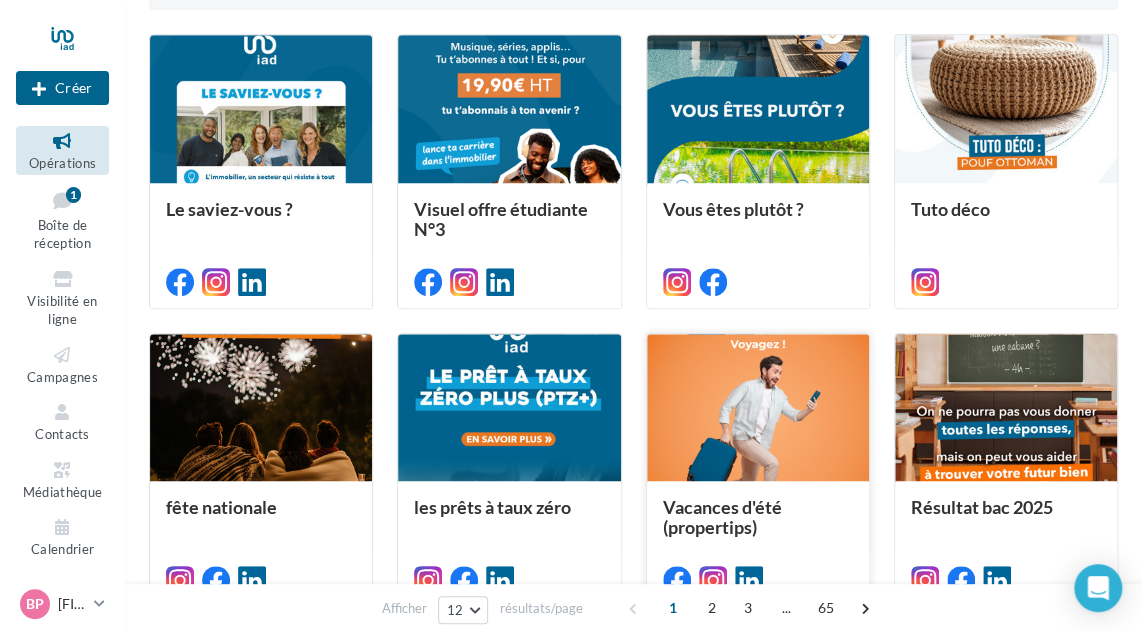 click at bounding box center (758, 409) 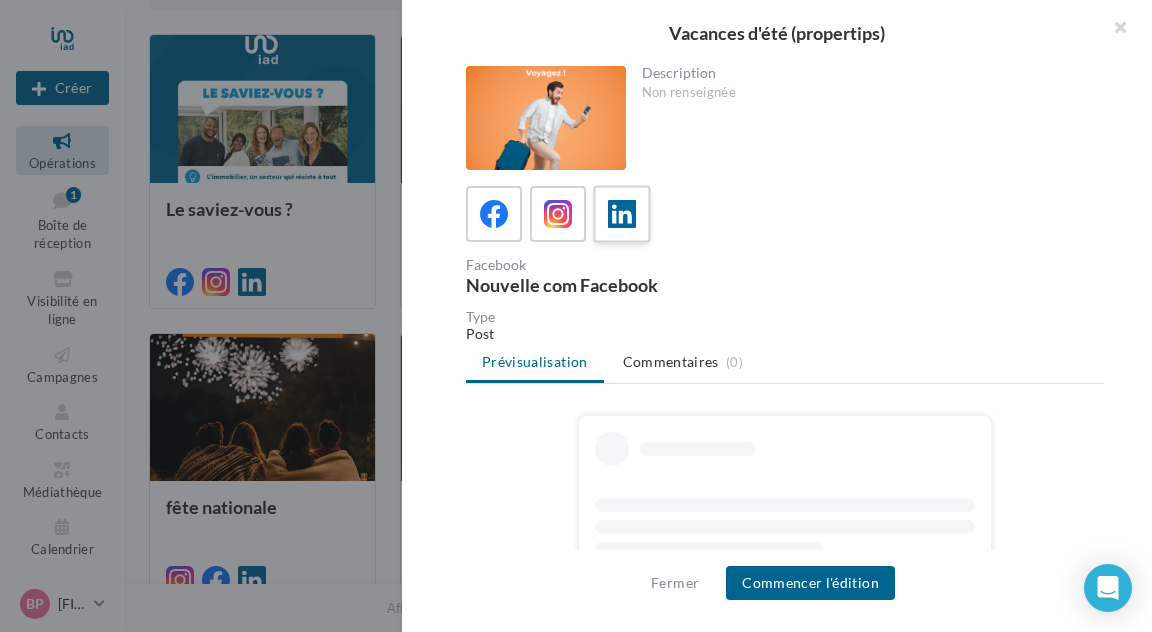 click at bounding box center (622, 214) 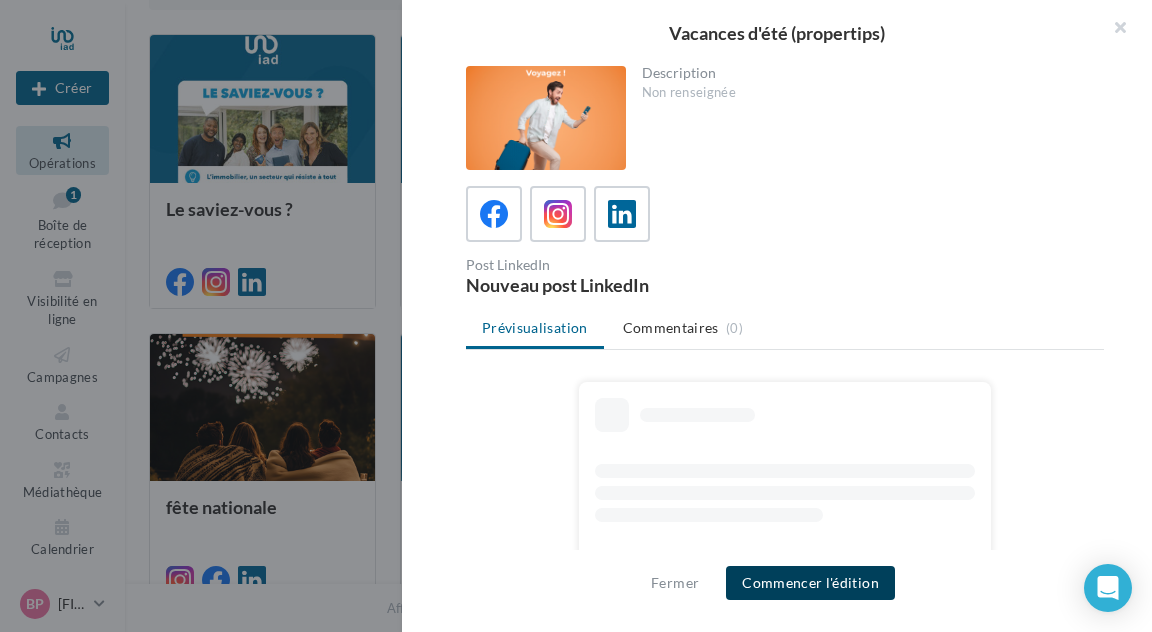 click on "Commencer l'édition" at bounding box center [810, 583] 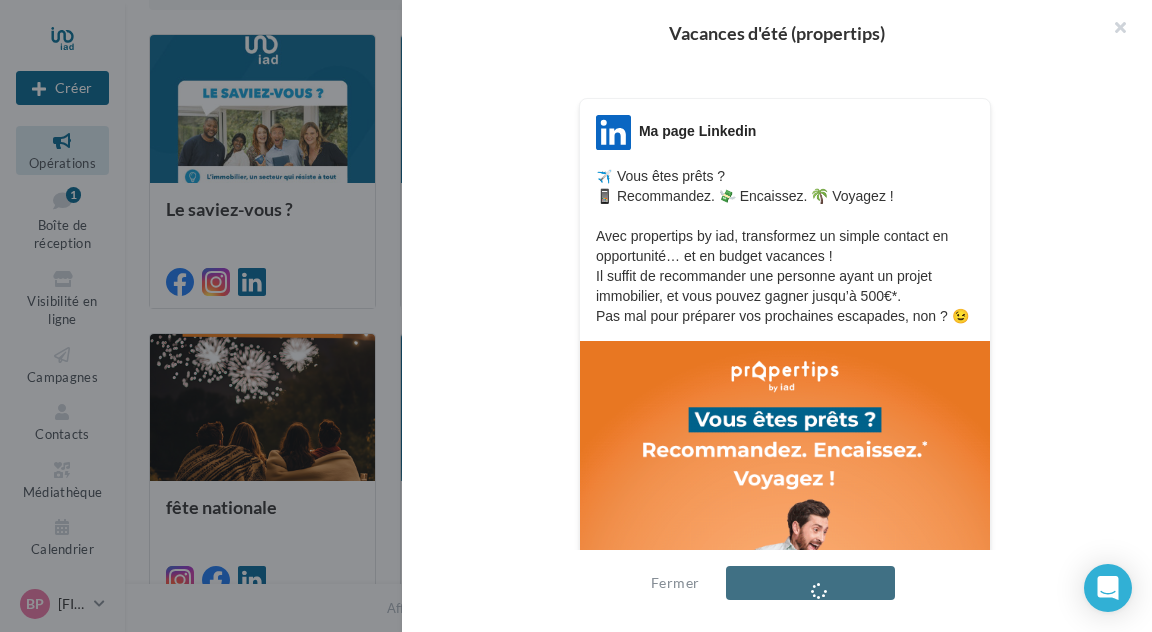 scroll, scrollTop: 300, scrollLeft: 0, axis: vertical 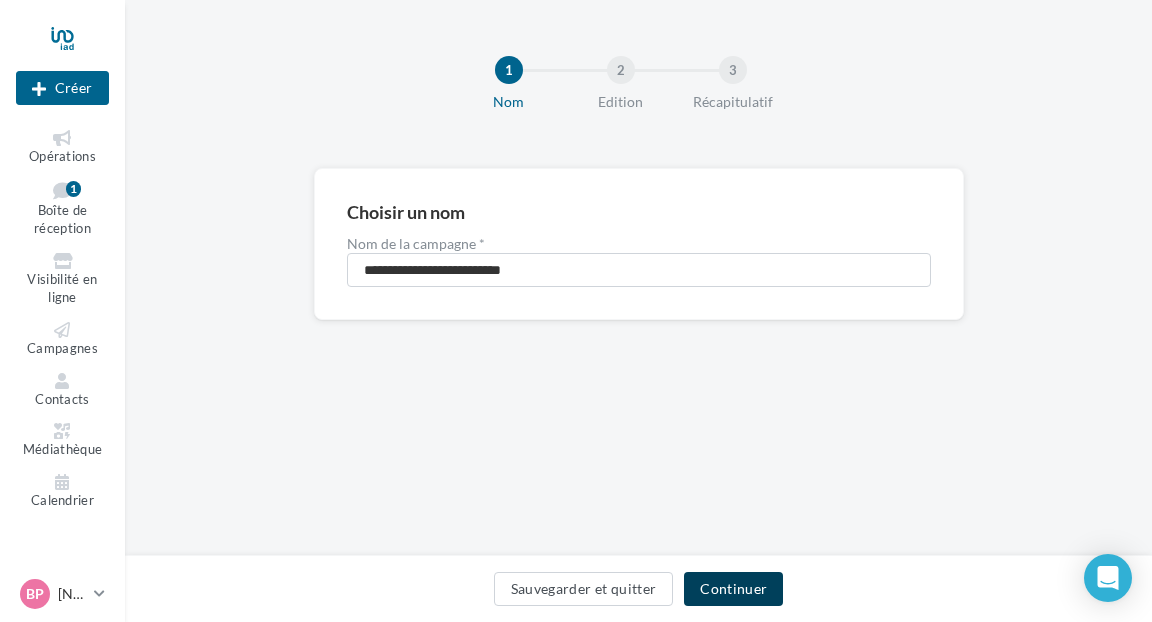 click on "Continuer" at bounding box center (733, 589) 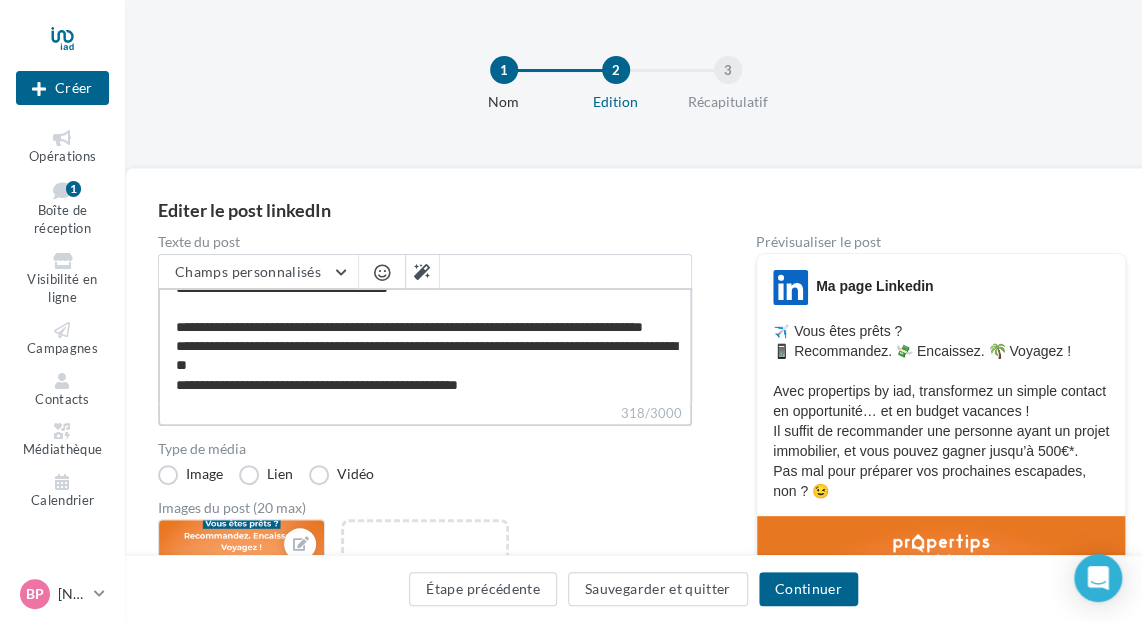 scroll, scrollTop: 56, scrollLeft: 0, axis: vertical 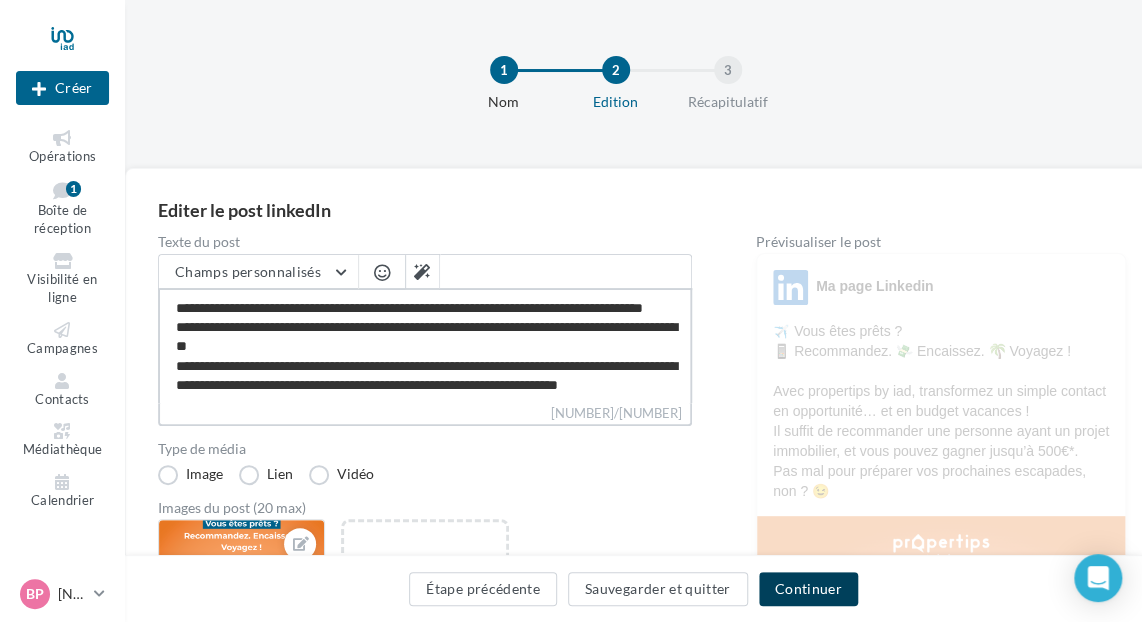type on "**********" 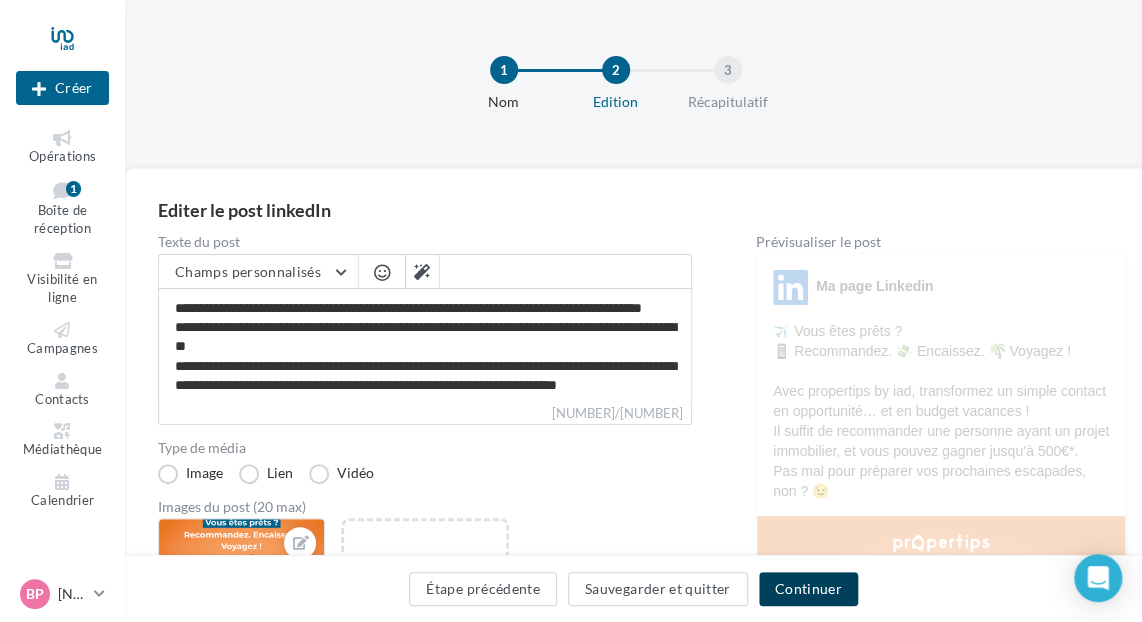 click on "Continuer" at bounding box center [808, 589] 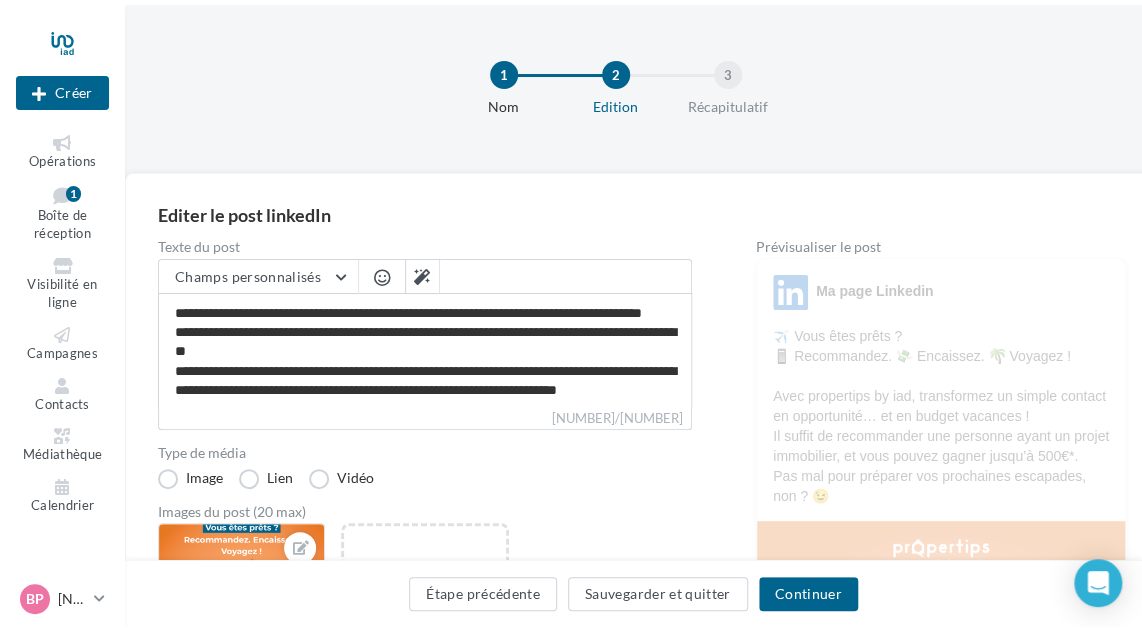 scroll, scrollTop: 0, scrollLeft: 0, axis: both 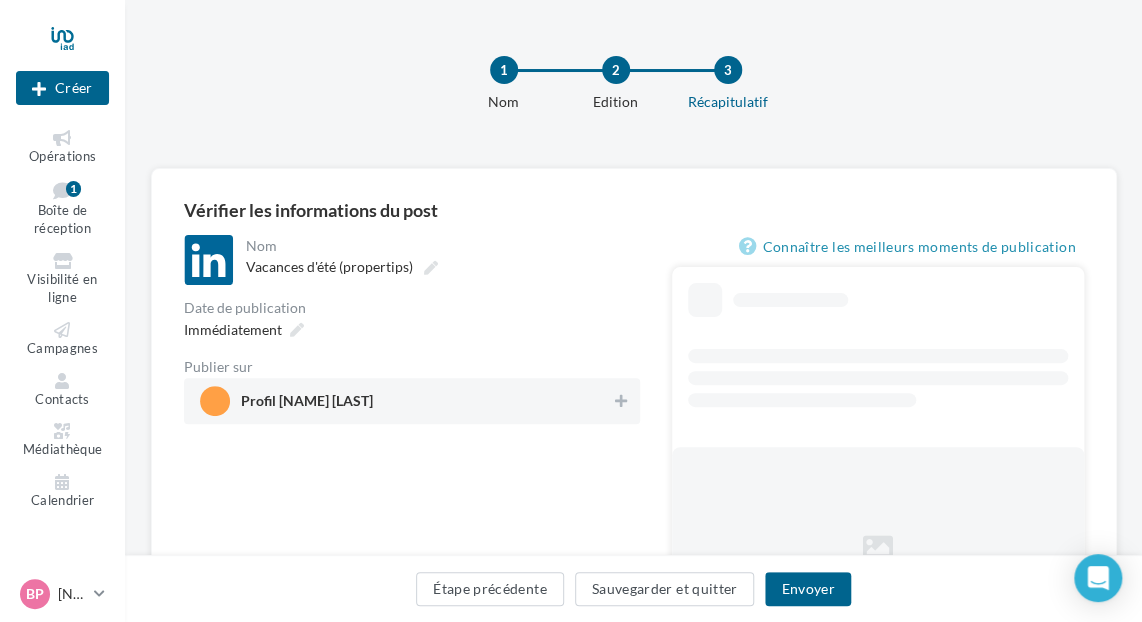 drag, startPoint x: 367, startPoint y: 393, endPoint x: 347, endPoint y: 388, distance: 20.615528 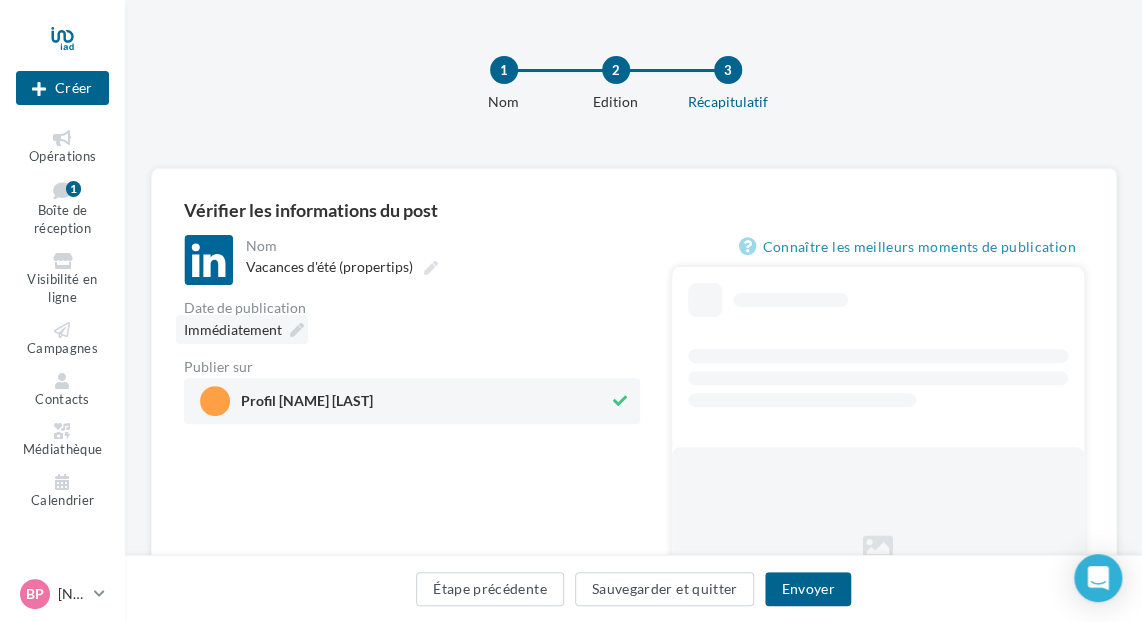 click at bounding box center [297, 330] 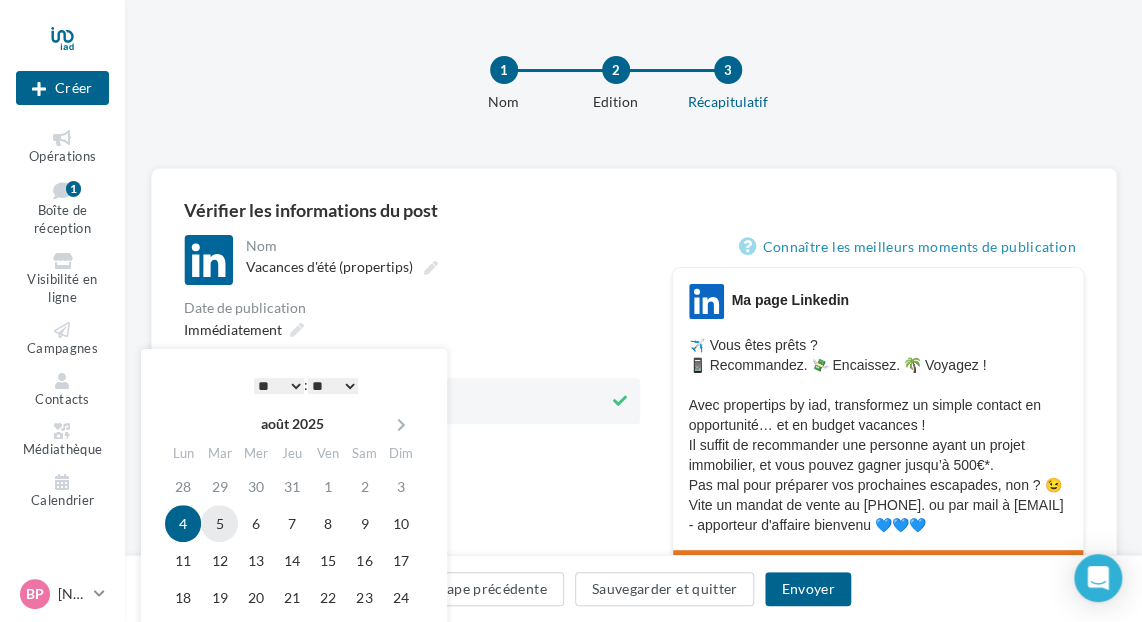 click on "5" at bounding box center (219, 523) 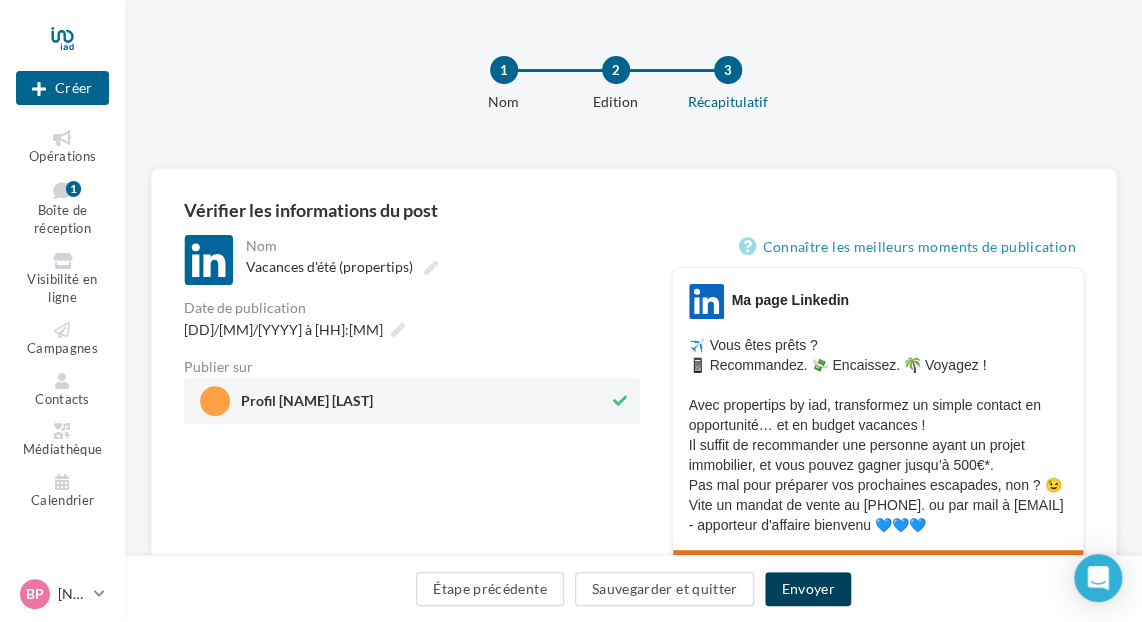 click on "Envoyer" at bounding box center [807, 589] 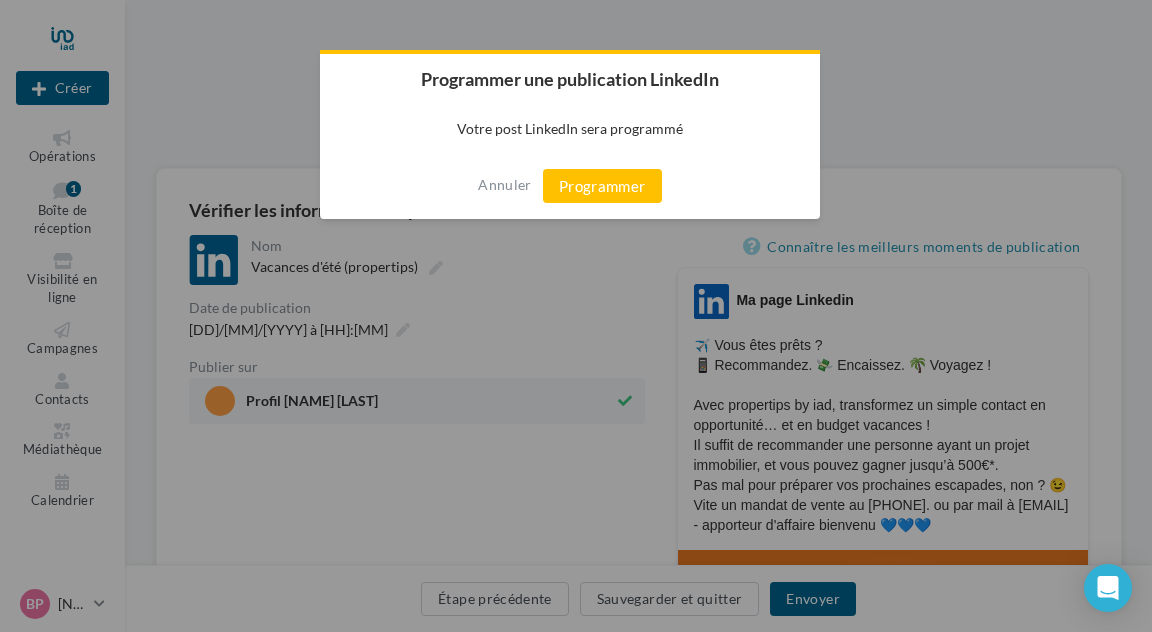drag, startPoint x: 617, startPoint y: 189, endPoint x: 573, endPoint y: 209, distance: 48.332184 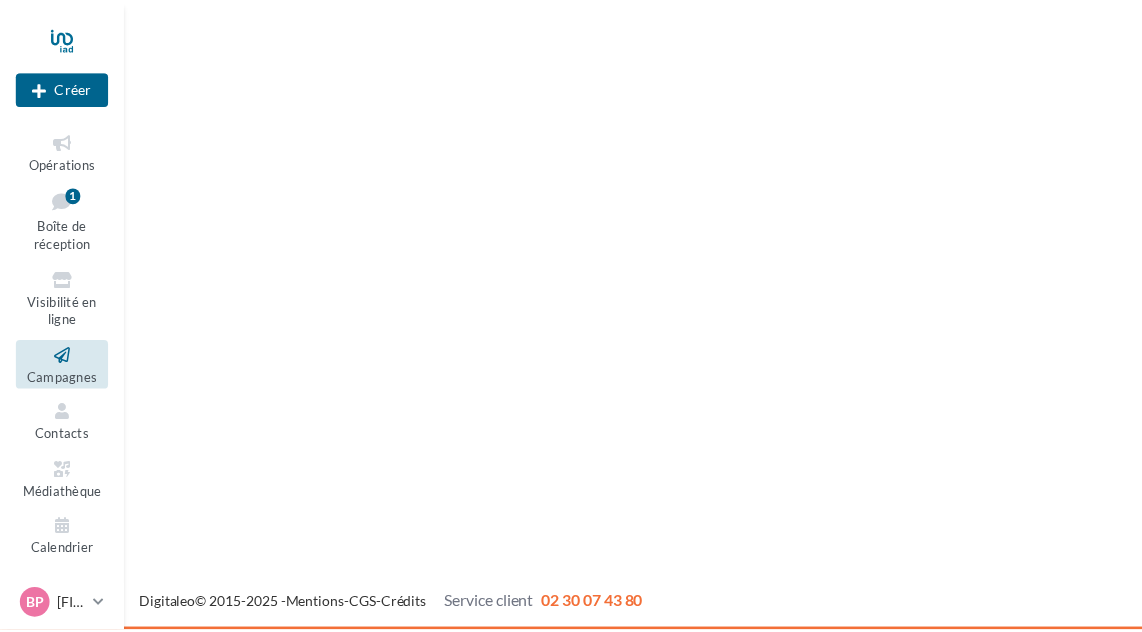 scroll, scrollTop: 0, scrollLeft: 0, axis: both 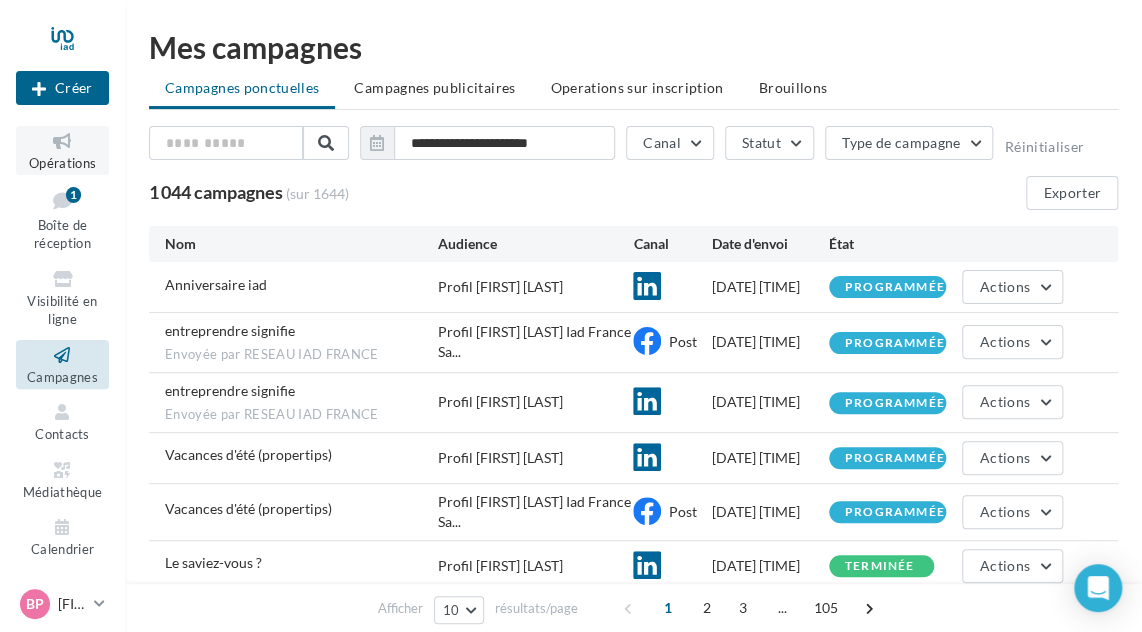 click at bounding box center [62, 141] 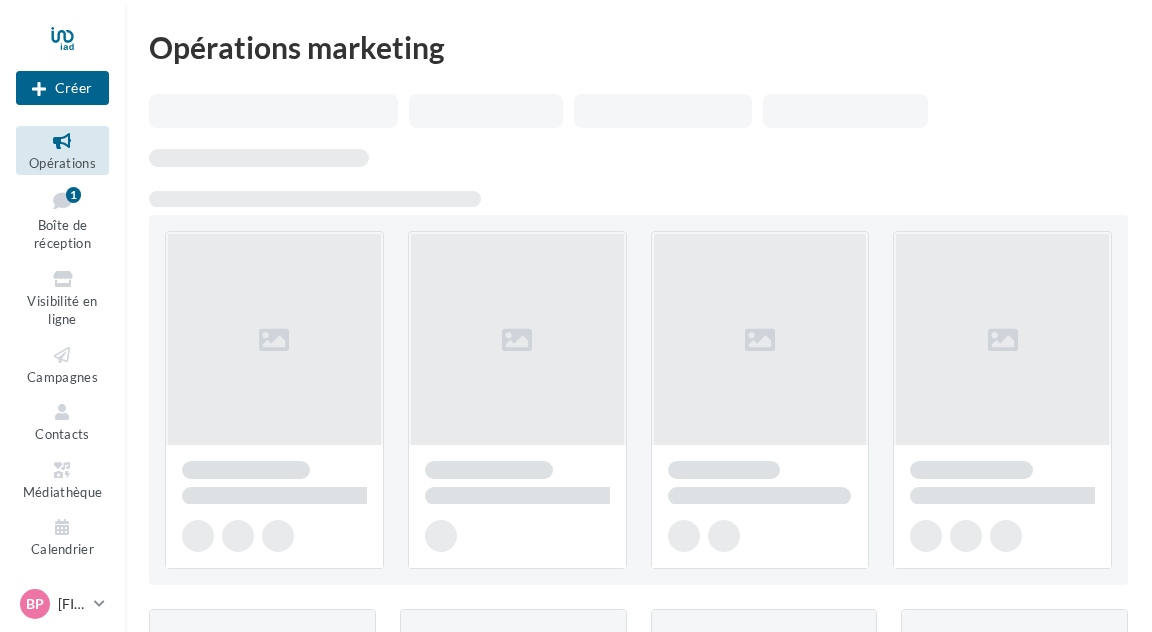 scroll, scrollTop: 0, scrollLeft: 0, axis: both 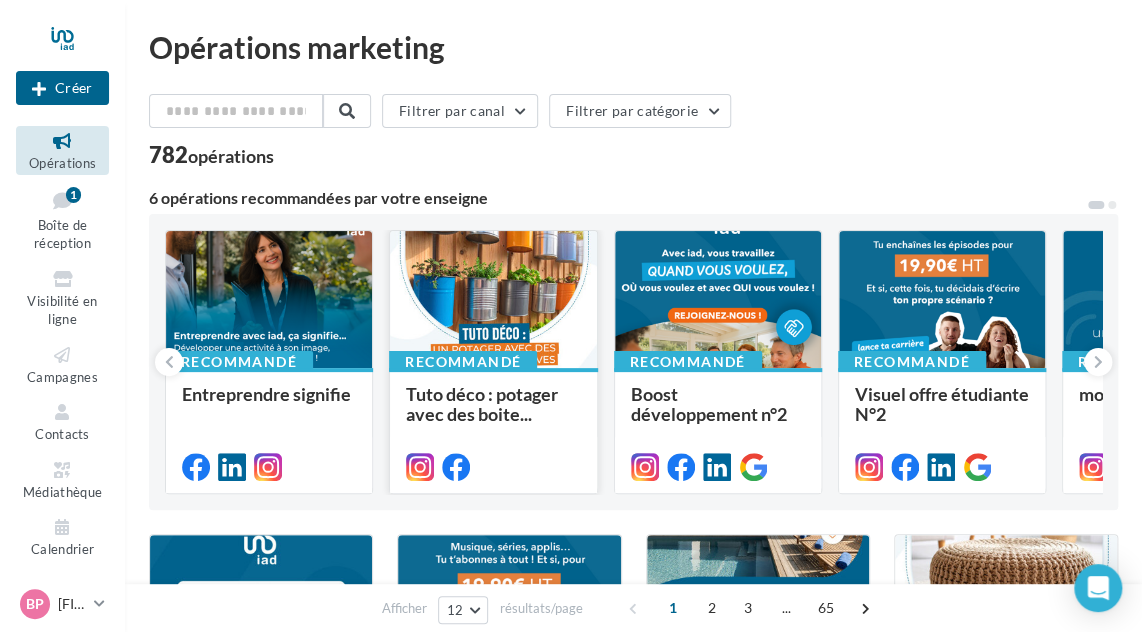 click at bounding box center (493, 300) 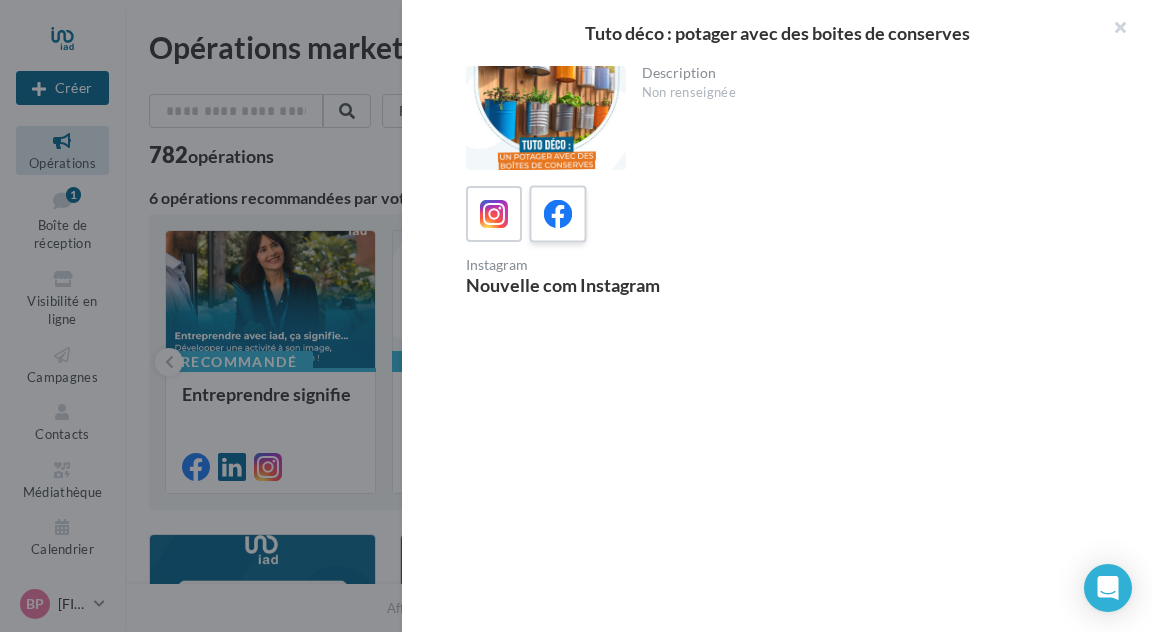 click at bounding box center (558, 214) 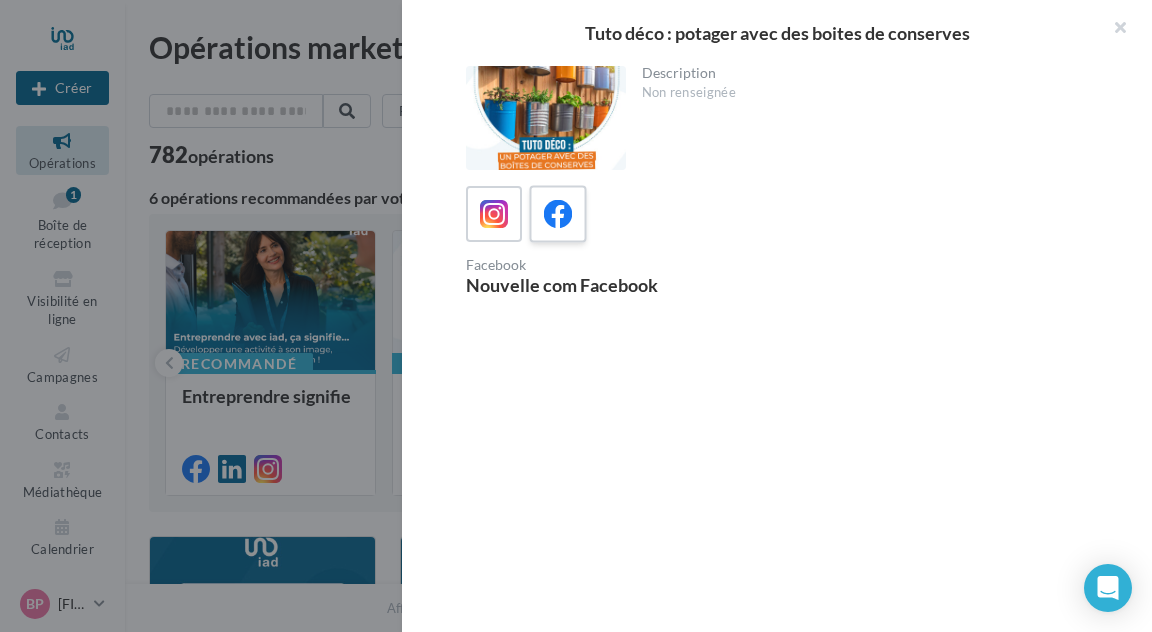 click at bounding box center (558, 214) 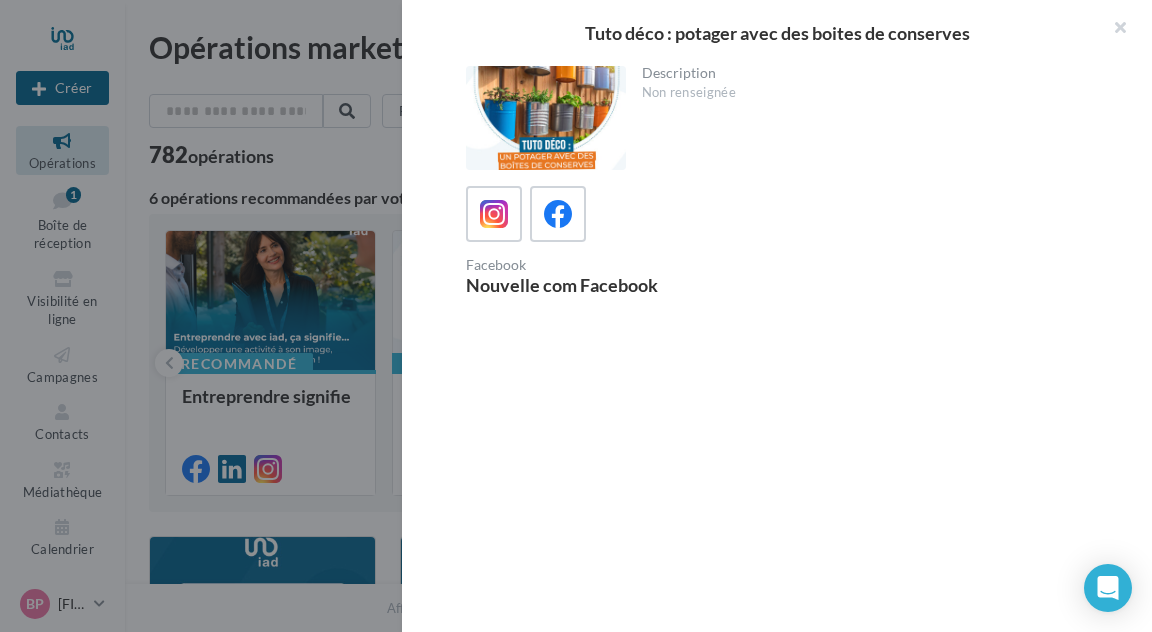 click on "Description
Non renseignée
Facebook
Nouvelle com Facebook" at bounding box center (785, 317) 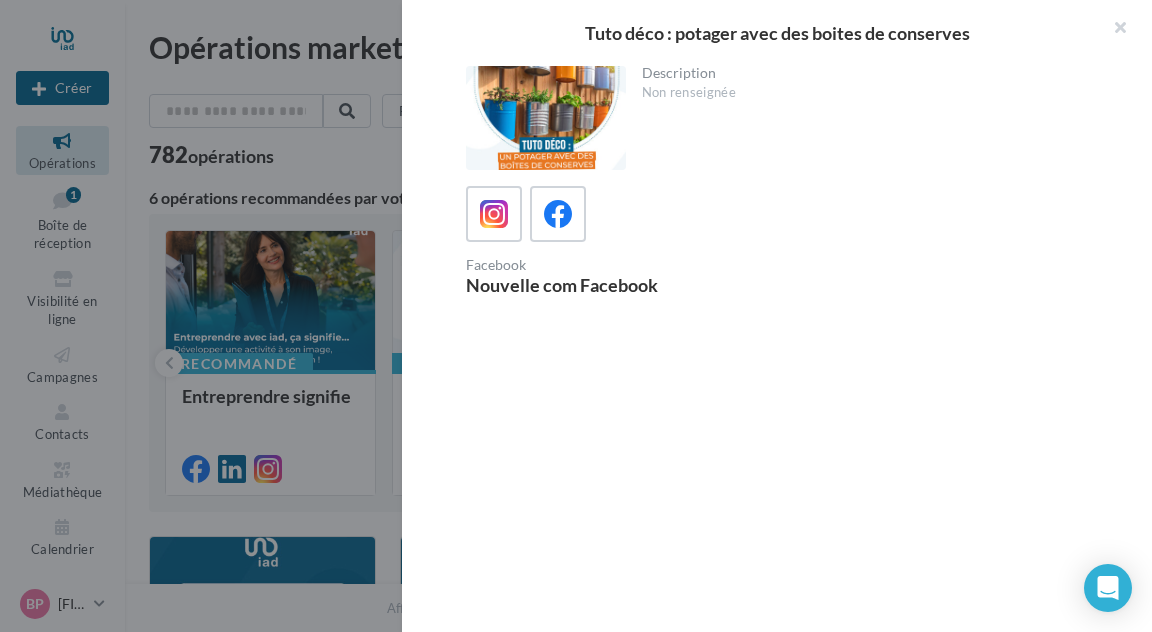 drag, startPoint x: 556, startPoint y: 209, endPoint x: 658, endPoint y: 146, distance: 119.88744 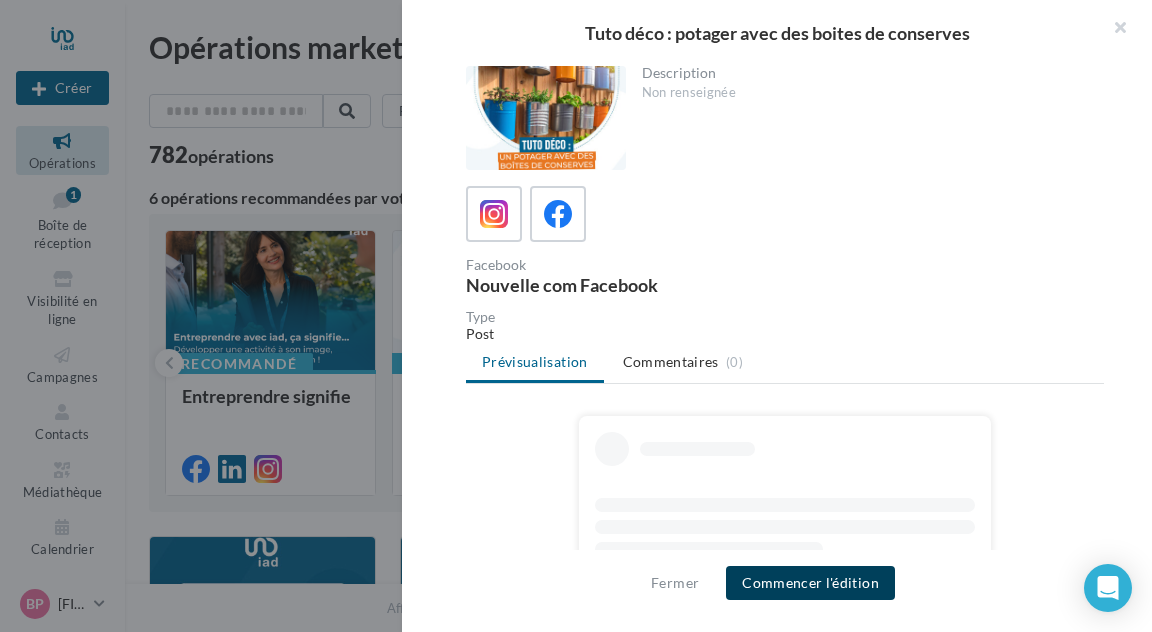 click on "Commencer l'édition" at bounding box center [810, 583] 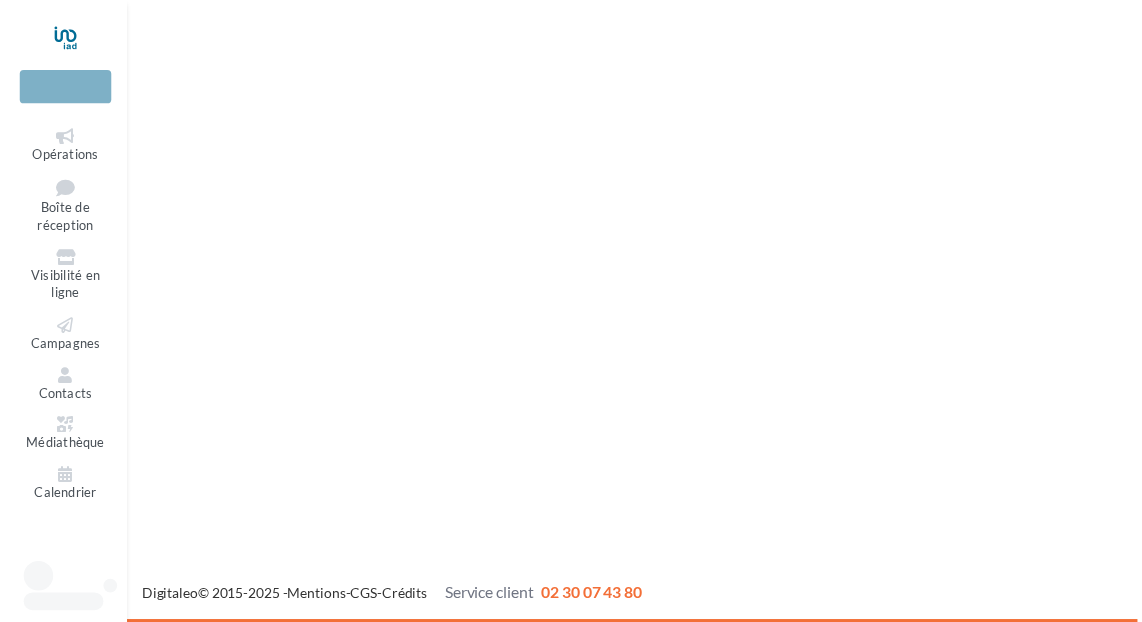 scroll, scrollTop: 0, scrollLeft: 0, axis: both 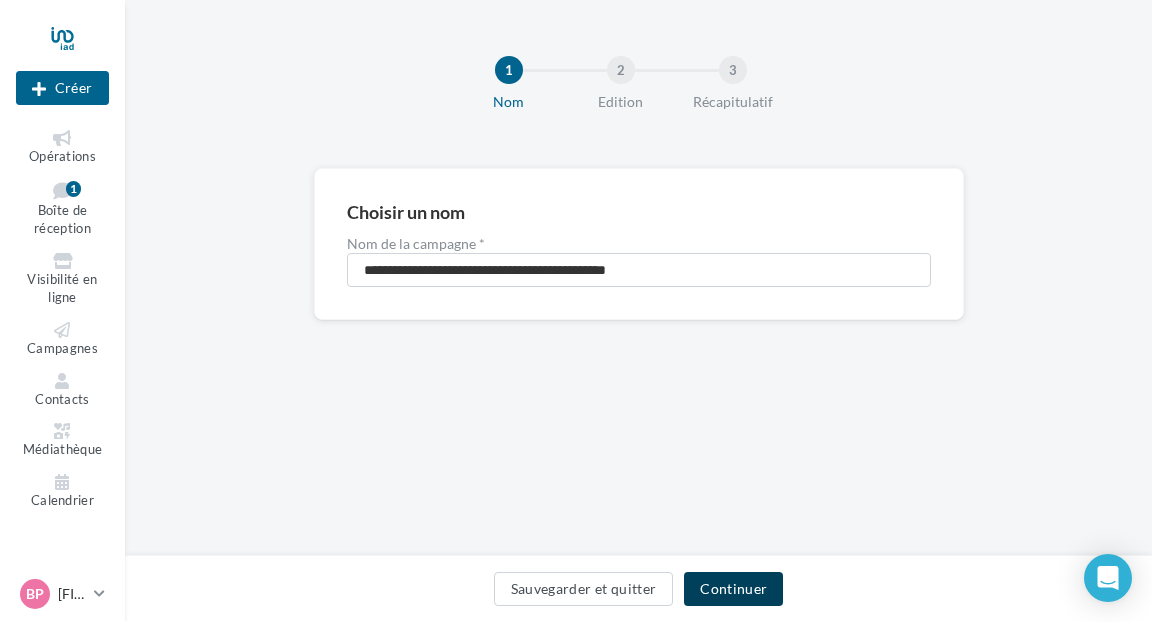 drag, startPoint x: 752, startPoint y: 585, endPoint x: 755, endPoint y: 574, distance: 11.401754 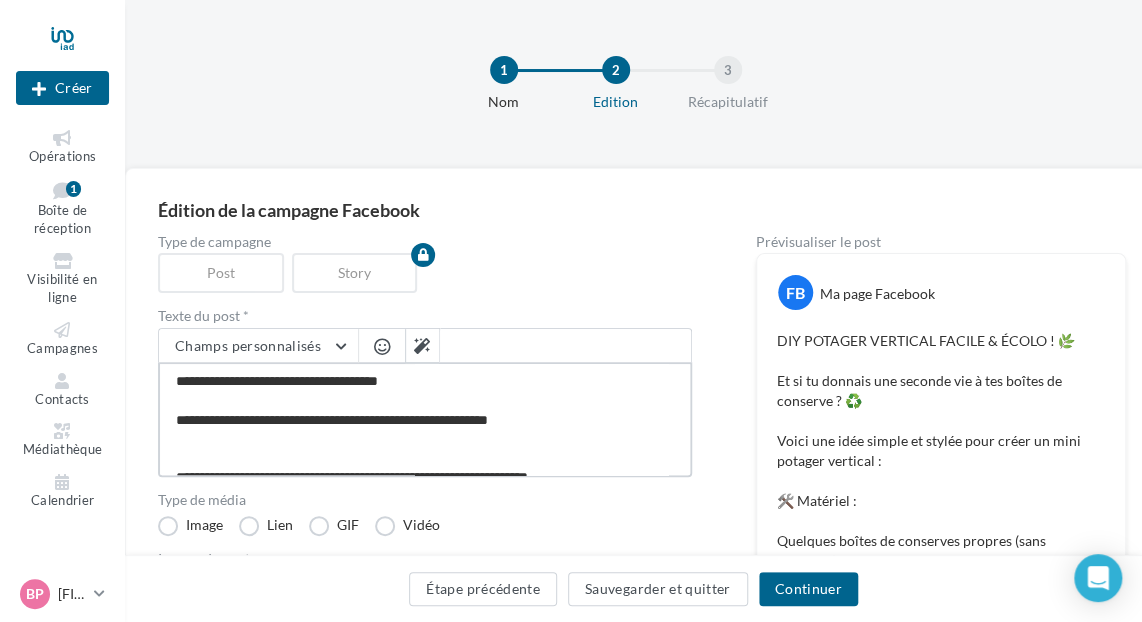 click on "**********" at bounding box center [425, 419] 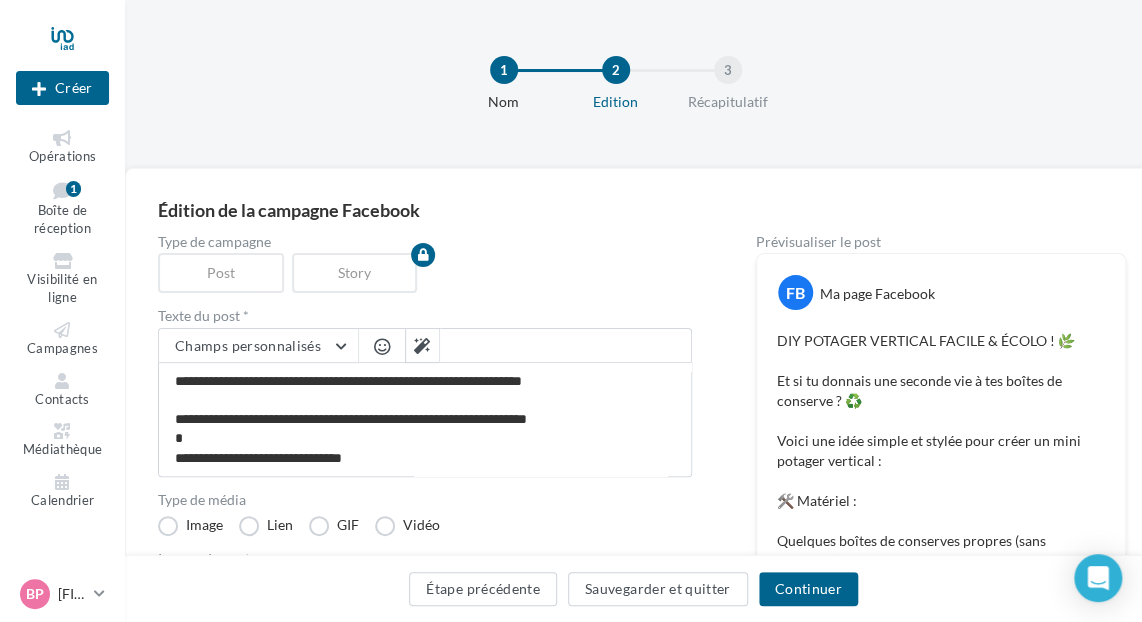 scroll, scrollTop: 499, scrollLeft: 0, axis: vertical 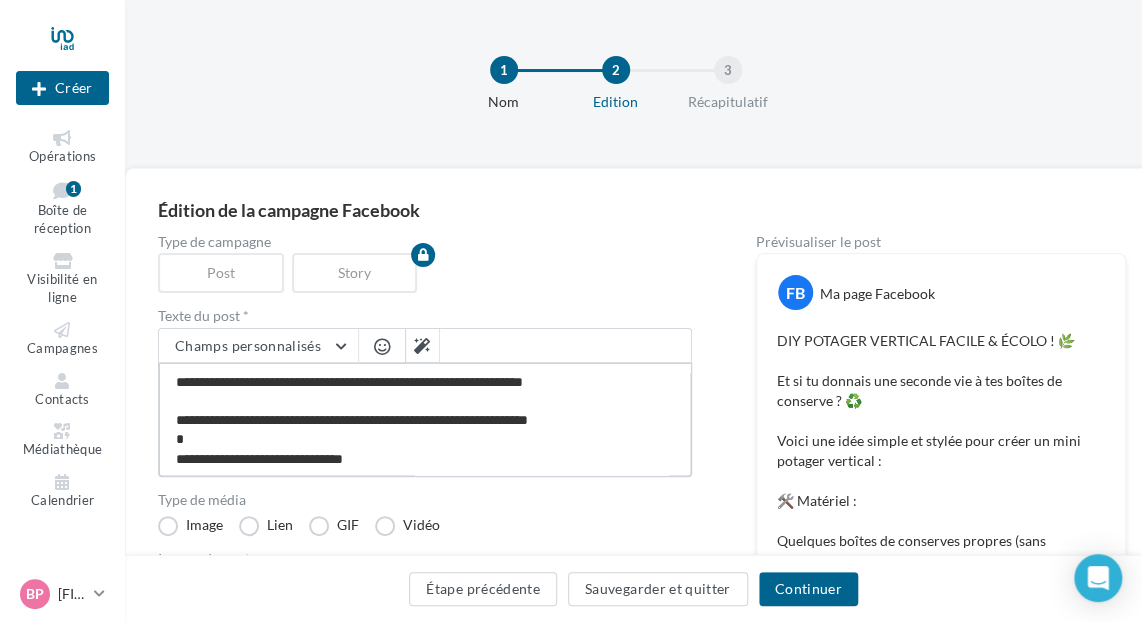 click on "**********" at bounding box center [425, 419] 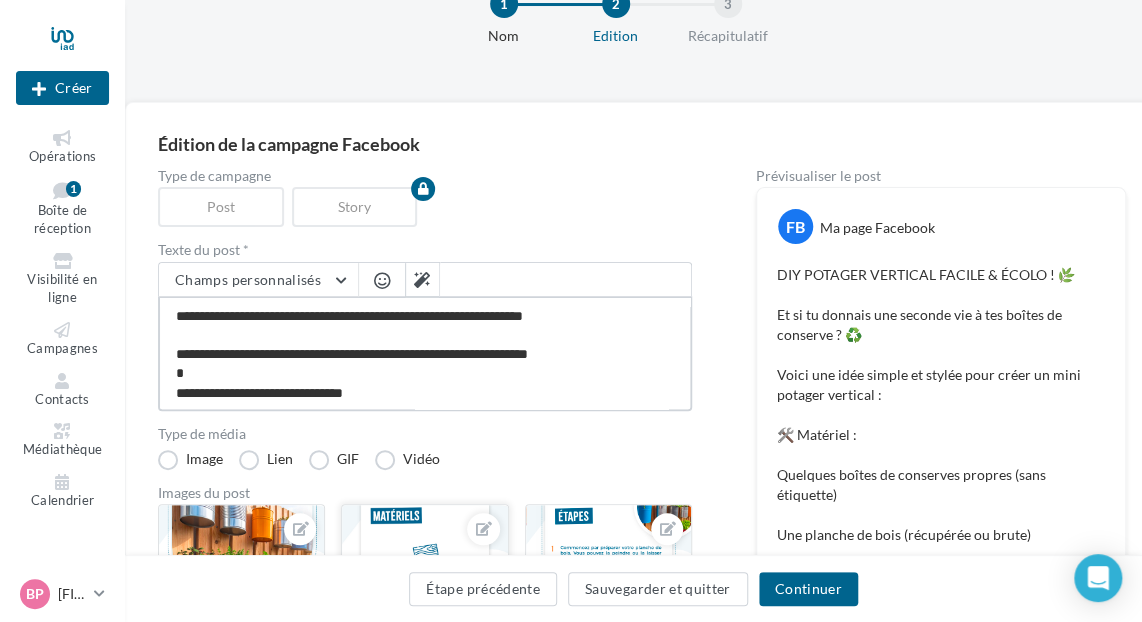 scroll, scrollTop: 200, scrollLeft: 0, axis: vertical 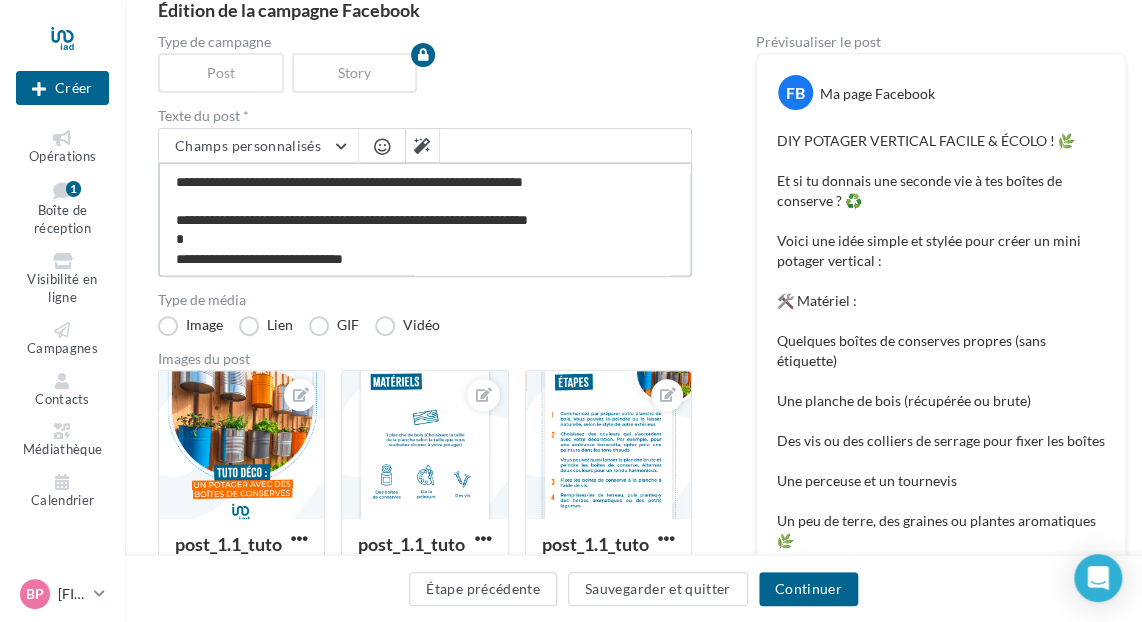 click on "**********" at bounding box center [425, 219] 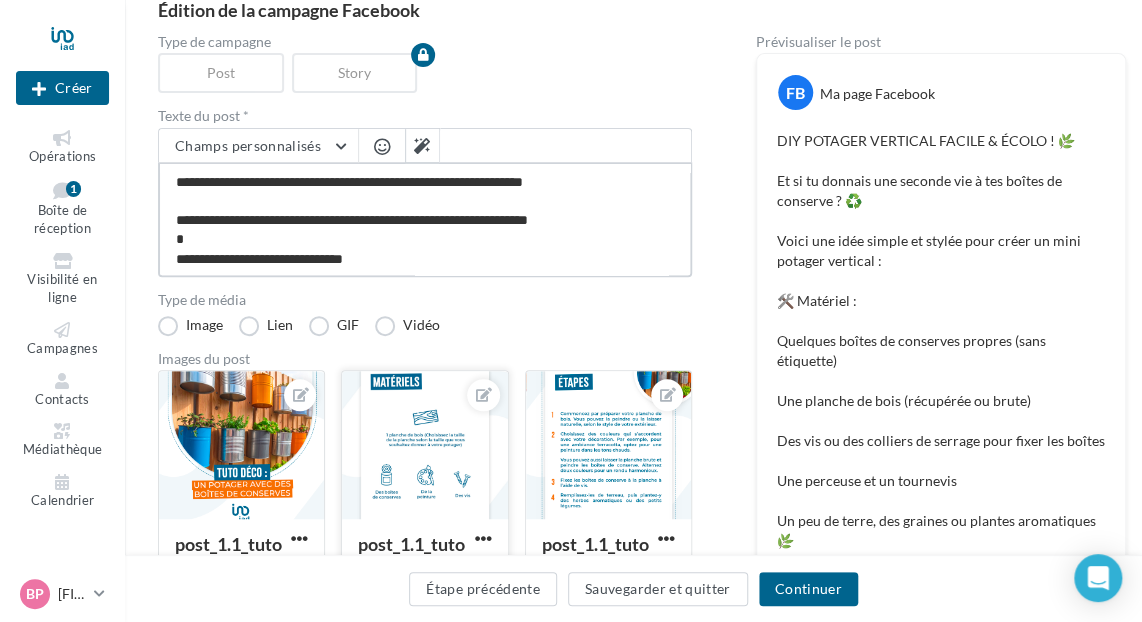 type on "**********" 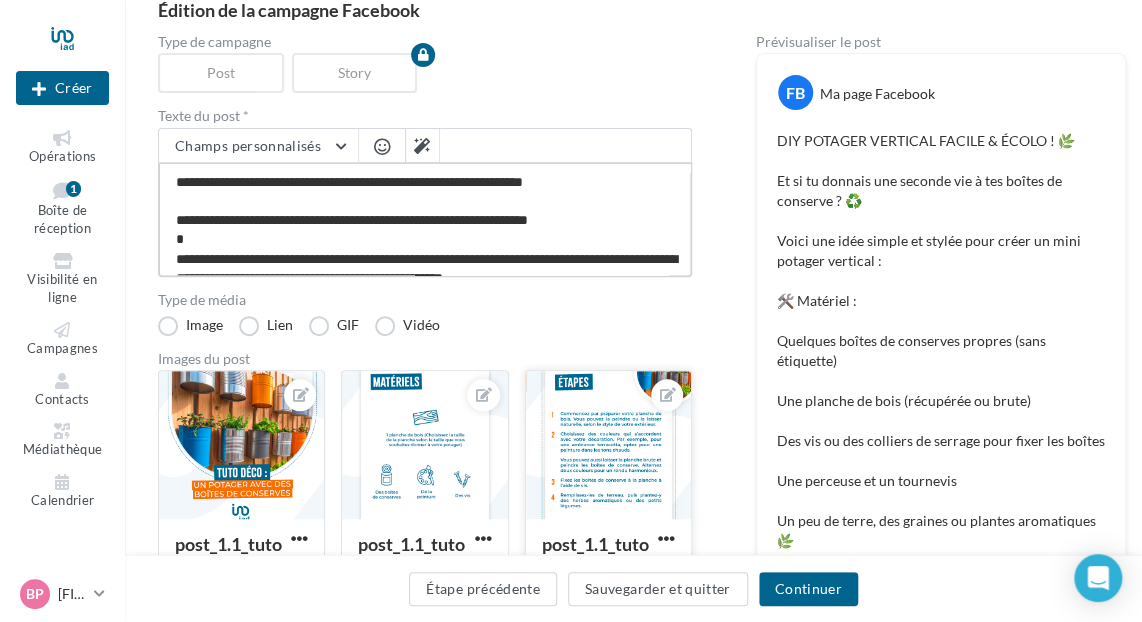 scroll, scrollTop: 530, scrollLeft: 0, axis: vertical 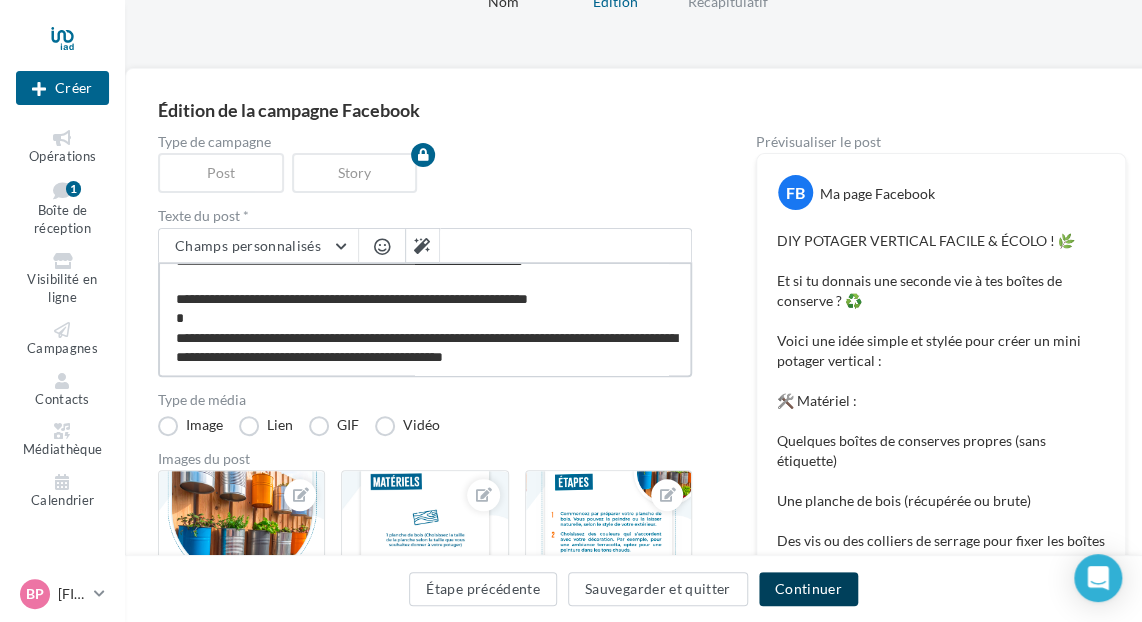type on "**********" 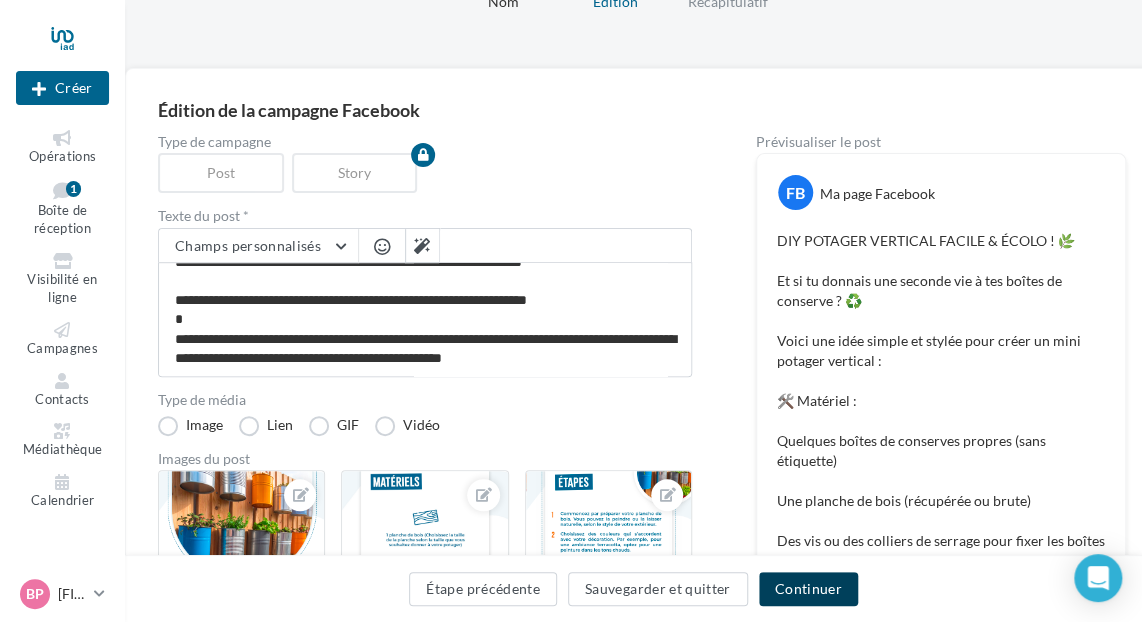 scroll, scrollTop: 529, scrollLeft: 0, axis: vertical 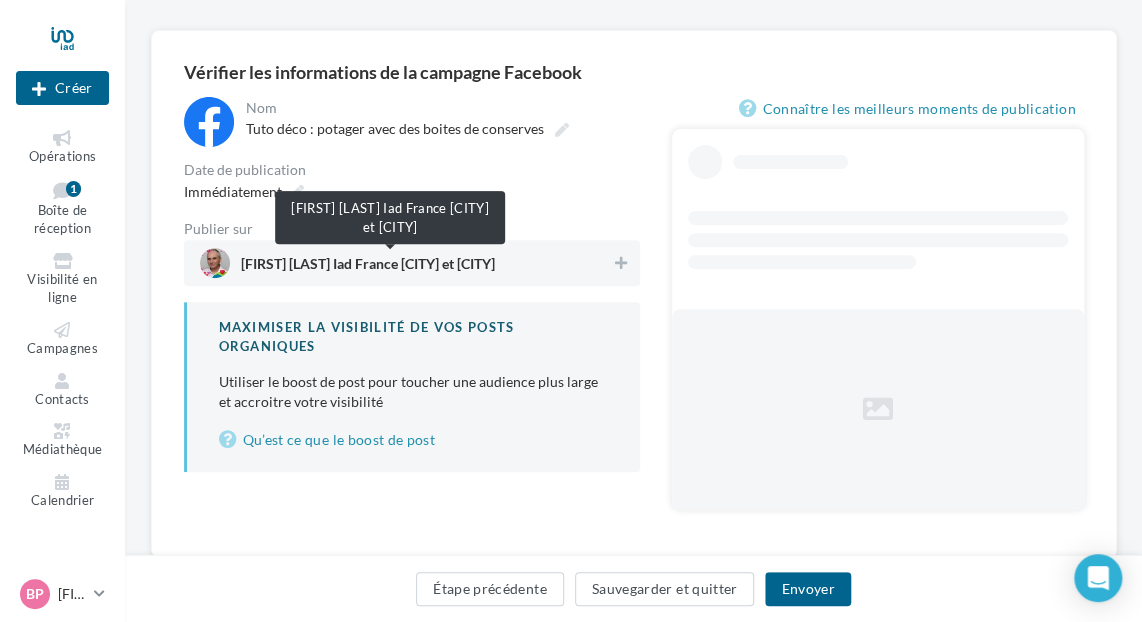 drag, startPoint x: 388, startPoint y: 257, endPoint x: 404, endPoint y: 257, distance: 16 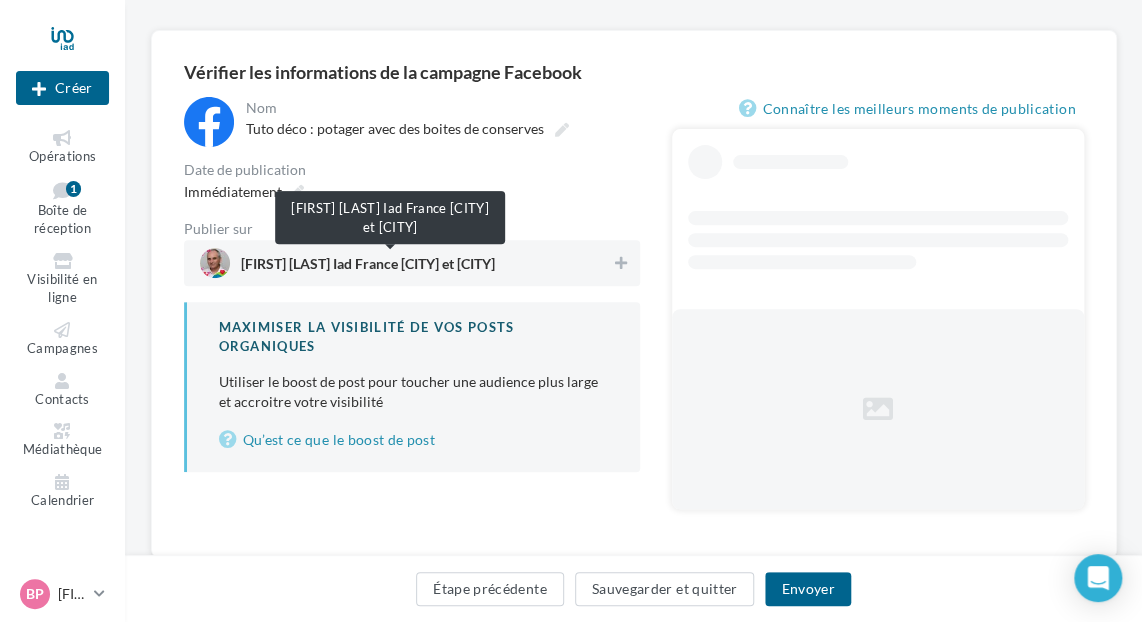 click on "[FIRST] [LAST] Iad France [CITY] et [CITY]" at bounding box center (368, 268) 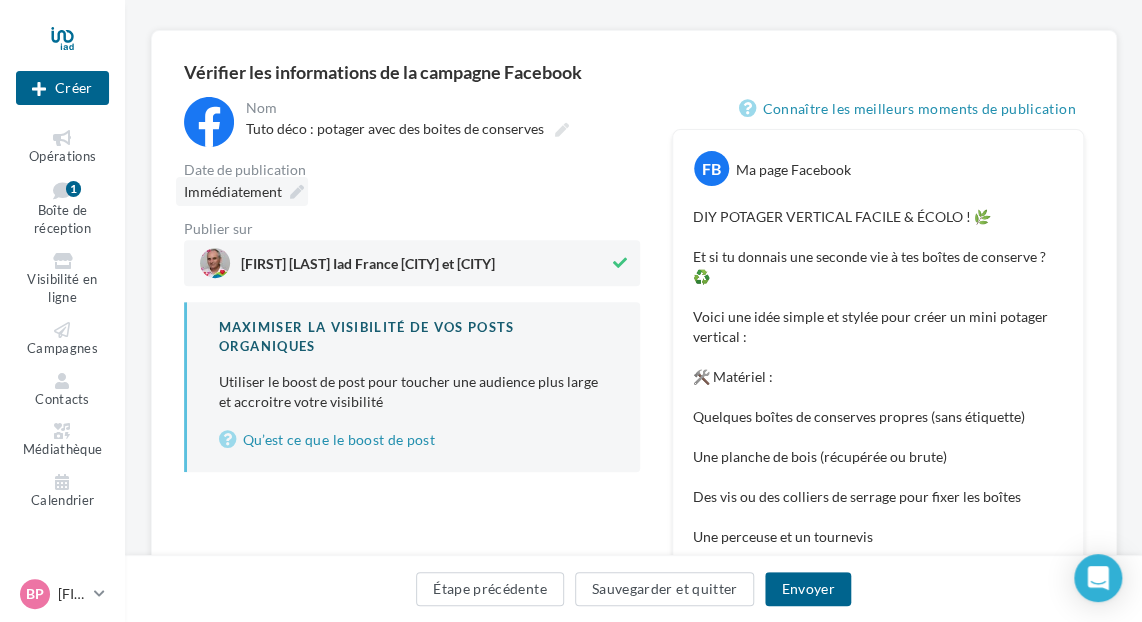 drag, startPoint x: 273, startPoint y: 187, endPoint x: 291, endPoint y: 189, distance: 18.110771 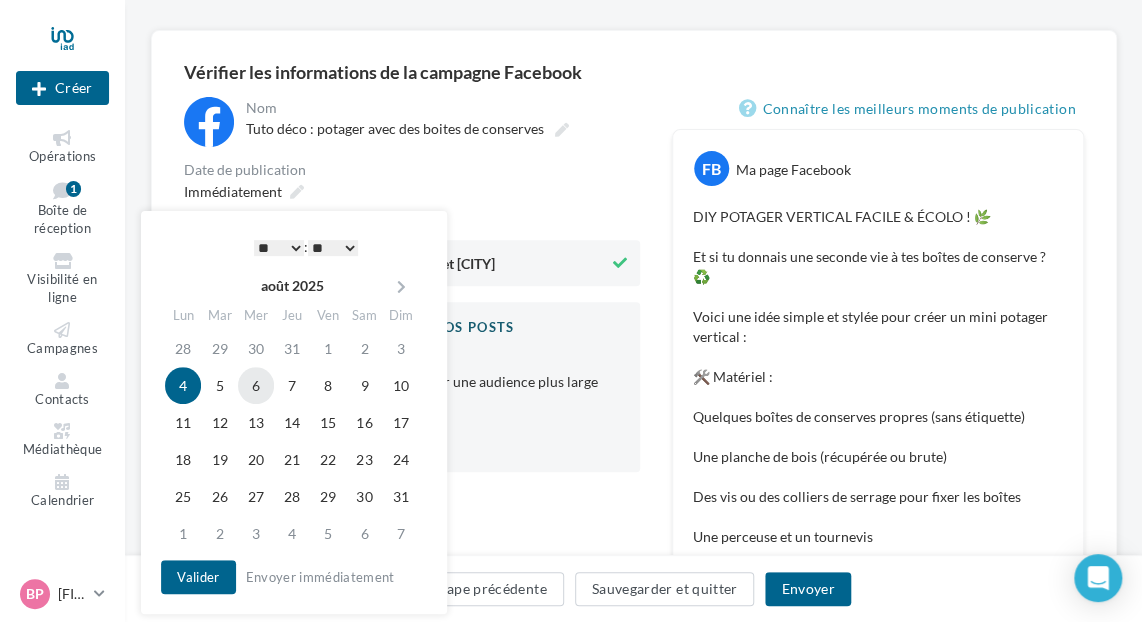 click on "6" at bounding box center [256, 385] 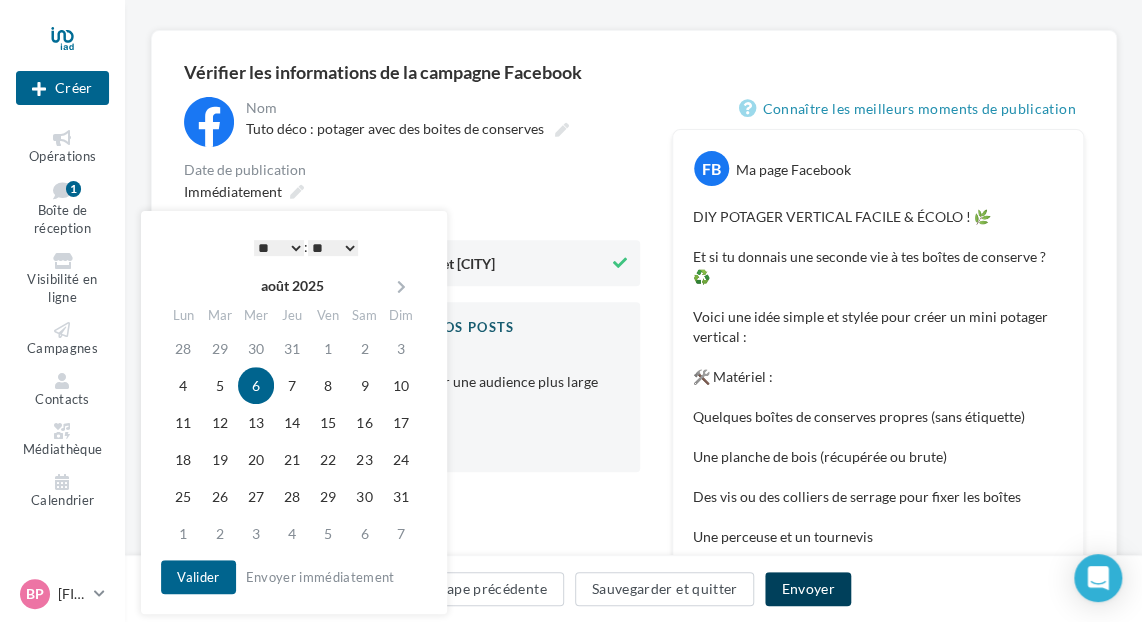 click on "Envoyer" at bounding box center [807, 589] 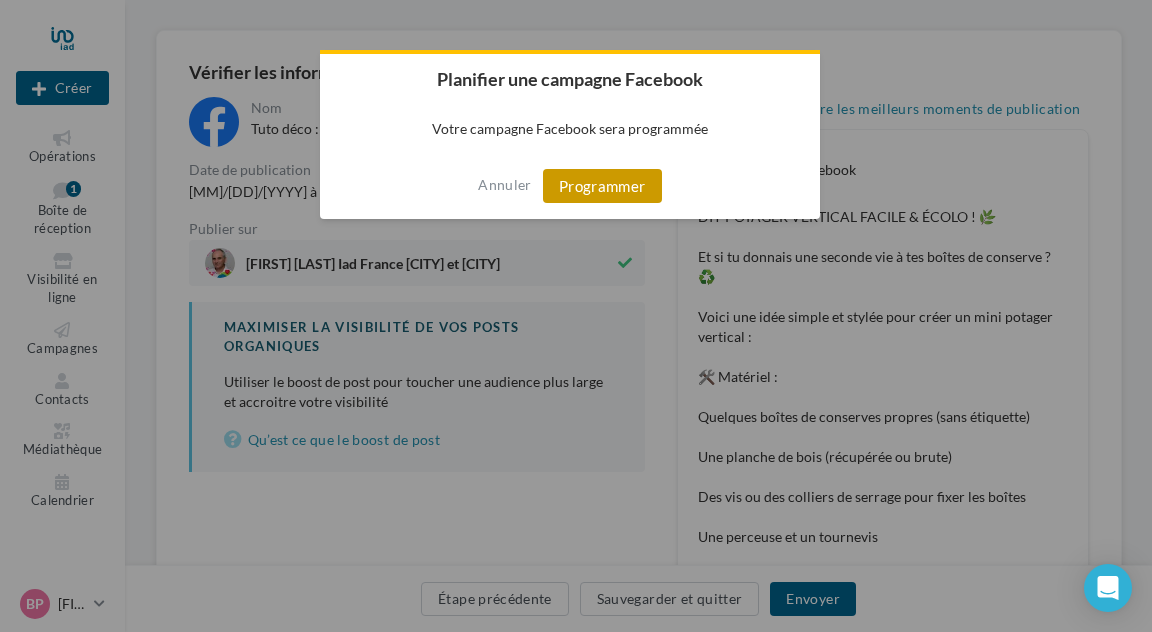 click on "Programmer" at bounding box center [602, 186] 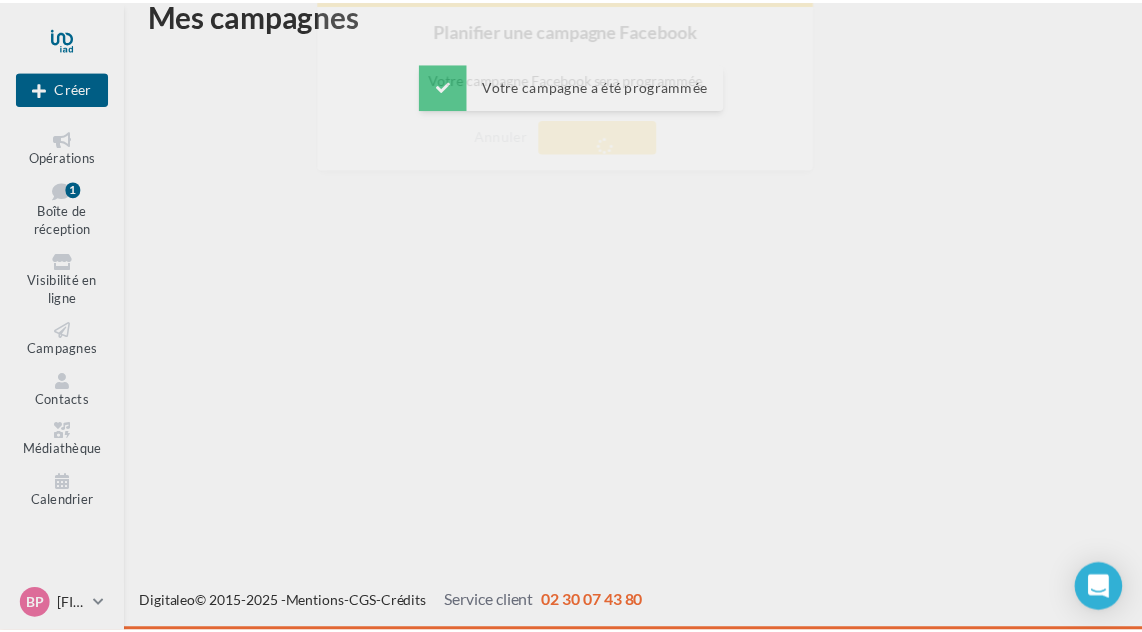 scroll, scrollTop: 32, scrollLeft: 0, axis: vertical 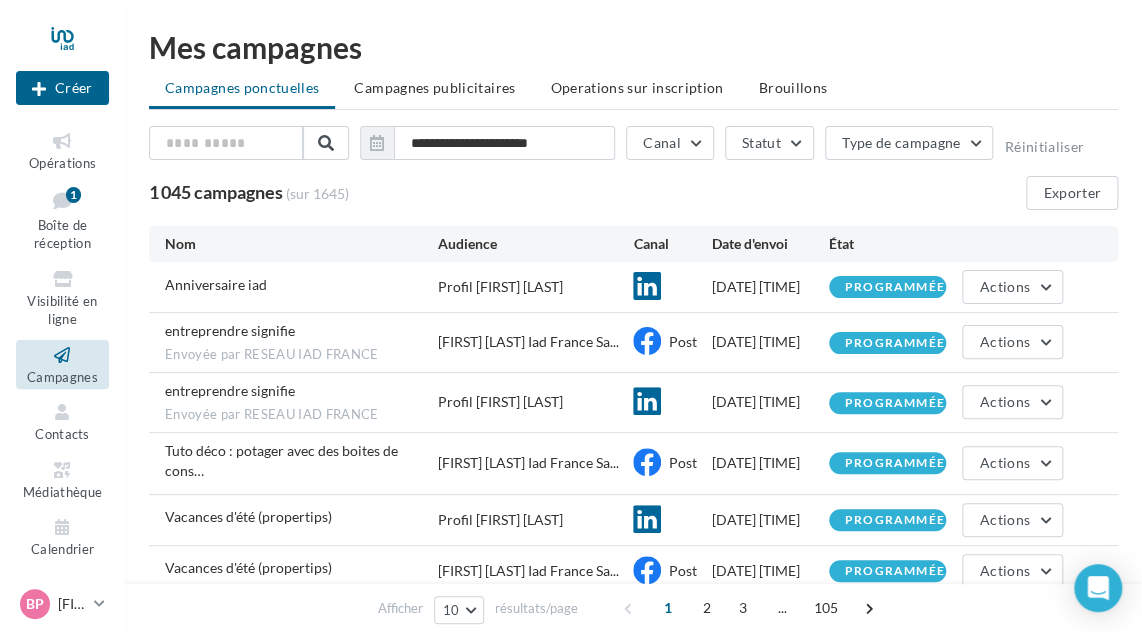 click at bounding box center [62, 141] 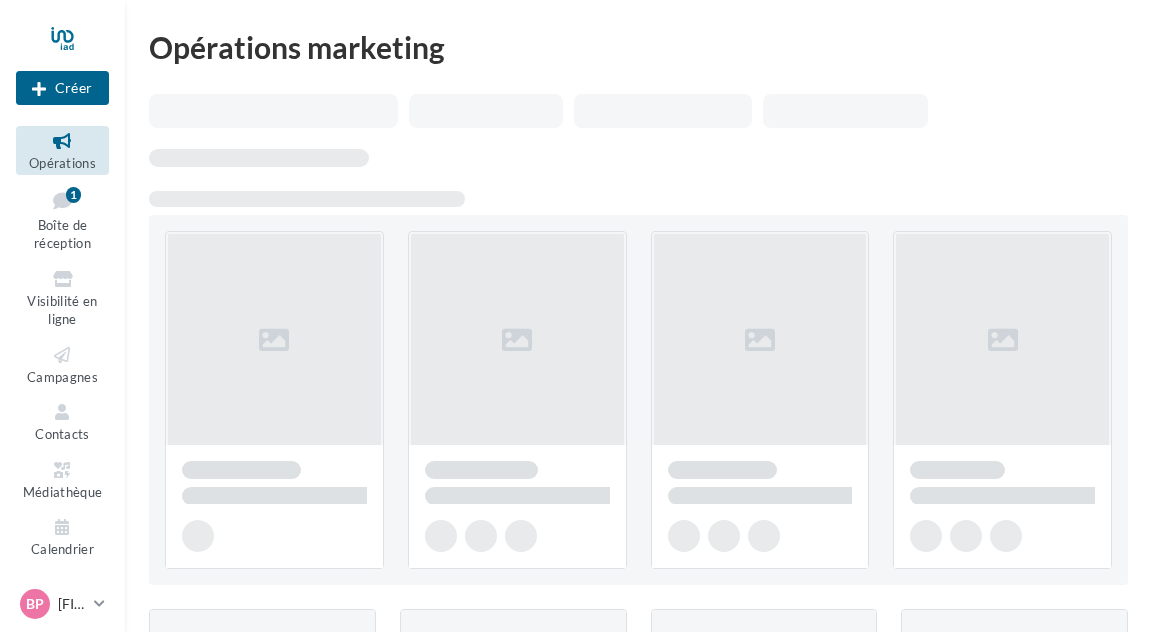 scroll, scrollTop: 0, scrollLeft: 0, axis: both 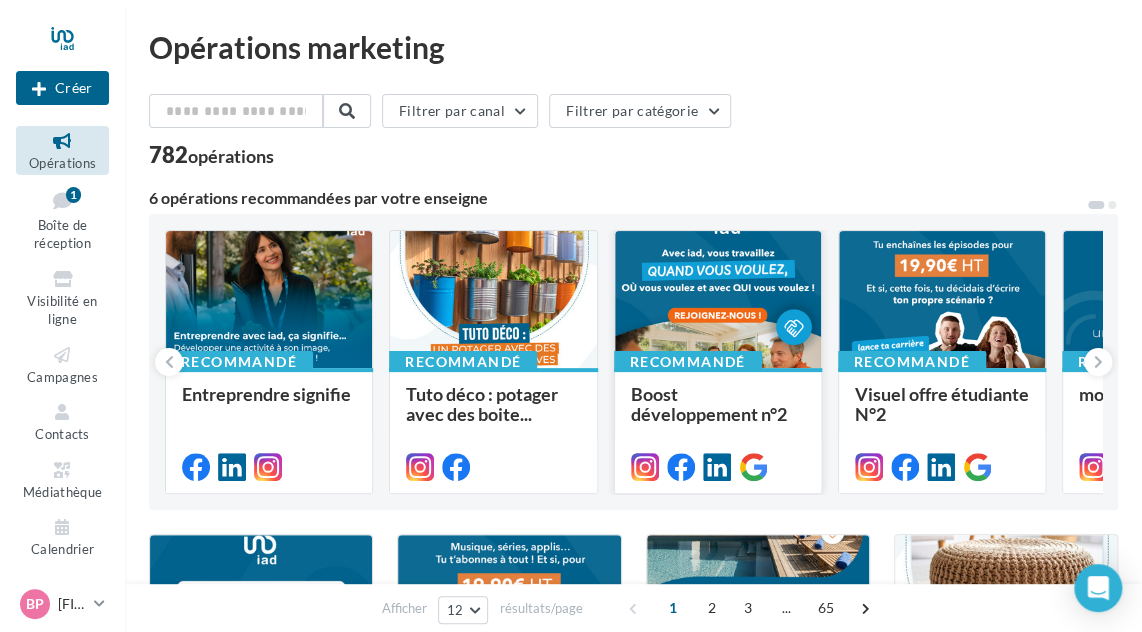 click at bounding box center (718, 300) 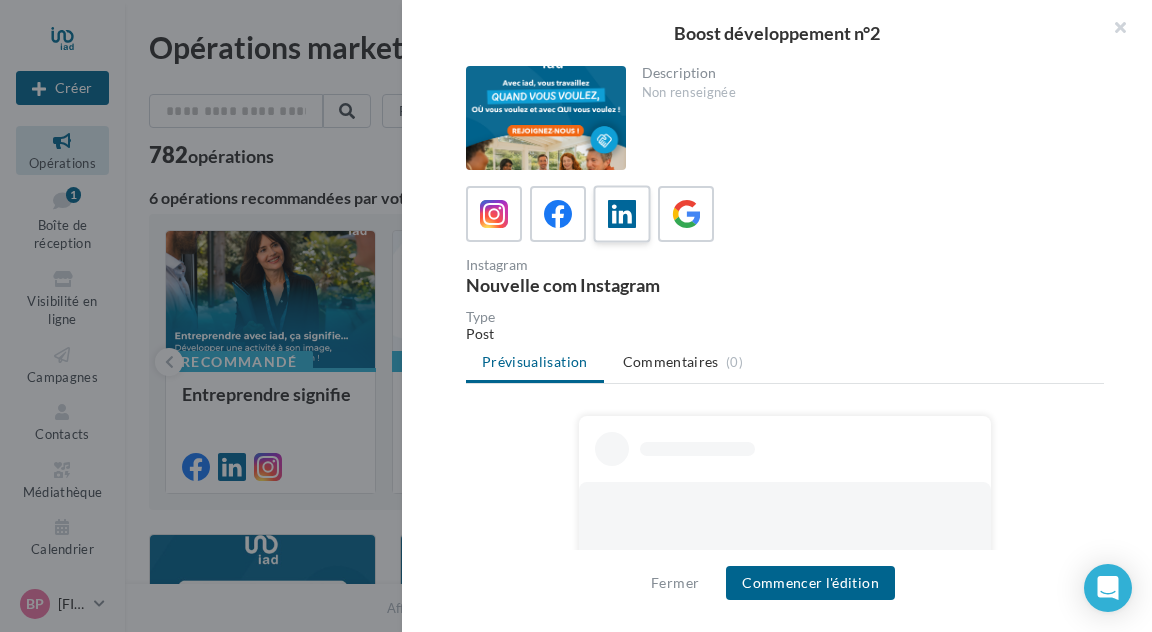 drag, startPoint x: 631, startPoint y: 227, endPoint x: 687, endPoint y: 289, distance: 83.546394 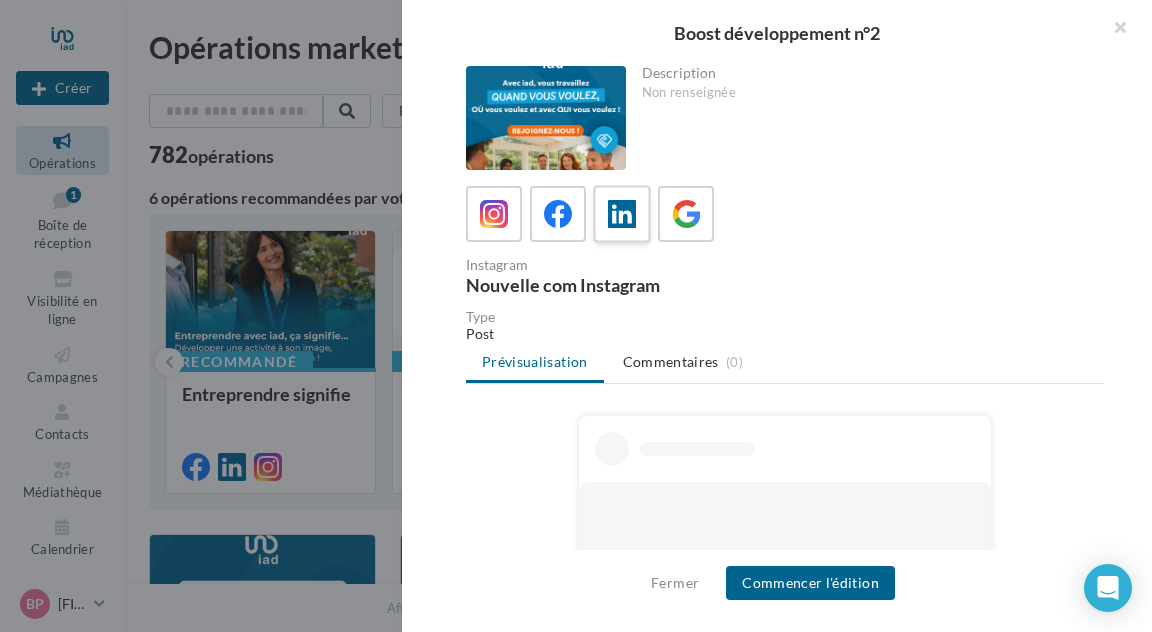 click at bounding box center (622, 215) 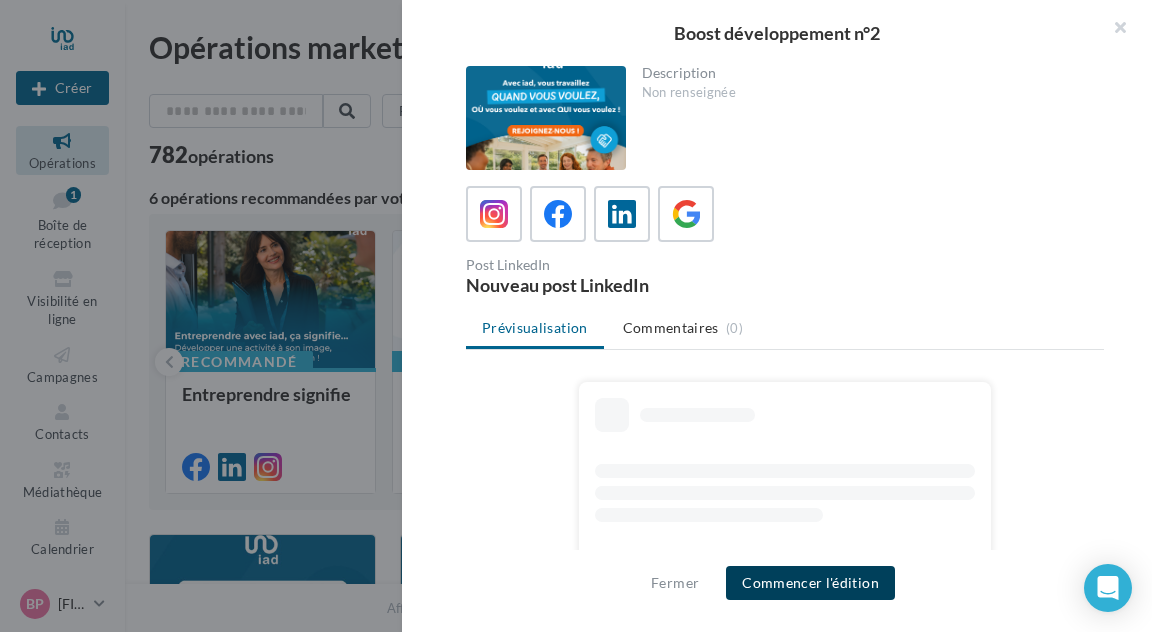 drag, startPoint x: 812, startPoint y: 581, endPoint x: 686, endPoint y: 522, distance: 139.12944 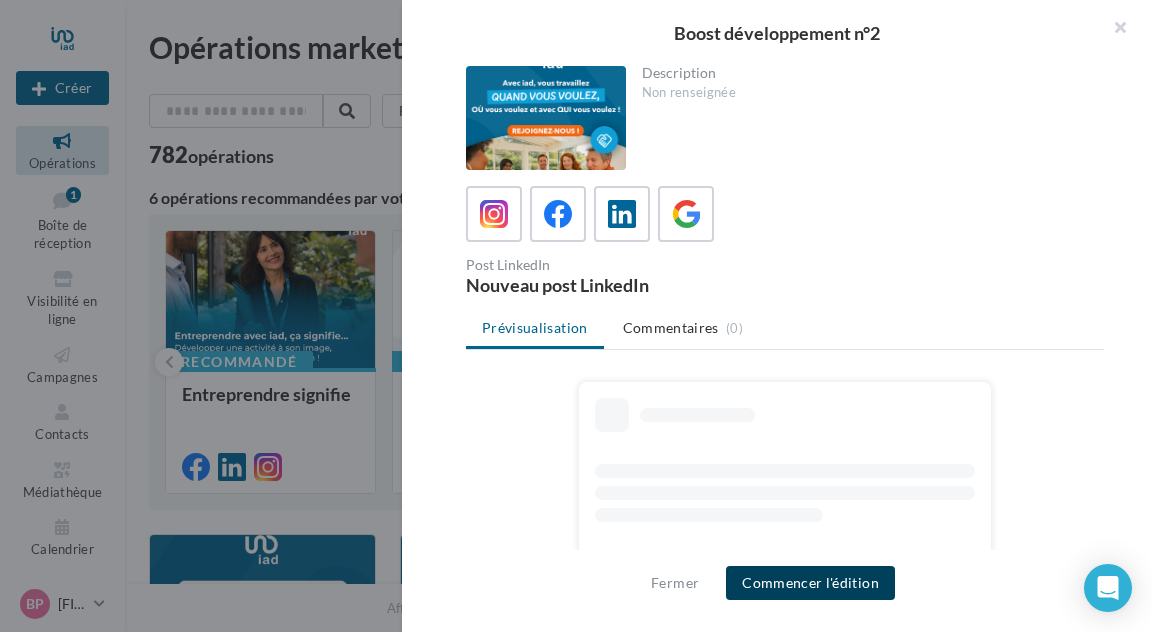 click on "Commencer l'édition" at bounding box center (810, 583) 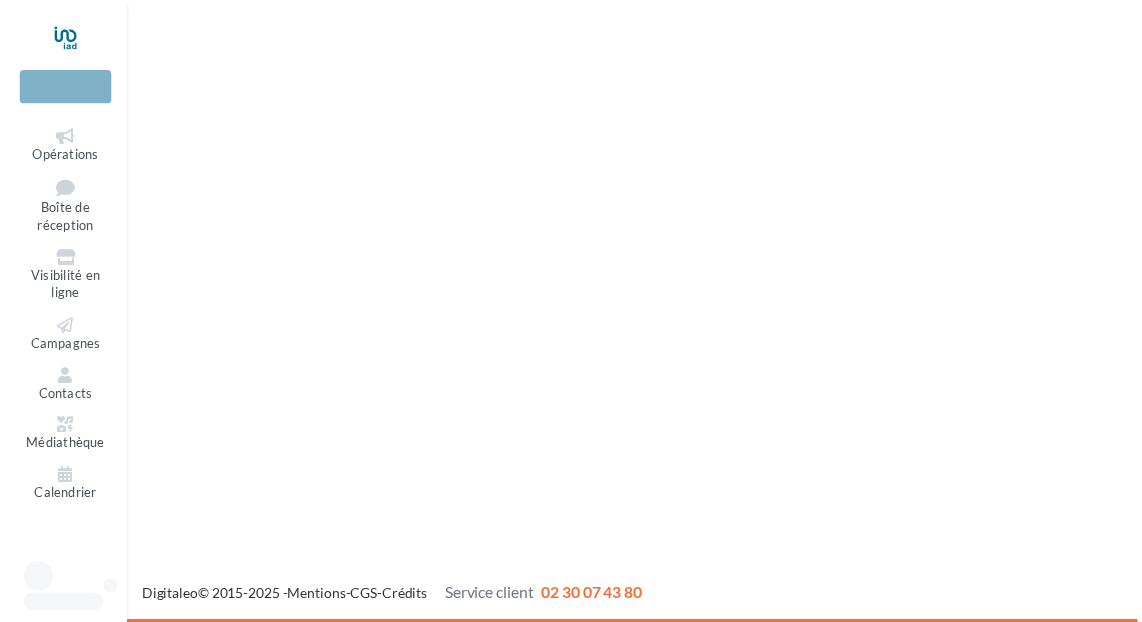 scroll, scrollTop: 0, scrollLeft: 0, axis: both 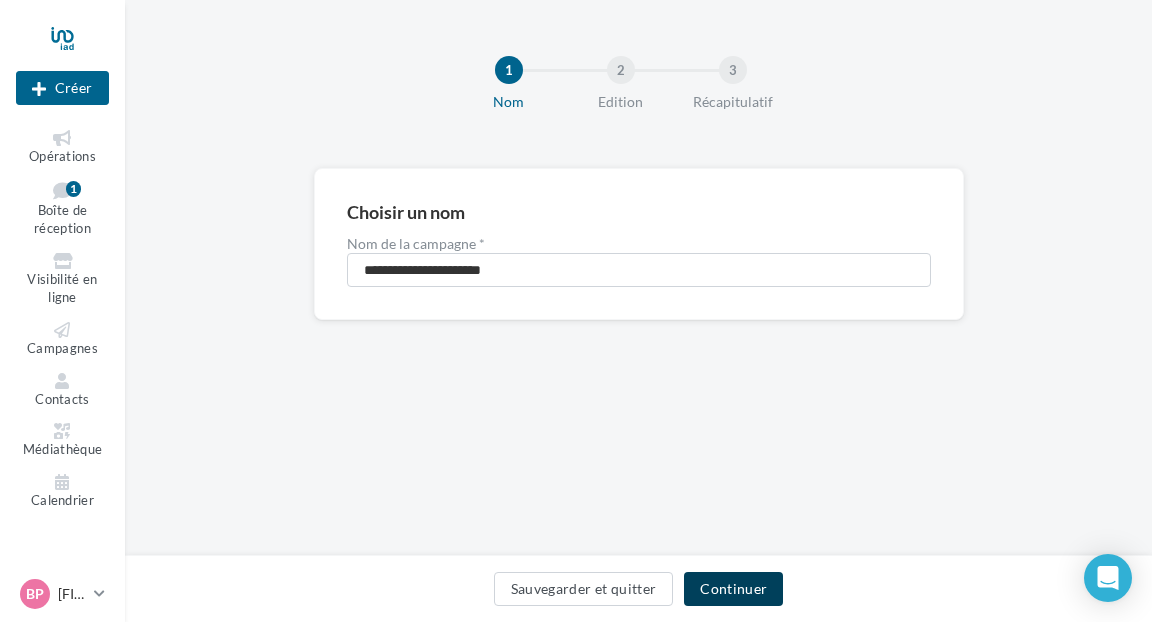 click on "Continuer" at bounding box center [733, 589] 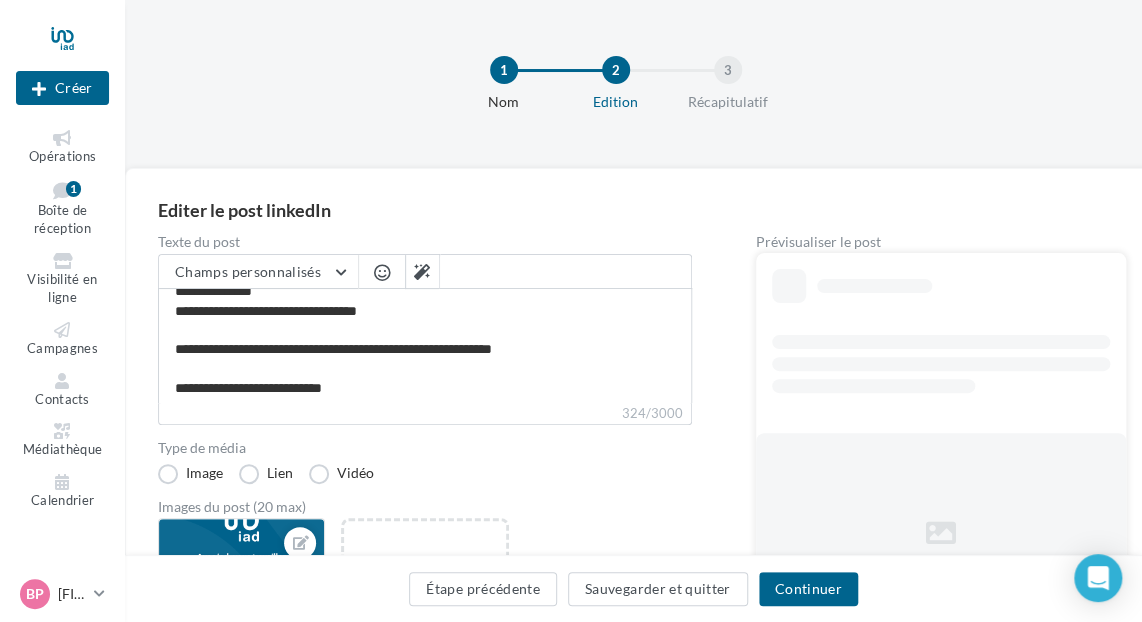 scroll, scrollTop: 112, scrollLeft: 0, axis: vertical 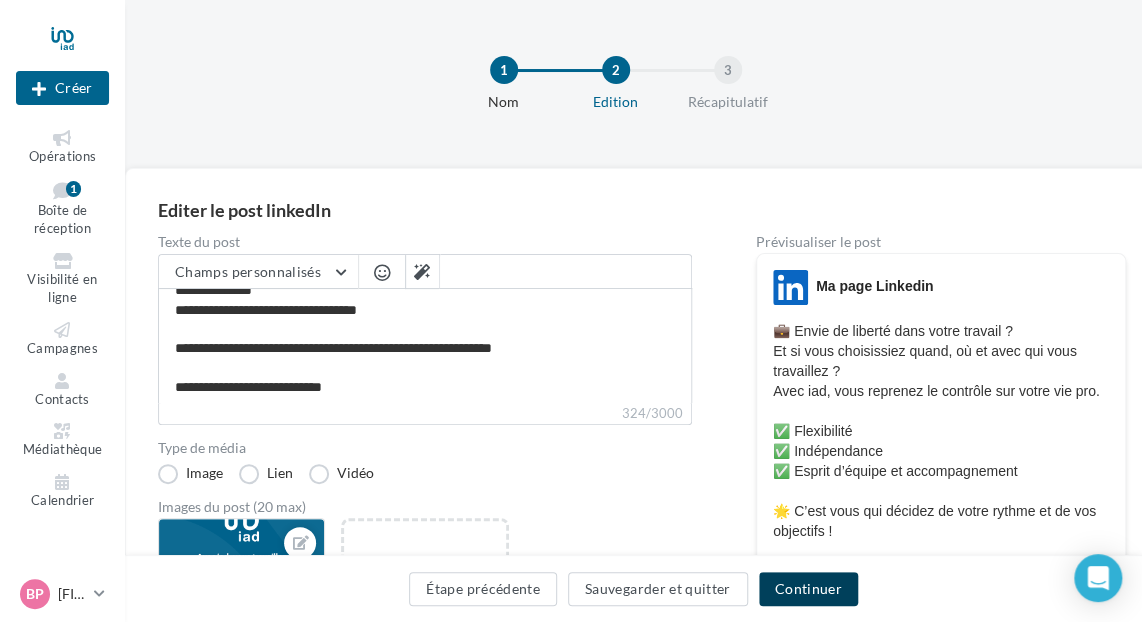 click on "Continuer" at bounding box center [808, 589] 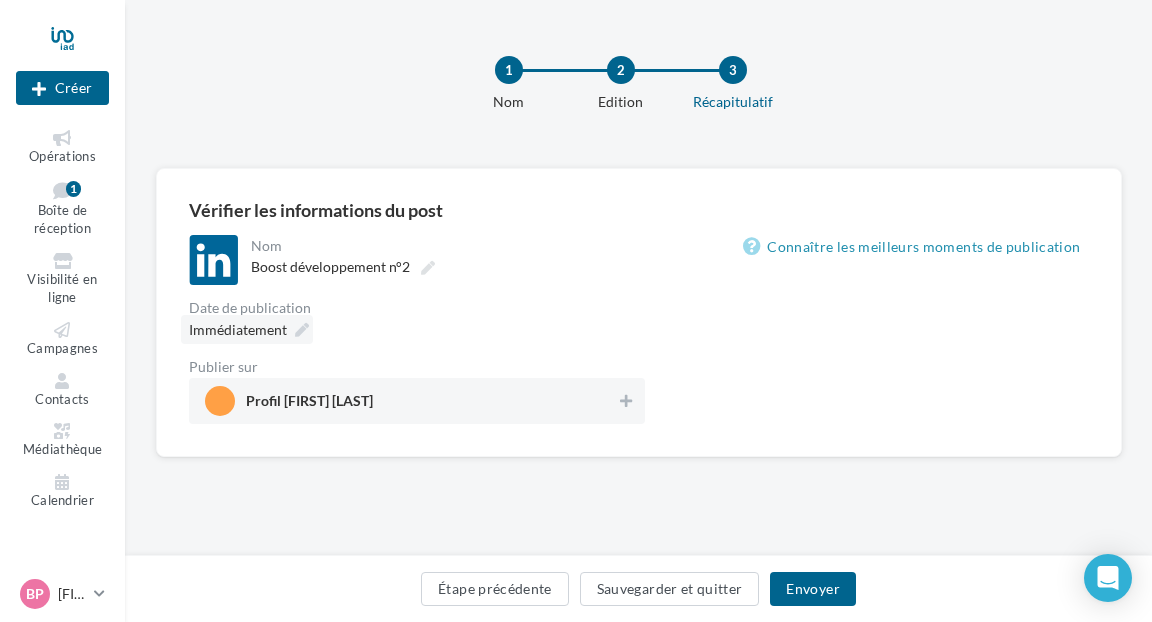 click on "Immédiatement" at bounding box center [238, 329] 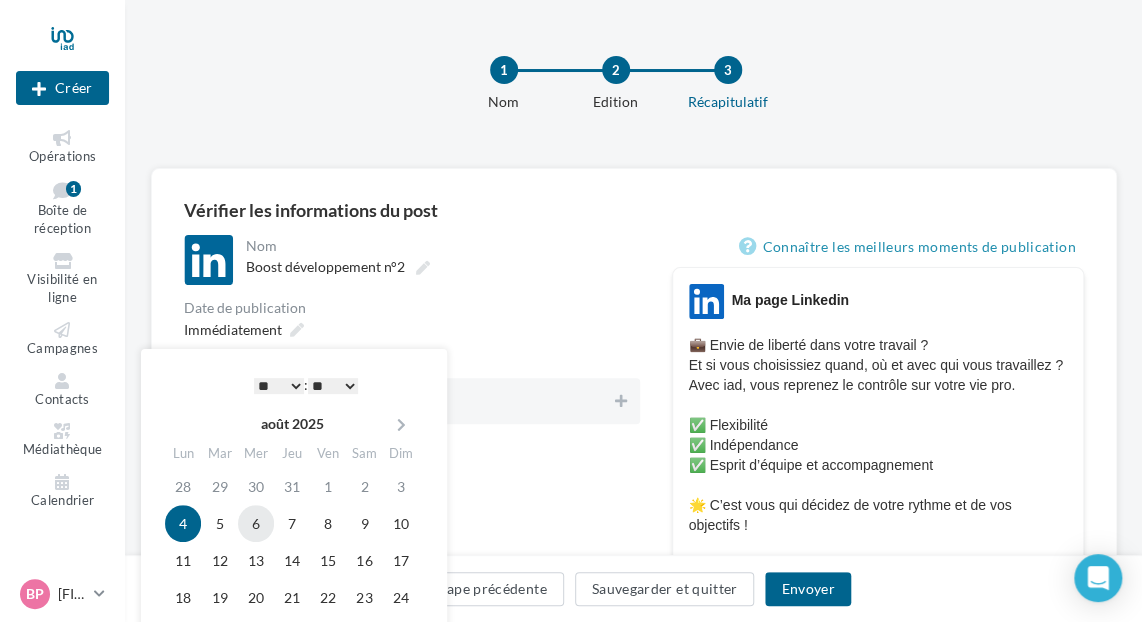 click on "6" at bounding box center [256, 523] 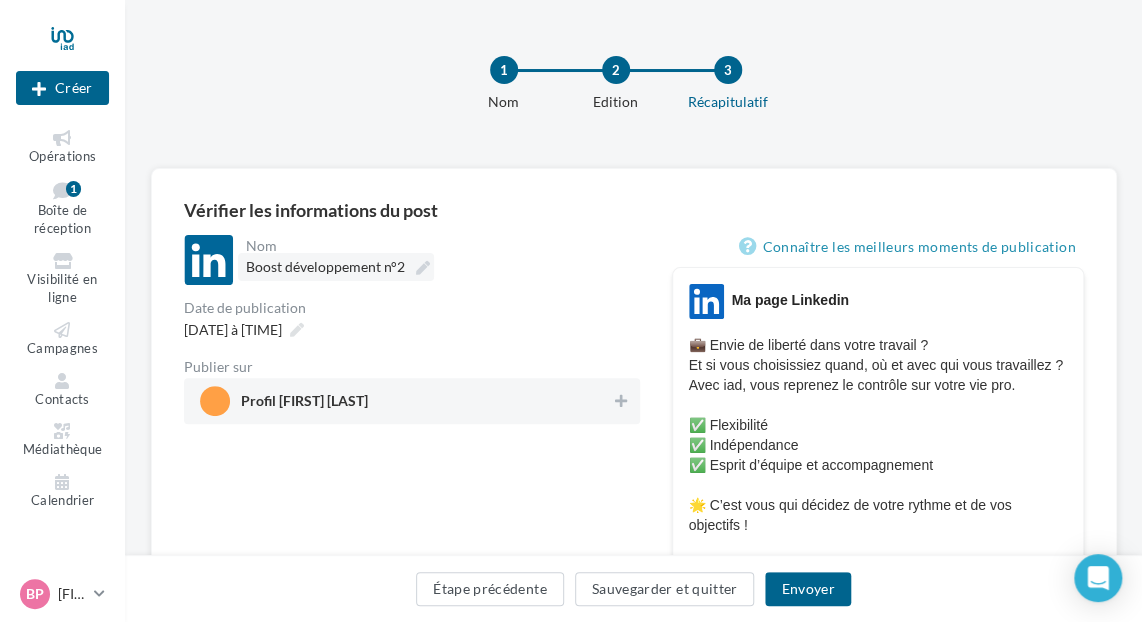 click at bounding box center (423, 268) 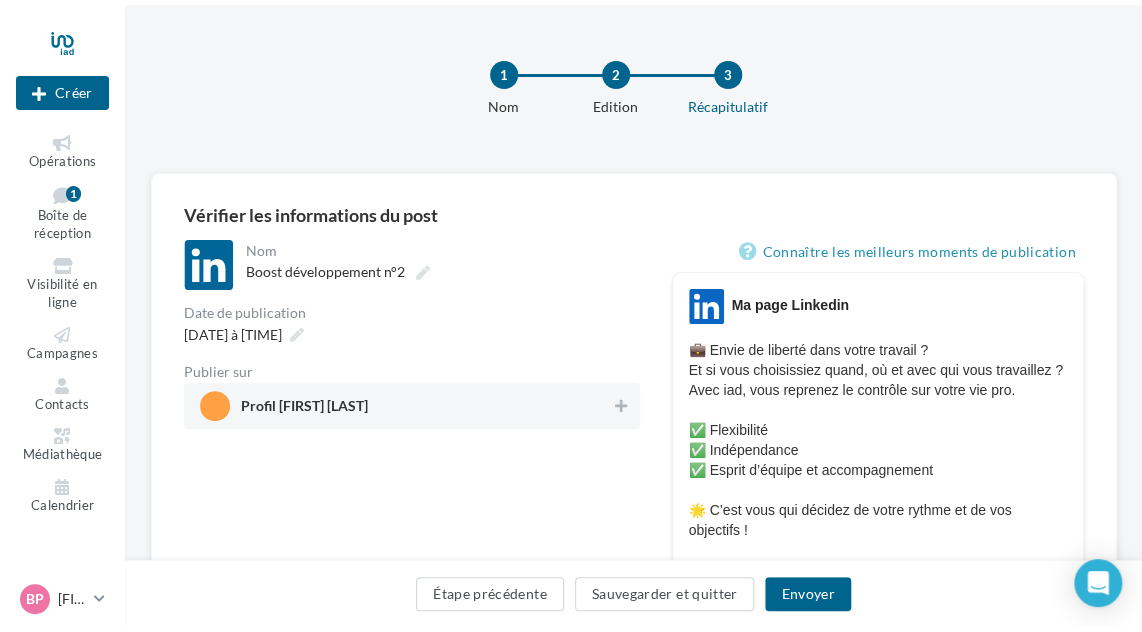 scroll, scrollTop: 0, scrollLeft: 0, axis: both 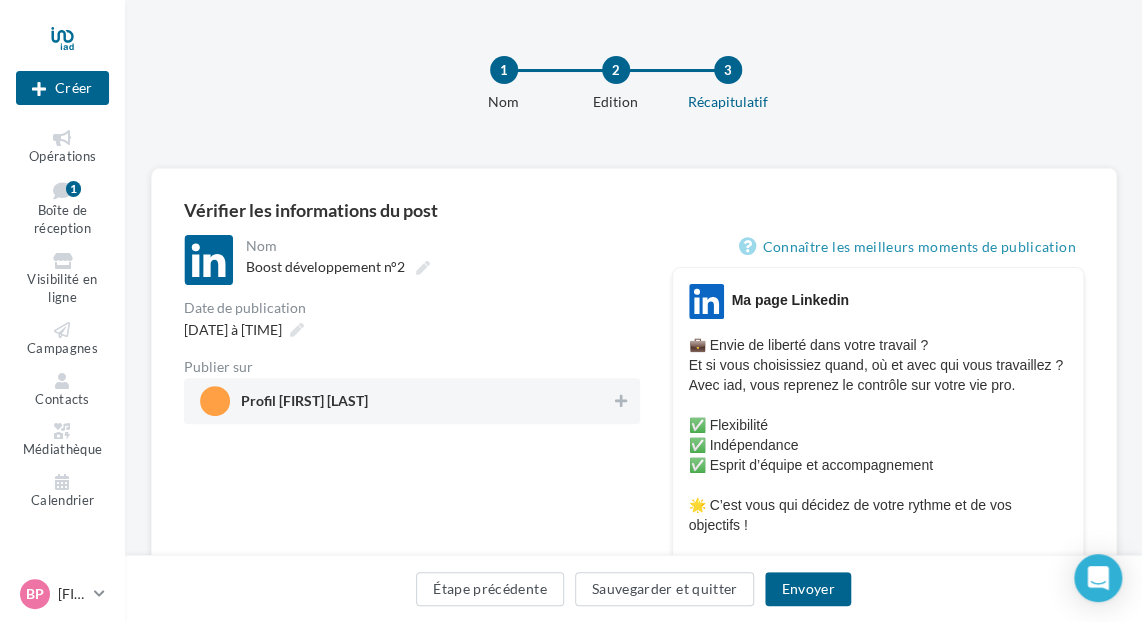 drag, startPoint x: 520, startPoint y: 410, endPoint x: 576, endPoint y: 422, distance: 57.271286 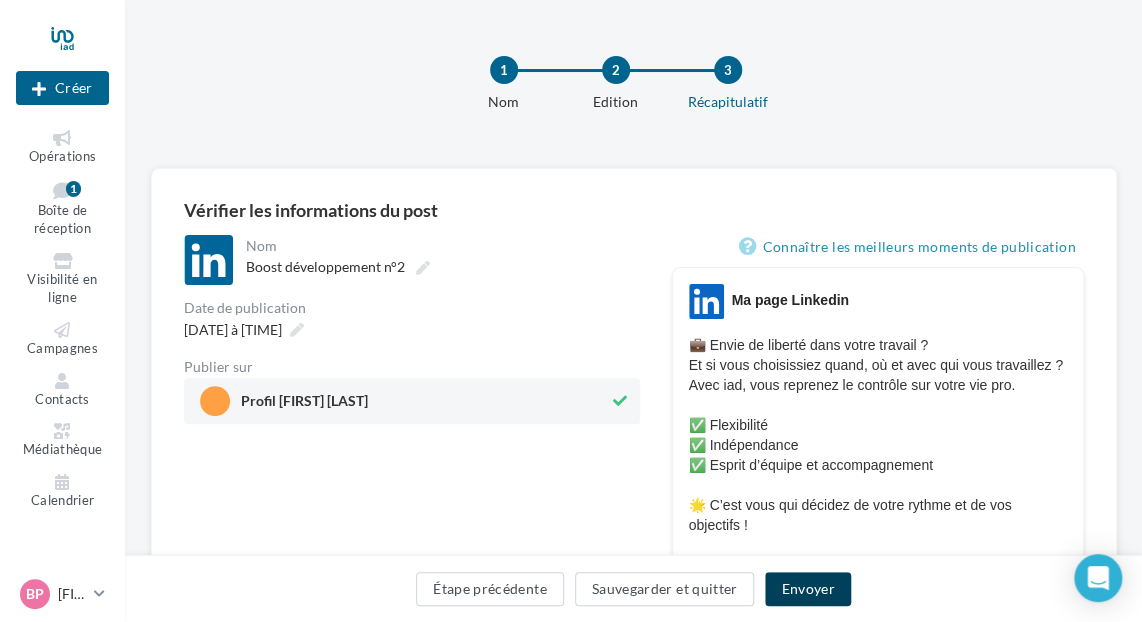 drag, startPoint x: 788, startPoint y: 585, endPoint x: 718, endPoint y: 532, distance: 87.80091 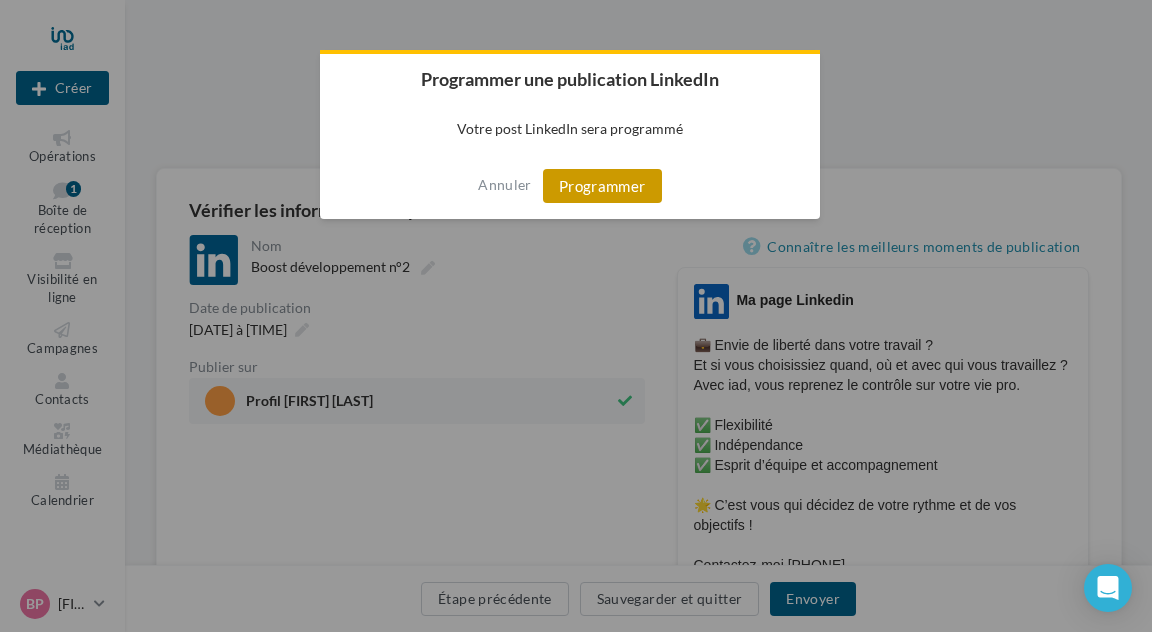 click on "Programmer" at bounding box center (602, 186) 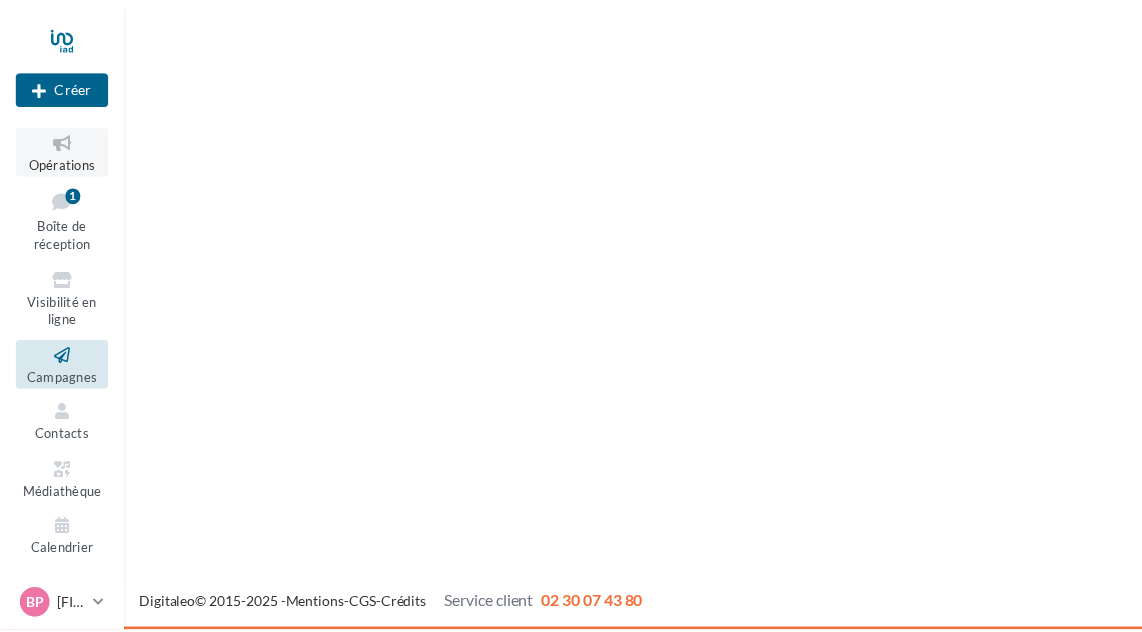 scroll, scrollTop: 0, scrollLeft: 0, axis: both 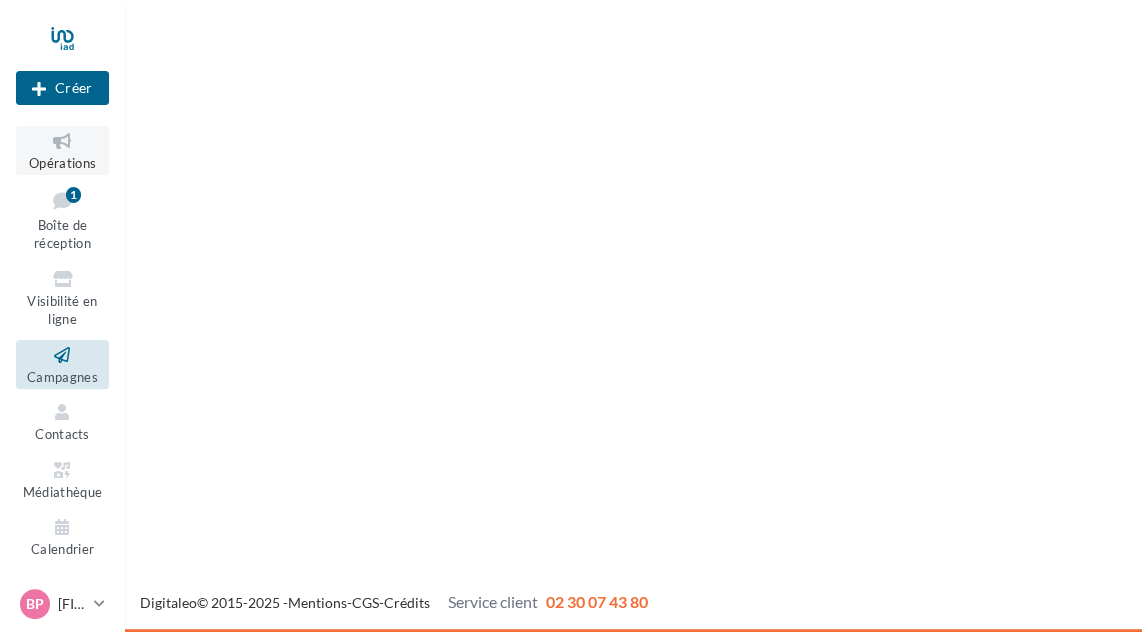 click at bounding box center [62, 141] 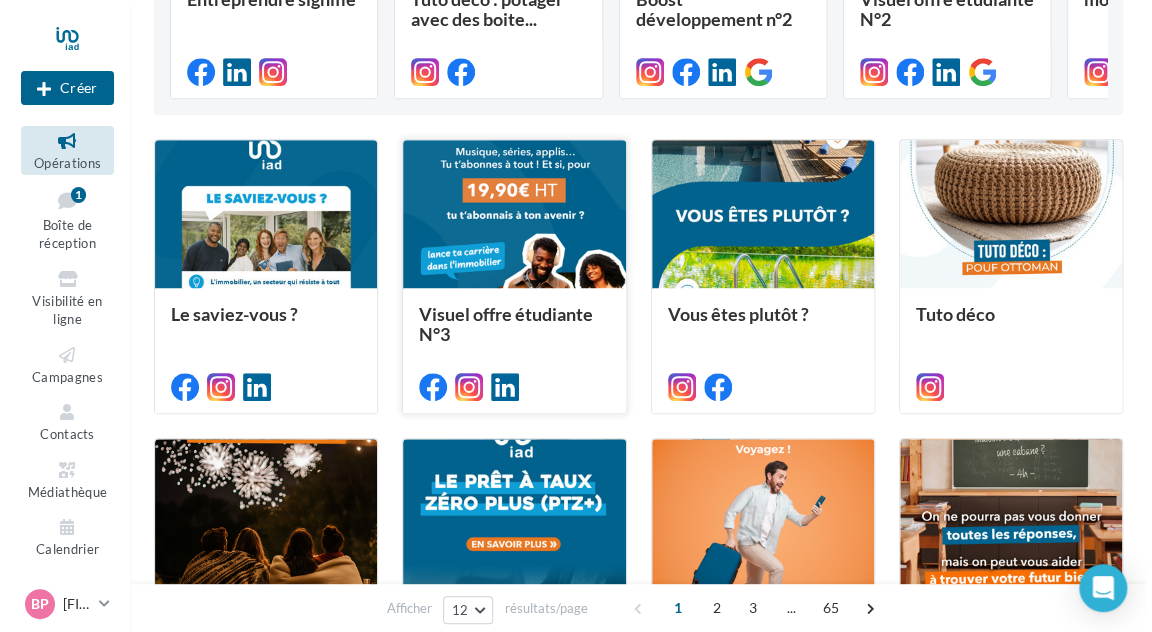 scroll, scrollTop: 400, scrollLeft: 0, axis: vertical 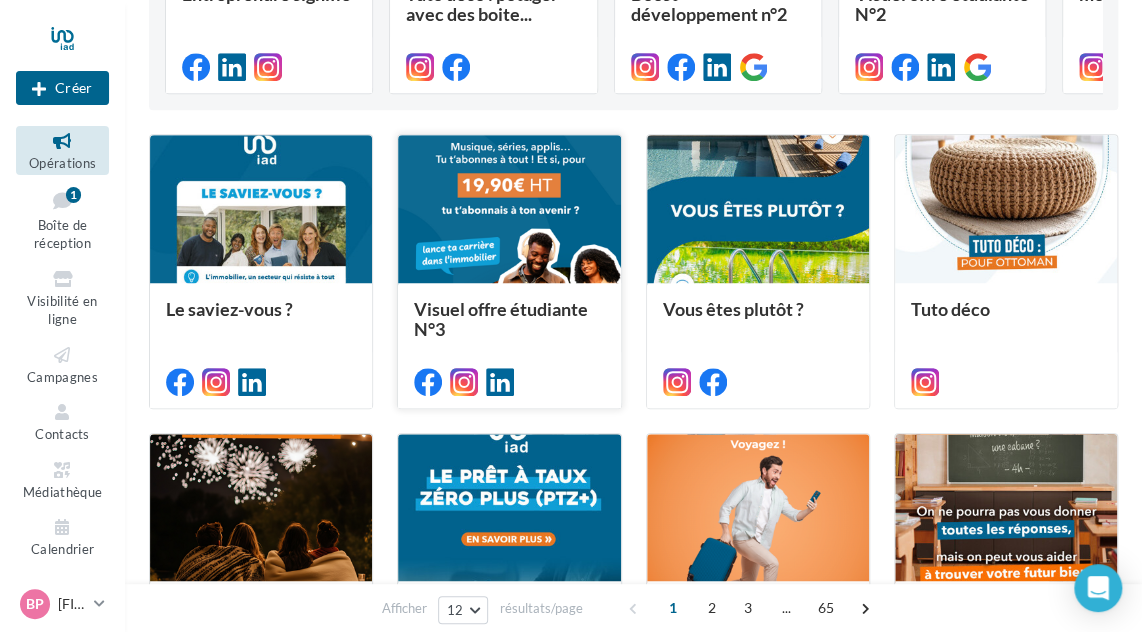 click at bounding box center [509, 210] 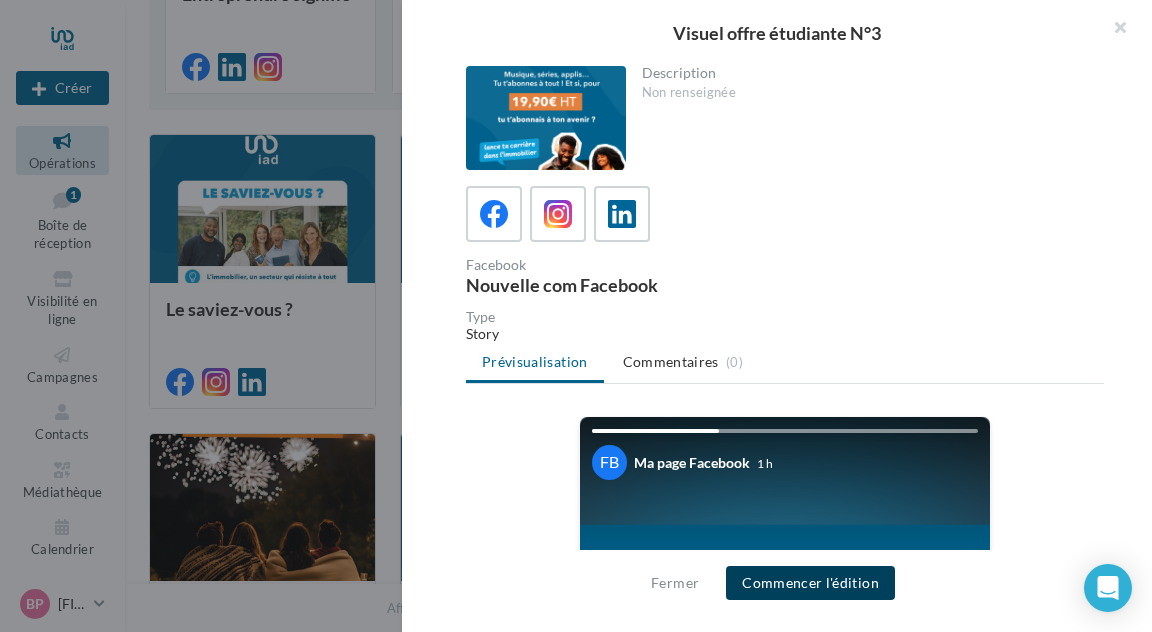 click on "Commencer l'édition" at bounding box center (810, 583) 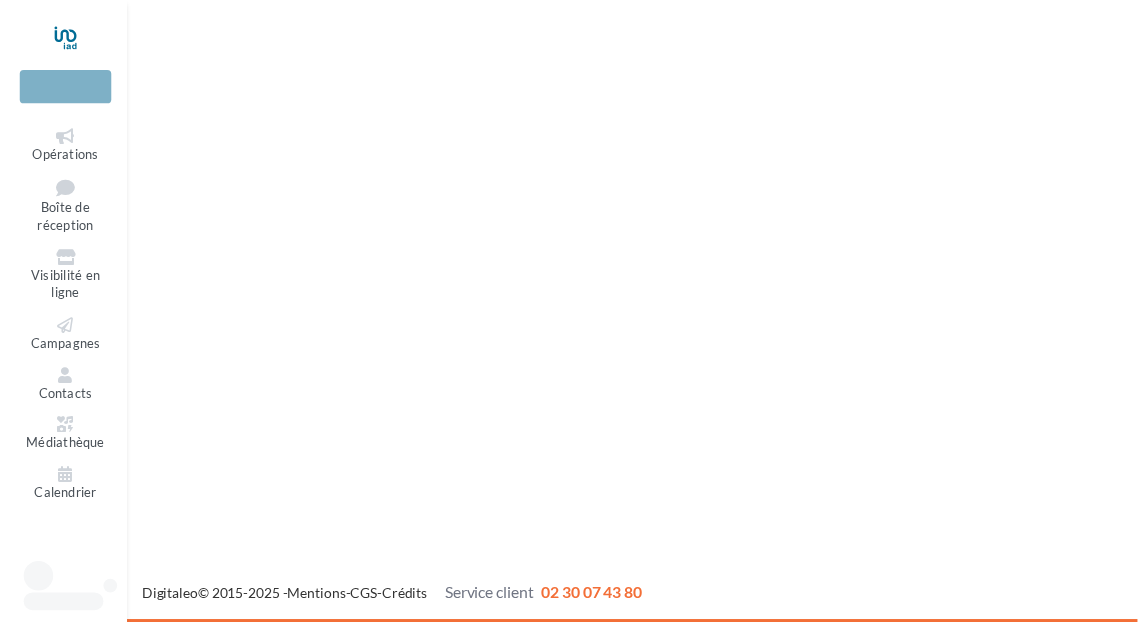scroll, scrollTop: 0, scrollLeft: 0, axis: both 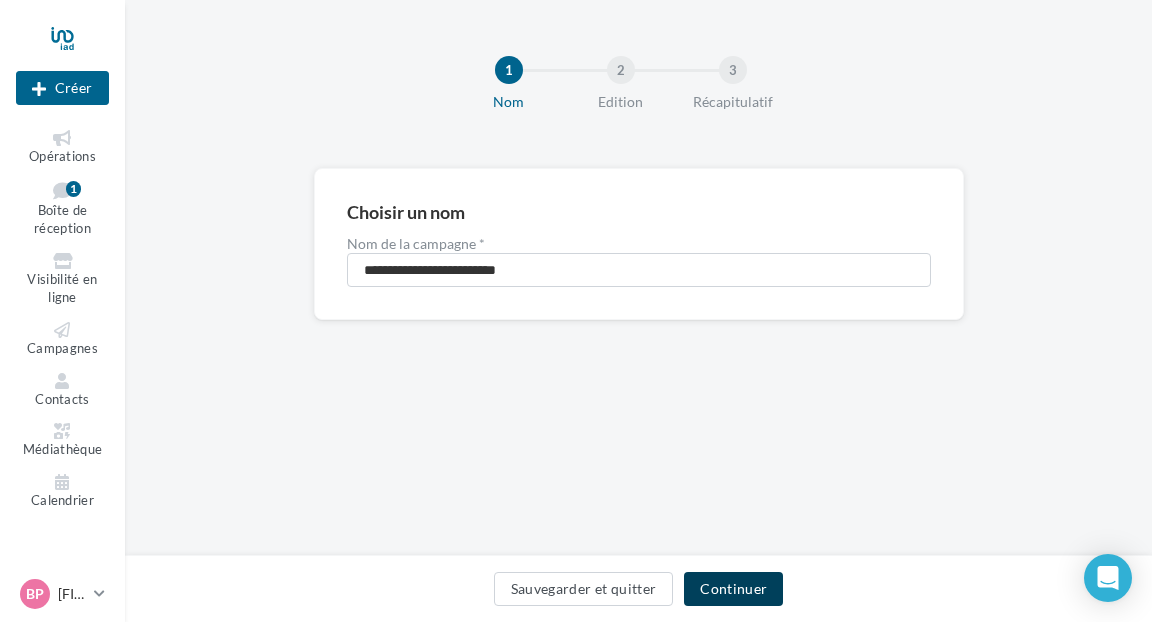 click on "Continuer" at bounding box center [733, 589] 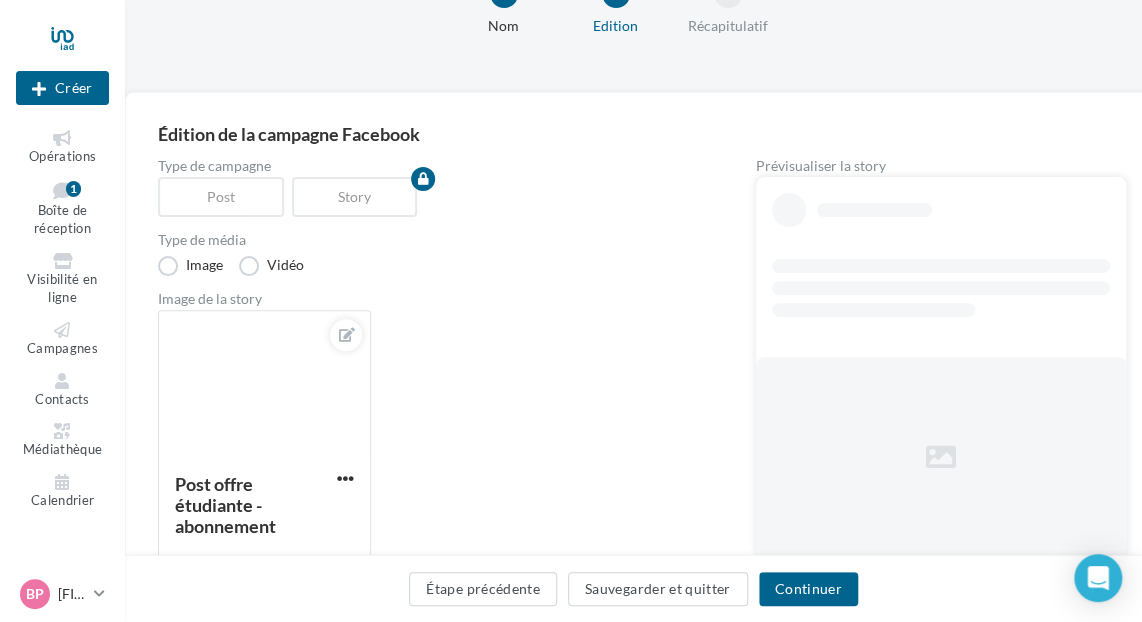 scroll, scrollTop: 183, scrollLeft: 0, axis: vertical 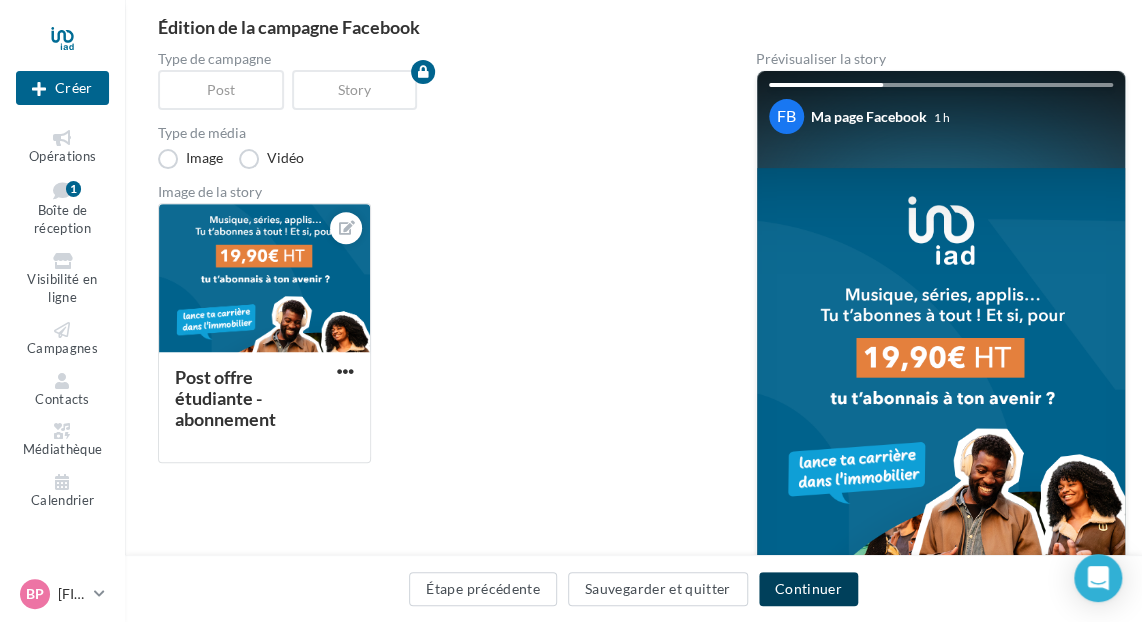 drag, startPoint x: 797, startPoint y: 588, endPoint x: 778, endPoint y: 569, distance: 26.870058 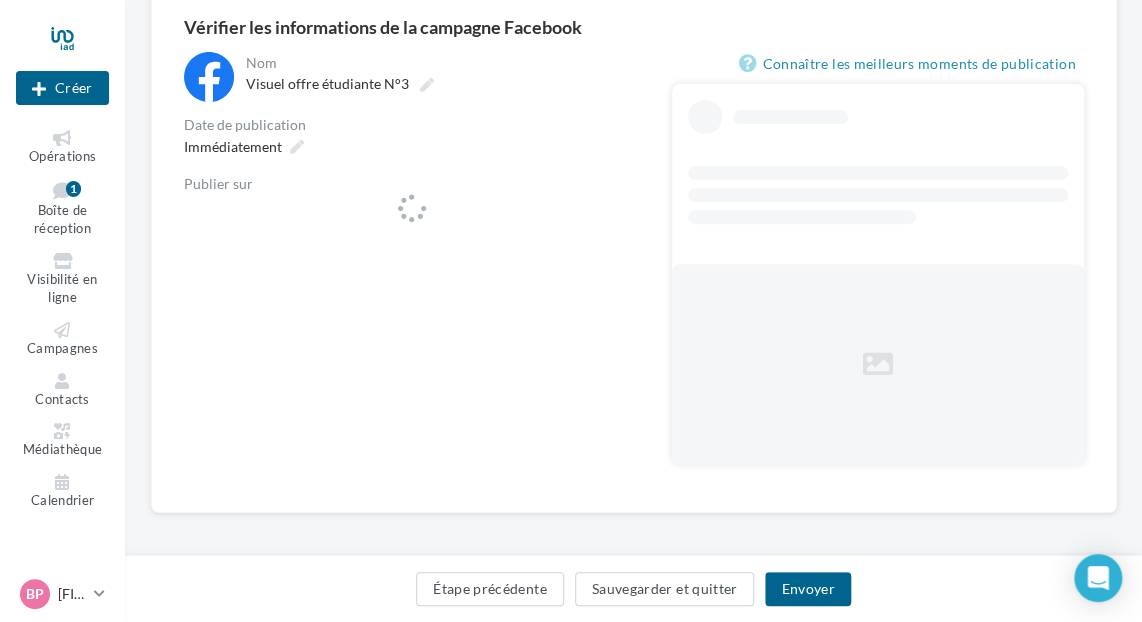 scroll, scrollTop: 192, scrollLeft: 0, axis: vertical 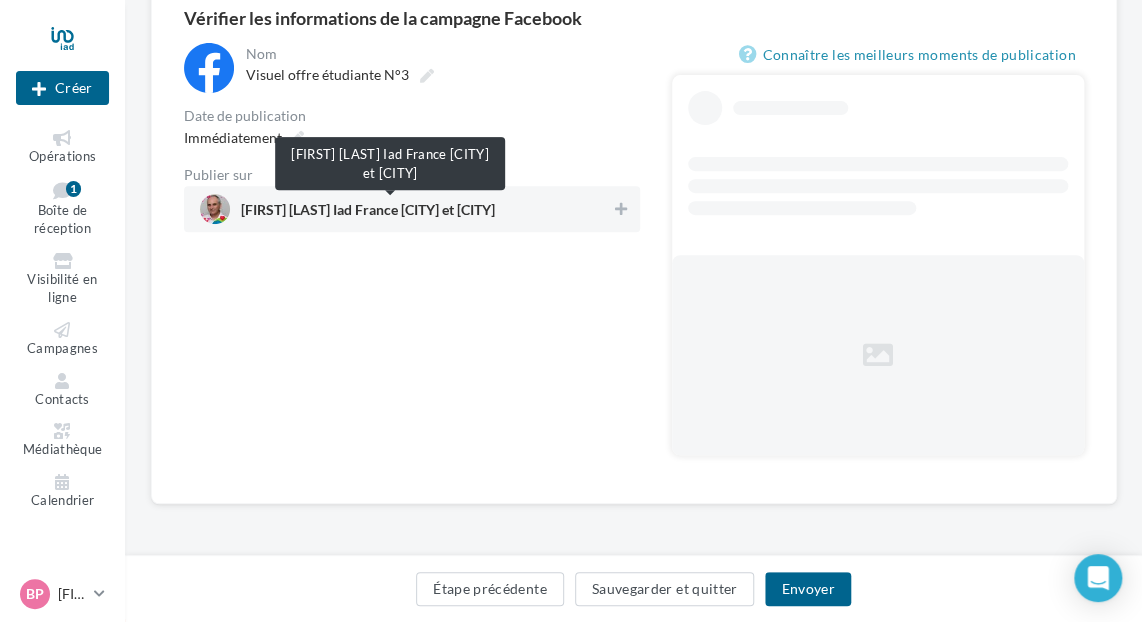 click on "[FIRST] [LAST] Iad France [CITY] et [CITY]" at bounding box center [368, 214] 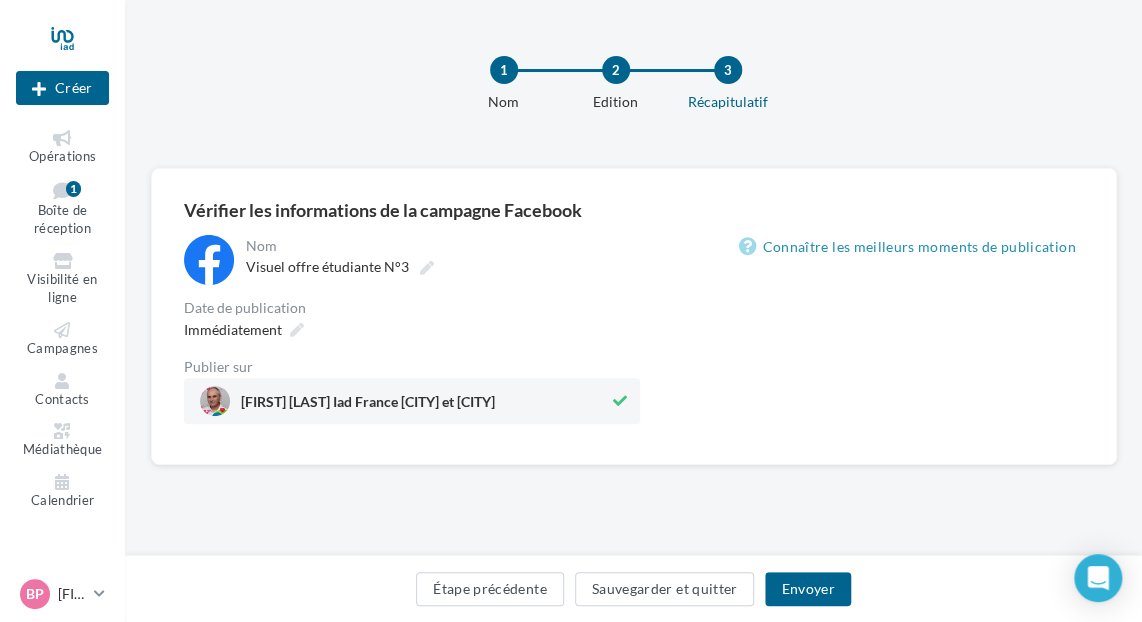 scroll, scrollTop: 0, scrollLeft: 0, axis: both 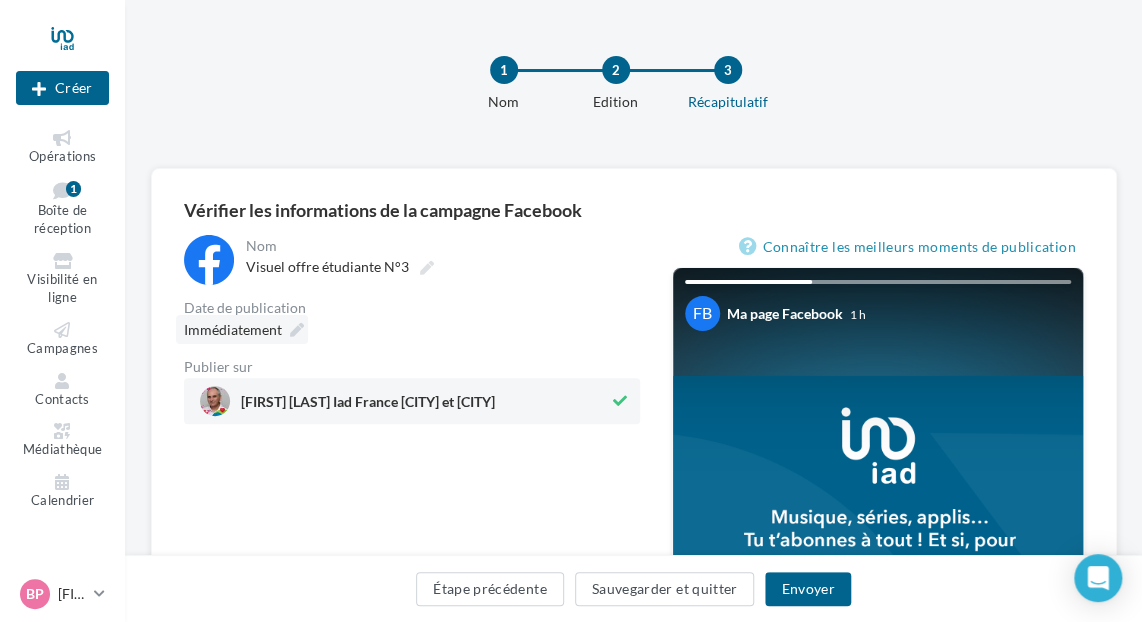drag, startPoint x: 280, startPoint y: 332, endPoint x: 353, endPoint y: 353, distance: 75.96052 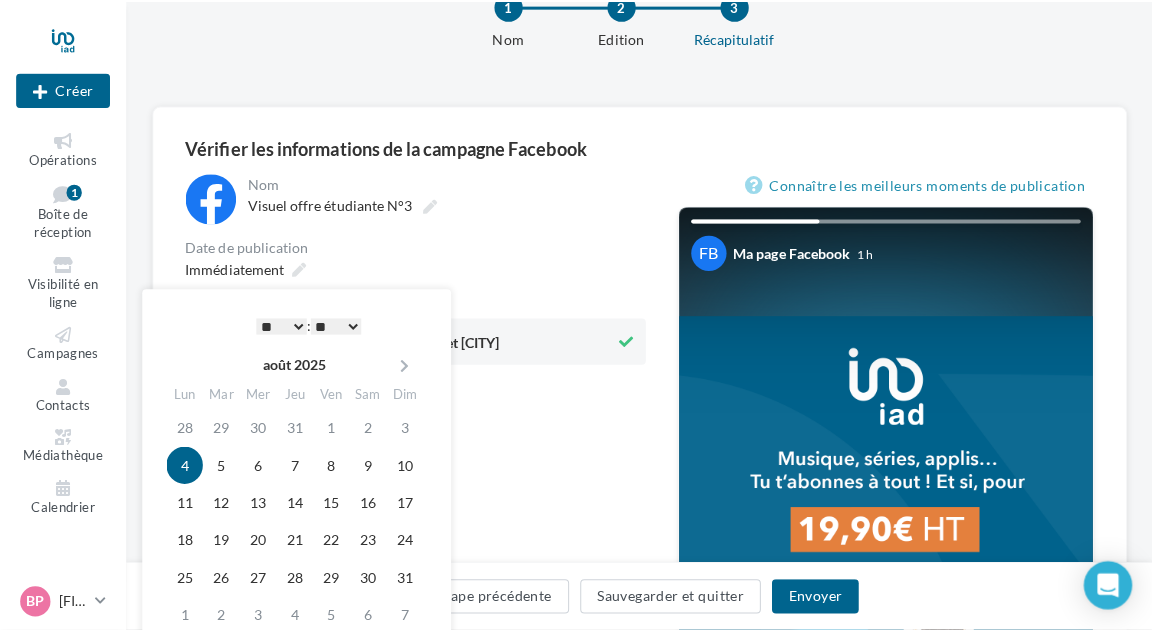 scroll, scrollTop: 100, scrollLeft: 0, axis: vertical 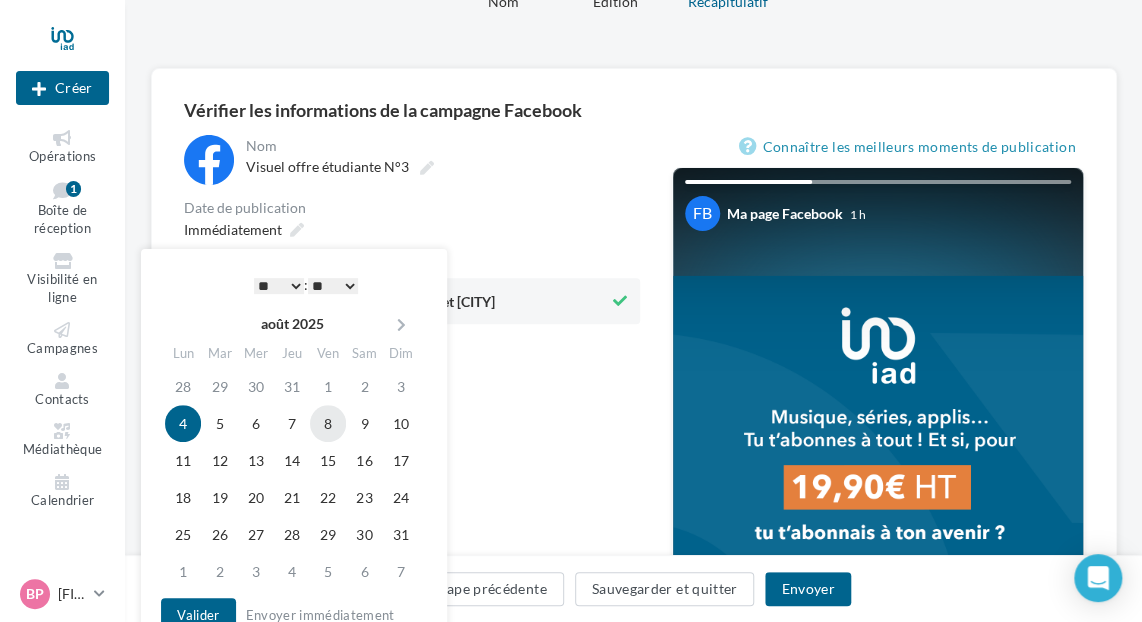 click on "8" at bounding box center [328, 423] 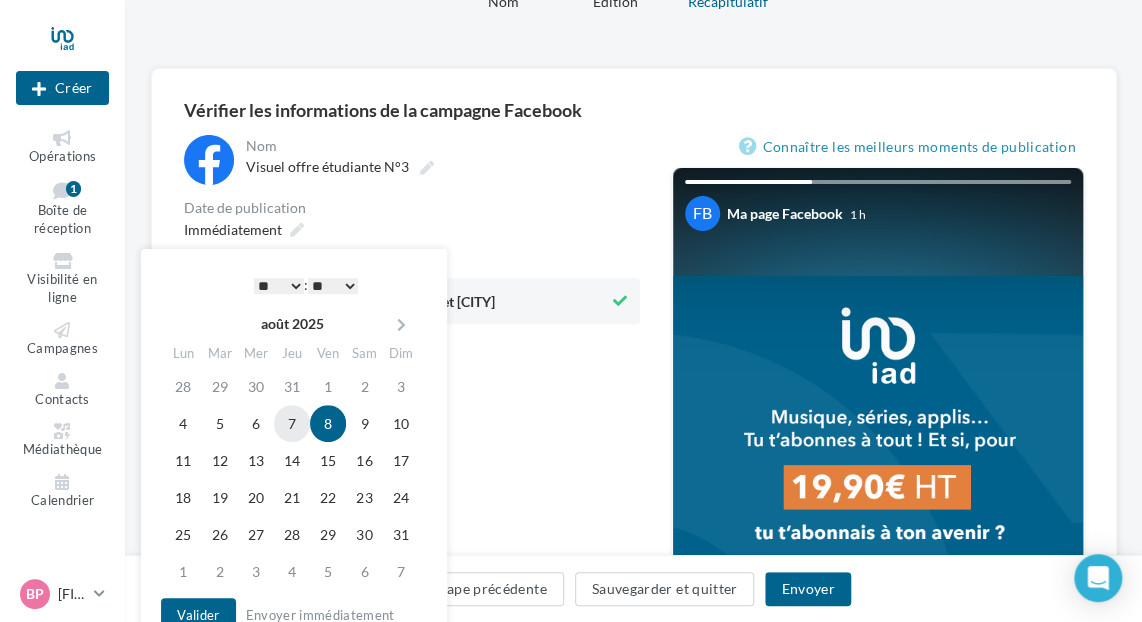 click on "7" at bounding box center (292, 423) 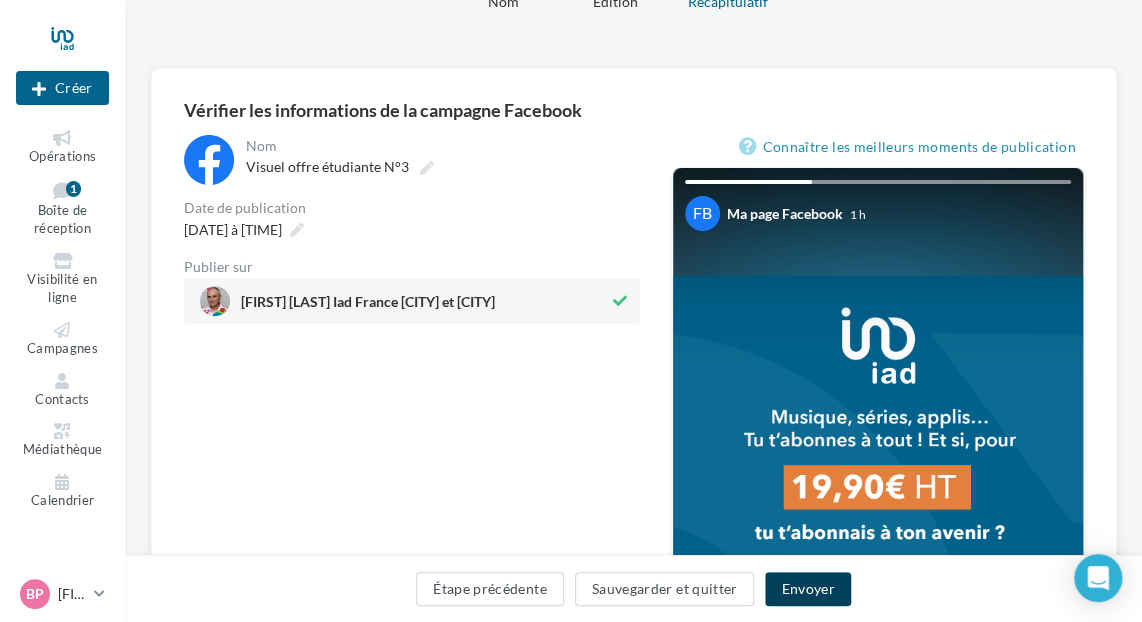 click on "Envoyer" at bounding box center (807, 589) 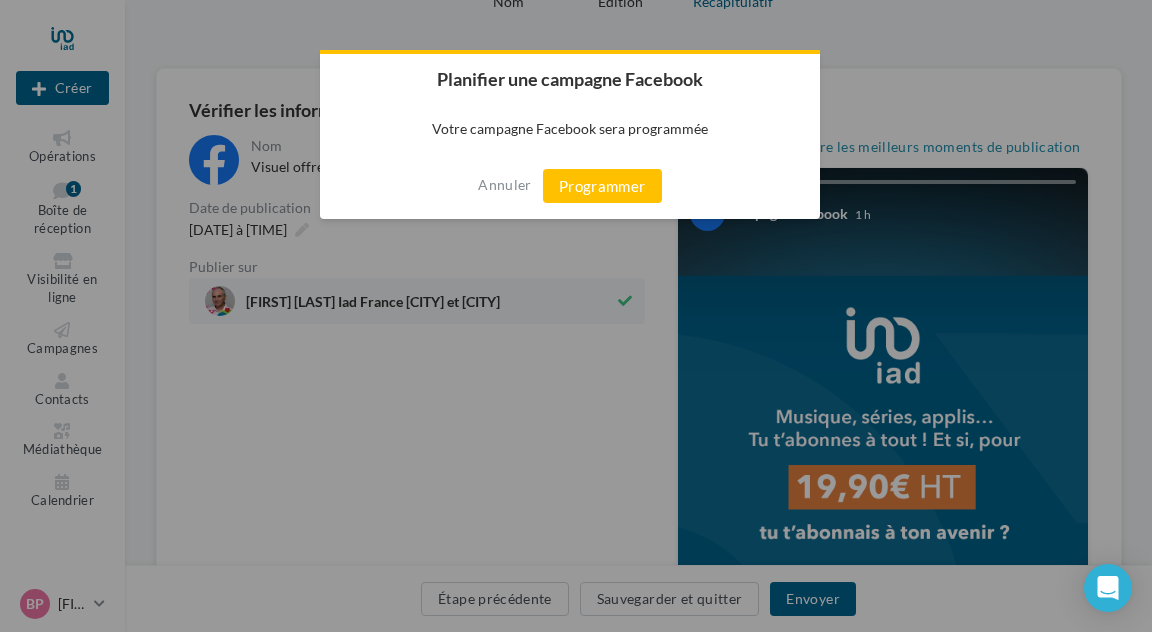 drag, startPoint x: 576, startPoint y: 183, endPoint x: 602, endPoint y: 227, distance: 51.10773 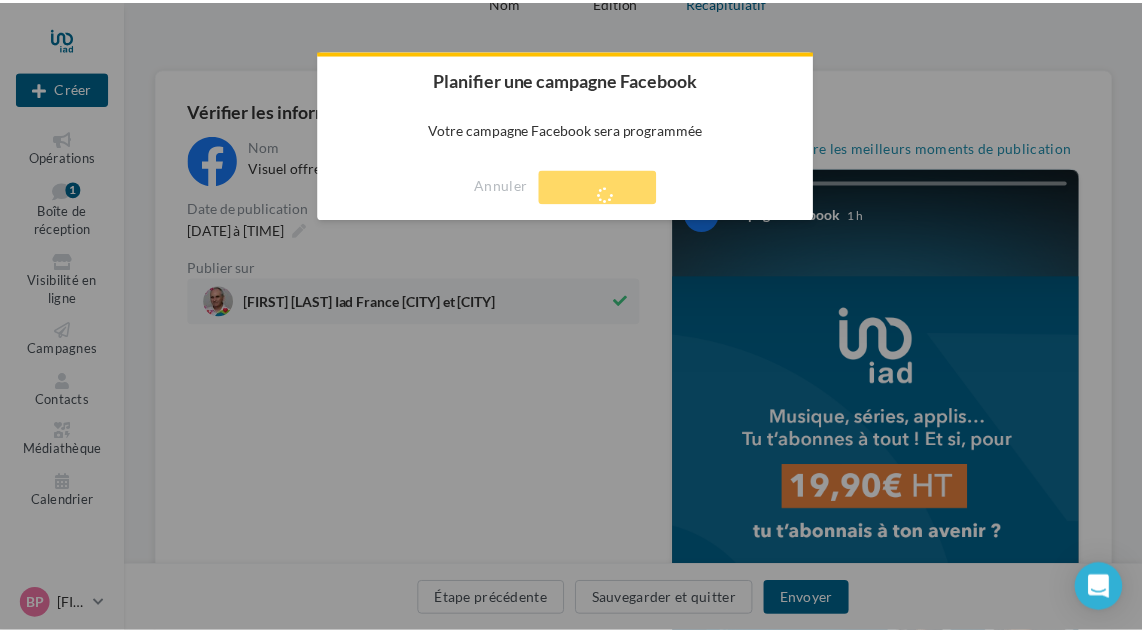 scroll, scrollTop: 32, scrollLeft: 0, axis: vertical 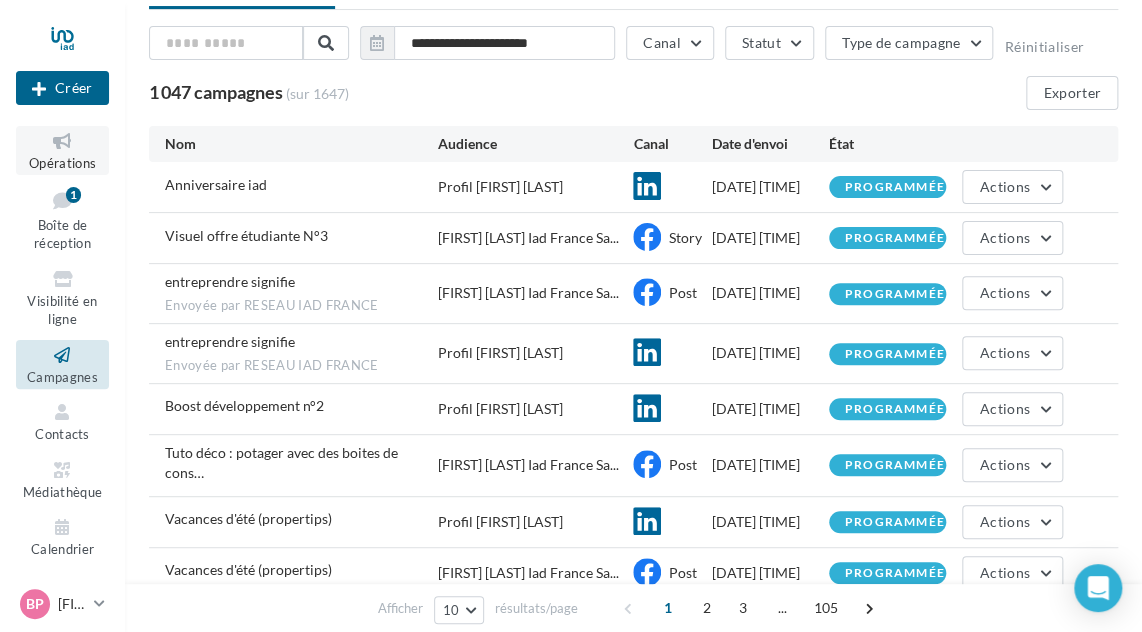 click on "Opérations" at bounding box center [62, 150] 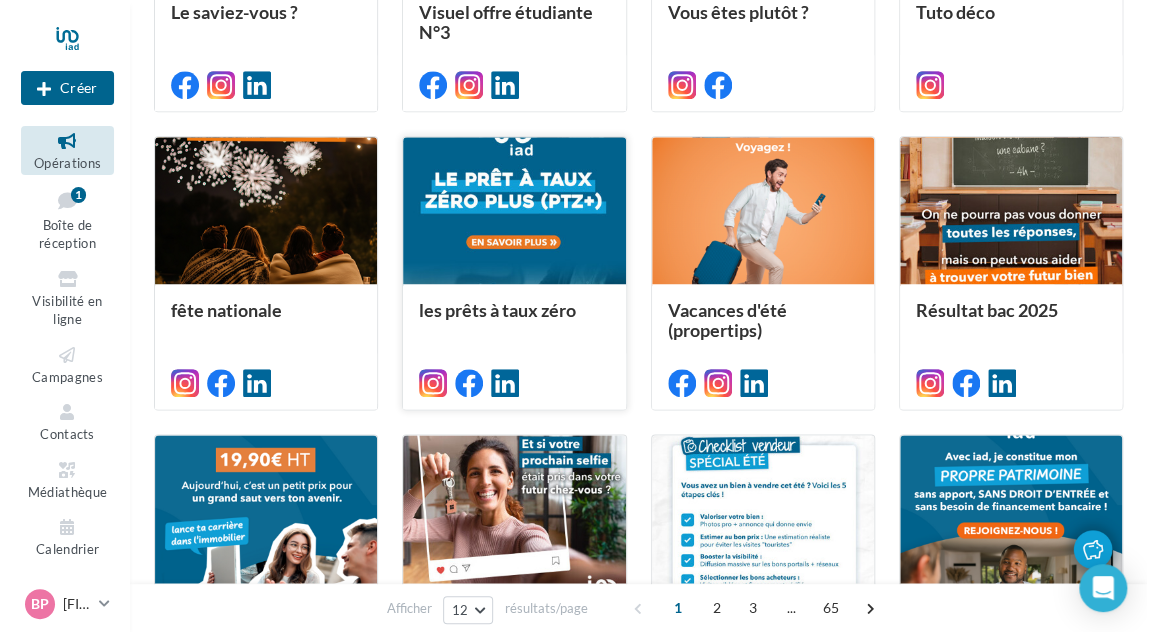 scroll, scrollTop: 700, scrollLeft: 0, axis: vertical 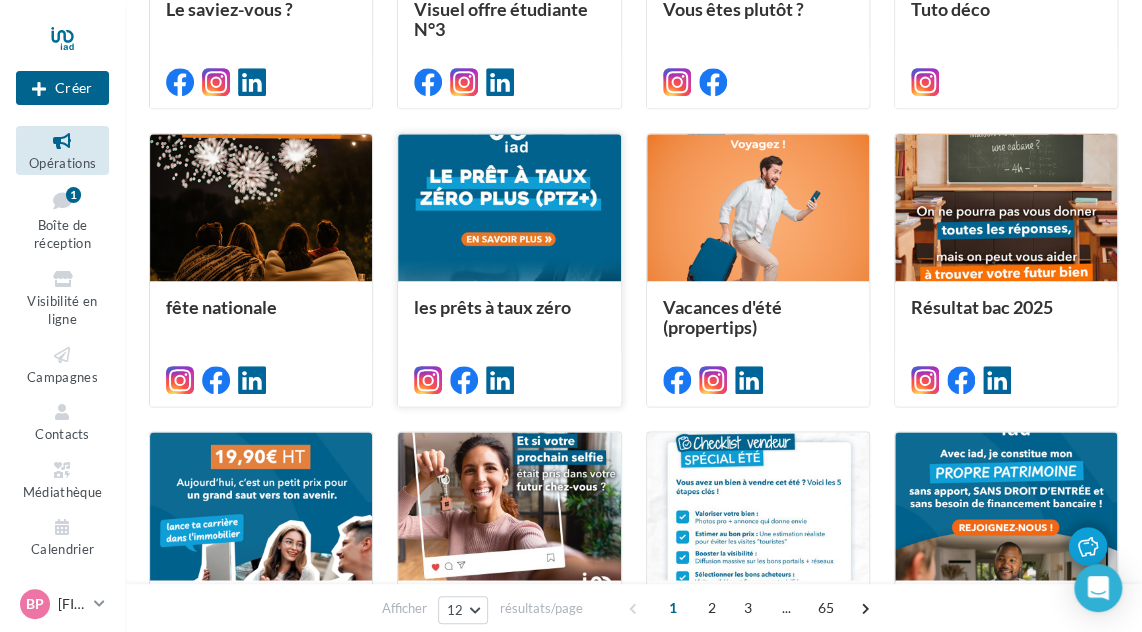 click at bounding box center (509, 209) 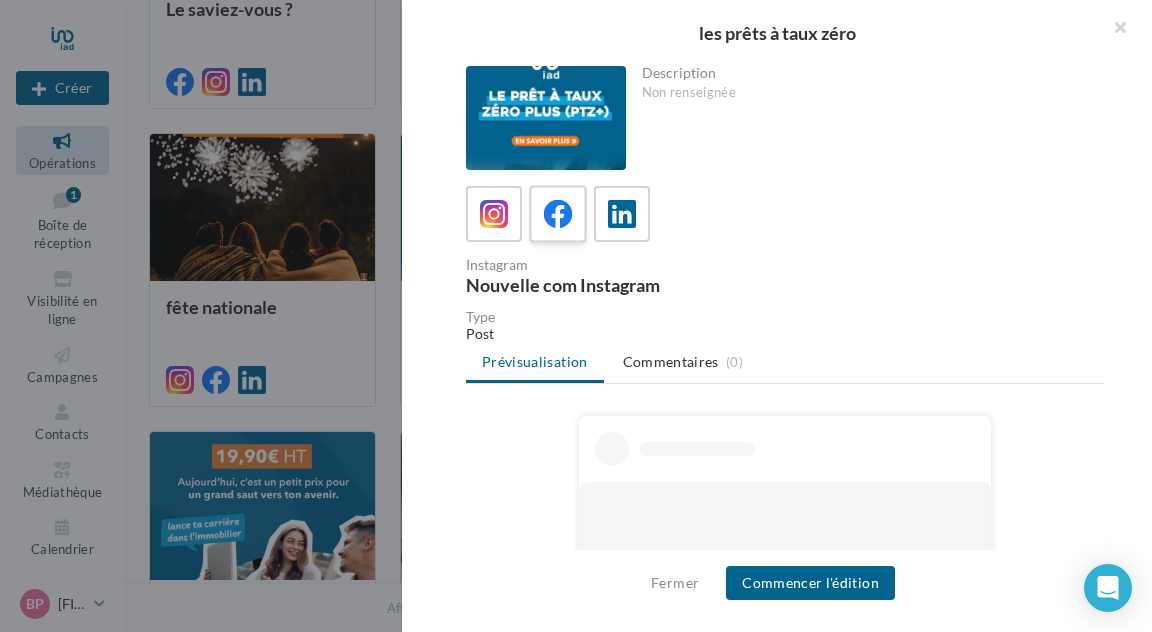 click at bounding box center (558, 214) 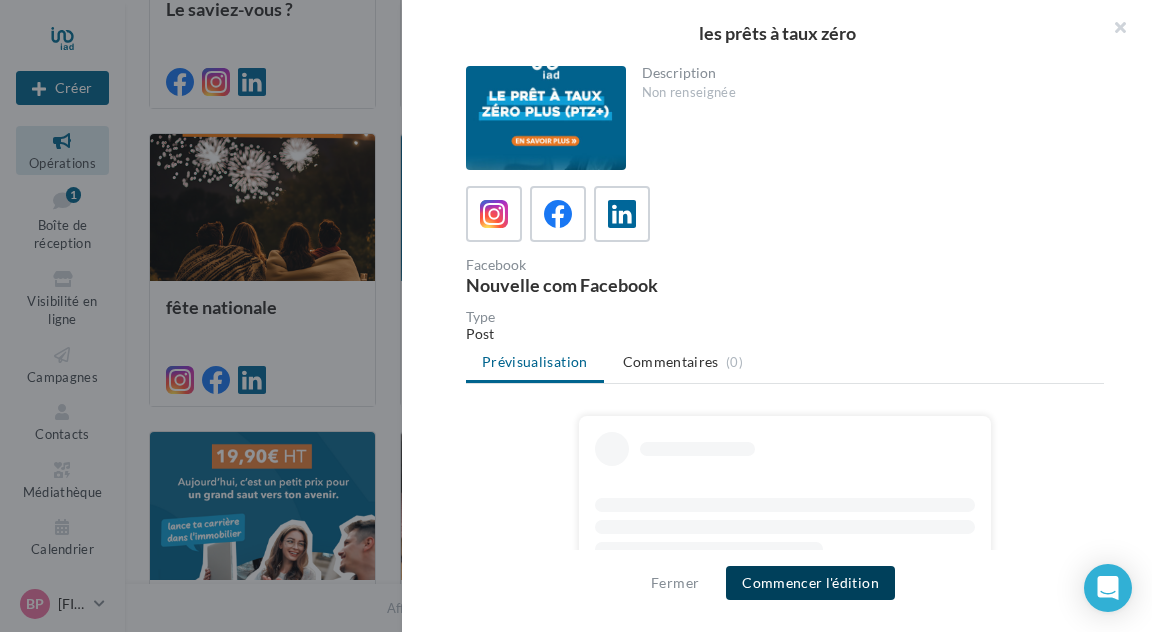 click on "Commencer l'édition" at bounding box center (810, 583) 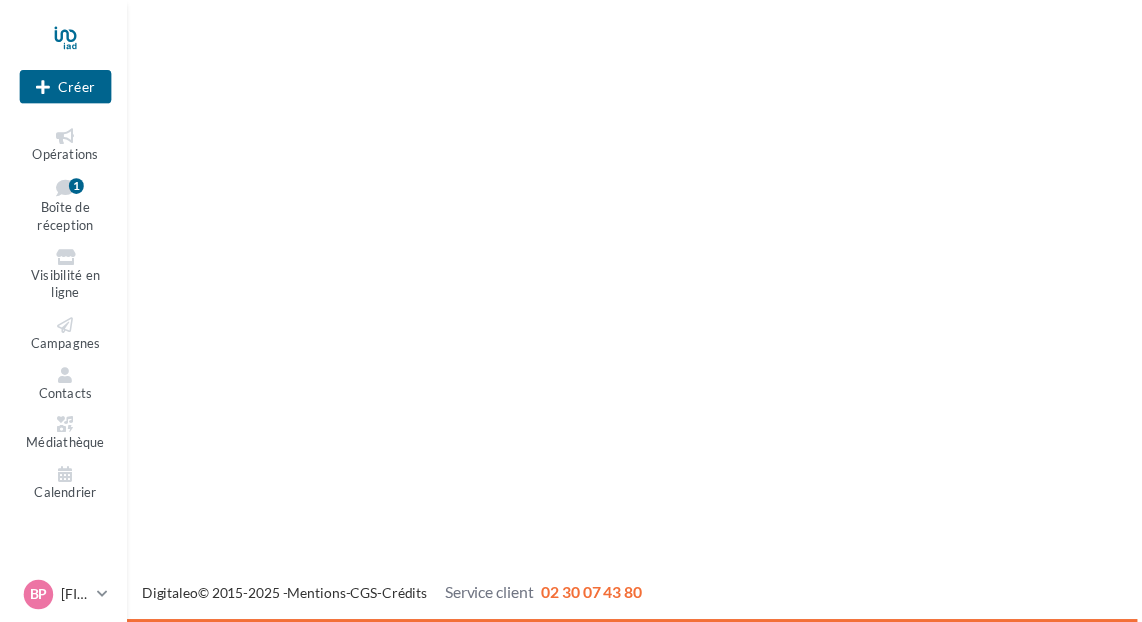 scroll, scrollTop: 0, scrollLeft: 0, axis: both 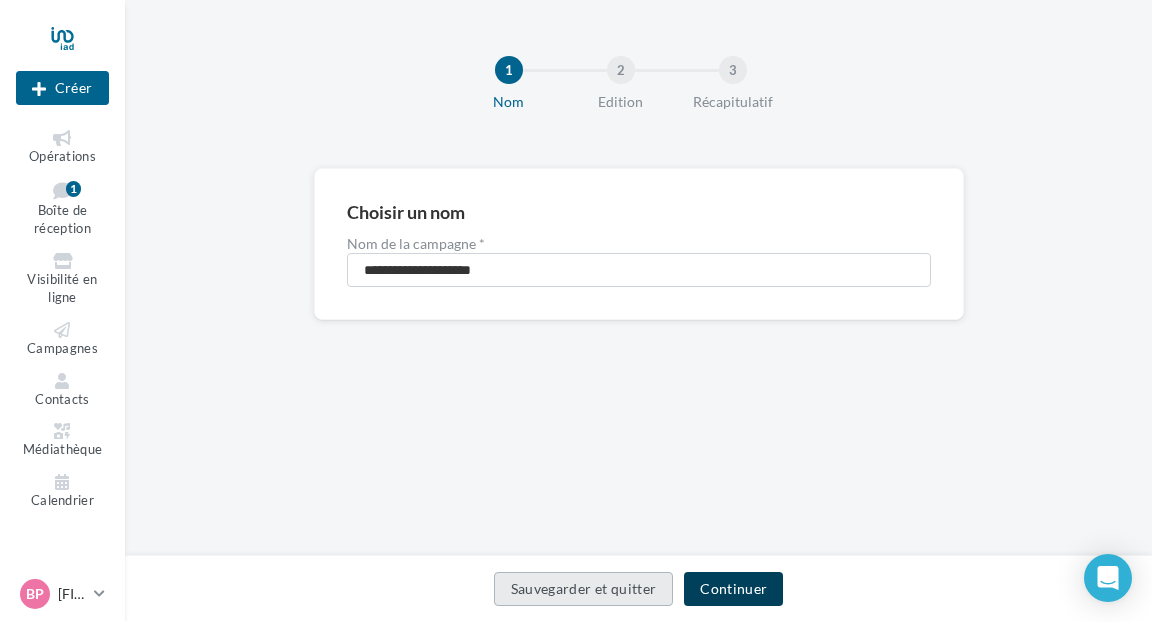 click on "Continuer" at bounding box center [733, 589] 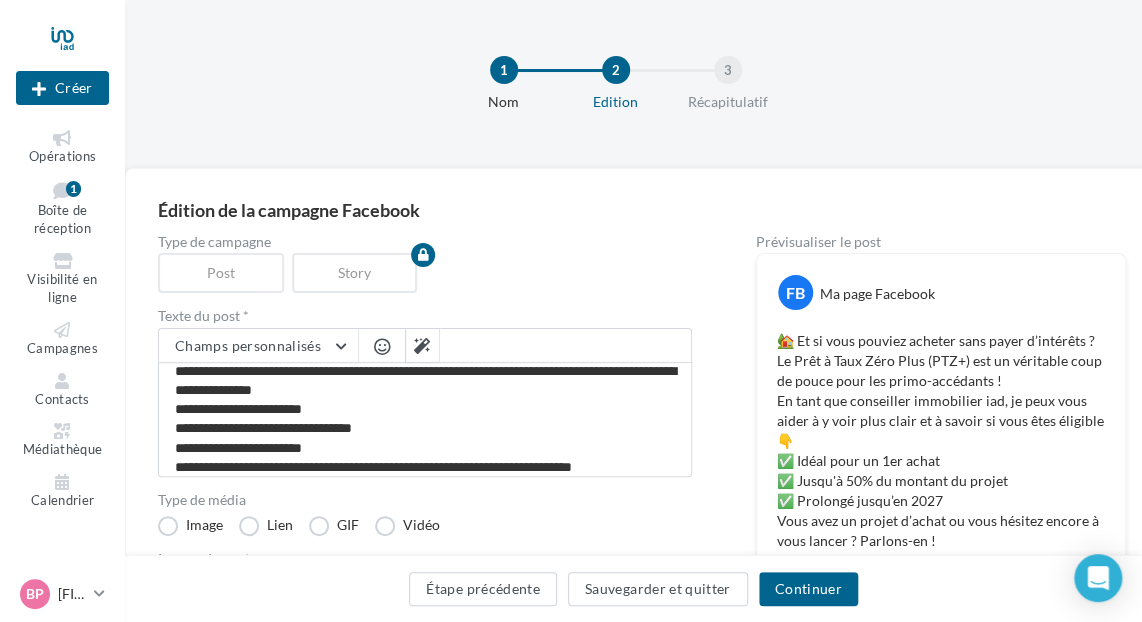scroll, scrollTop: 76, scrollLeft: 0, axis: vertical 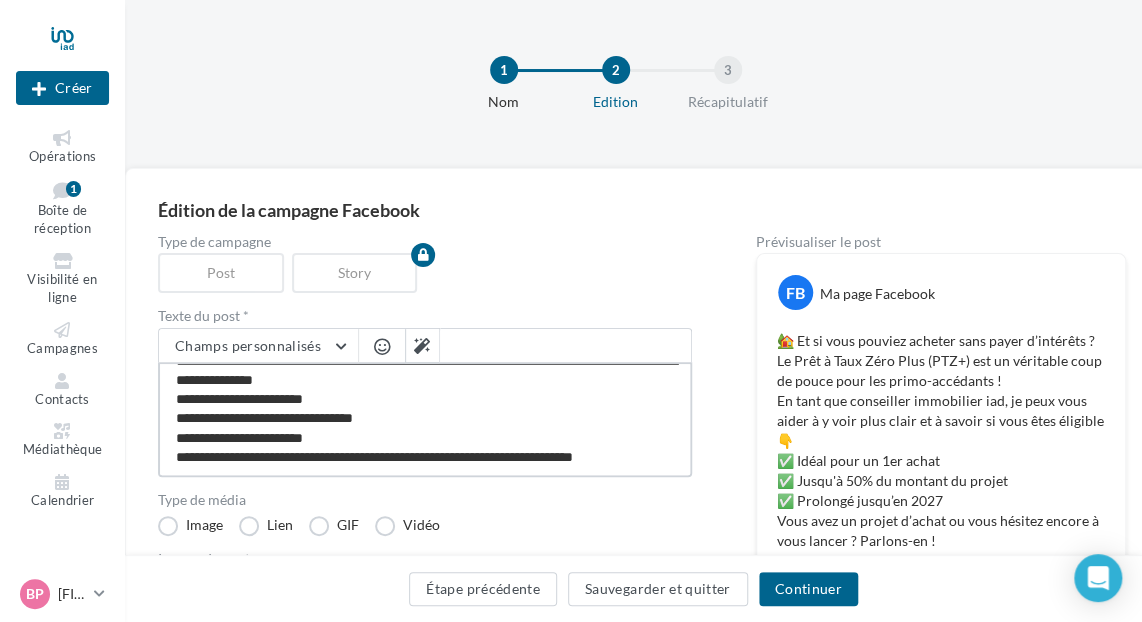 click on "**********" at bounding box center [425, 419] 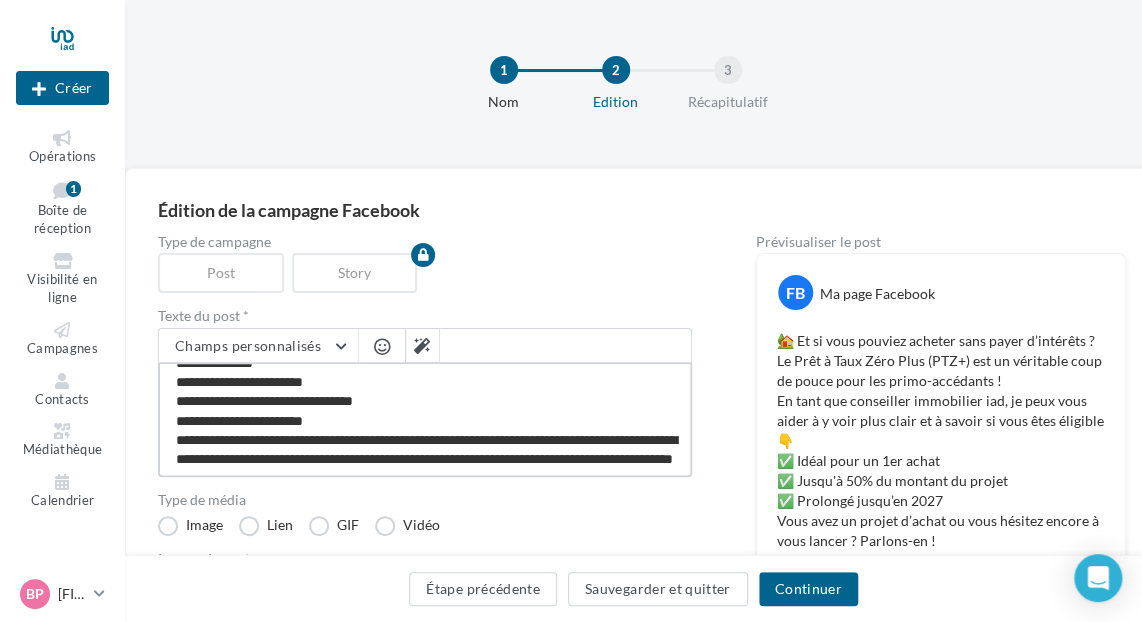 scroll, scrollTop: 125, scrollLeft: 0, axis: vertical 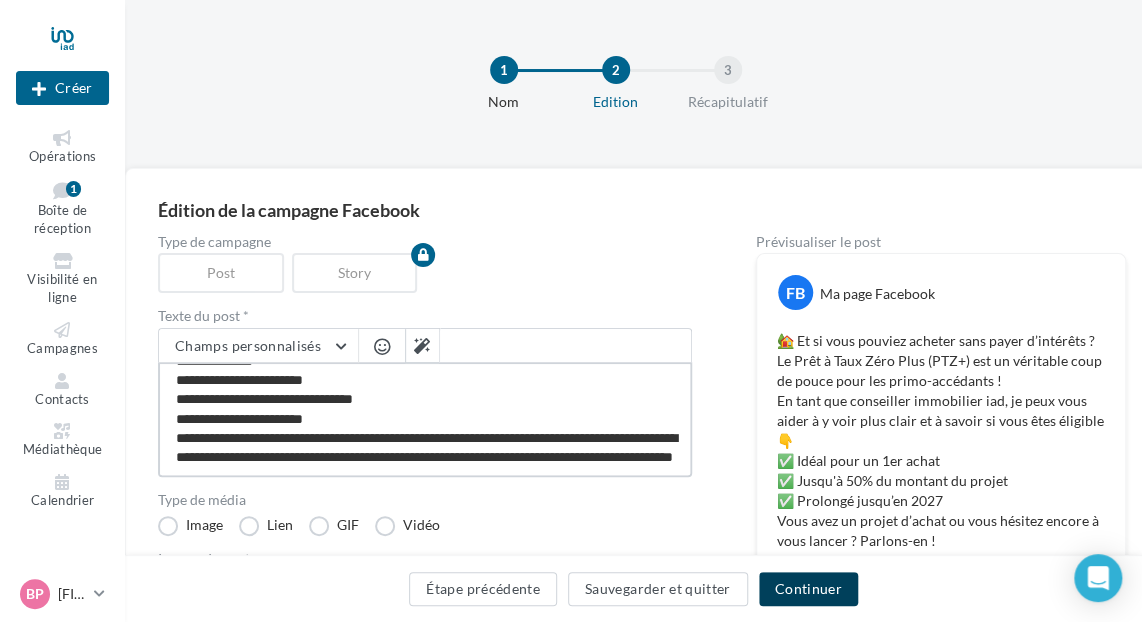 type on "**********" 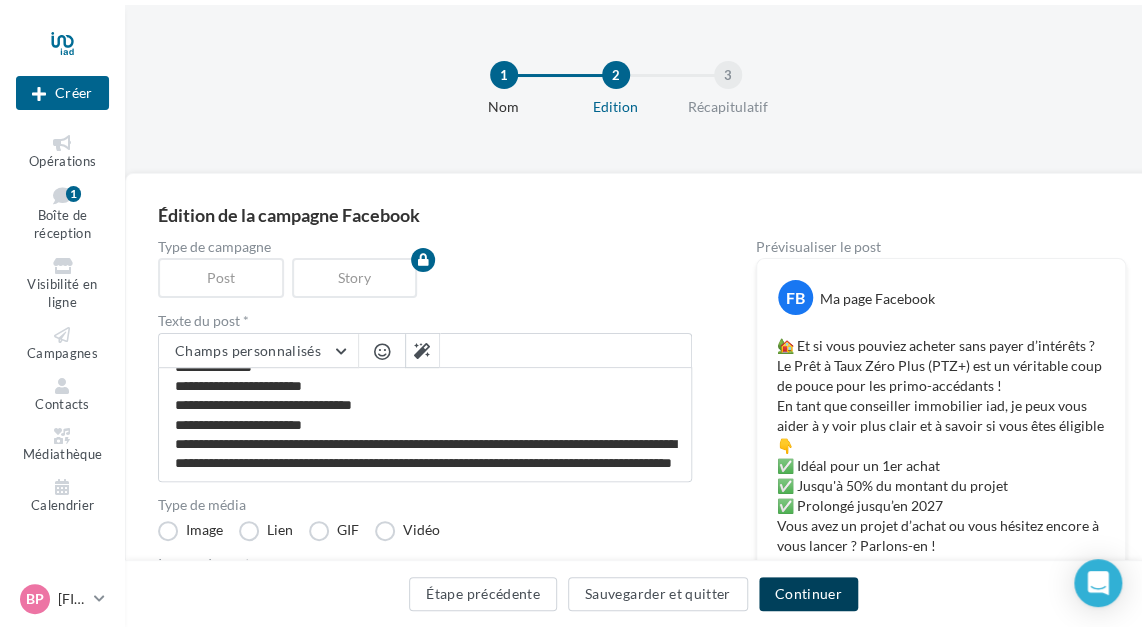 scroll, scrollTop: 124, scrollLeft: 0, axis: vertical 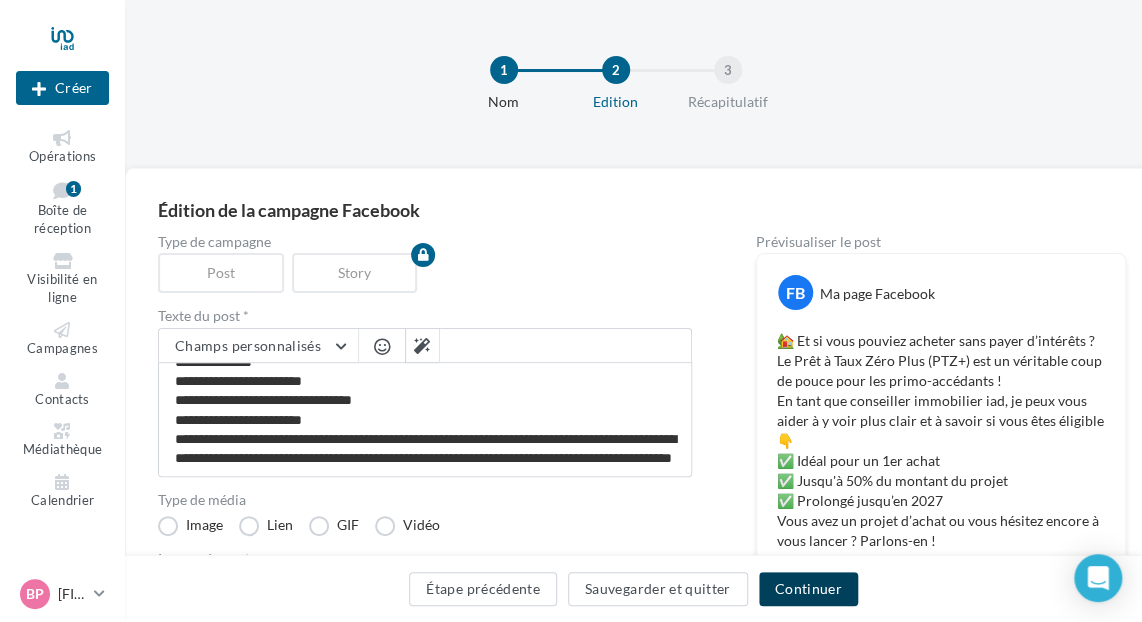 click on "Continuer" at bounding box center [808, 589] 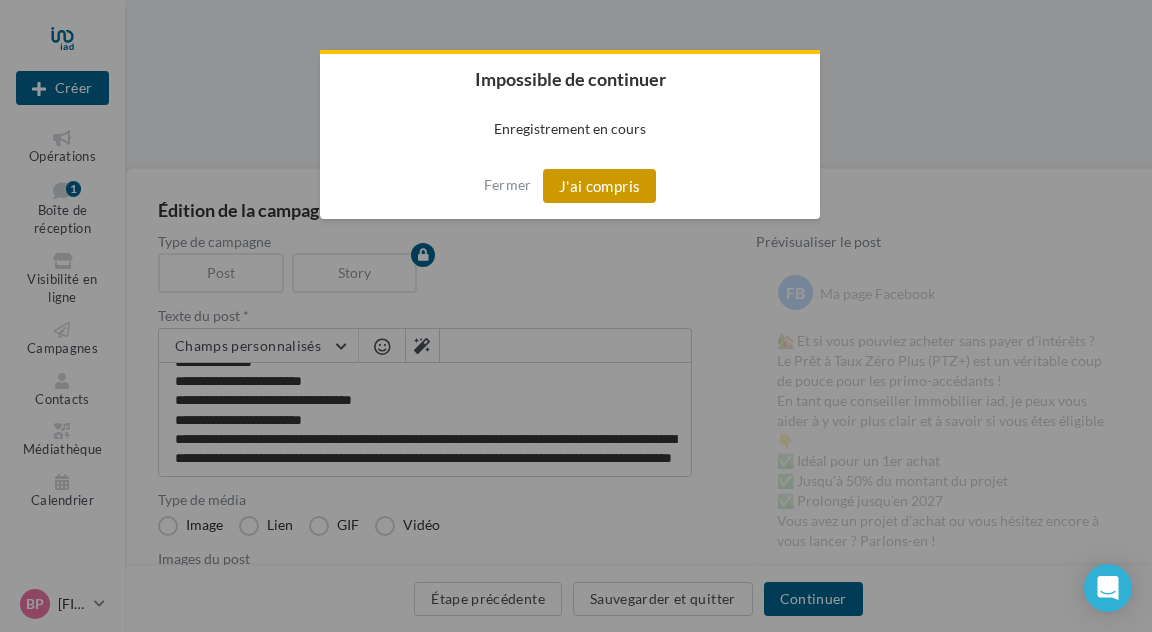 click on "J'ai compris" at bounding box center (600, 186) 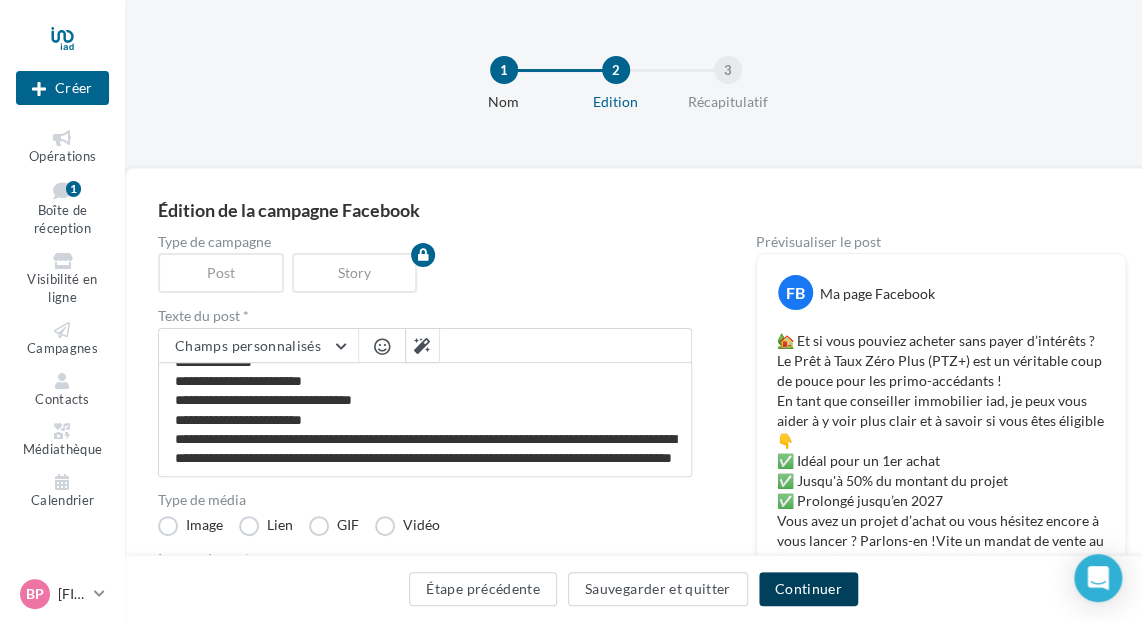 drag, startPoint x: 828, startPoint y: 586, endPoint x: 790, endPoint y: 564, distance: 43.908997 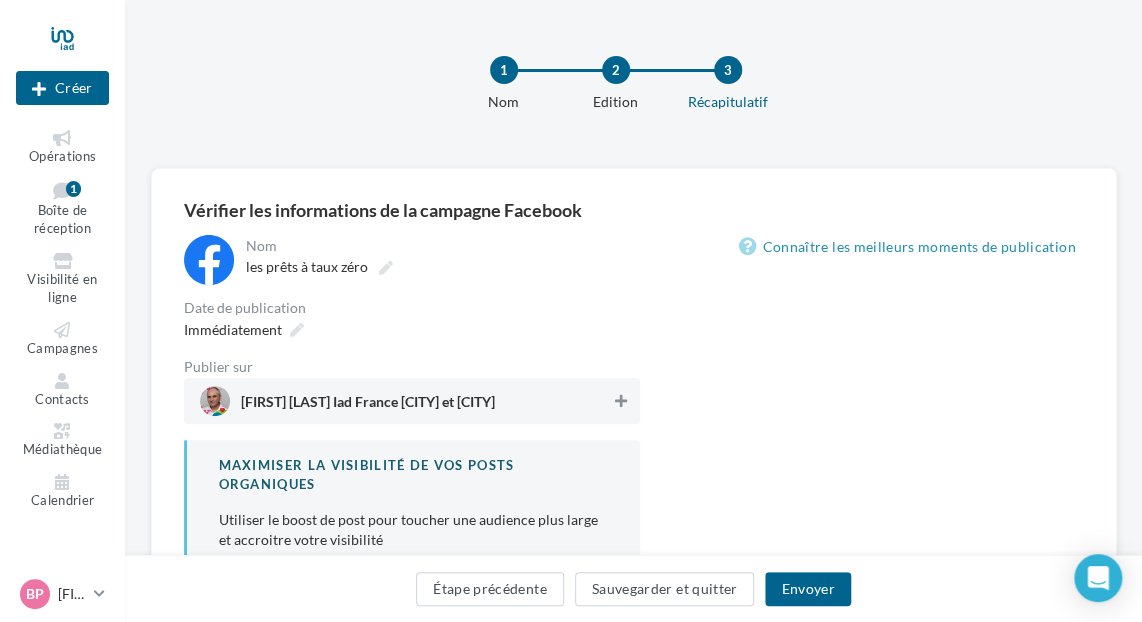 click at bounding box center [621, 401] 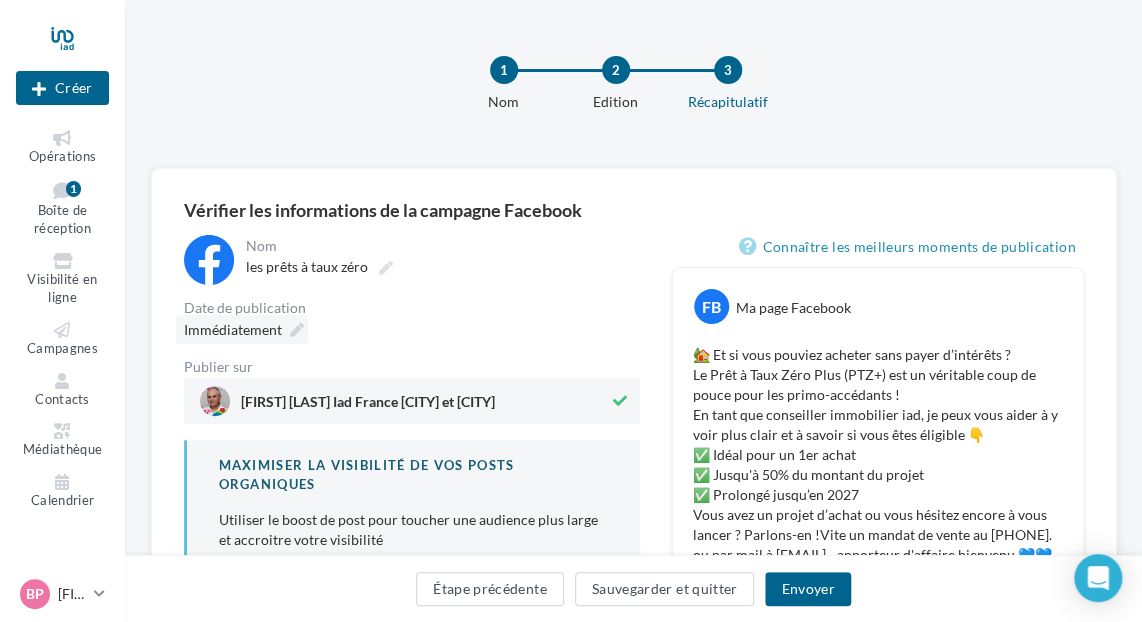 click on "Immédiatement" at bounding box center (233, 329) 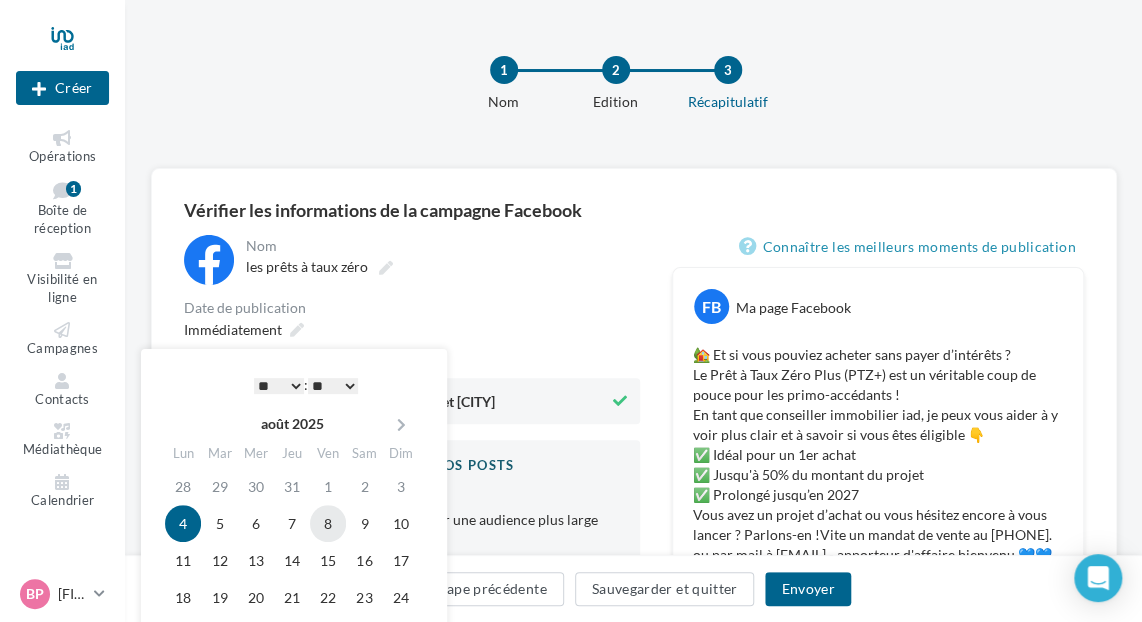 click on "8" at bounding box center [328, 523] 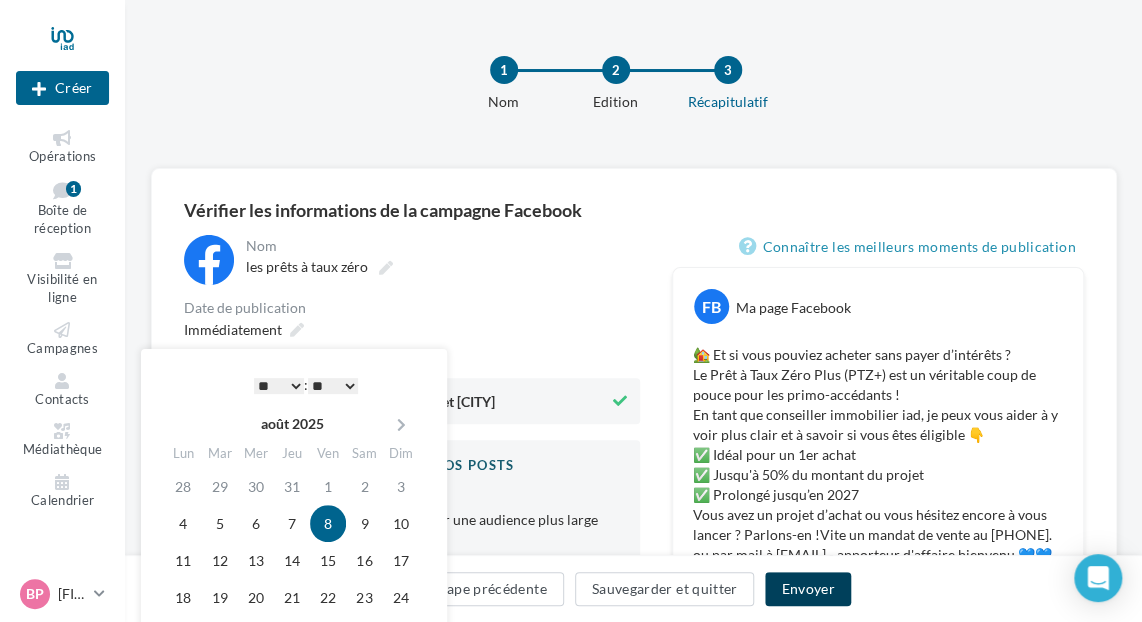 click on "Envoyer" at bounding box center (807, 589) 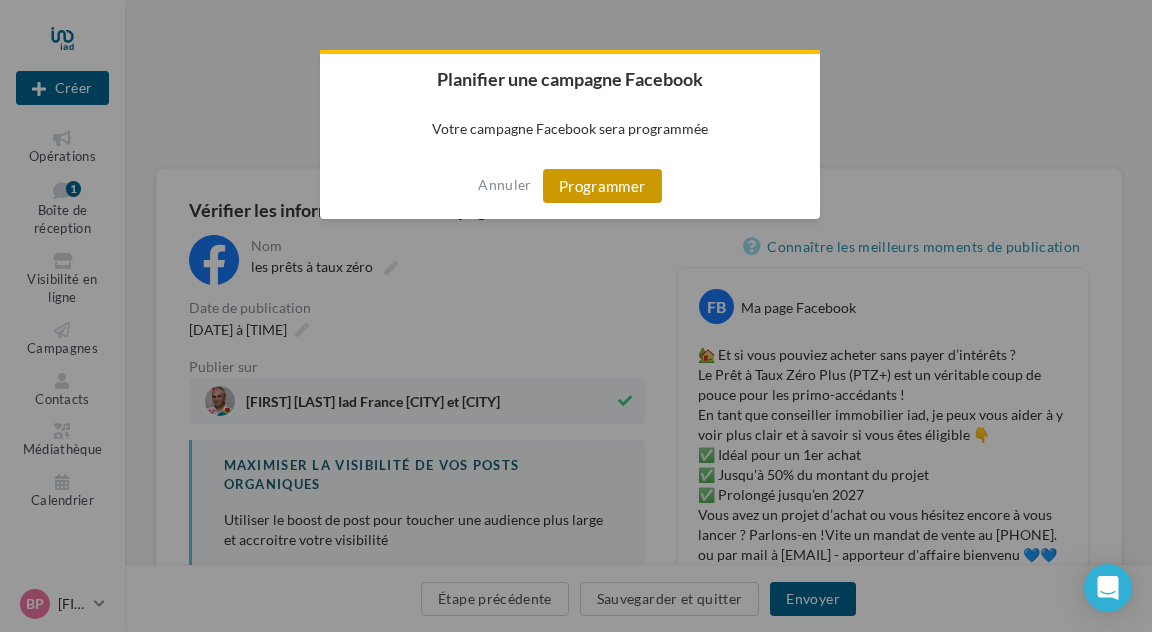 click on "Programmer" at bounding box center [602, 186] 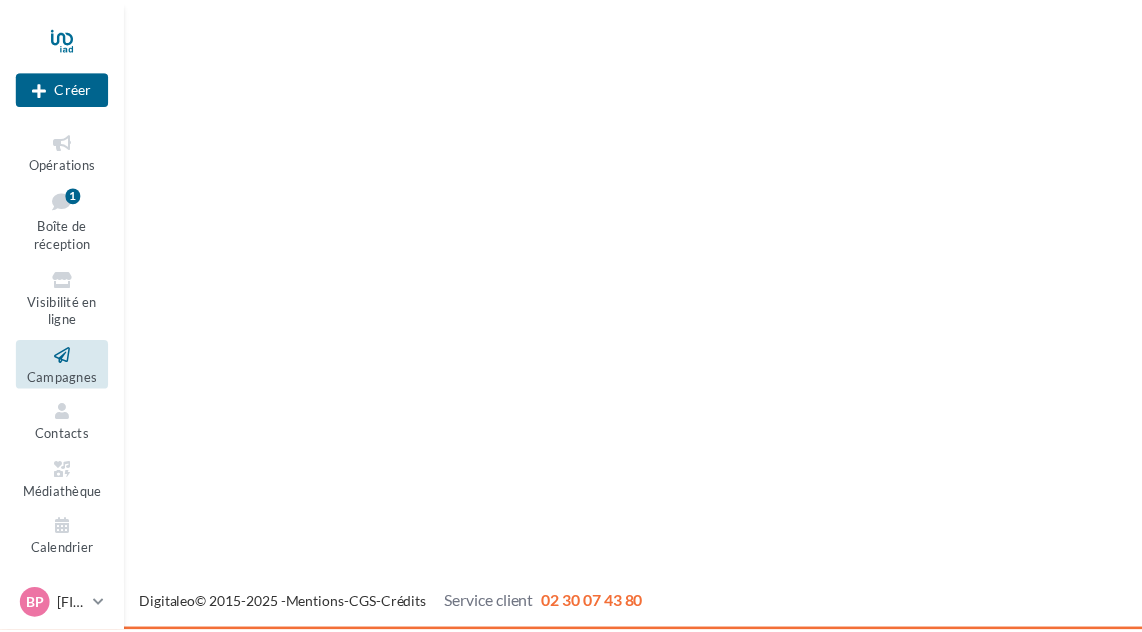 scroll, scrollTop: 0, scrollLeft: 0, axis: both 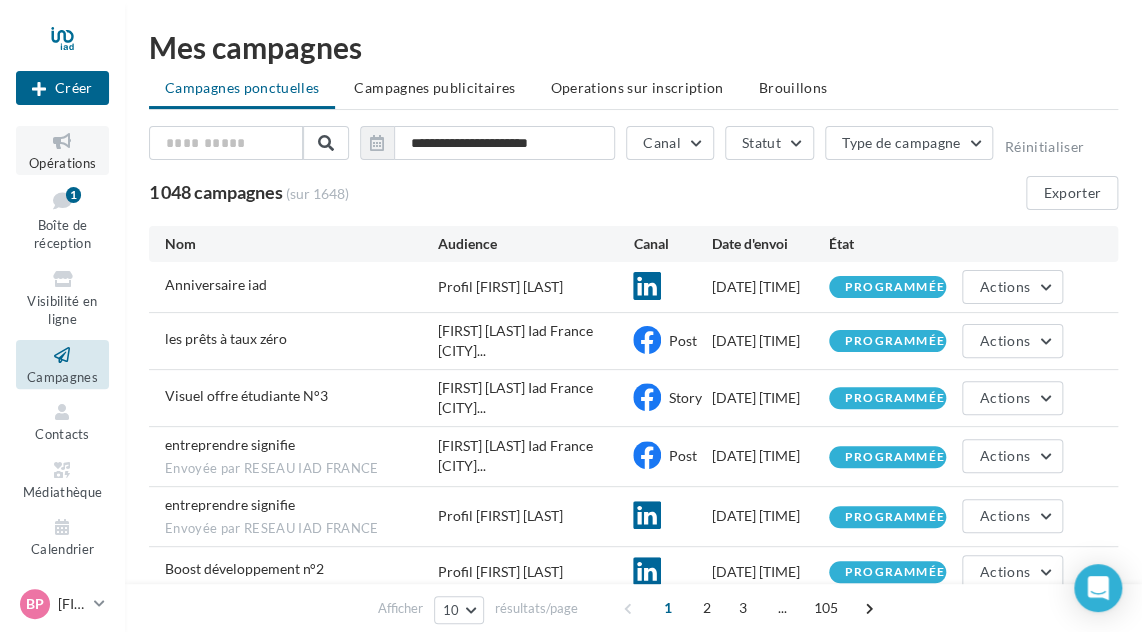 drag, startPoint x: 68, startPoint y: 139, endPoint x: 272, endPoint y: 141, distance: 204.0098 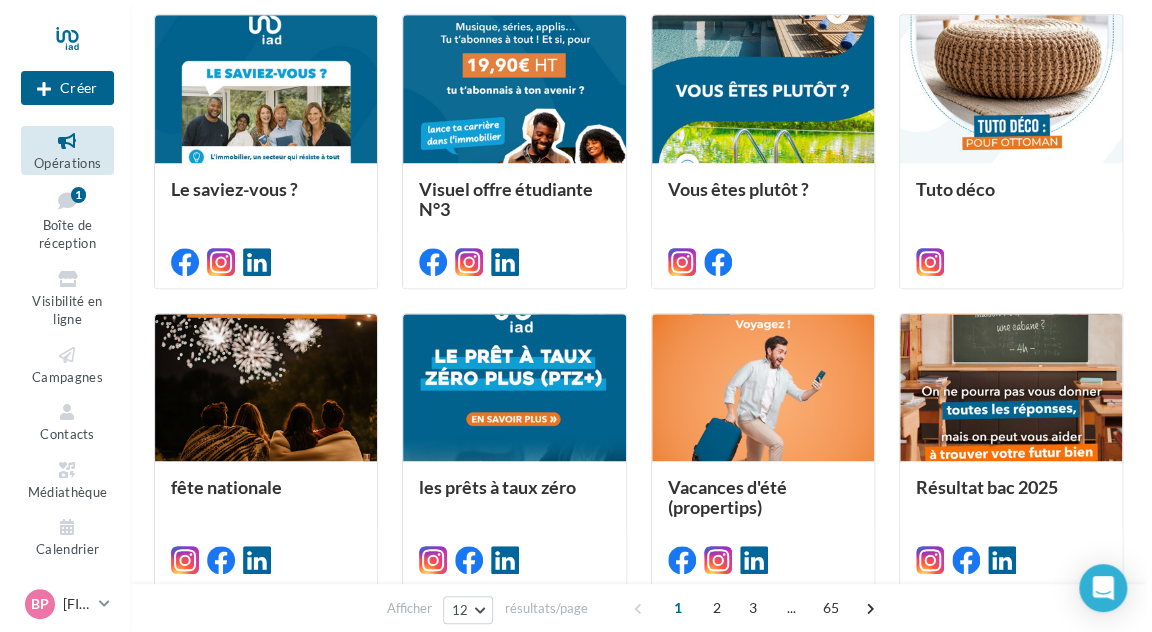 scroll, scrollTop: 400, scrollLeft: 0, axis: vertical 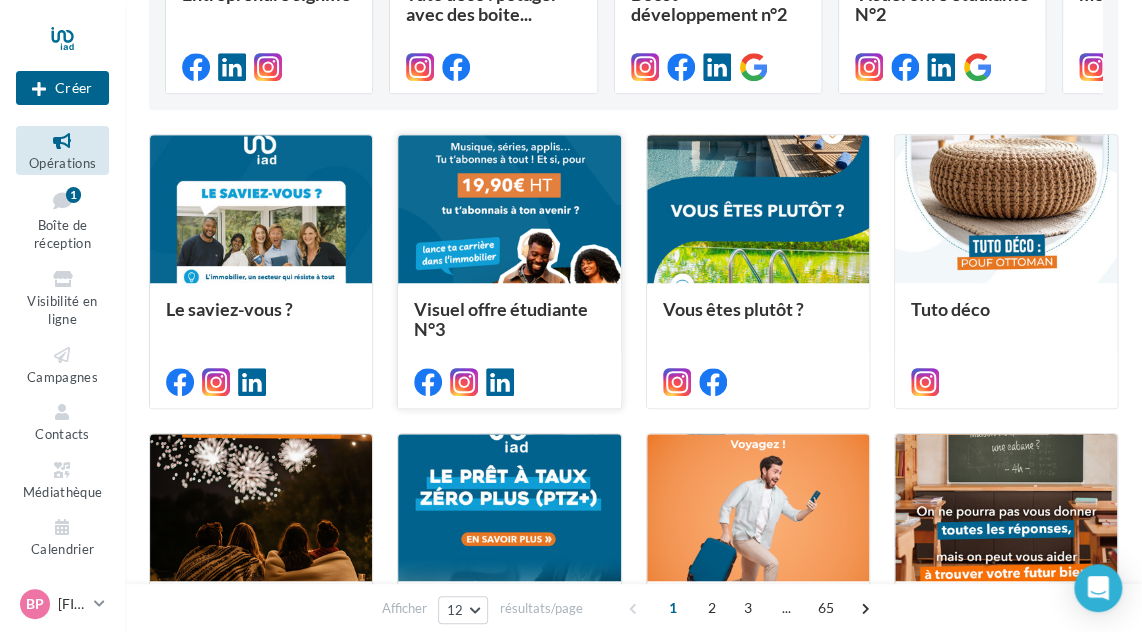 click at bounding box center (509, 210) 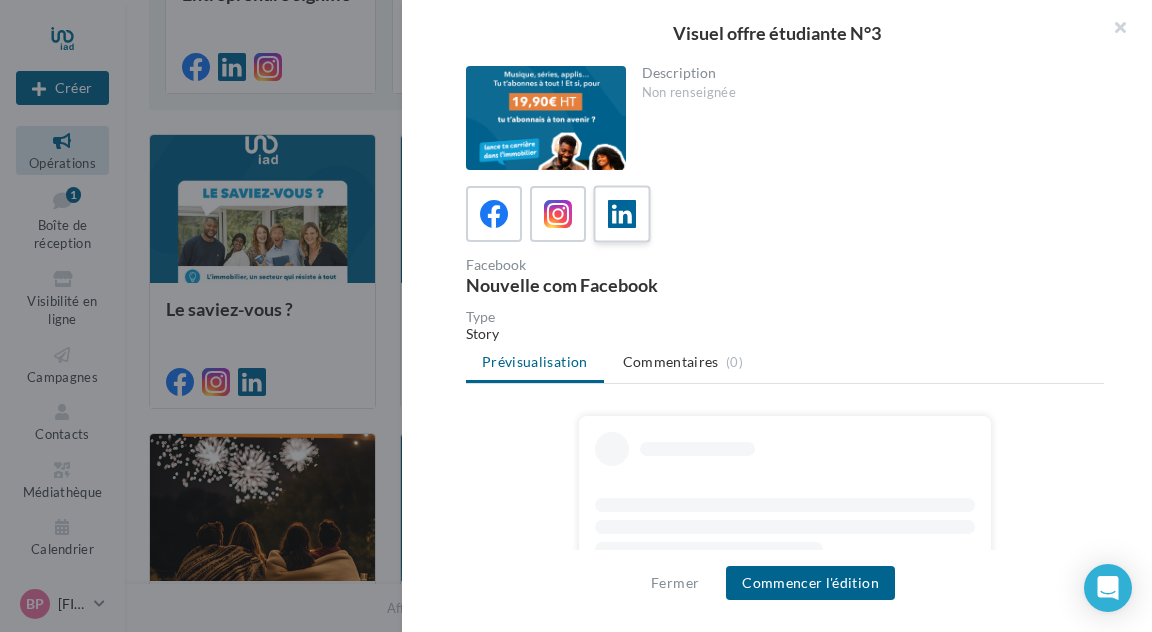 click at bounding box center (621, 213) 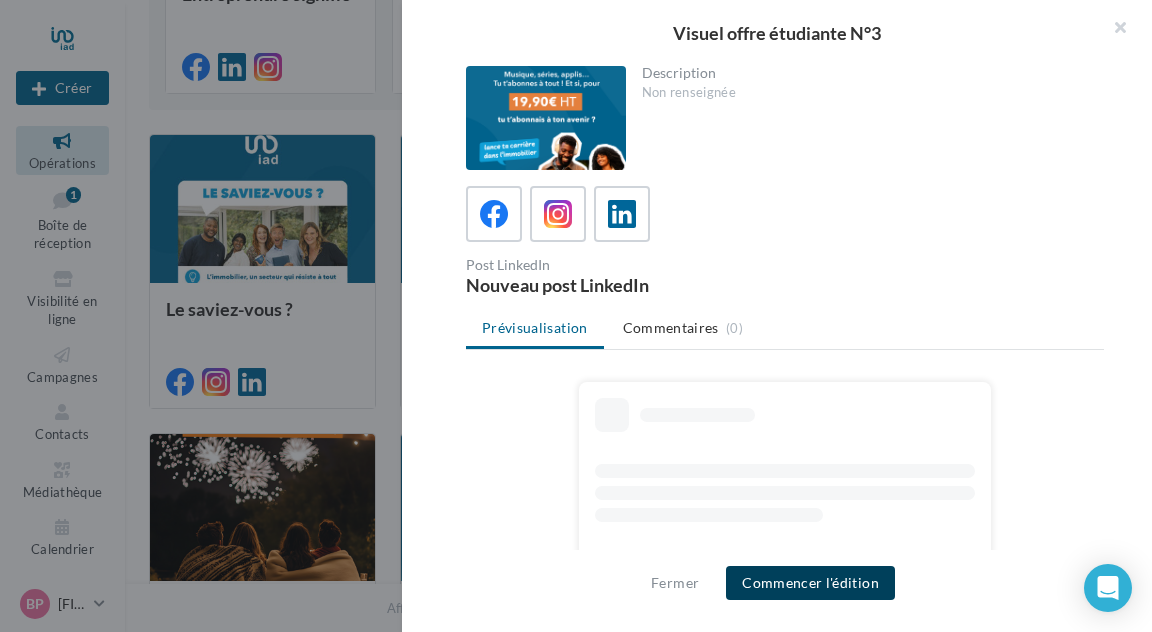 click on "Commencer l'édition" at bounding box center (810, 583) 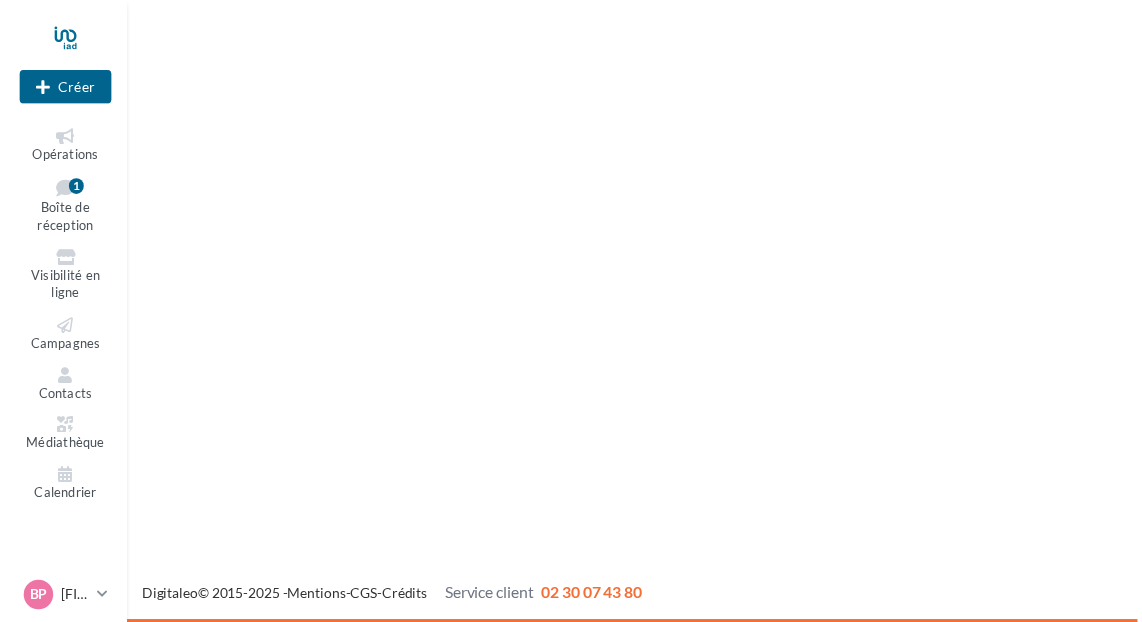 scroll, scrollTop: 0, scrollLeft: 0, axis: both 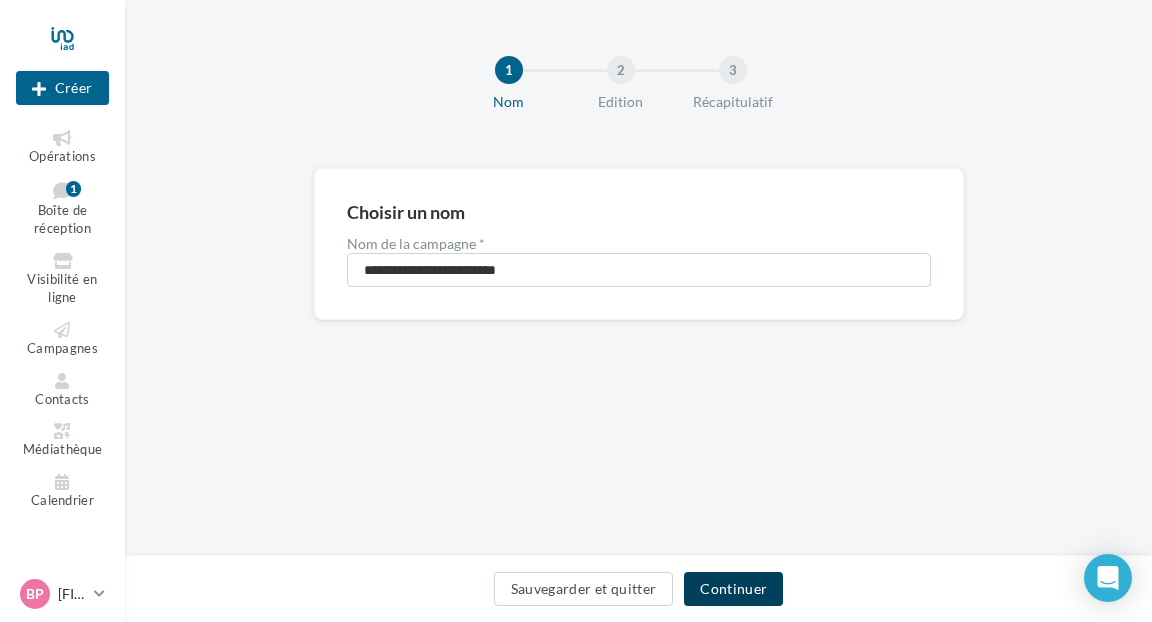 click on "Continuer" at bounding box center [733, 589] 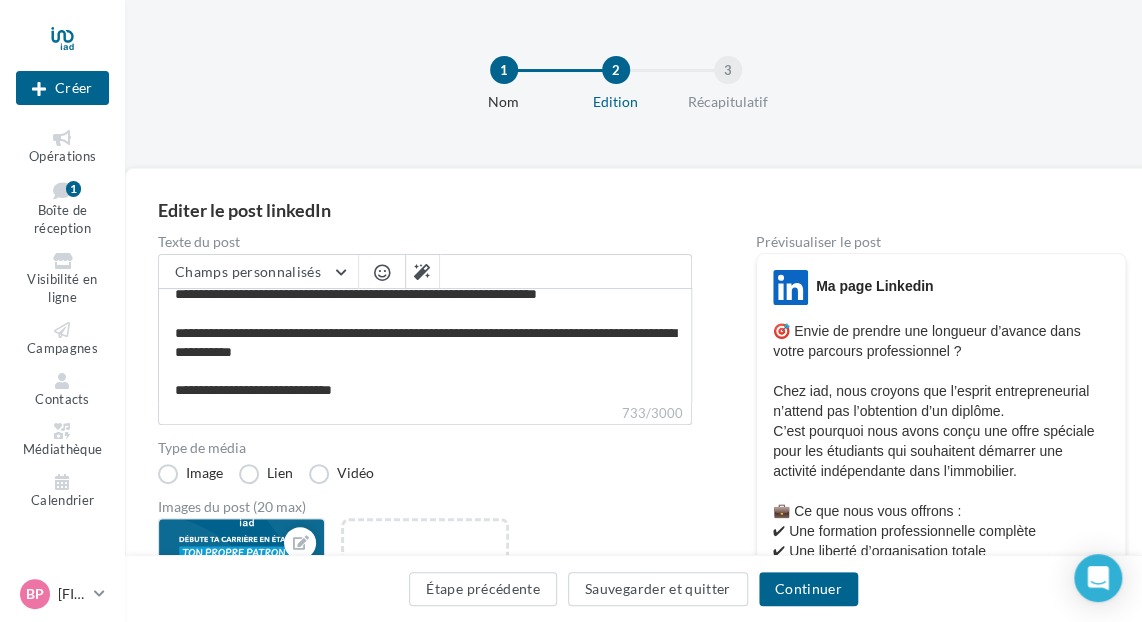 scroll, scrollTop: 267, scrollLeft: 0, axis: vertical 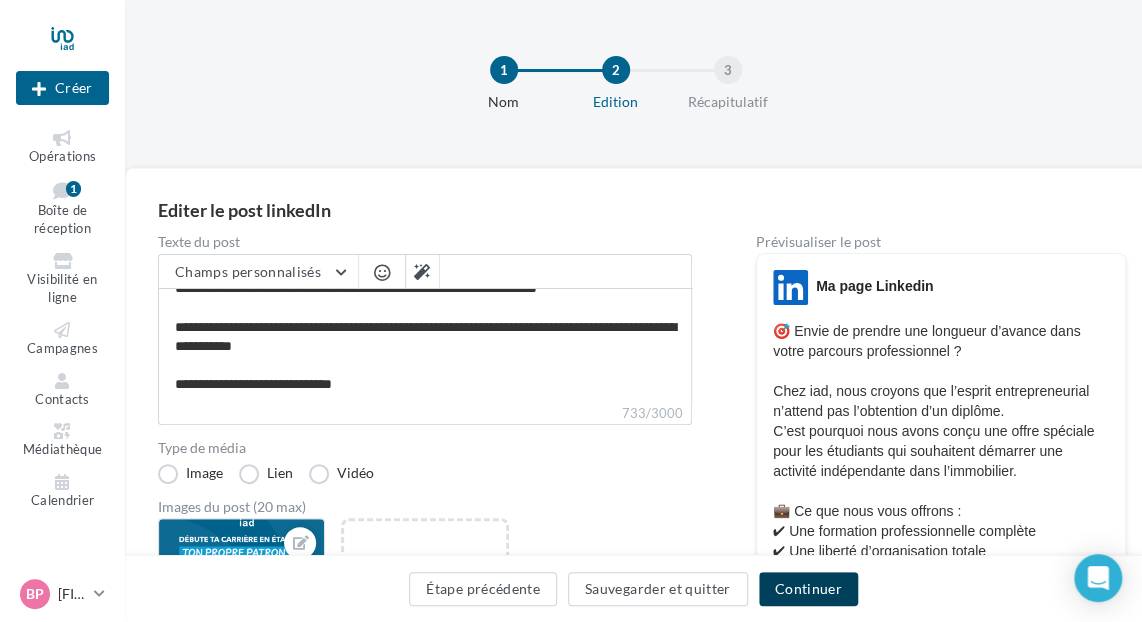 click on "Continuer" at bounding box center (808, 589) 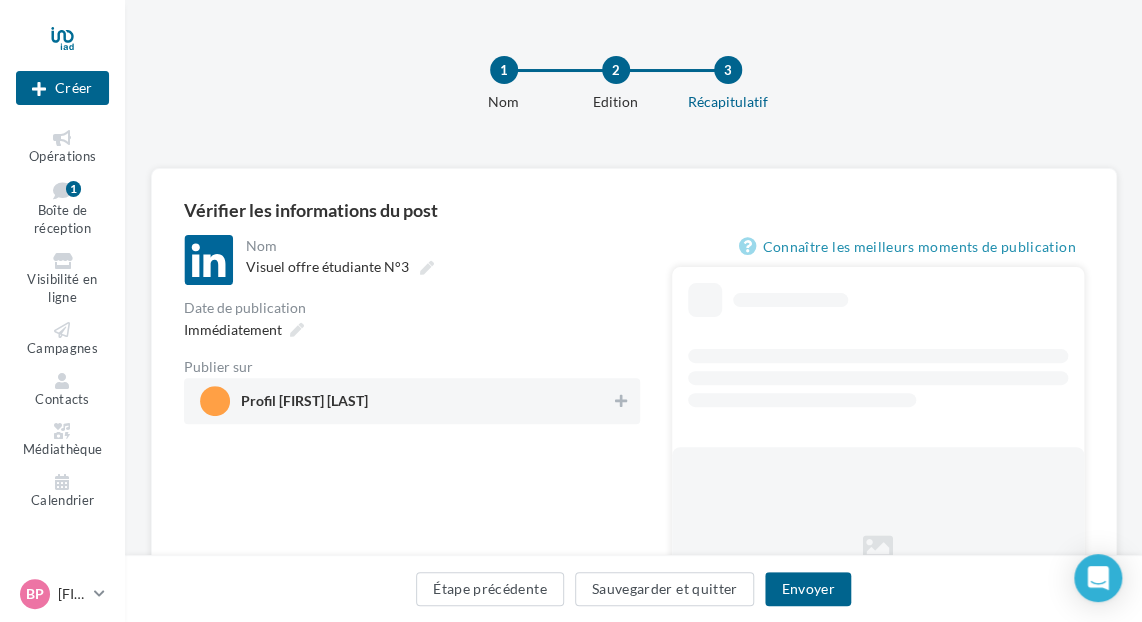 click on "Profil [FIRST] [LAST]" at bounding box center (406, 401) 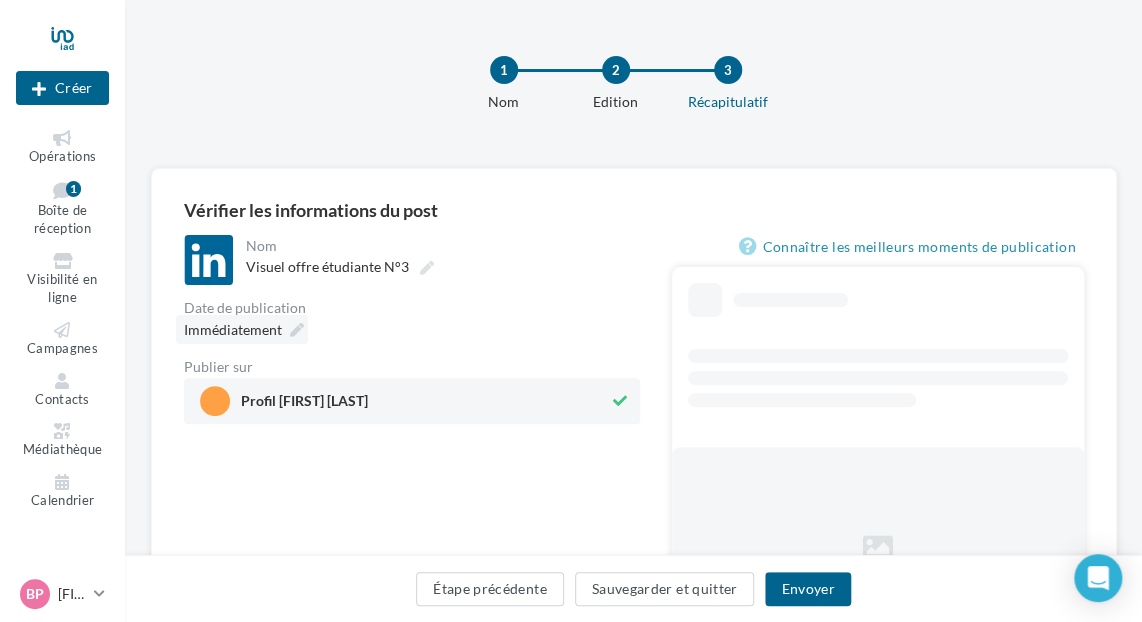 click on "Immédiatement" at bounding box center [242, 329] 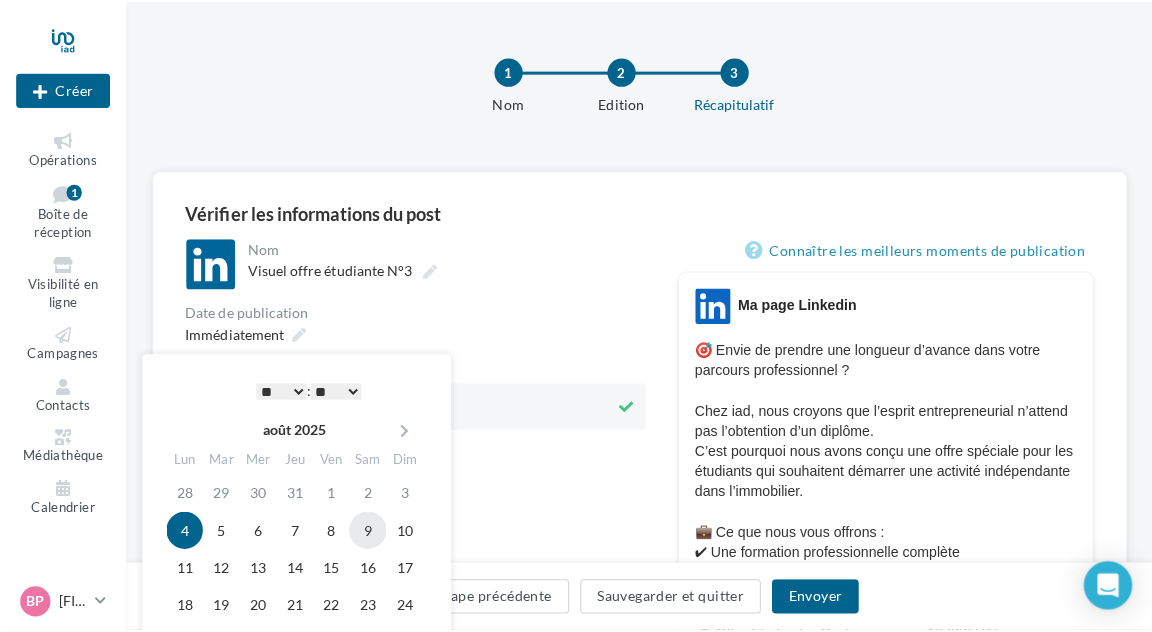 scroll, scrollTop: 100, scrollLeft: 0, axis: vertical 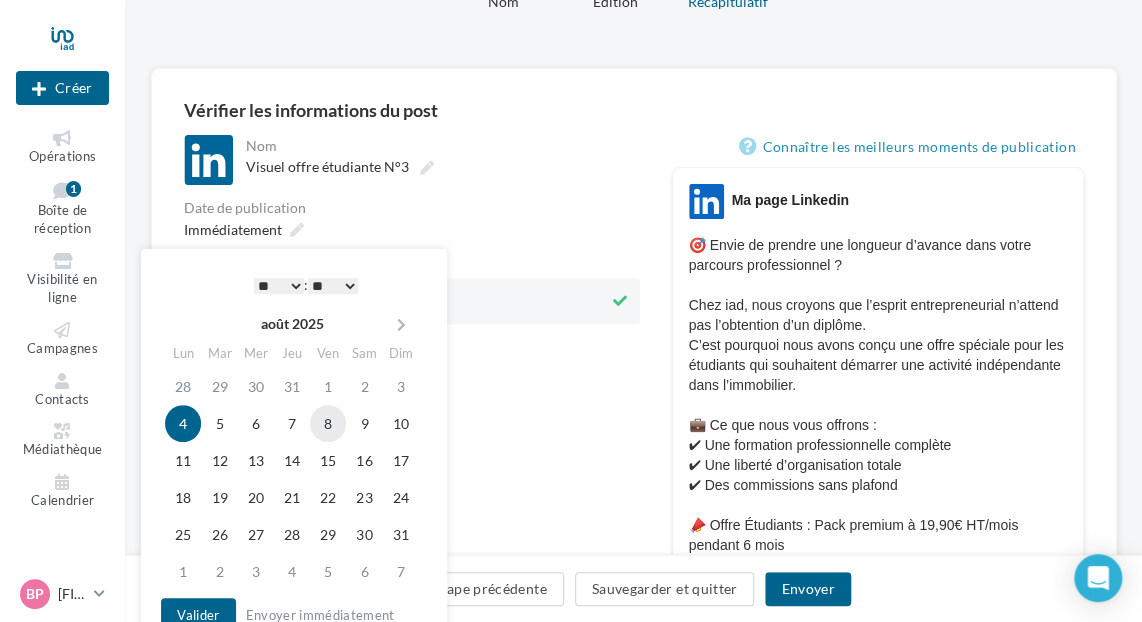 click on "8" at bounding box center (328, 423) 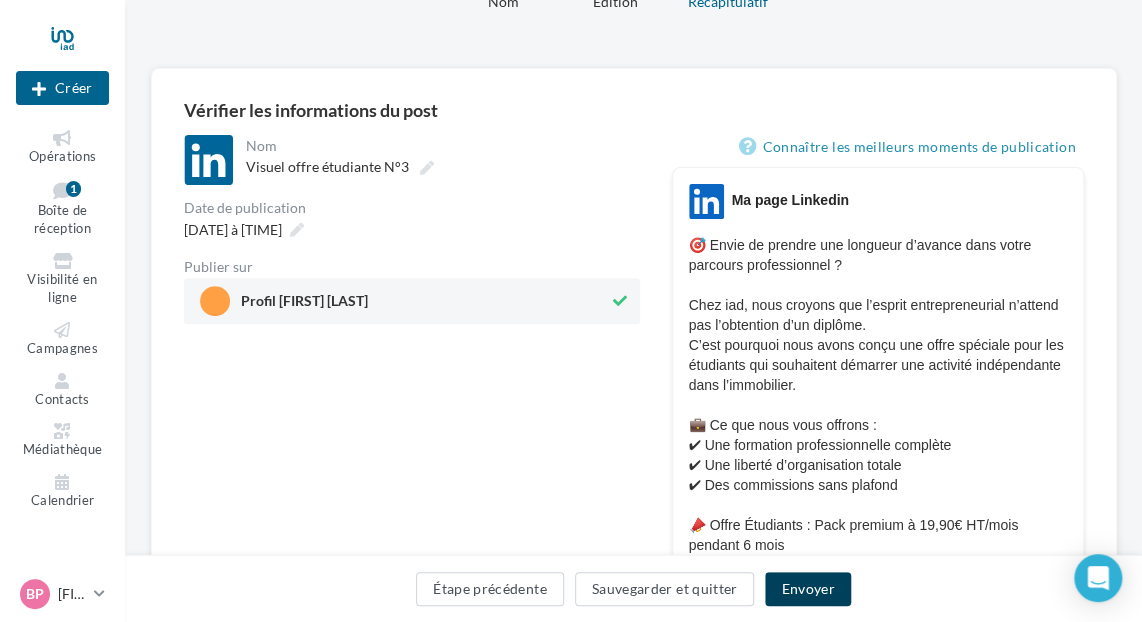 drag, startPoint x: 810, startPoint y: 588, endPoint x: 511, endPoint y: 477, distance: 318.93887 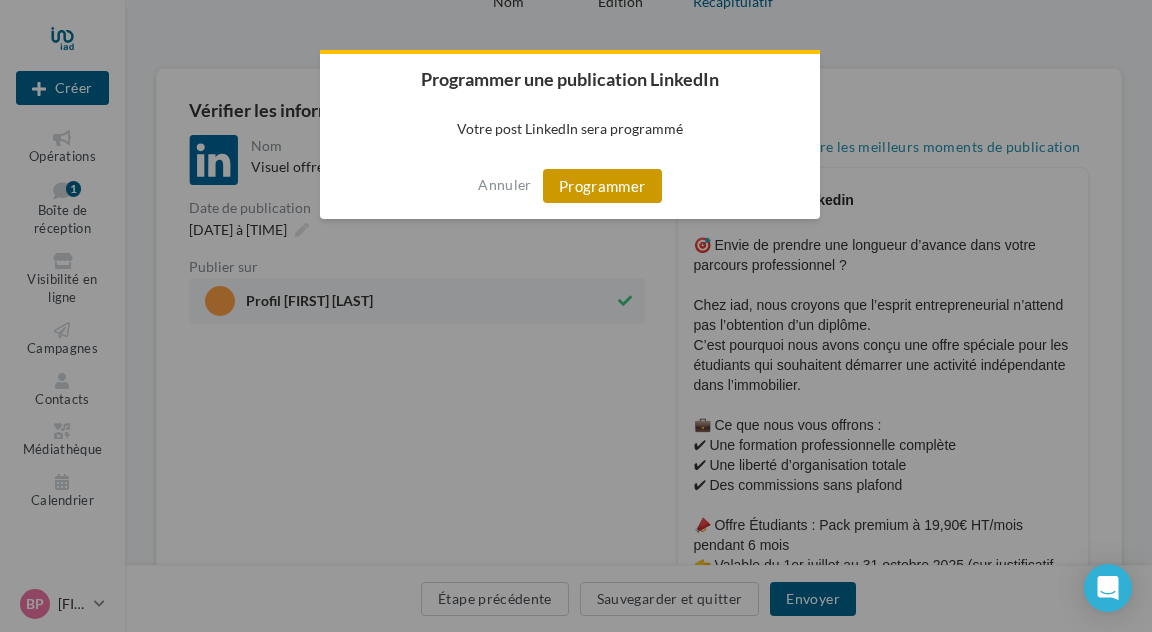 drag, startPoint x: 568, startPoint y: 193, endPoint x: 482, endPoint y: 193, distance: 86 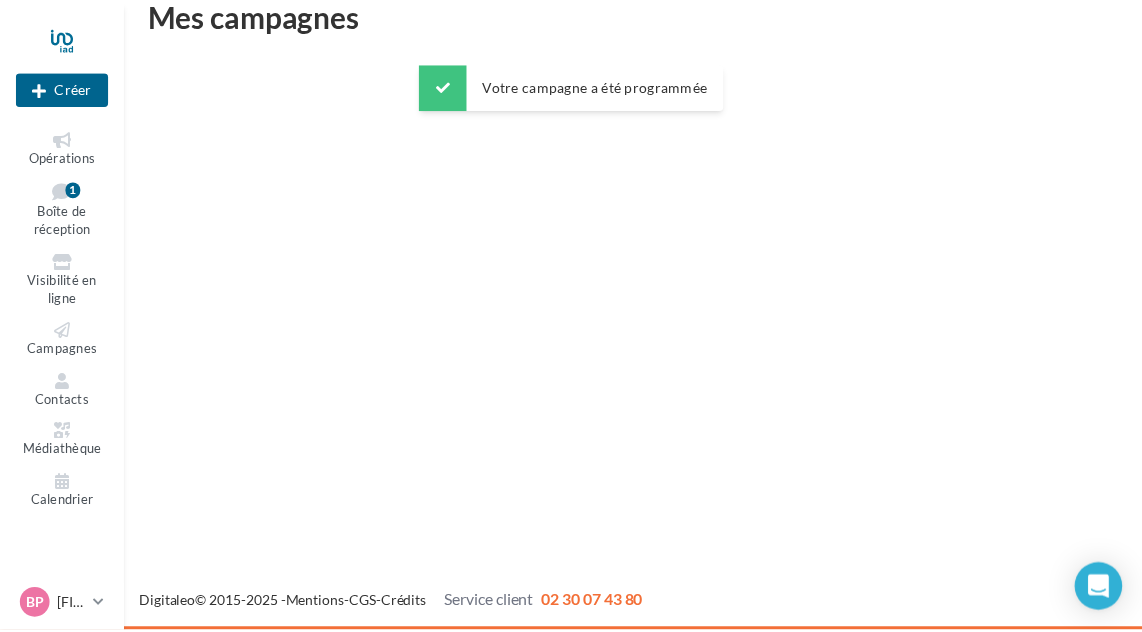 scroll, scrollTop: 32, scrollLeft: 0, axis: vertical 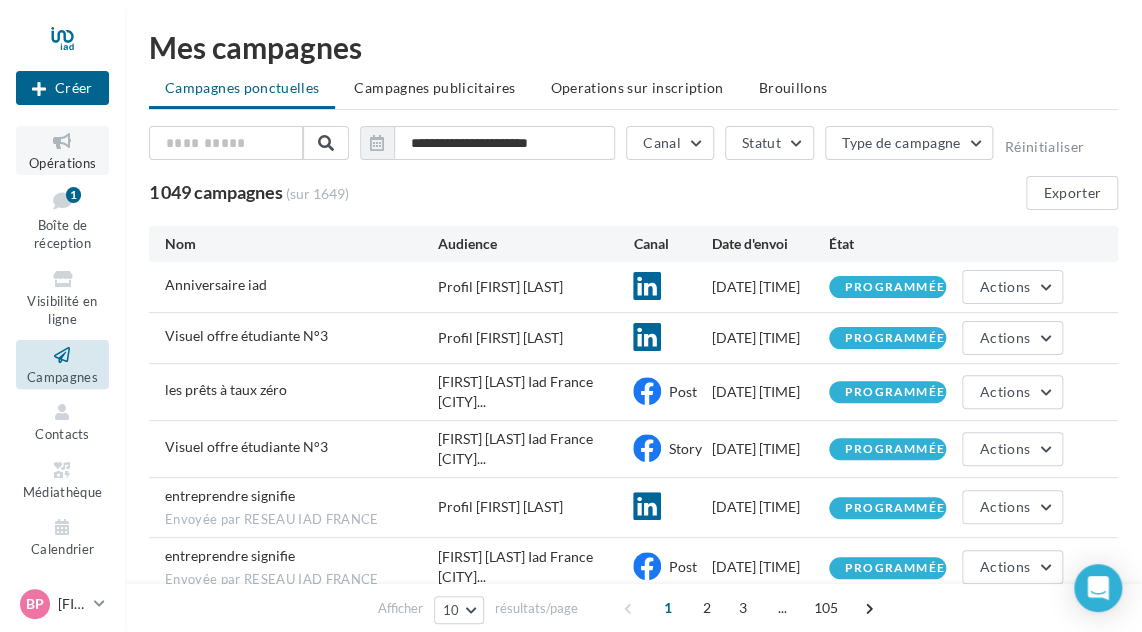 click on "Opérations" at bounding box center [62, 163] 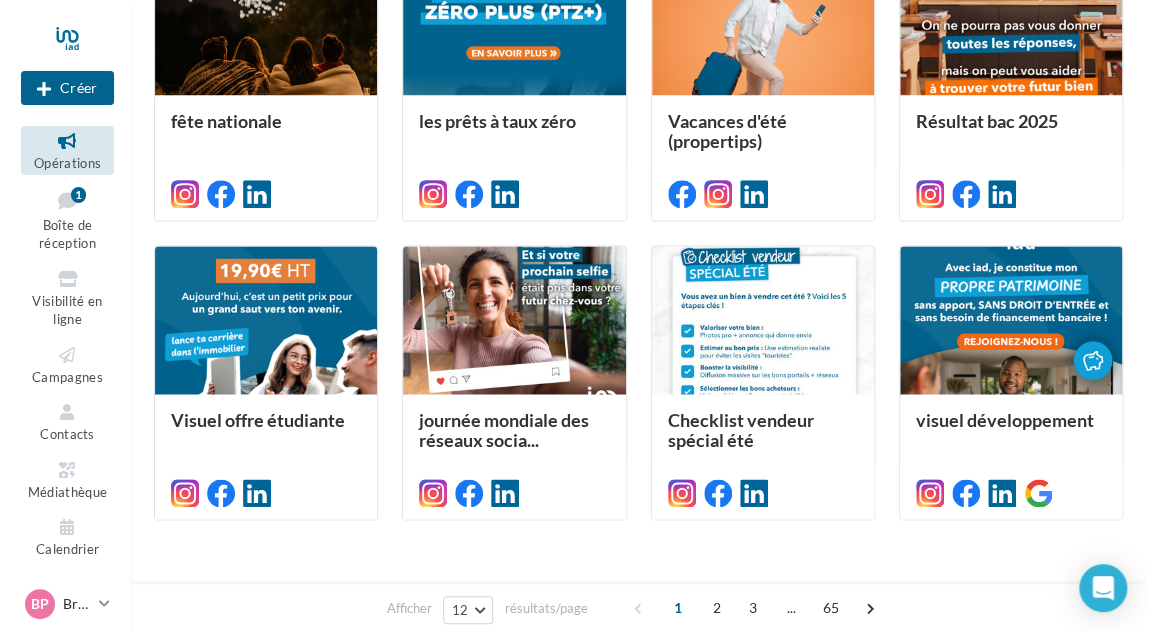 scroll, scrollTop: 900, scrollLeft: 0, axis: vertical 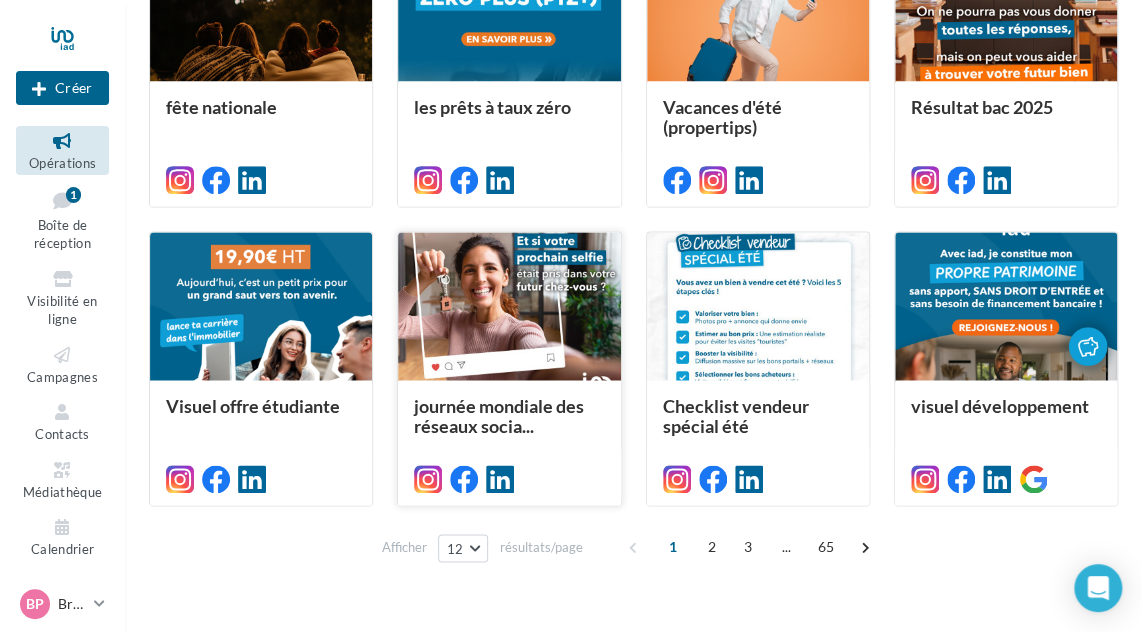 click at bounding box center (509, 307) 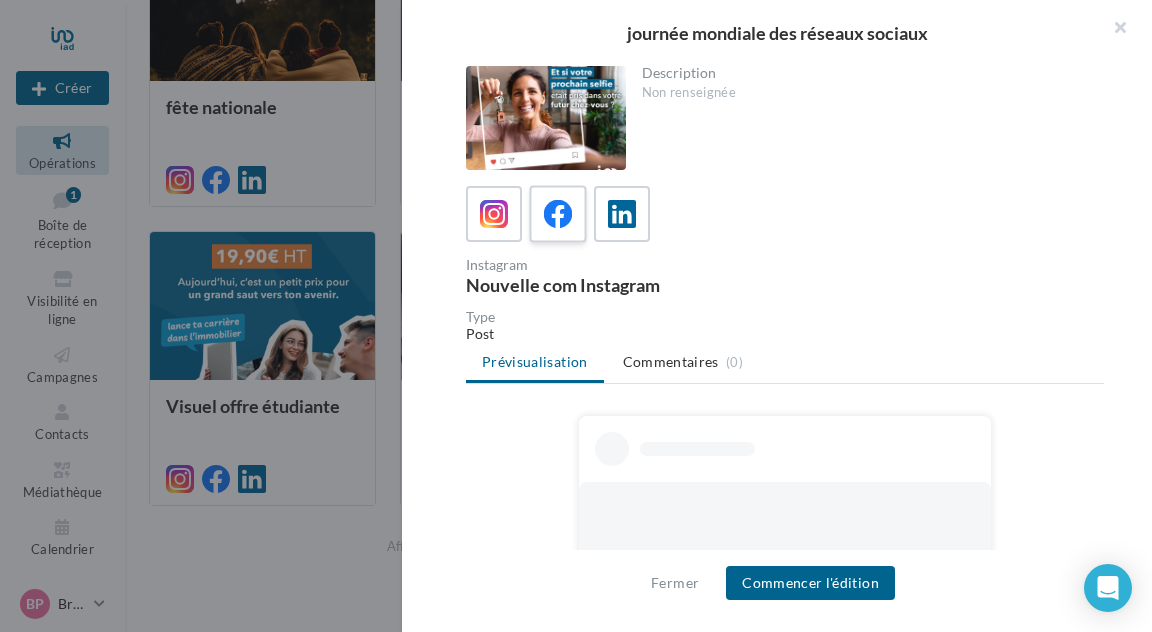 drag, startPoint x: 542, startPoint y: 210, endPoint x: 563, endPoint y: 236, distance: 33.42155 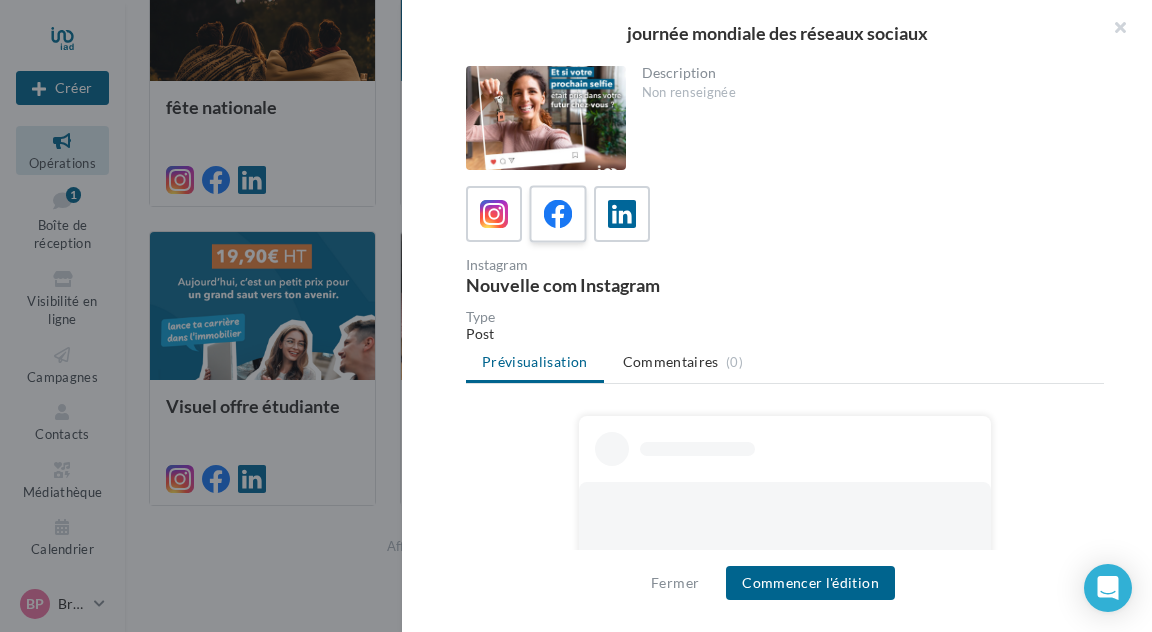 click at bounding box center (558, 214) 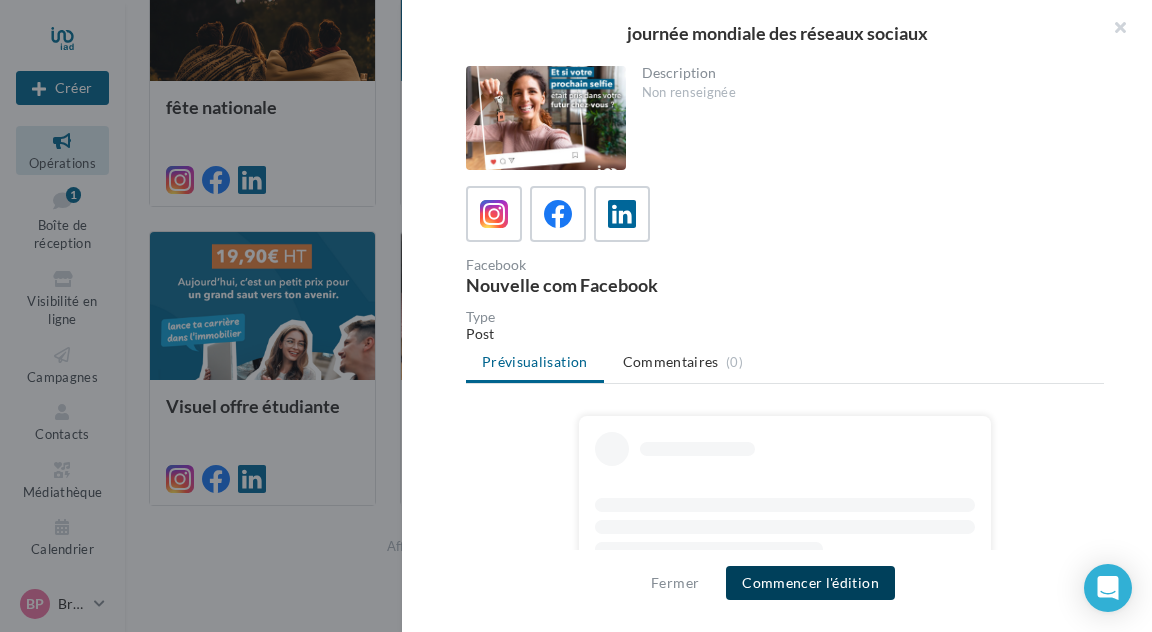 click on "Commencer l'édition" at bounding box center [810, 583] 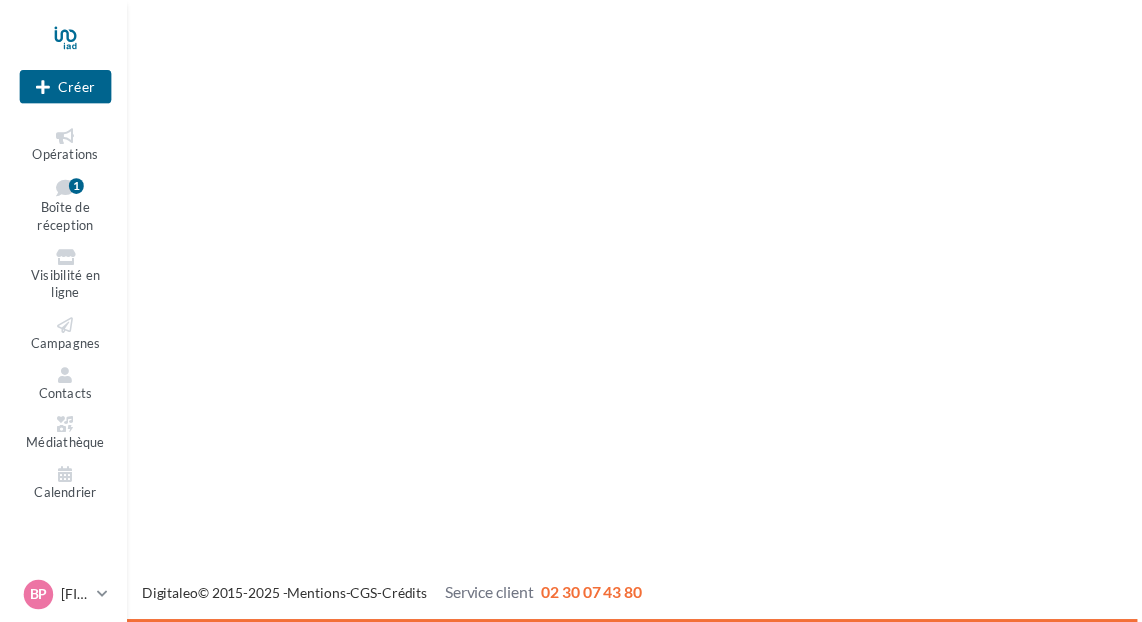 scroll, scrollTop: 0, scrollLeft: 0, axis: both 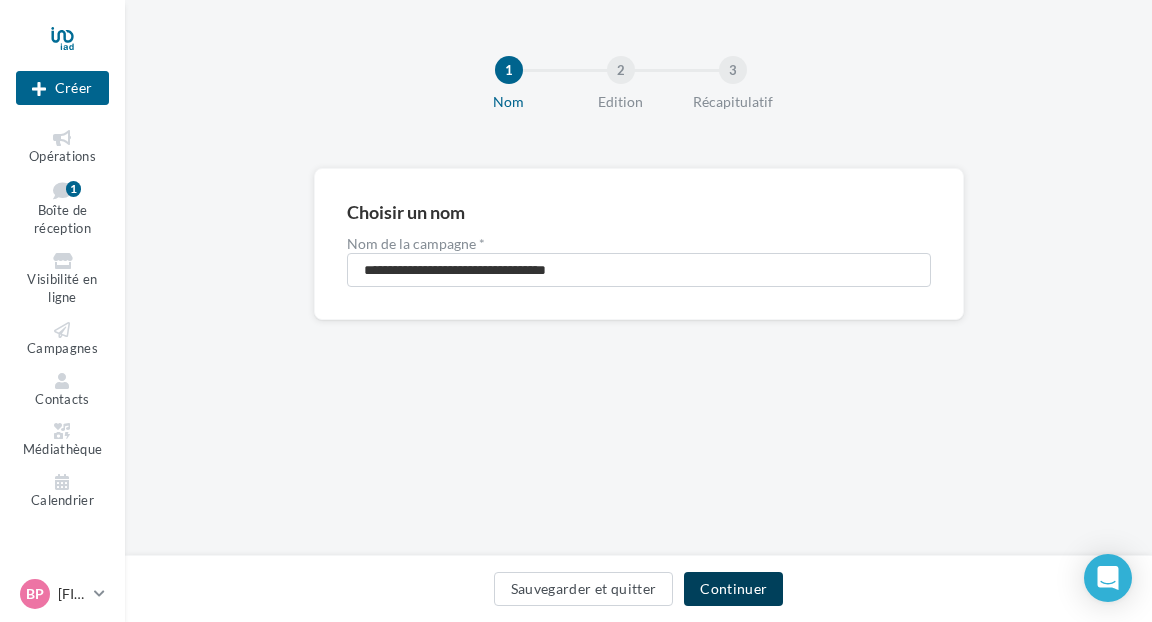 click on "Continuer" at bounding box center (733, 589) 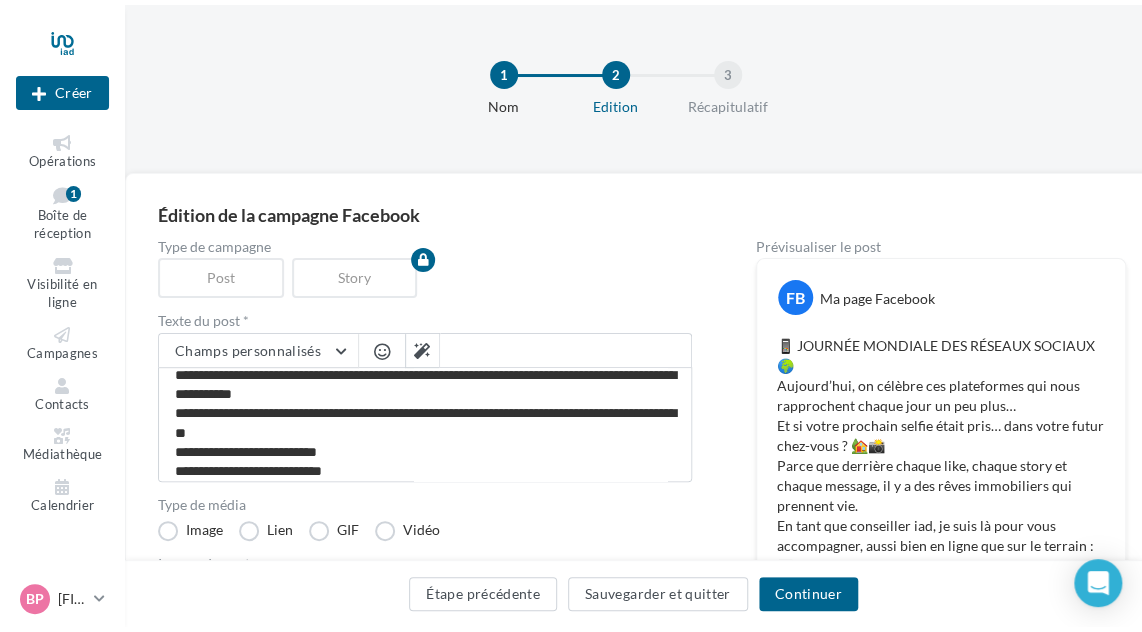 scroll, scrollTop: 172, scrollLeft: 0, axis: vertical 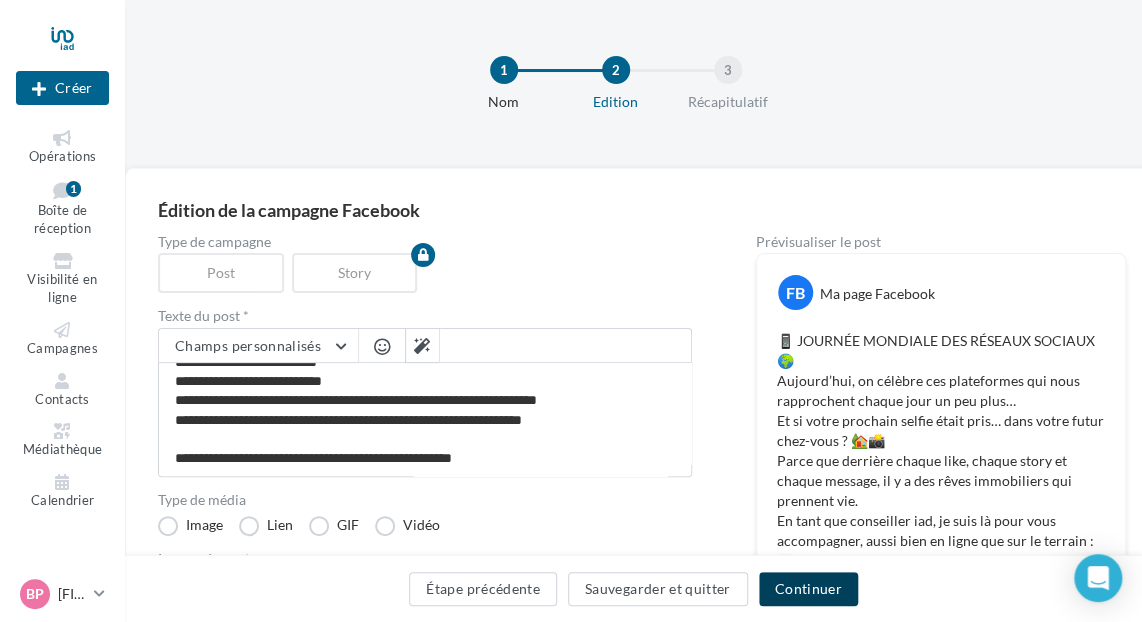 click on "Continuer" at bounding box center (808, 589) 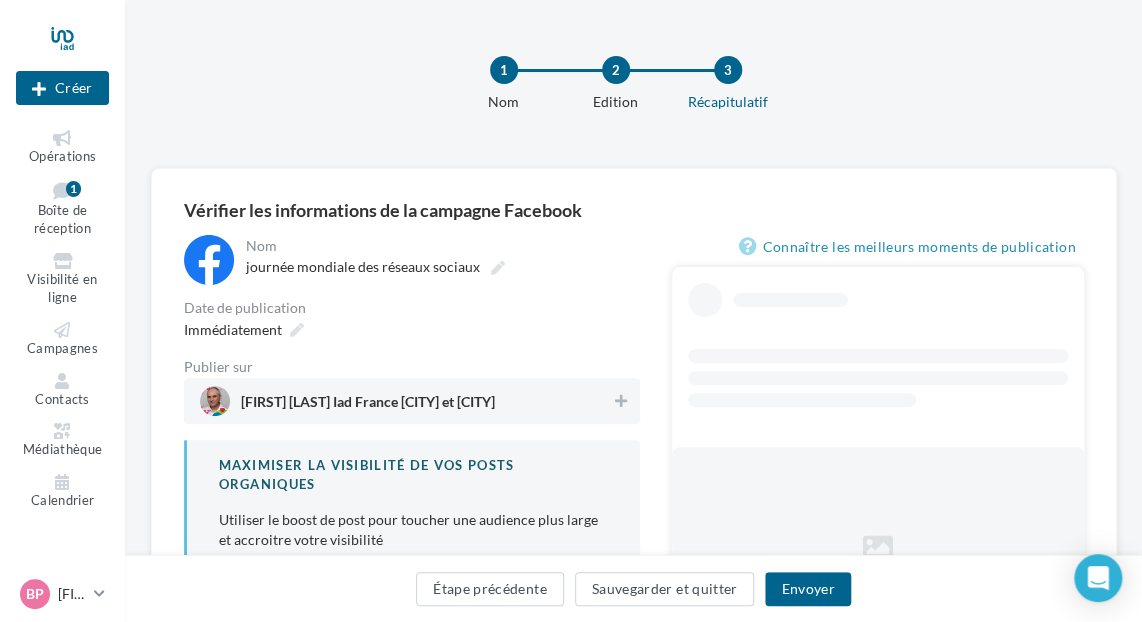 click on "Bruno PAPIN Iad France Saint Ouen et L'Ile Saint Denis" at bounding box center (406, 401) 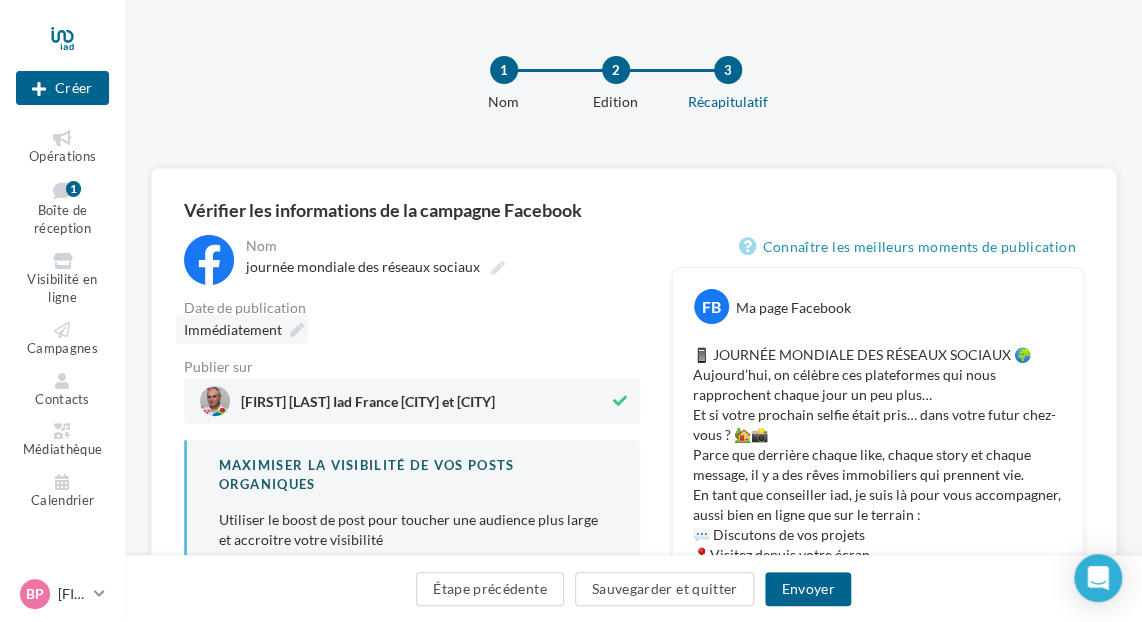 click at bounding box center (297, 330) 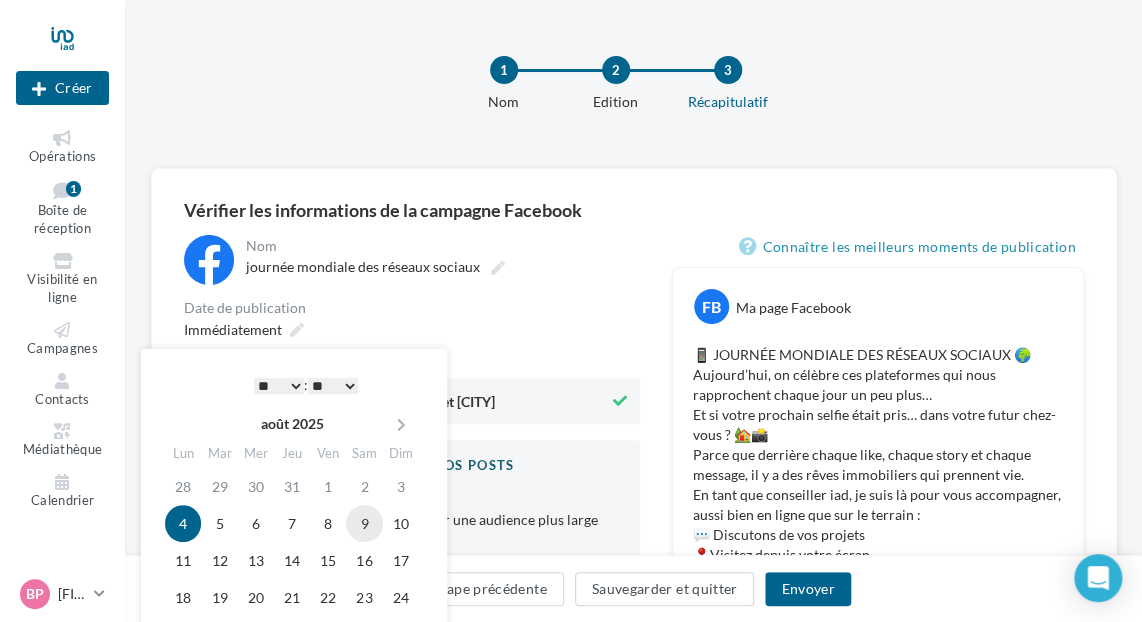 click on "9" at bounding box center [364, 523] 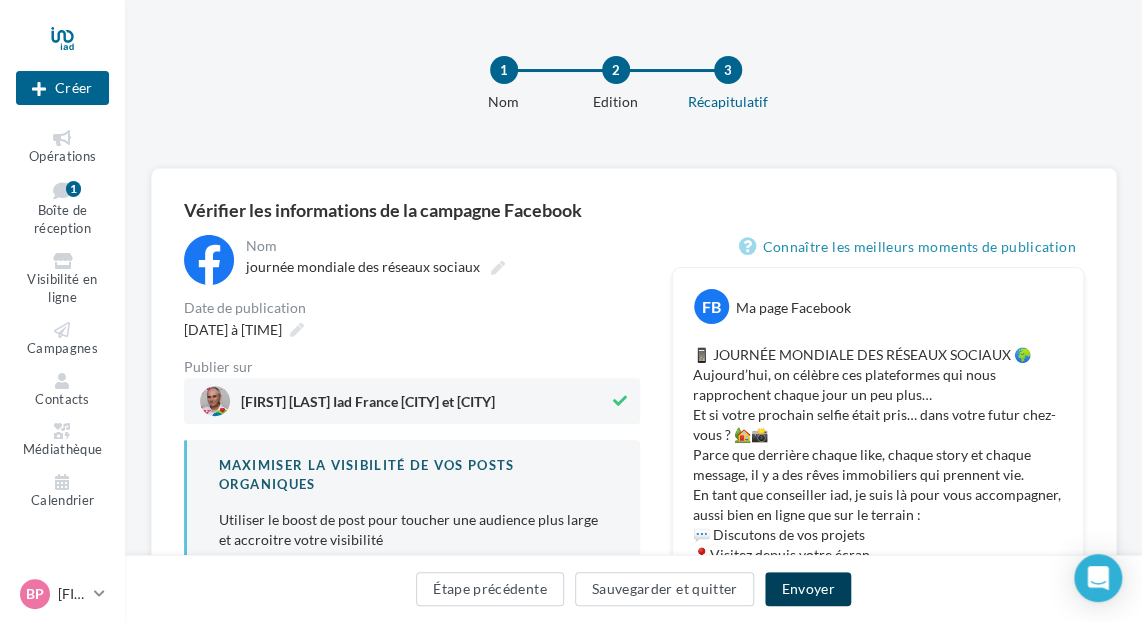 click on "Envoyer" at bounding box center (807, 589) 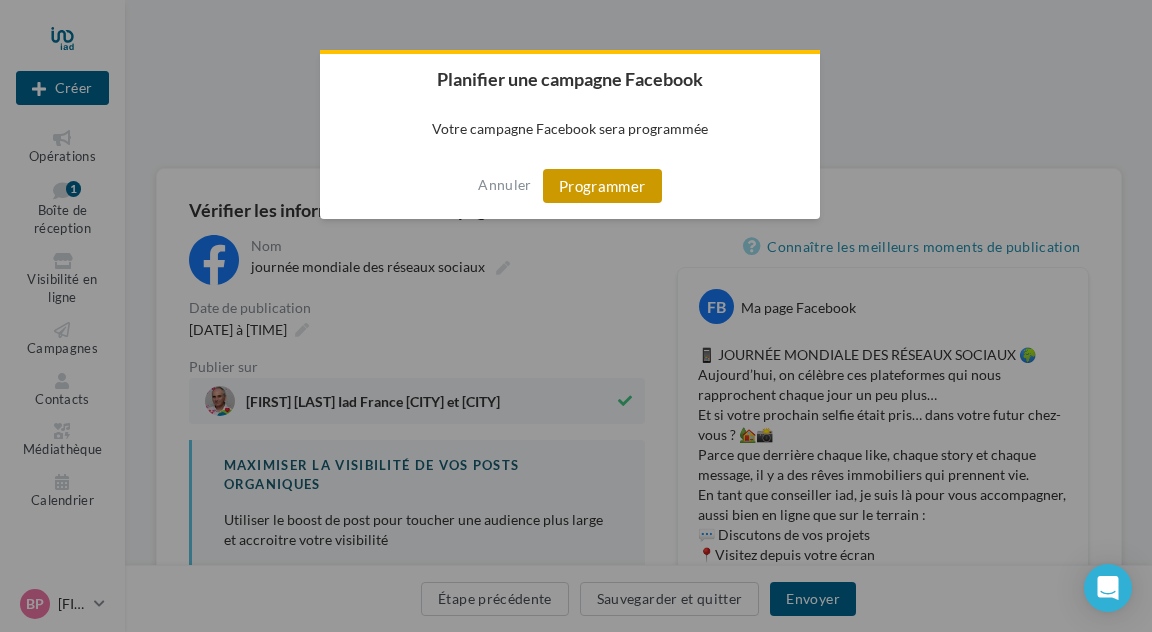 drag, startPoint x: 603, startPoint y: 181, endPoint x: 592, endPoint y: 187, distance: 12.529964 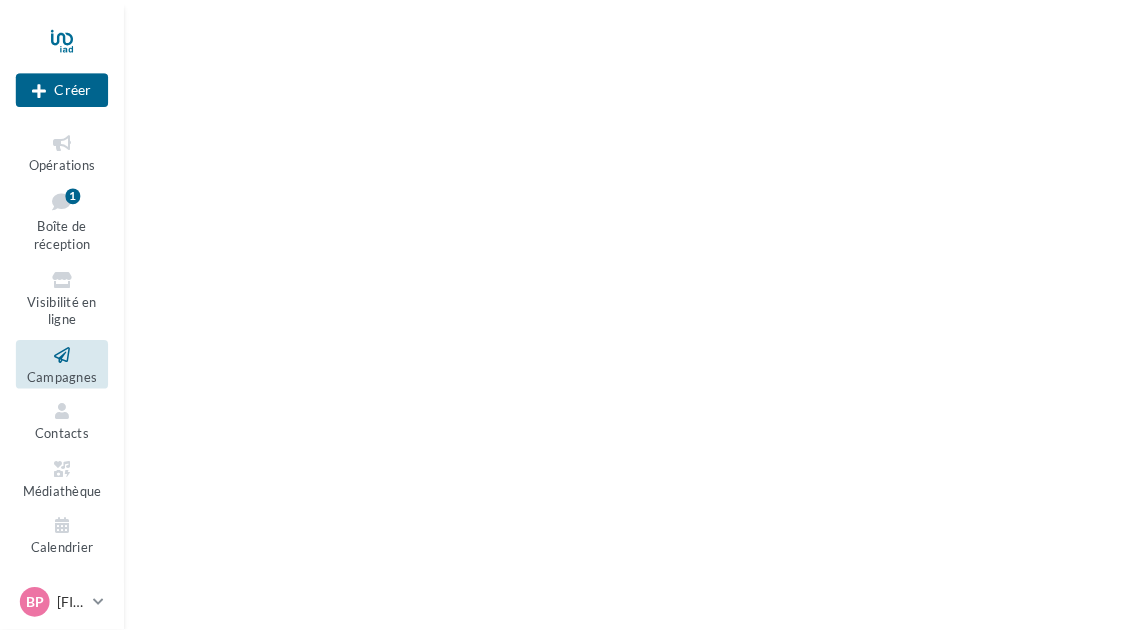 scroll, scrollTop: 0, scrollLeft: 0, axis: both 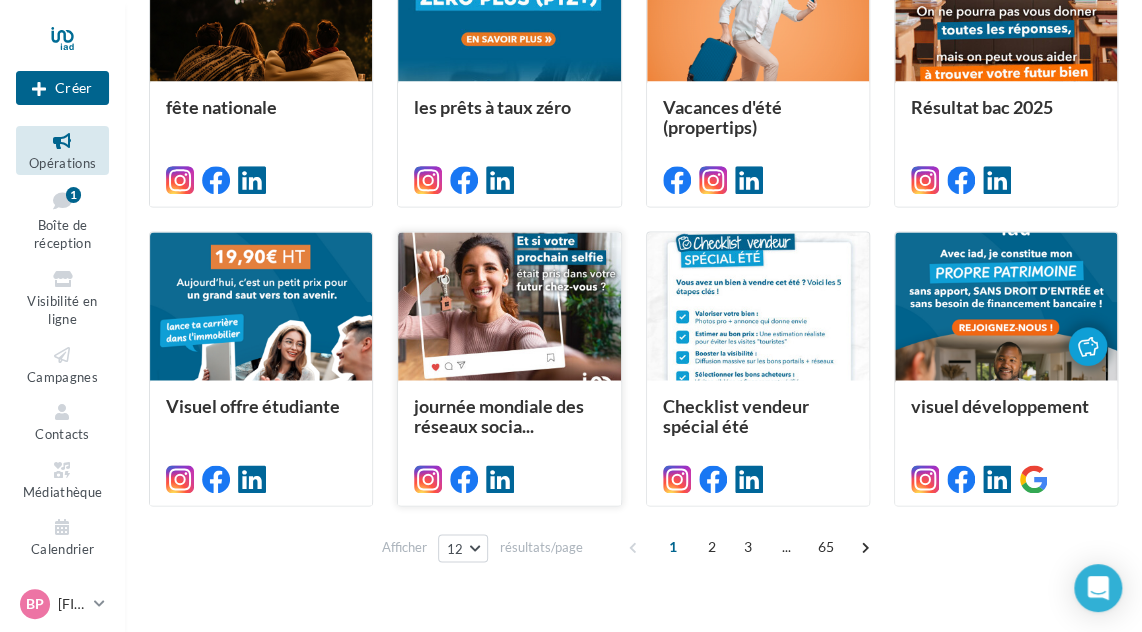click at bounding box center (509, 307) 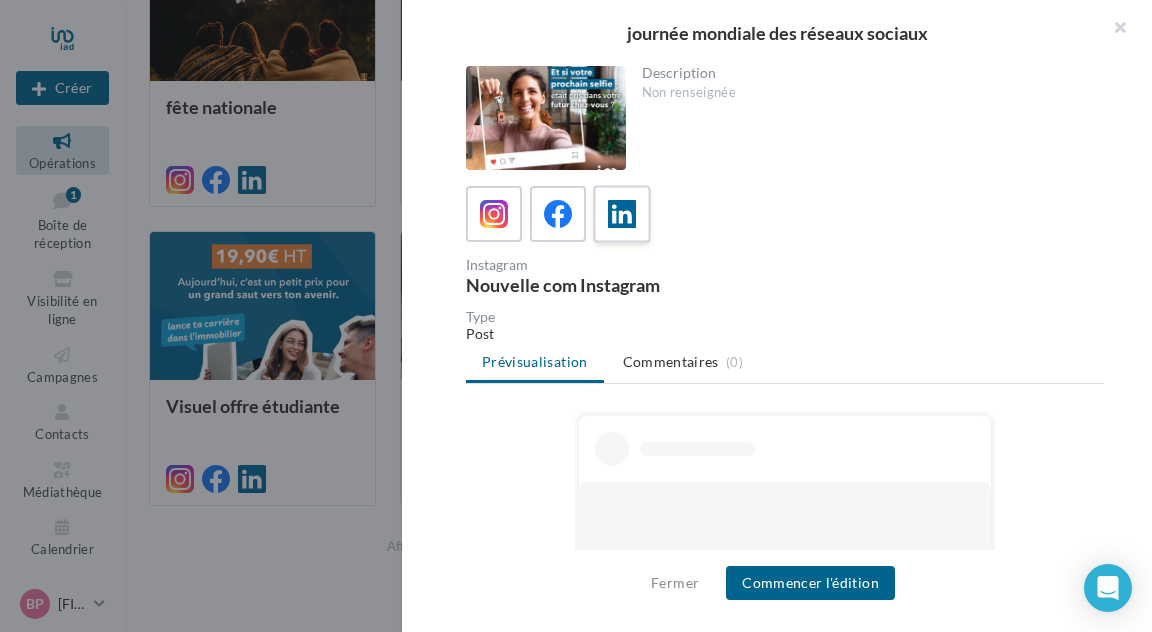 click at bounding box center (622, 214) 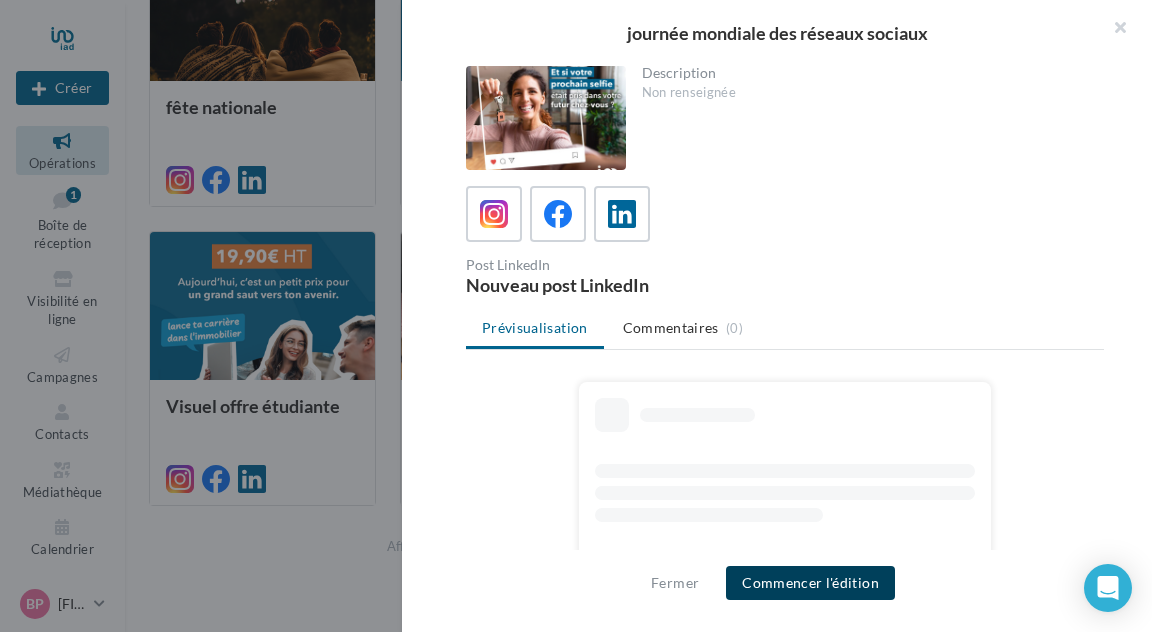click on "Commencer l'édition" at bounding box center [810, 583] 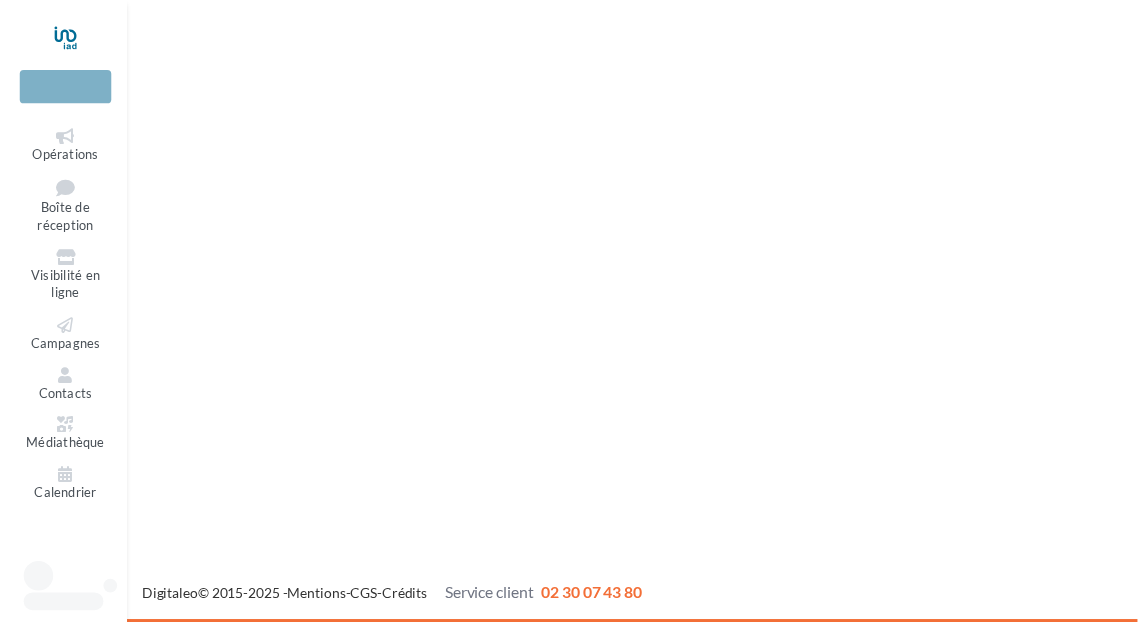 scroll, scrollTop: 0, scrollLeft: 0, axis: both 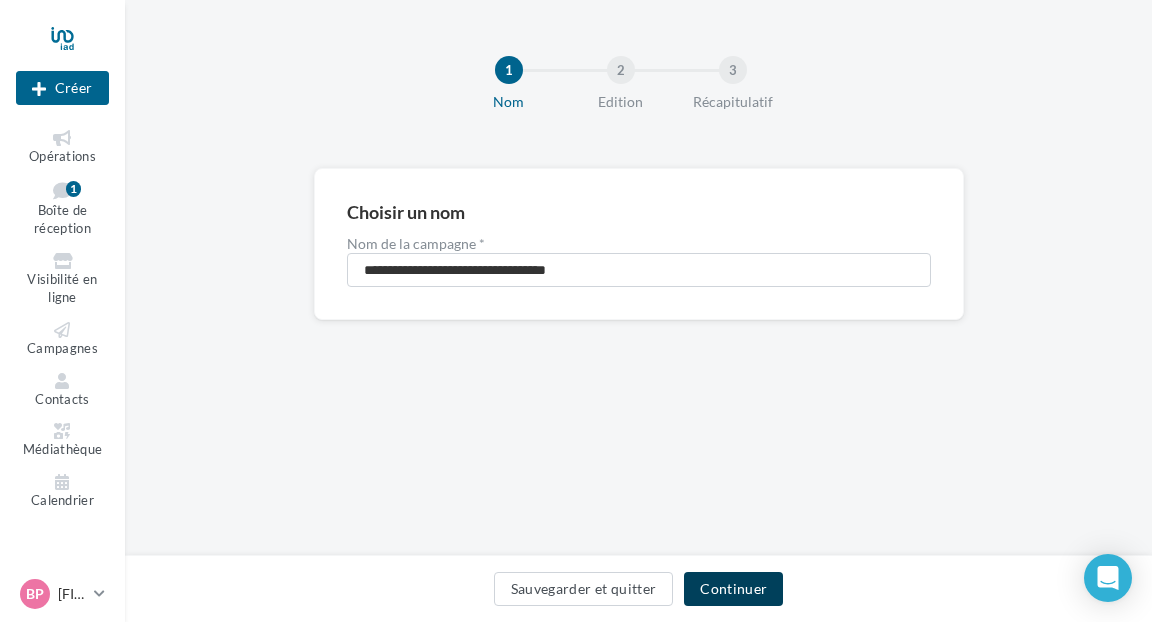 click on "Continuer" at bounding box center (733, 589) 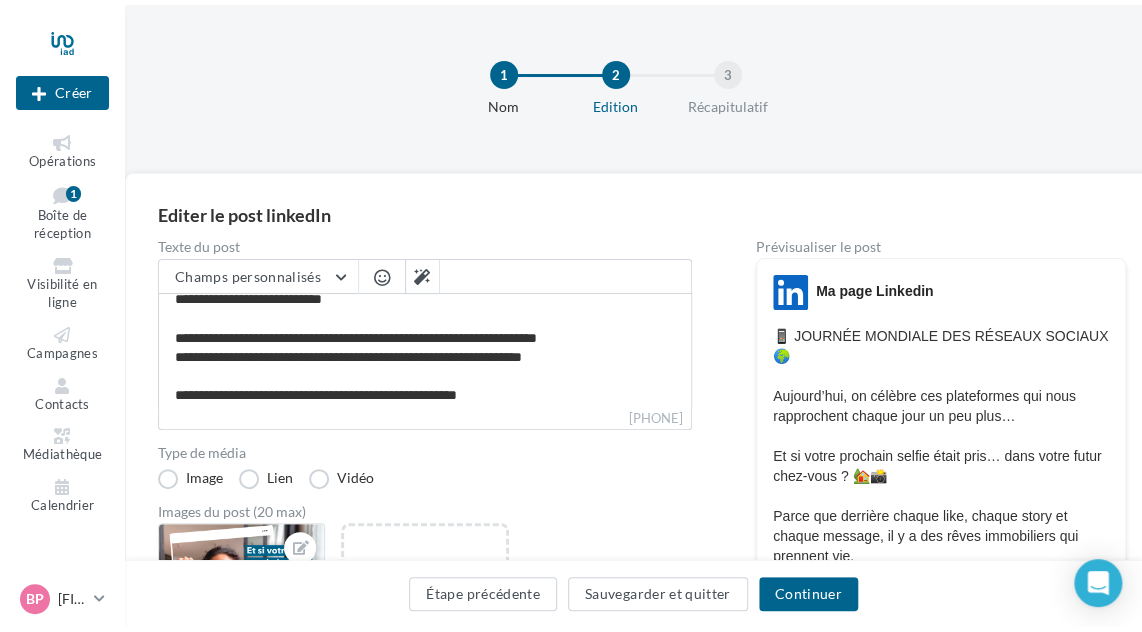 scroll, scrollTop: 267, scrollLeft: 0, axis: vertical 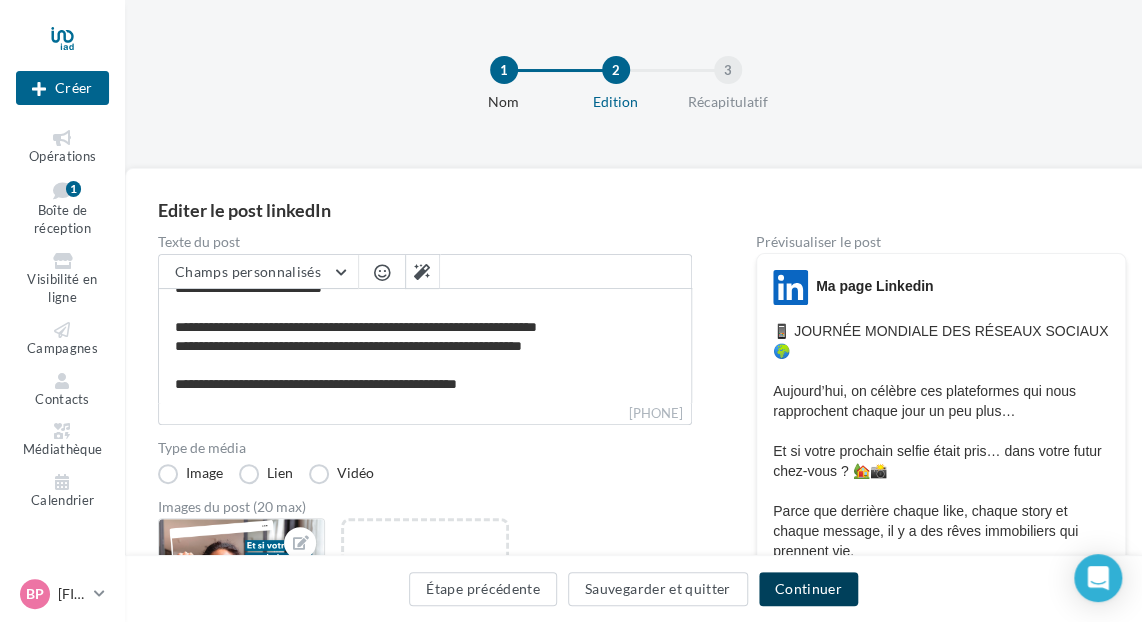 click on "Continuer" at bounding box center (808, 589) 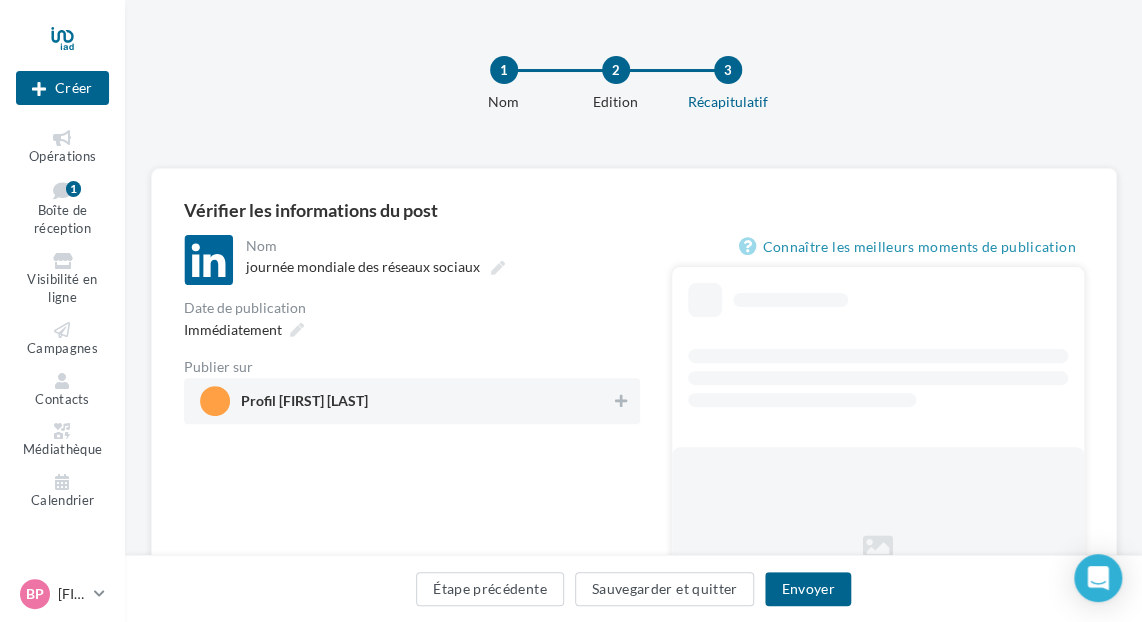 click on "Profil [FIRST] [LAST]" at bounding box center [406, 401] 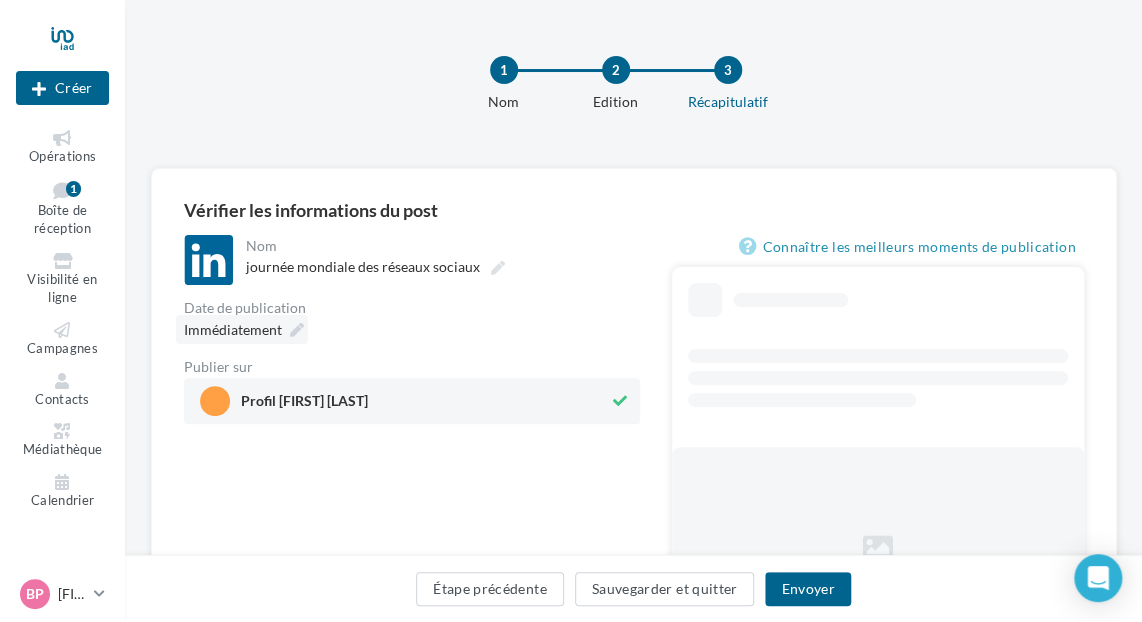 click at bounding box center (297, 330) 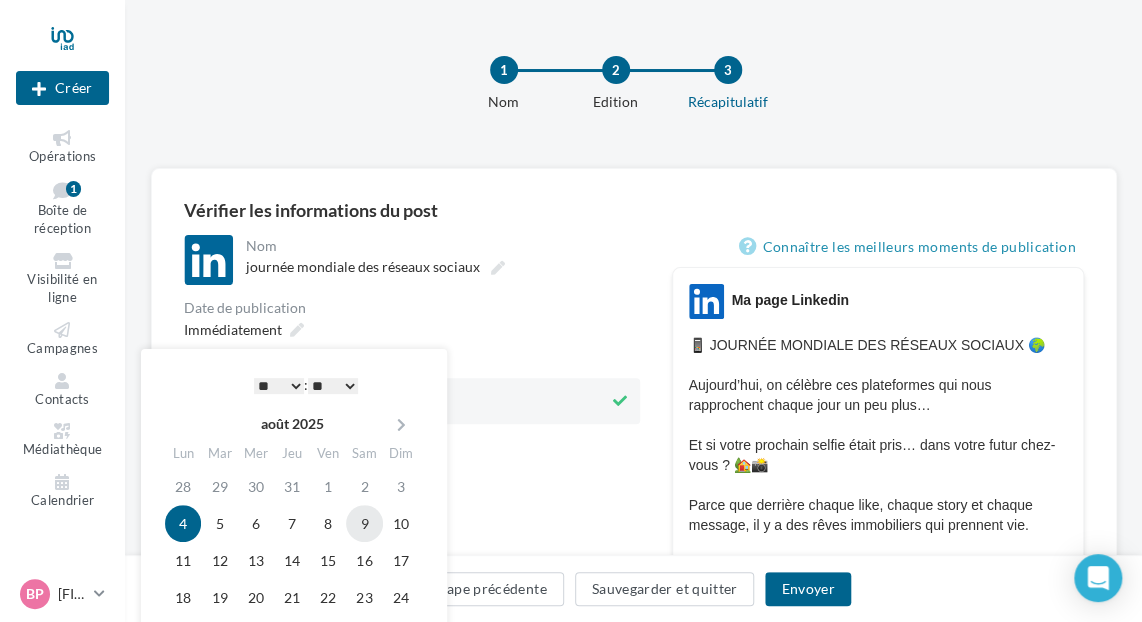 click on "9" at bounding box center [364, 523] 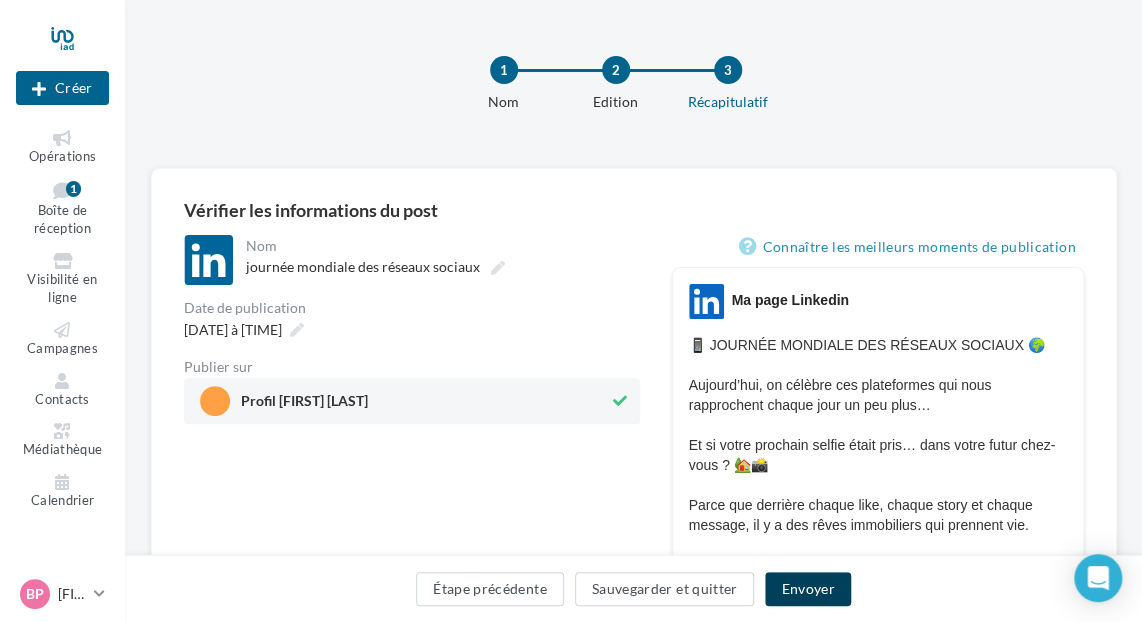drag, startPoint x: 801, startPoint y: 593, endPoint x: 719, endPoint y: 567, distance: 86.023254 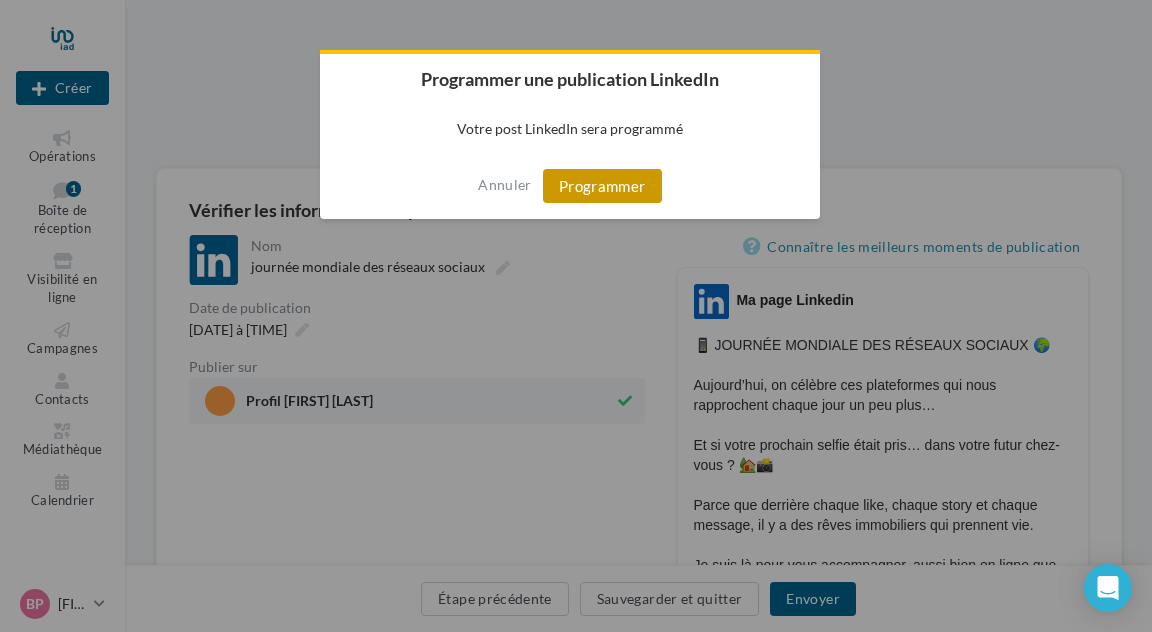 click on "Programmer" at bounding box center (602, 186) 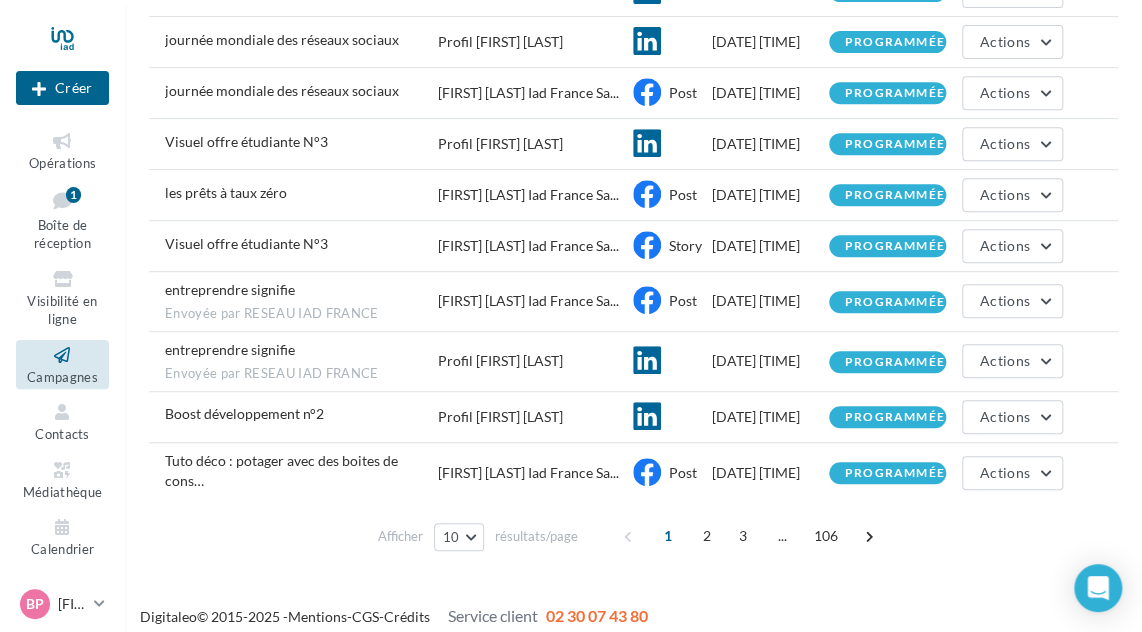 scroll, scrollTop: 0, scrollLeft: 0, axis: both 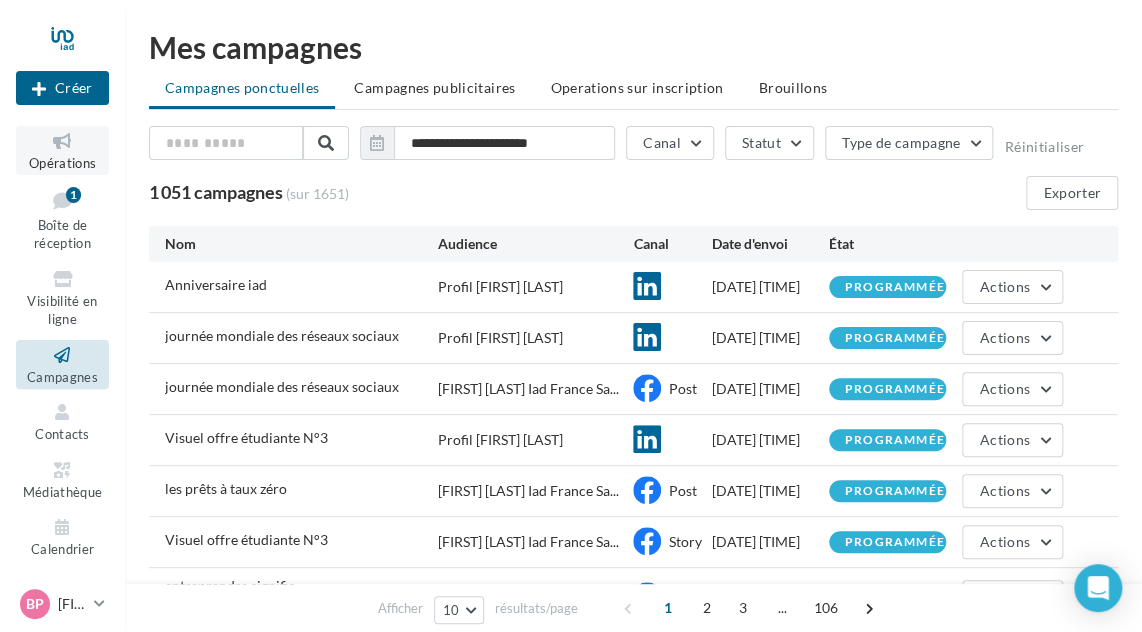 click at bounding box center (62, 141) 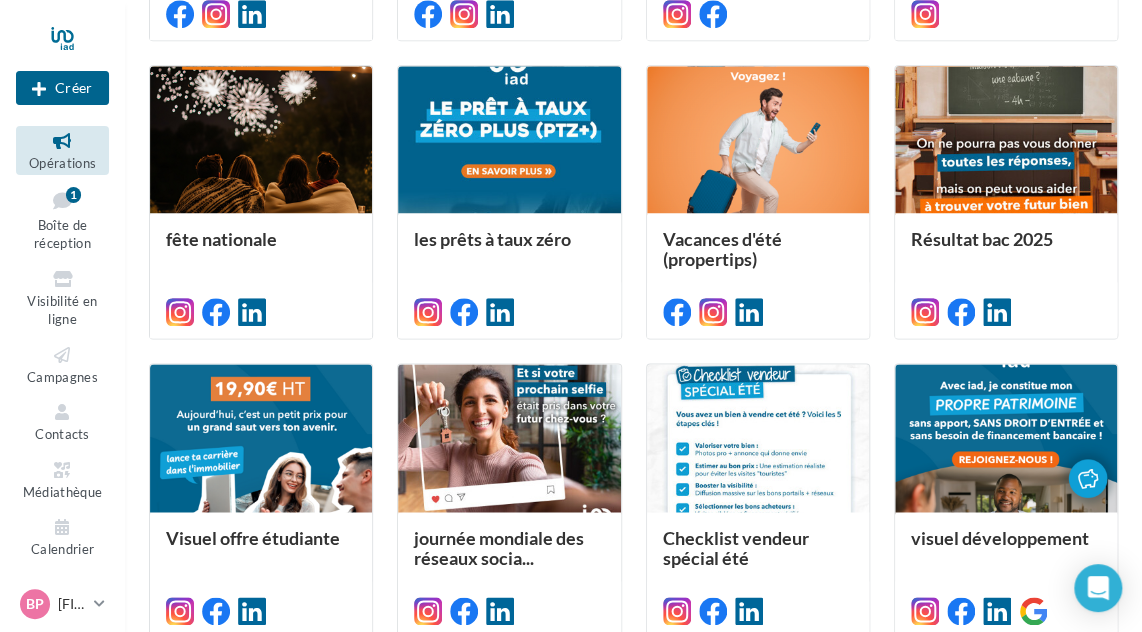 scroll, scrollTop: 940, scrollLeft: 0, axis: vertical 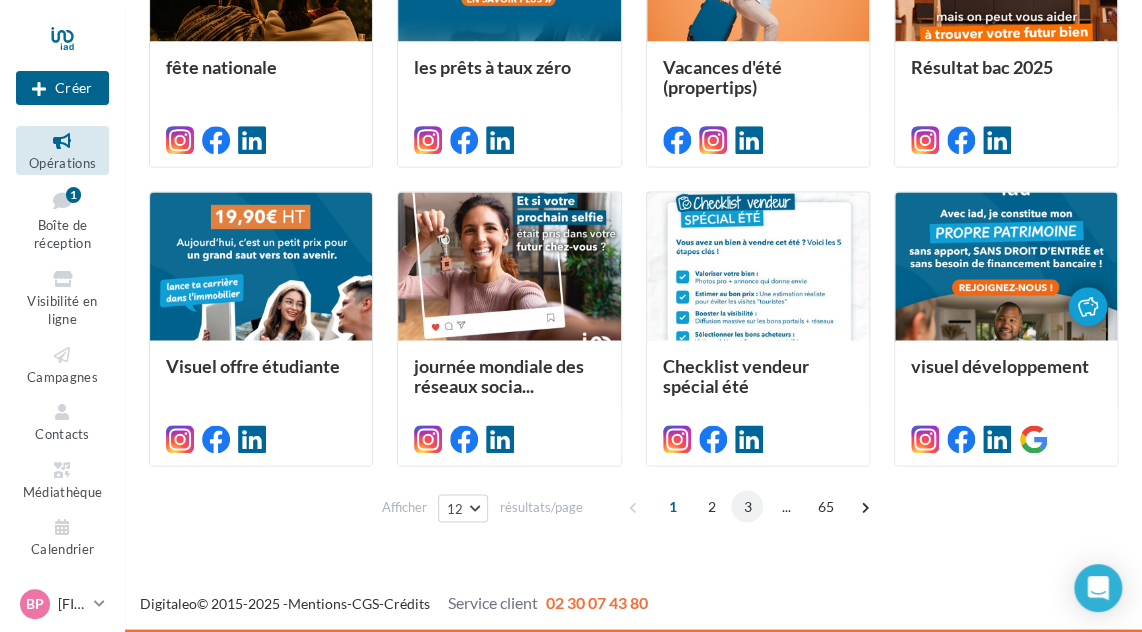 click on "3" at bounding box center (747, 506) 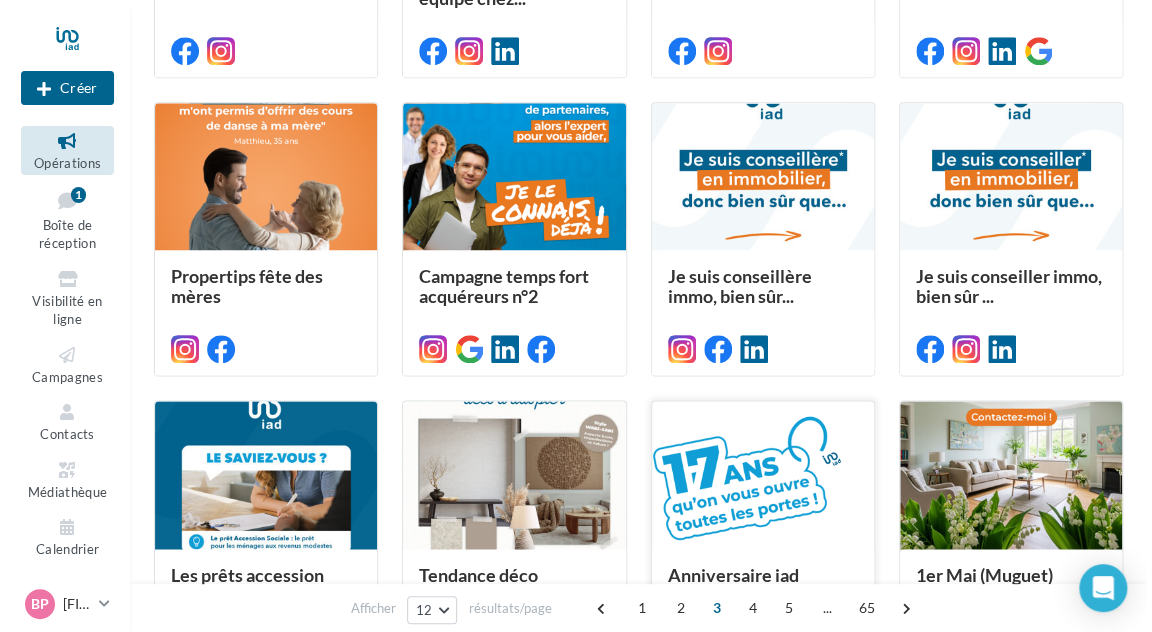 scroll, scrollTop: 753, scrollLeft: 0, axis: vertical 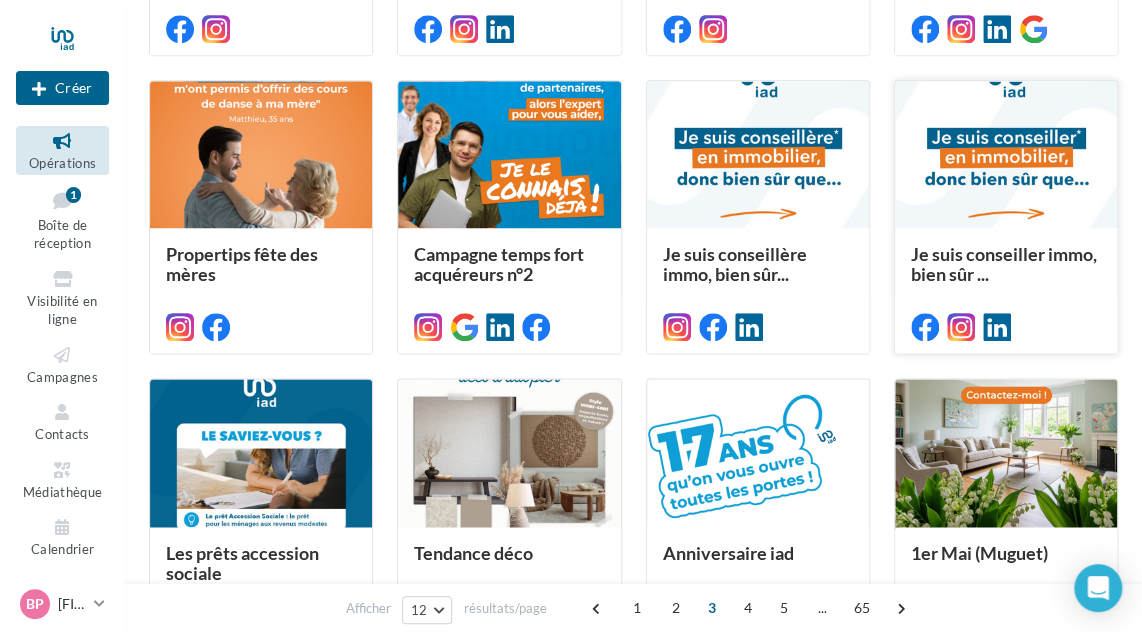 click at bounding box center [1006, 156] 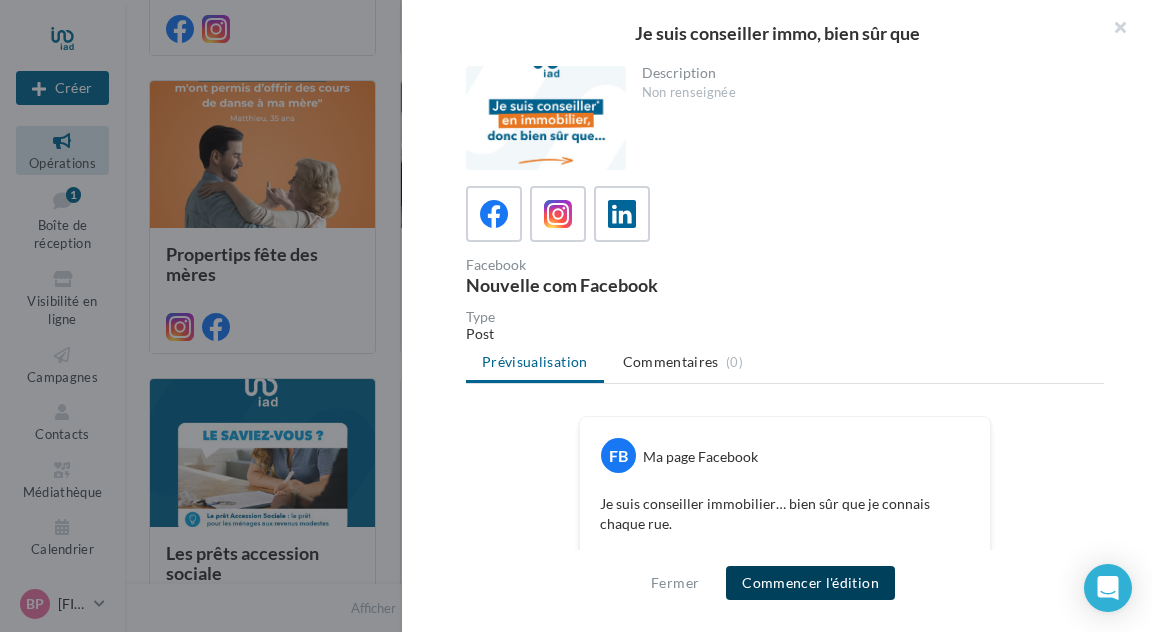click on "Commencer l'édition" at bounding box center [810, 583] 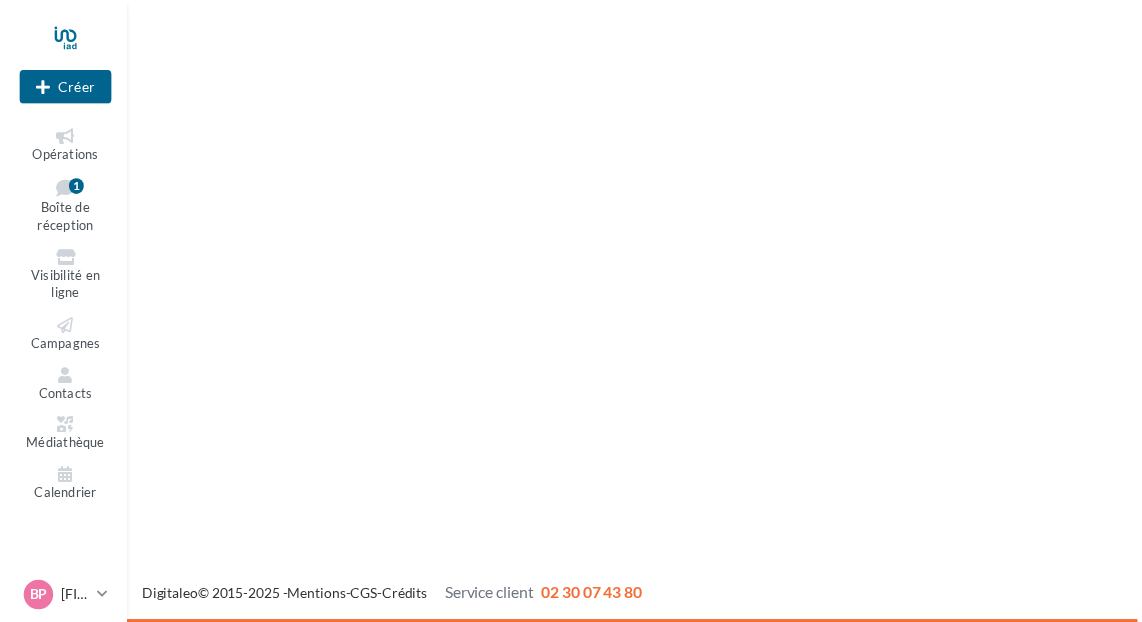 scroll, scrollTop: 0, scrollLeft: 0, axis: both 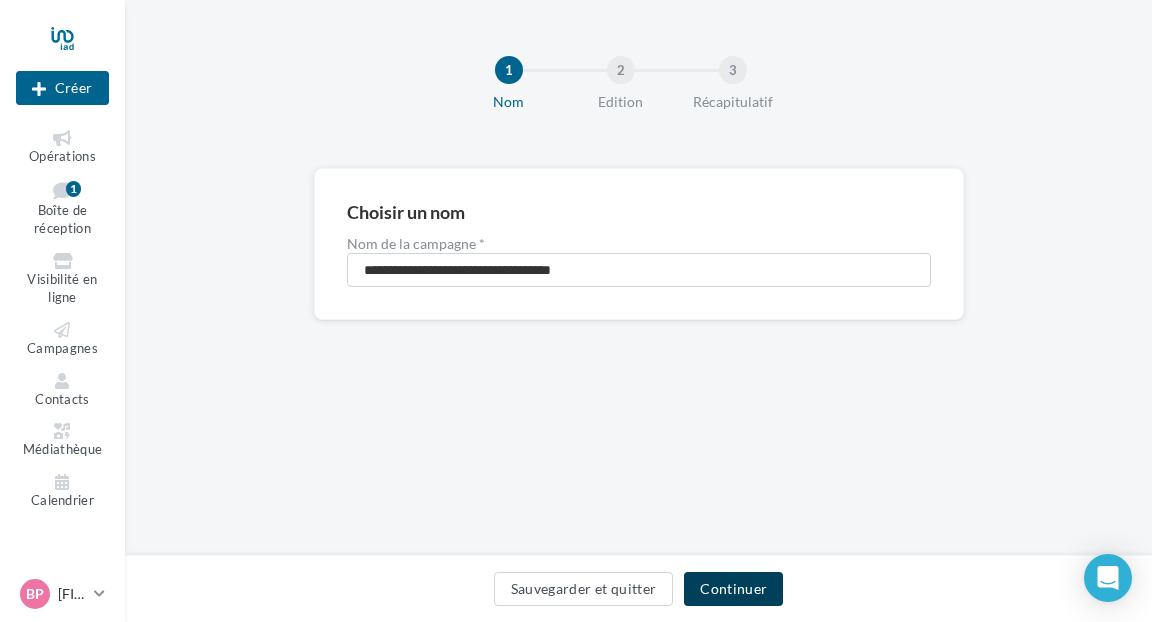 click on "Continuer" at bounding box center [733, 589] 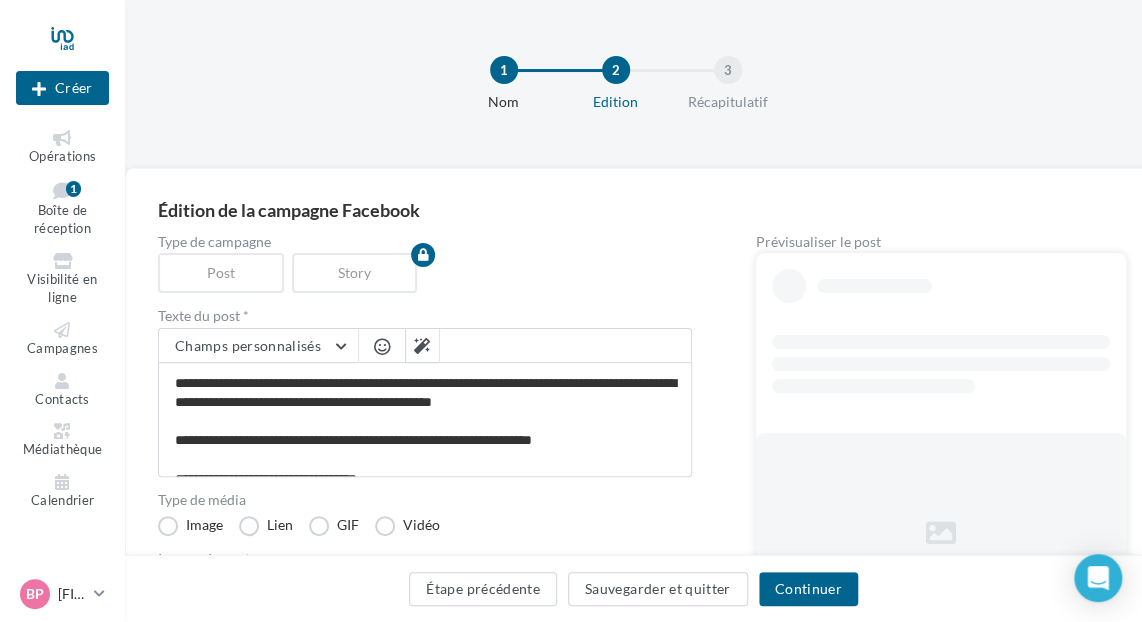 scroll, scrollTop: 56, scrollLeft: 0, axis: vertical 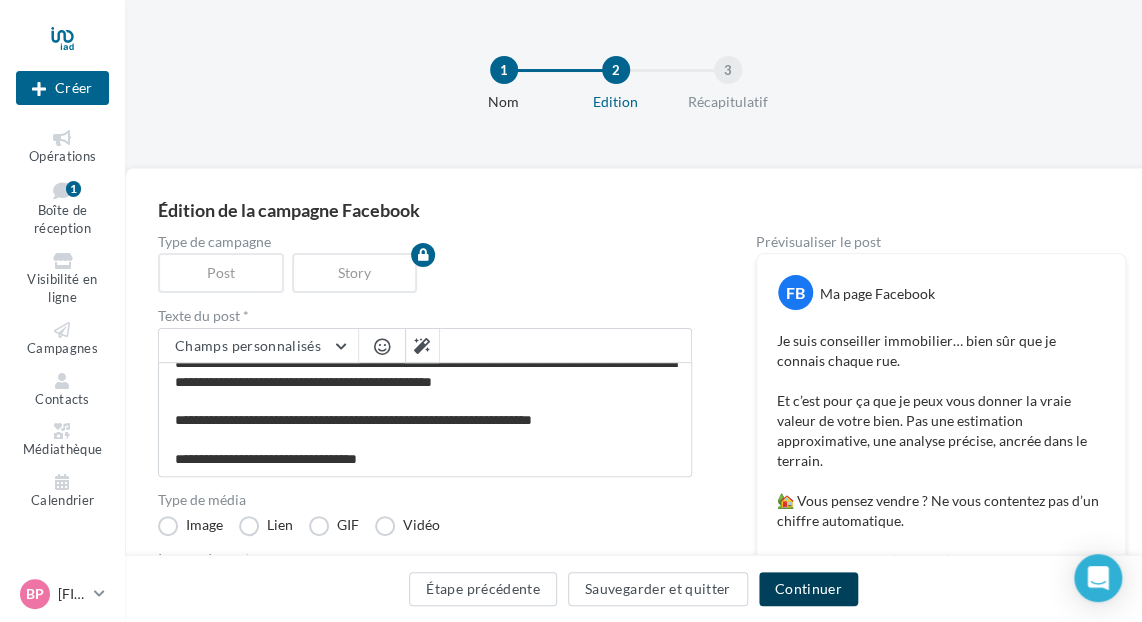 click on "Continuer" at bounding box center (808, 589) 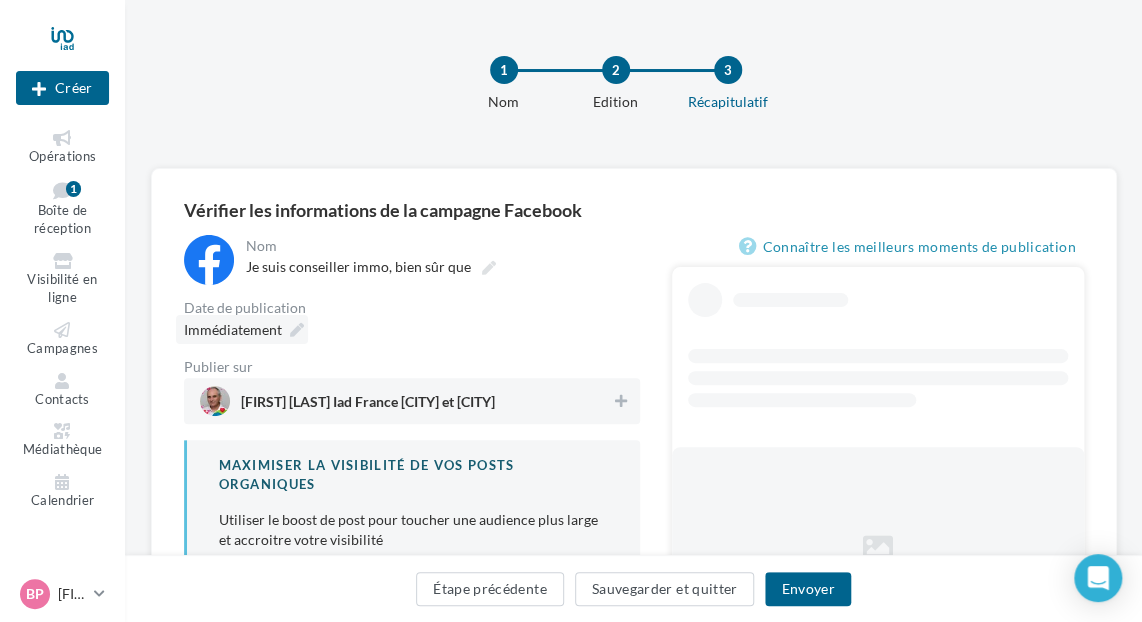 click on "Immédiatement" at bounding box center [242, 329] 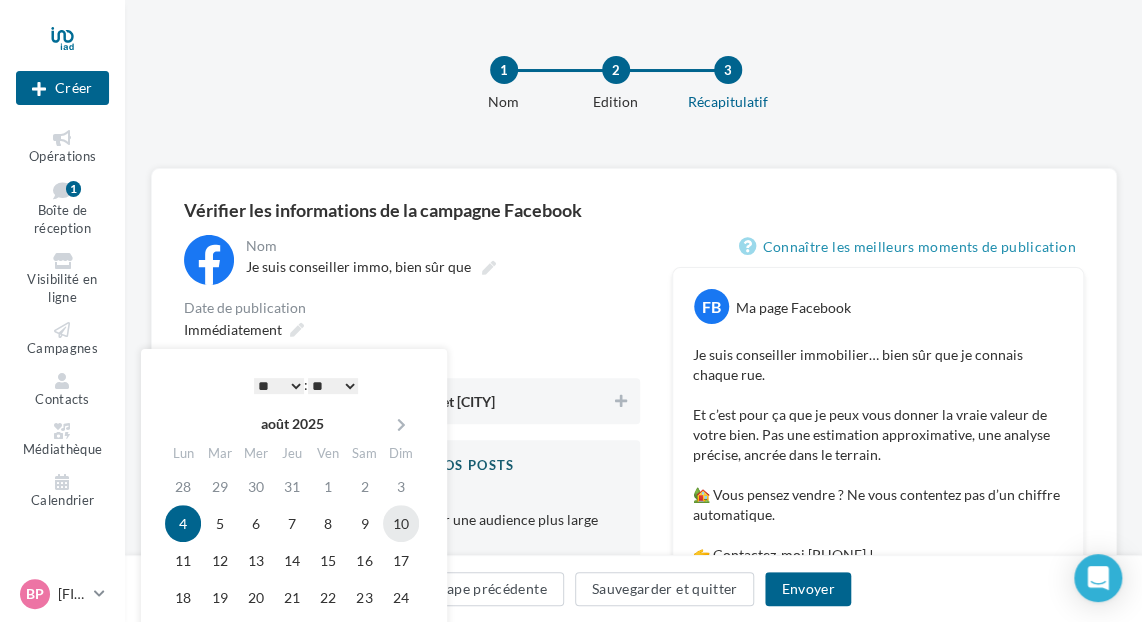 click on "10" at bounding box center [401, 523] 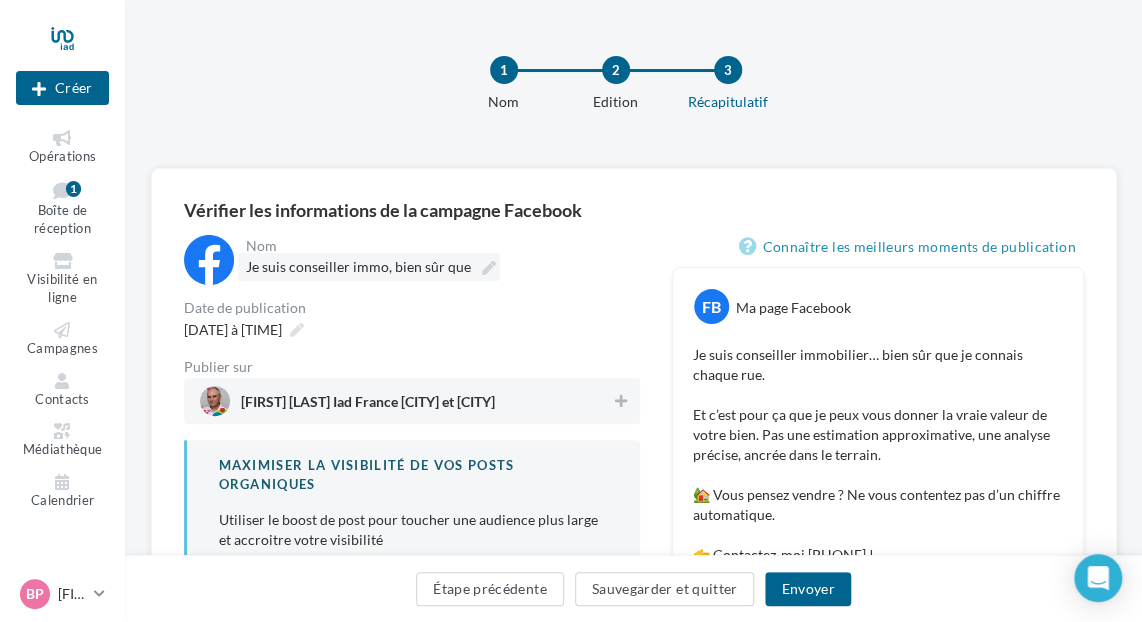 click at bounding box center [489, 268] 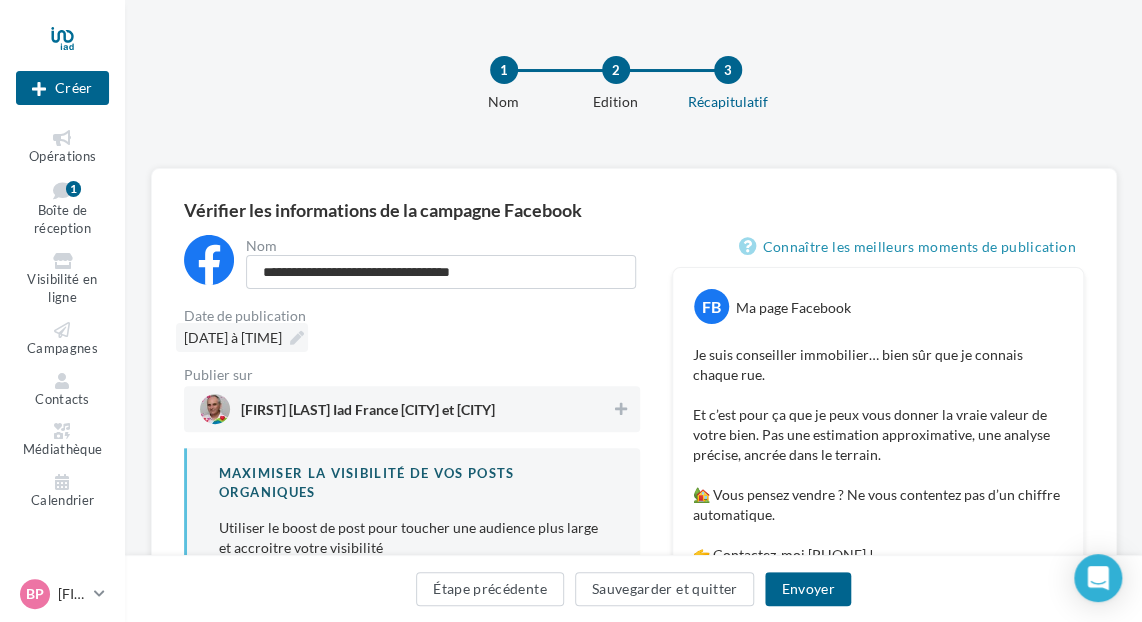 click on "10/08/2025 à 20:00" at bounding box center (242, 337) 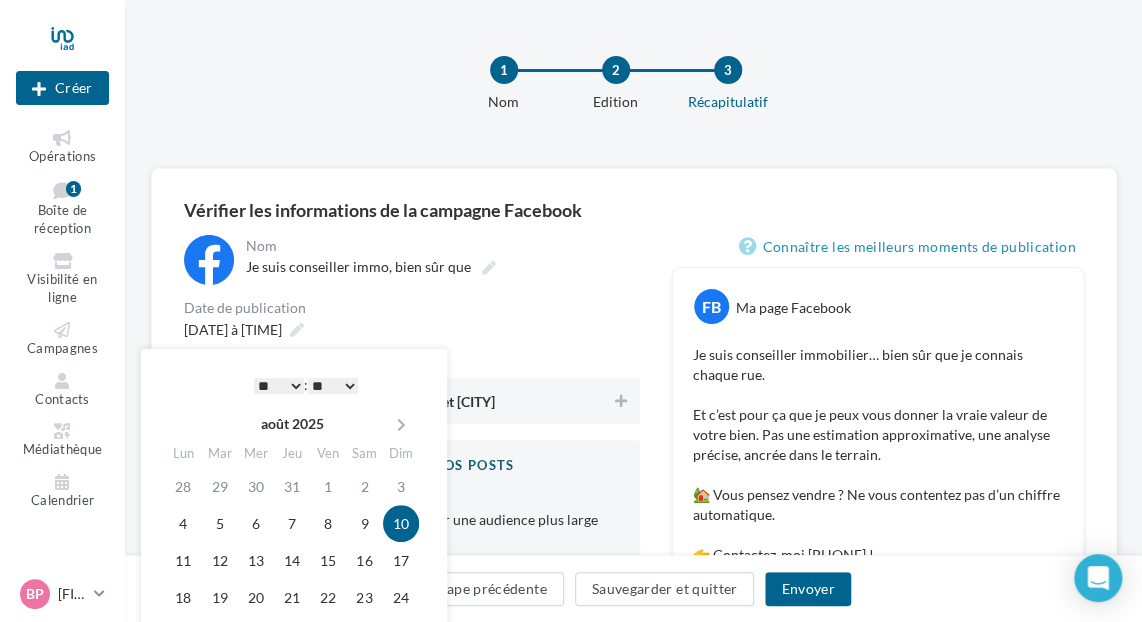 click on "10" at bounding box center [401, 523] 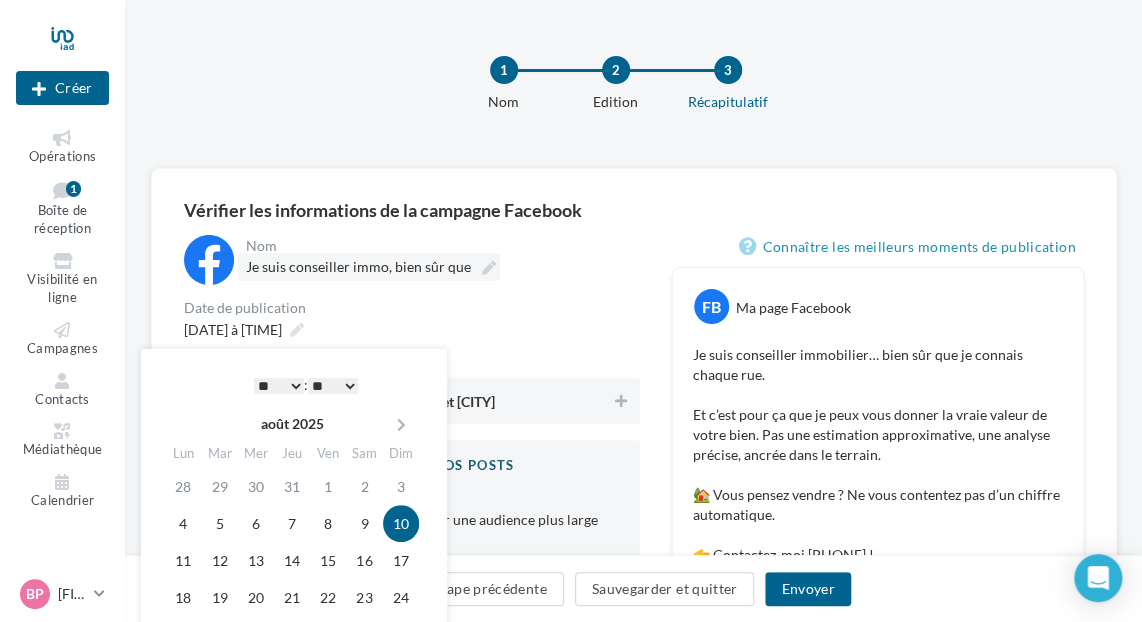 click on "Je suis conseiller immo, bien sûr que" at bounding box center [369, 267] 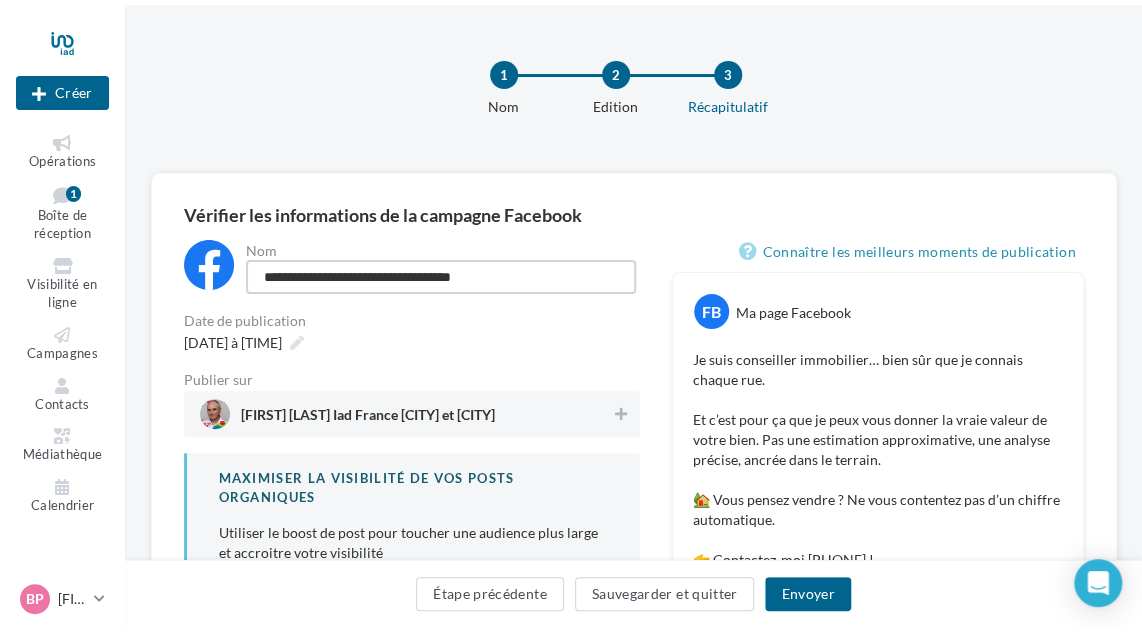 scroll, scrollTop: 0, scrollLeft: 0, axis: both 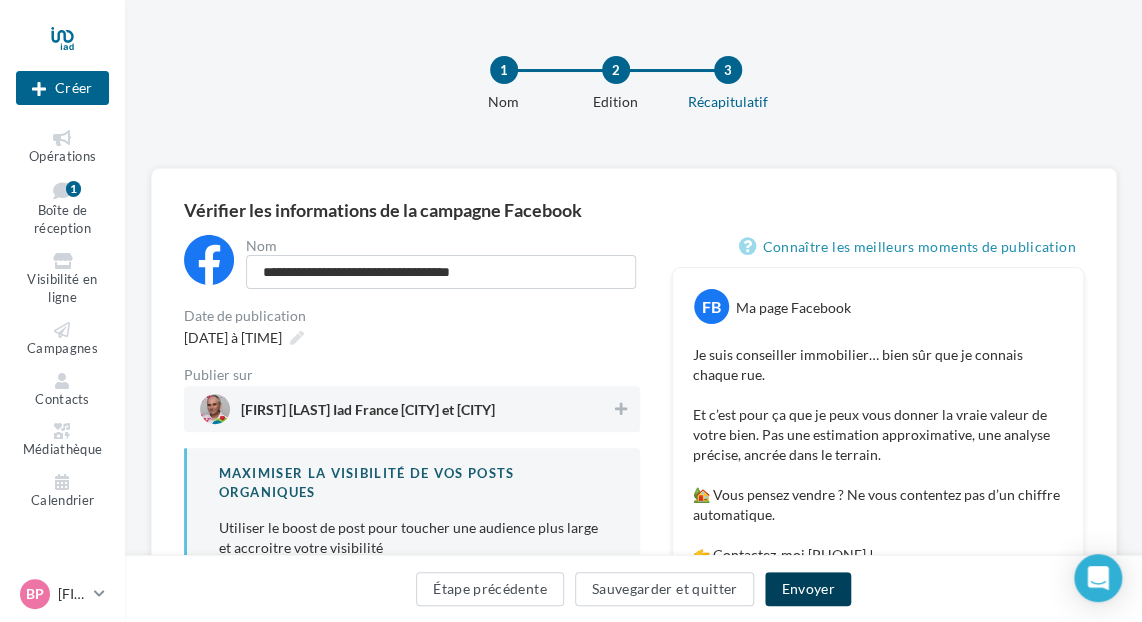 click on "Envoyer" at bounding box center (807, 589) 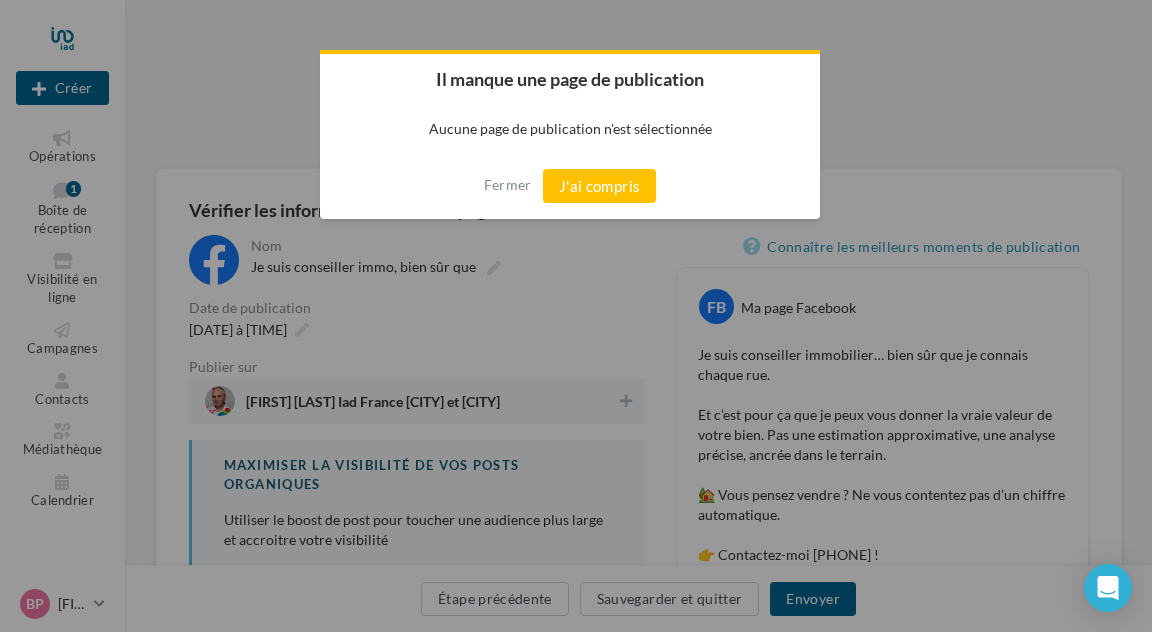 drag, startPoint x: 588, startPoint y: 194, endPoint x: 526, endPoint y: 197, distance: 62.072536 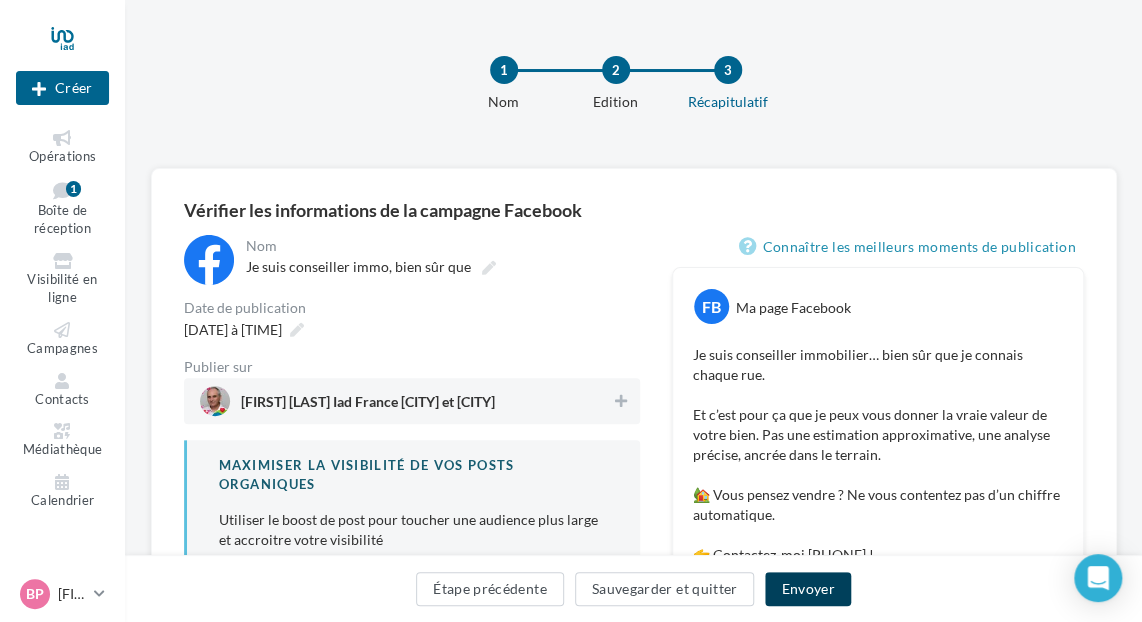drag, startPoint x: 805, startPoint y: 585, endPoint x: 773, endPoint y: 557, distance: 42.520584 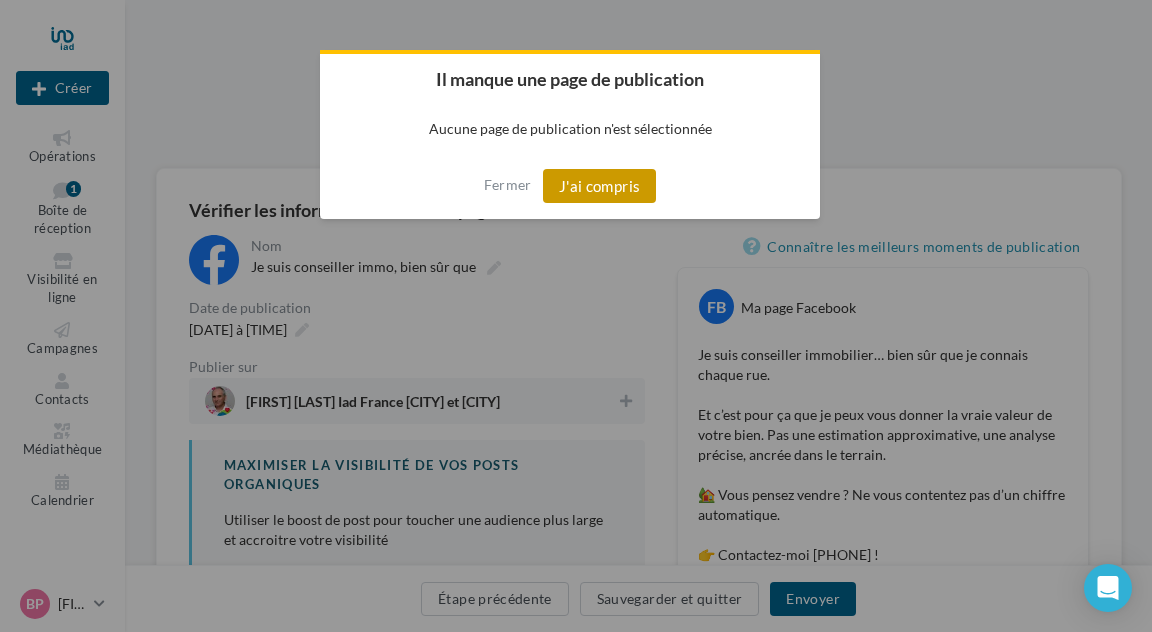 click on "J'ai compris" at bounding box center (600, 186) 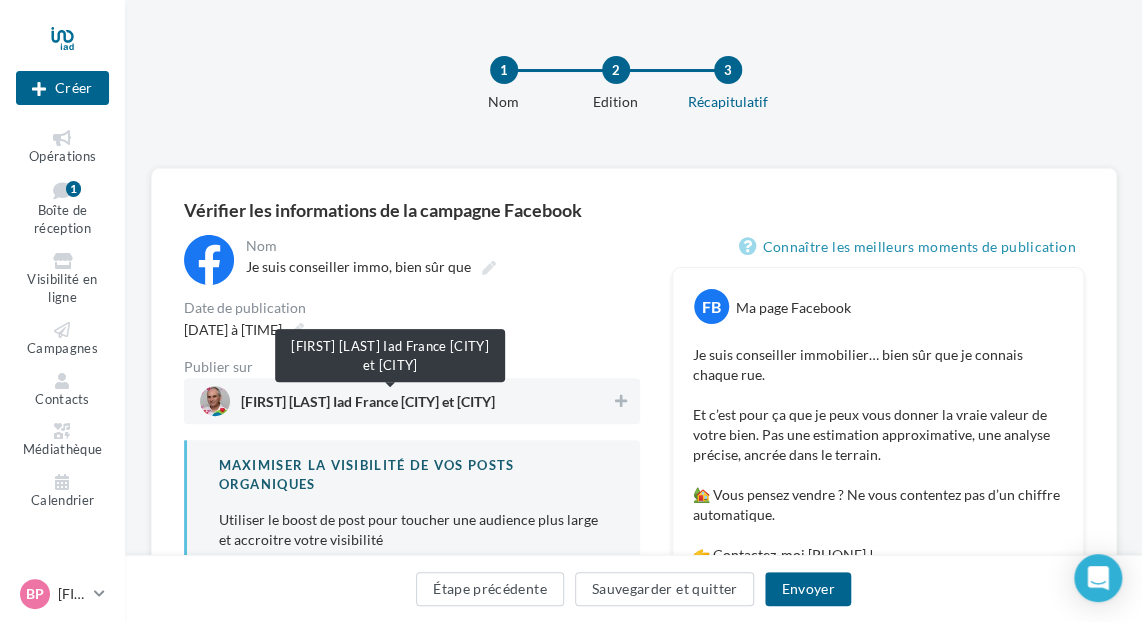 click on "Bruno PAPIN Iad France Saint Ouen et L'Ile Saint Denis" at bounding box center (368, 406) 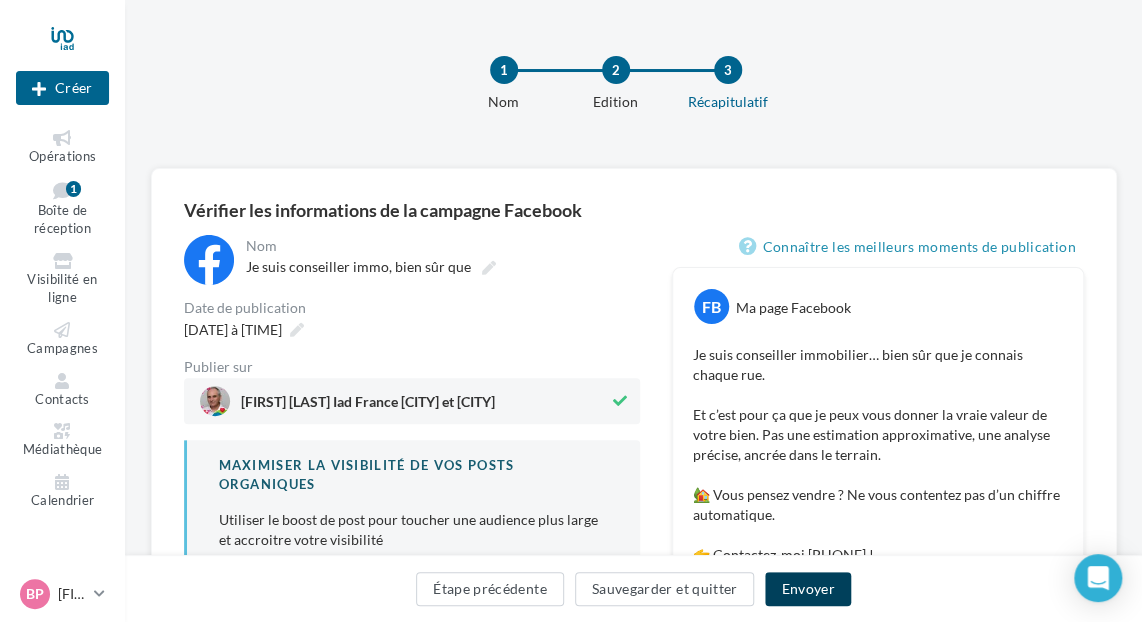 drag, startPoint x: 826, startPoint y: 587, endPoint x: 724, endPoint y: 505, distance: 130.87398 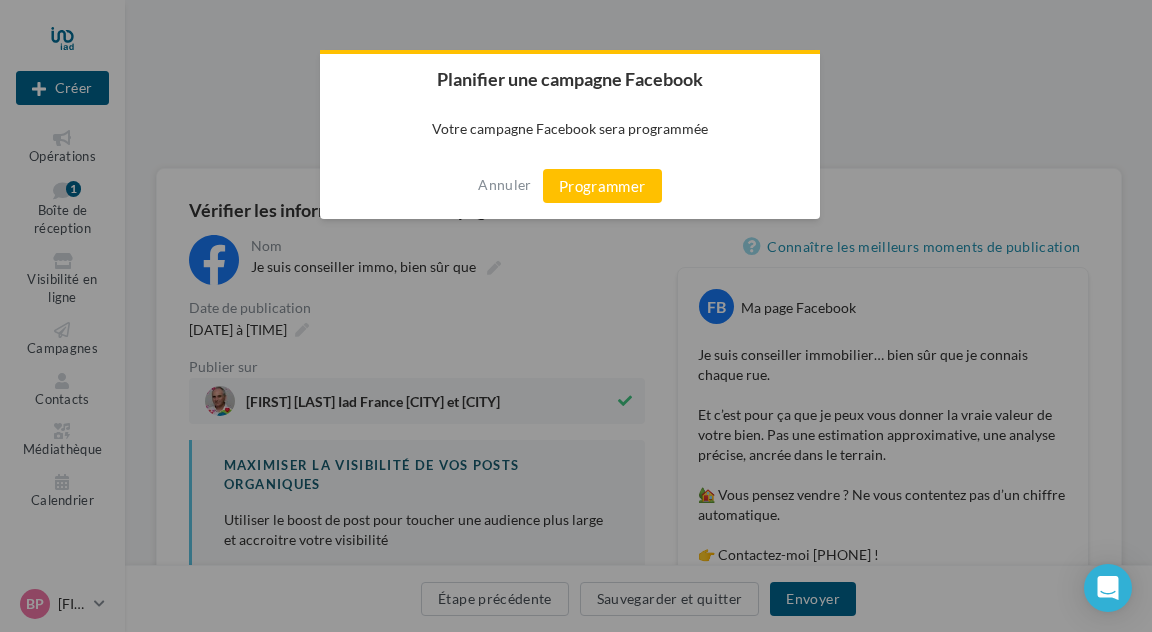 drag, startPoint x: 588, startPoint y: 183, endPoint x: 500, endPoint y: 165, distance: 89.822044 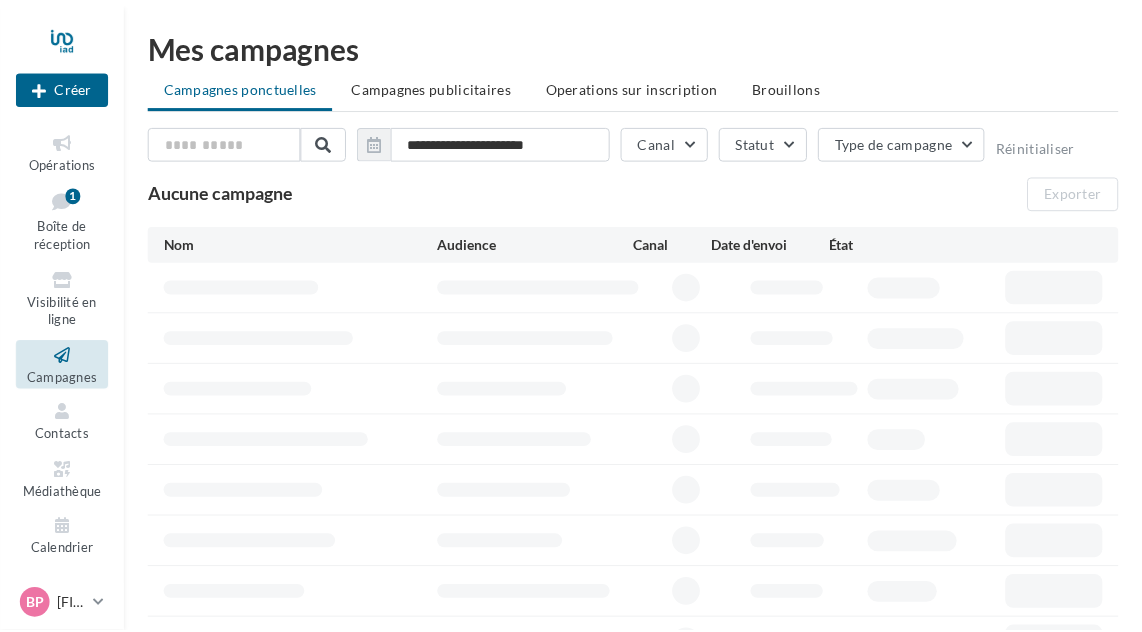 scroll, scrollTop: 0, scrollLeft: 0, axis: both 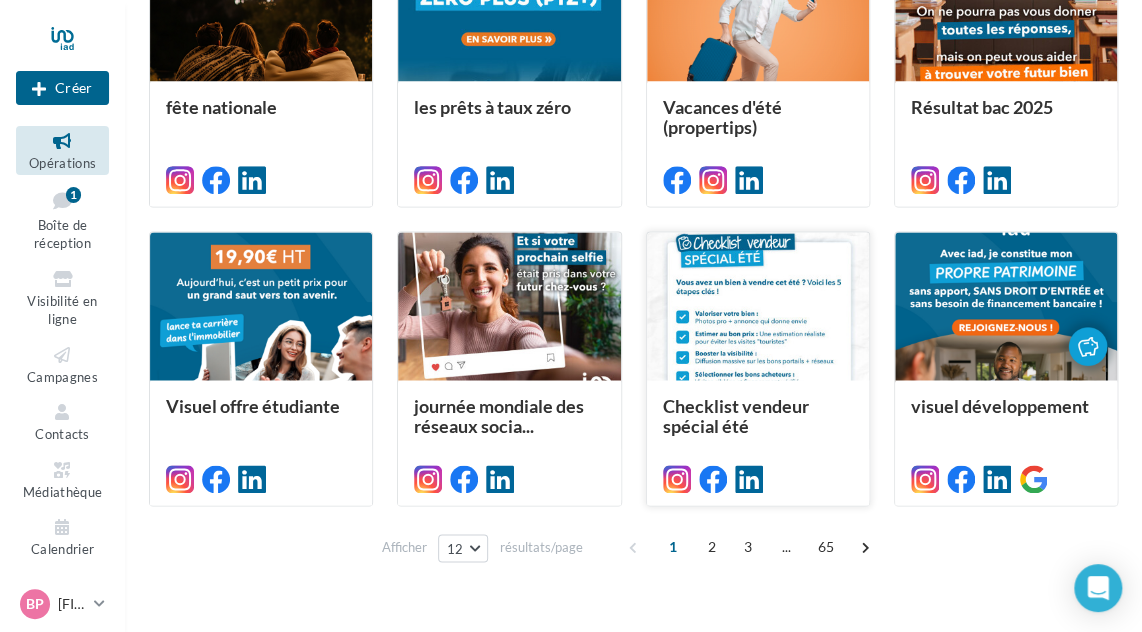 click at bounding box center (758, 307) 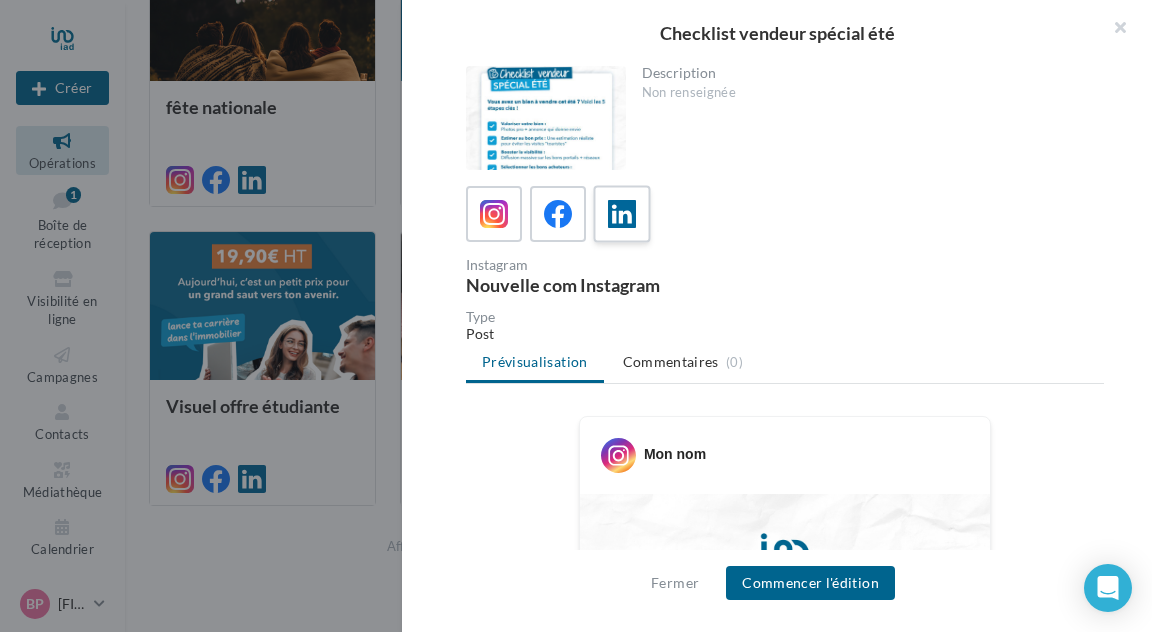 click at bounding box center (622, 214) 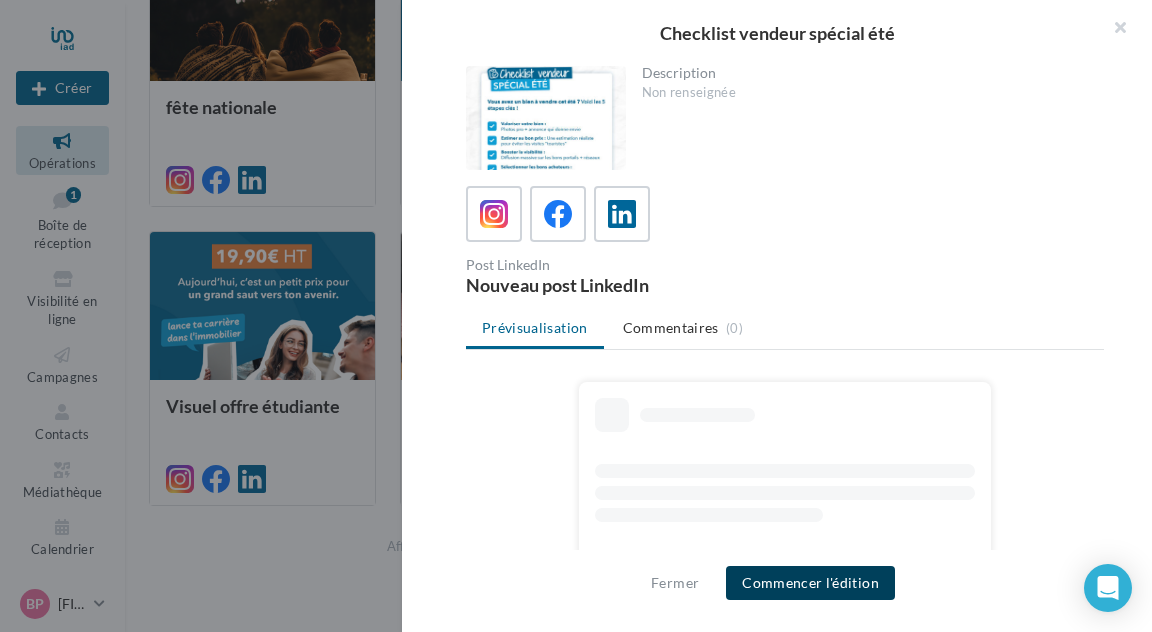click on "Commencer l'édition" at bounding box center (810, 583) 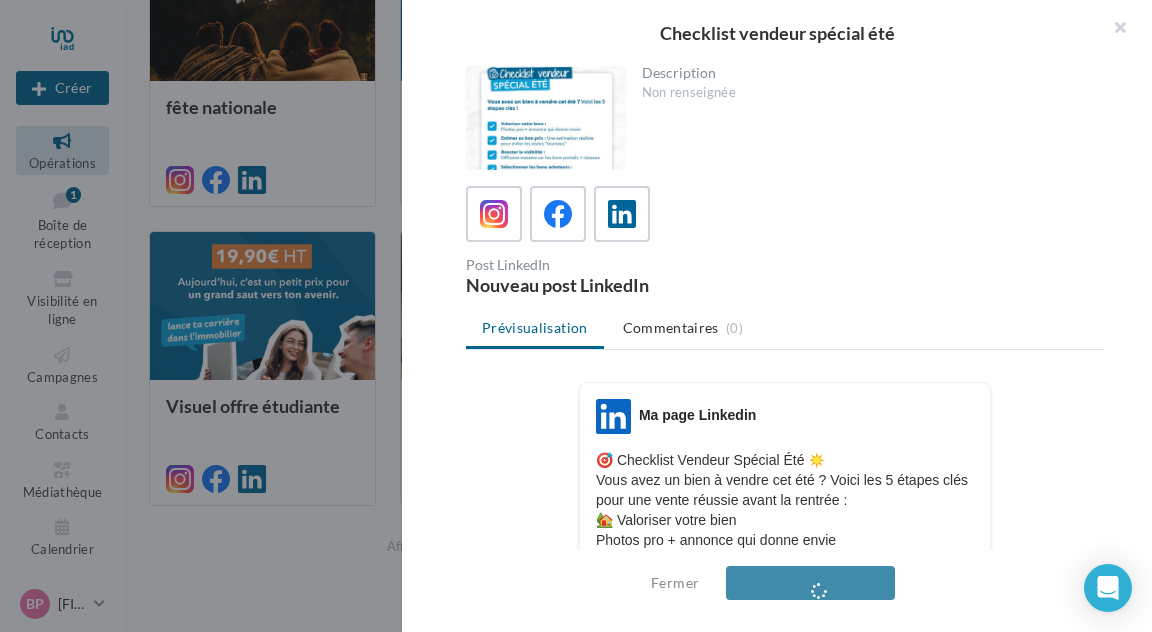 click on "Commencer l'édition" at bounding box center [810, 583] 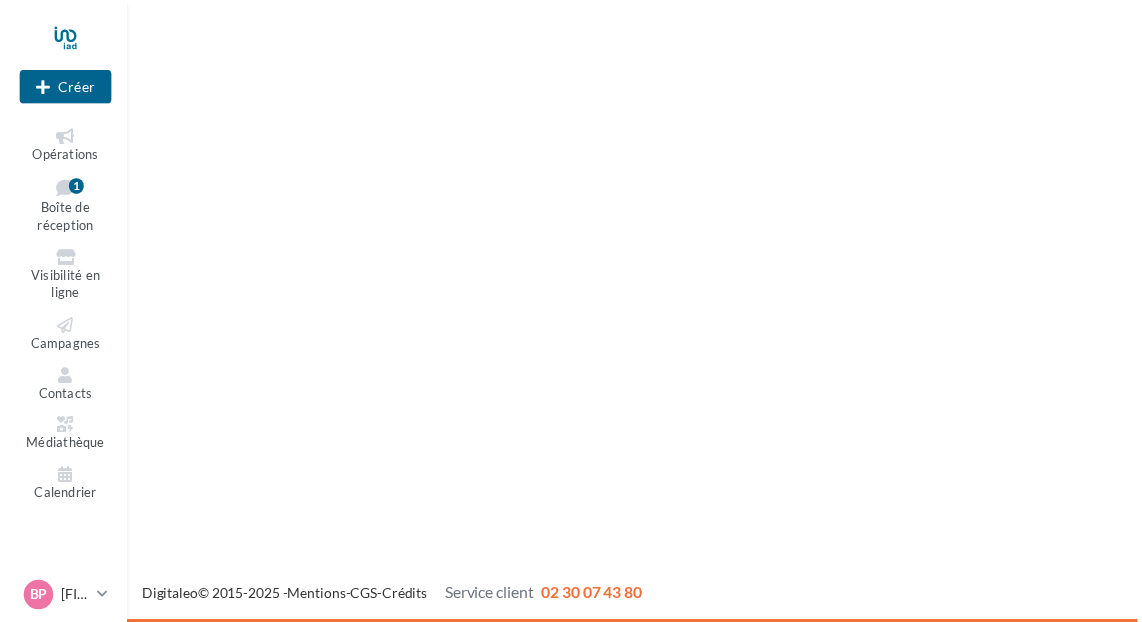 scroll, scrollTop: 0, scrollLeft: 0, axis: both 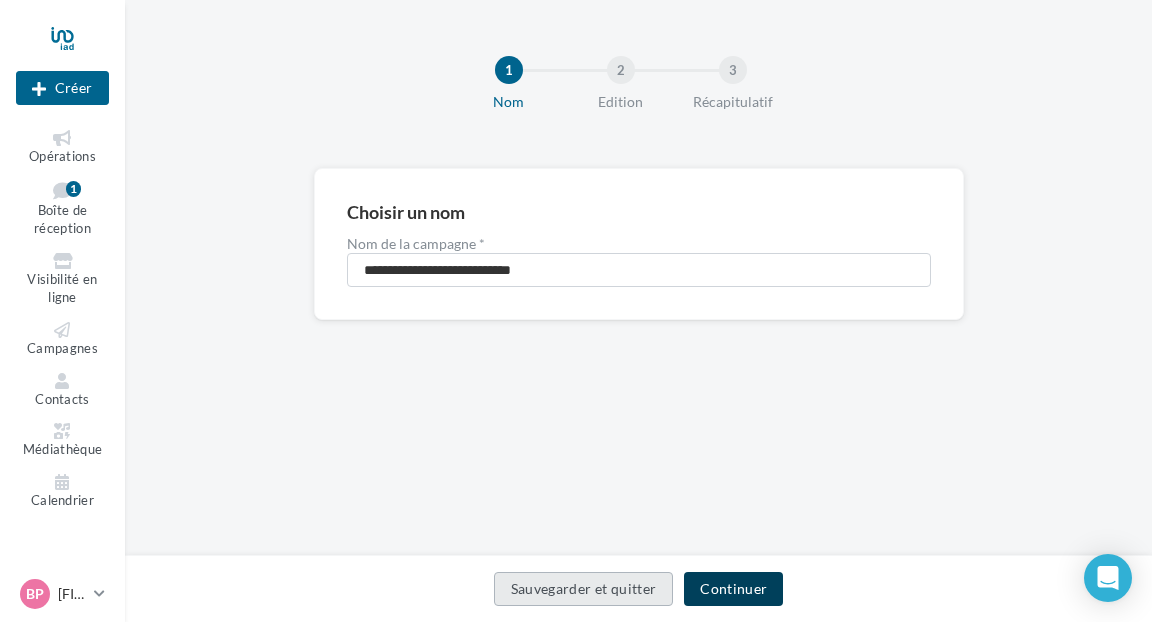 click on "Continuer" at bounding box center [733, 589] 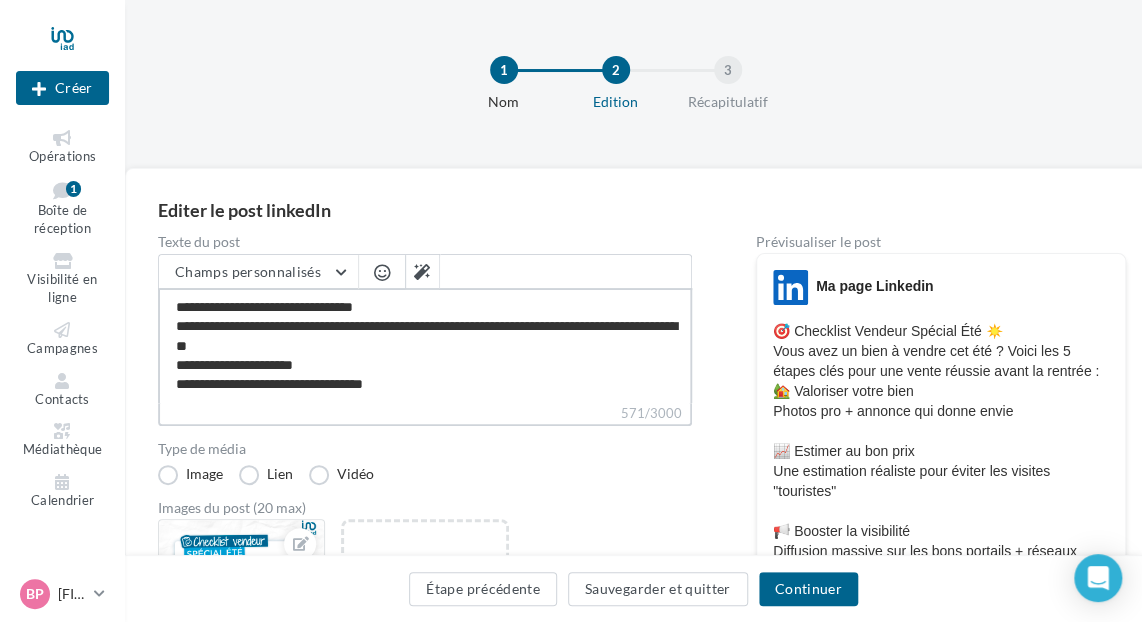 click on "**********" at bounding box center (425, 345) 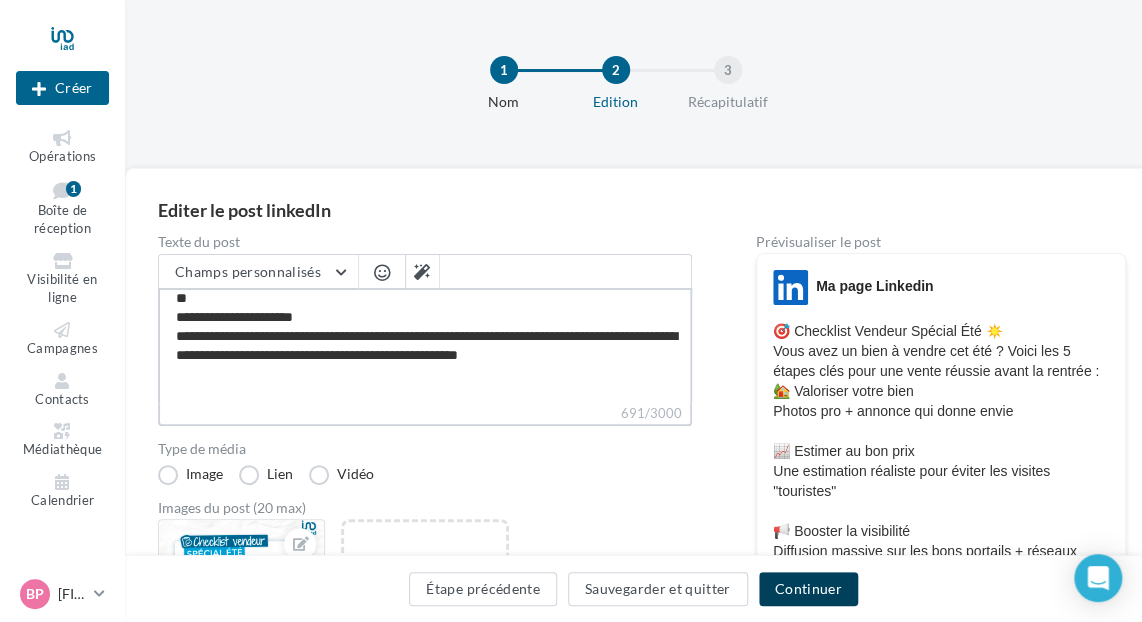 type on "**********" 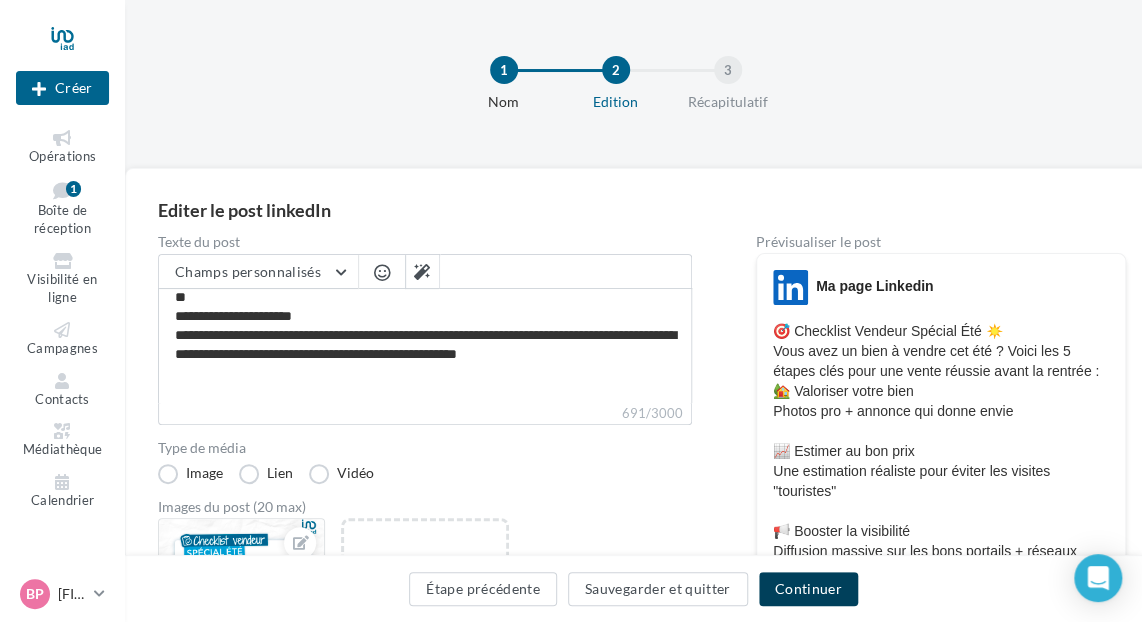 scroll, scrollTop: 47, scrollLeft: 0, axis: vertical 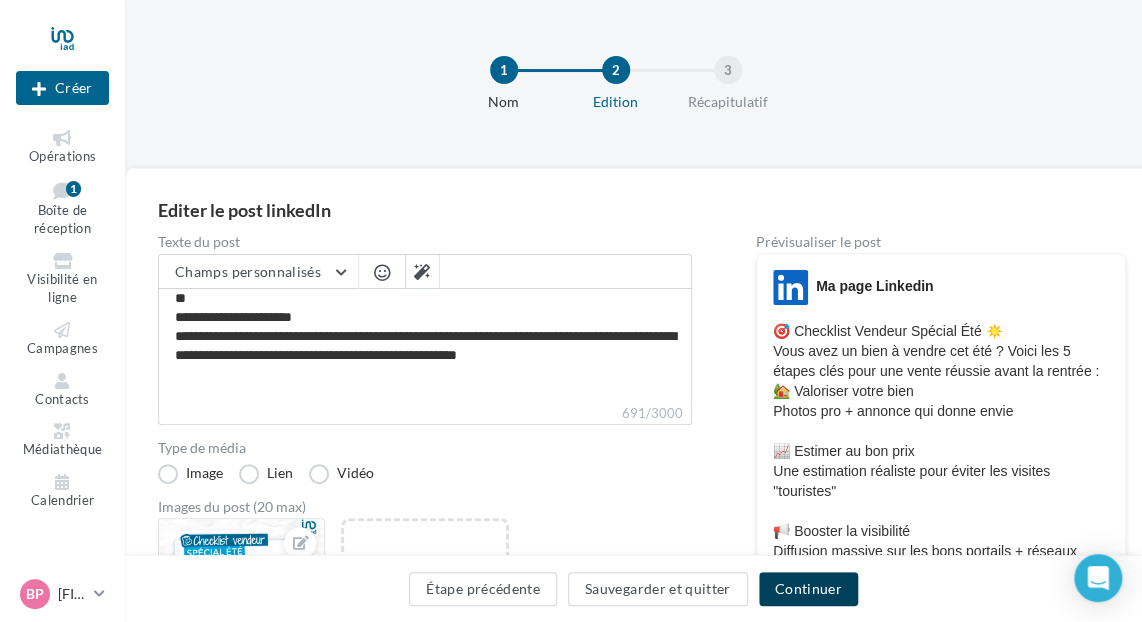 click on "Continuer" at bounding box center (808, 589) 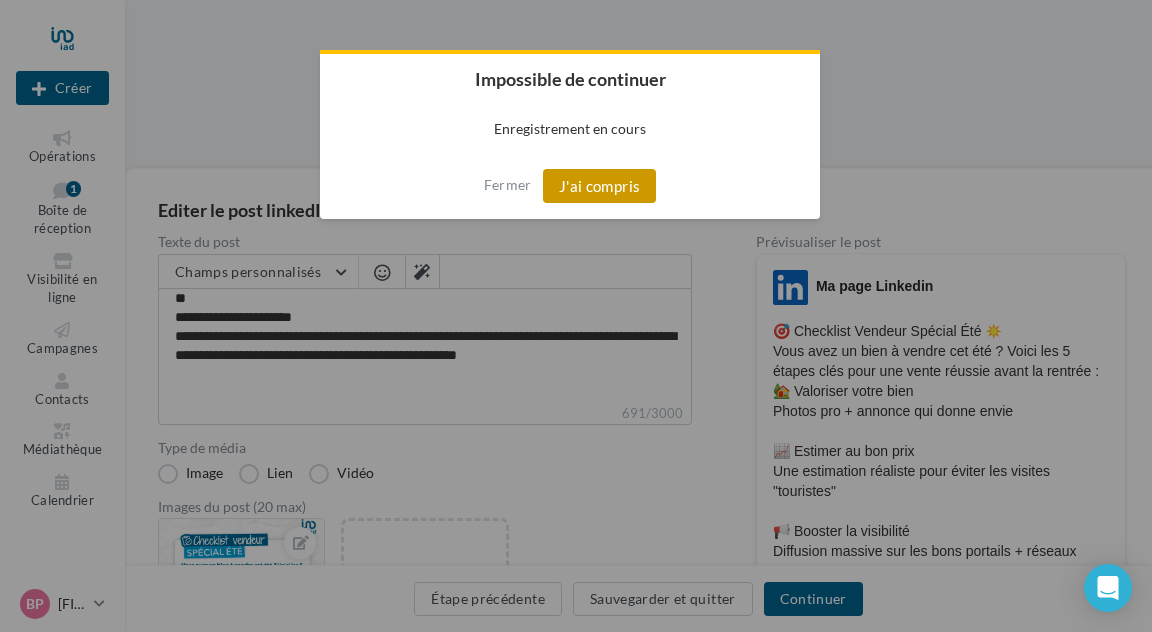 click on "J'ai compris" at bounding box center [600, 186] 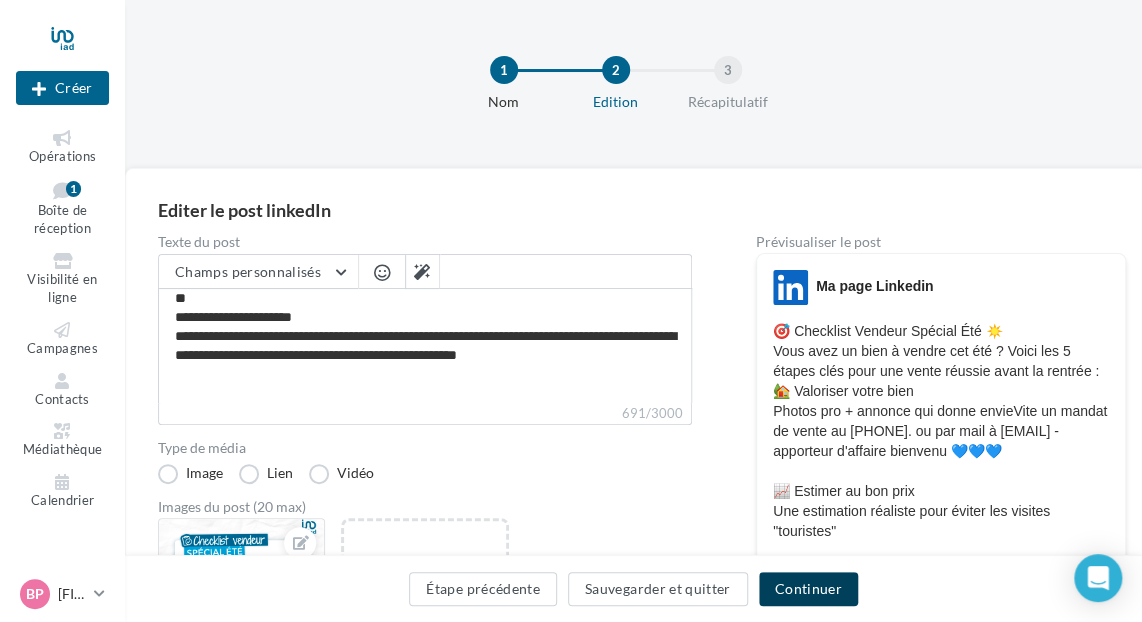 click on "Continuer" at bounding box center (808, 589) 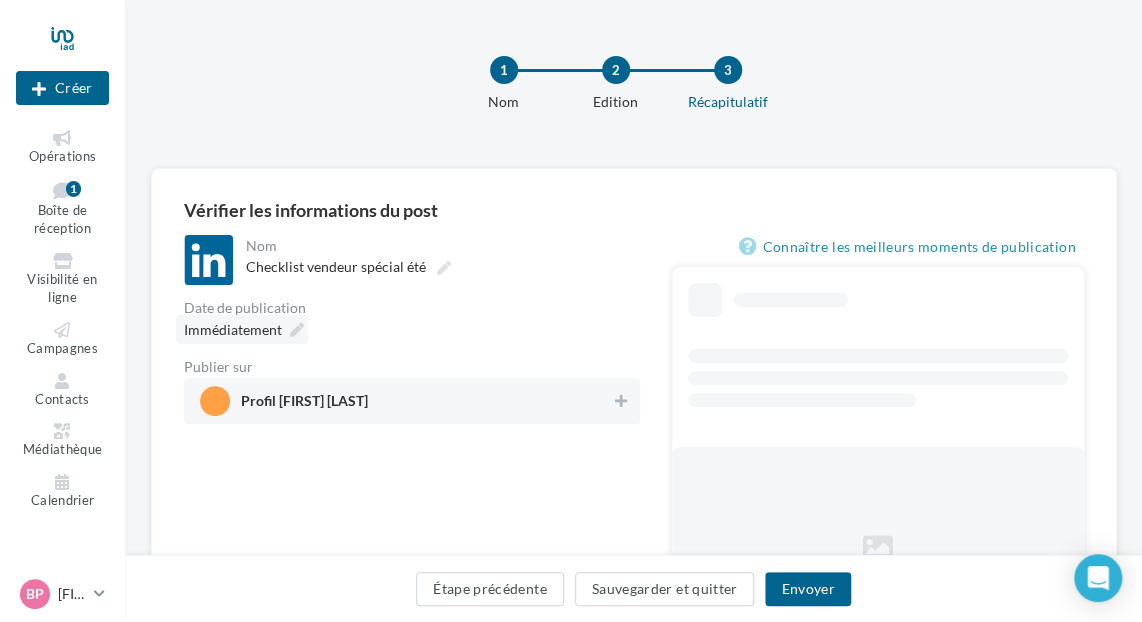 click on "Immédiatement" at bounding box center [233, 329] 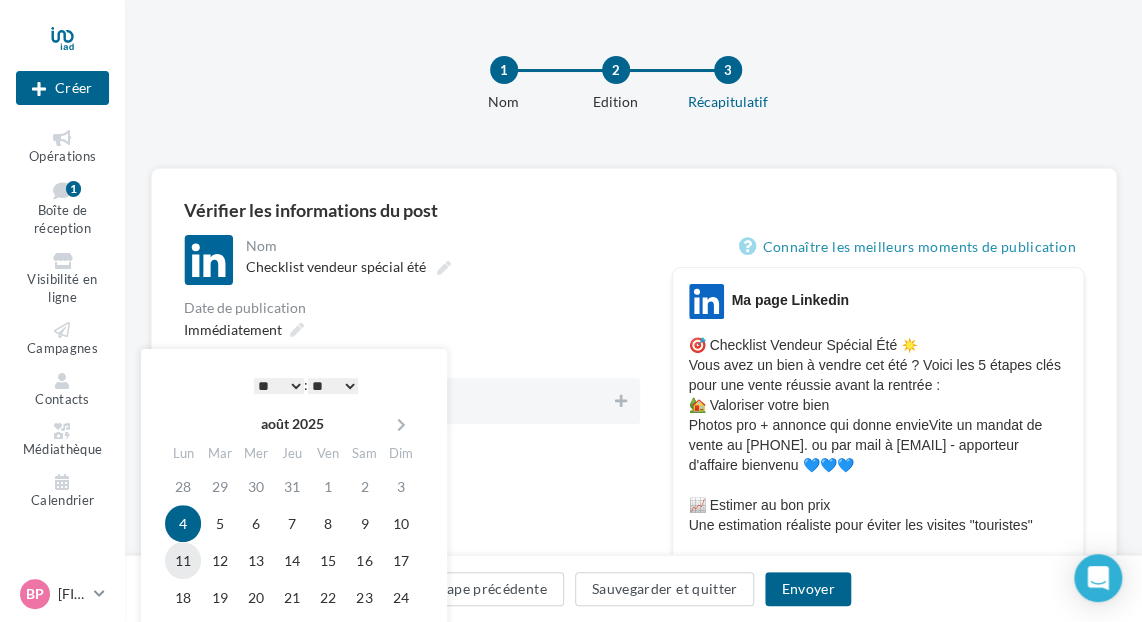 click on "11" at bounding box center (183, 560) 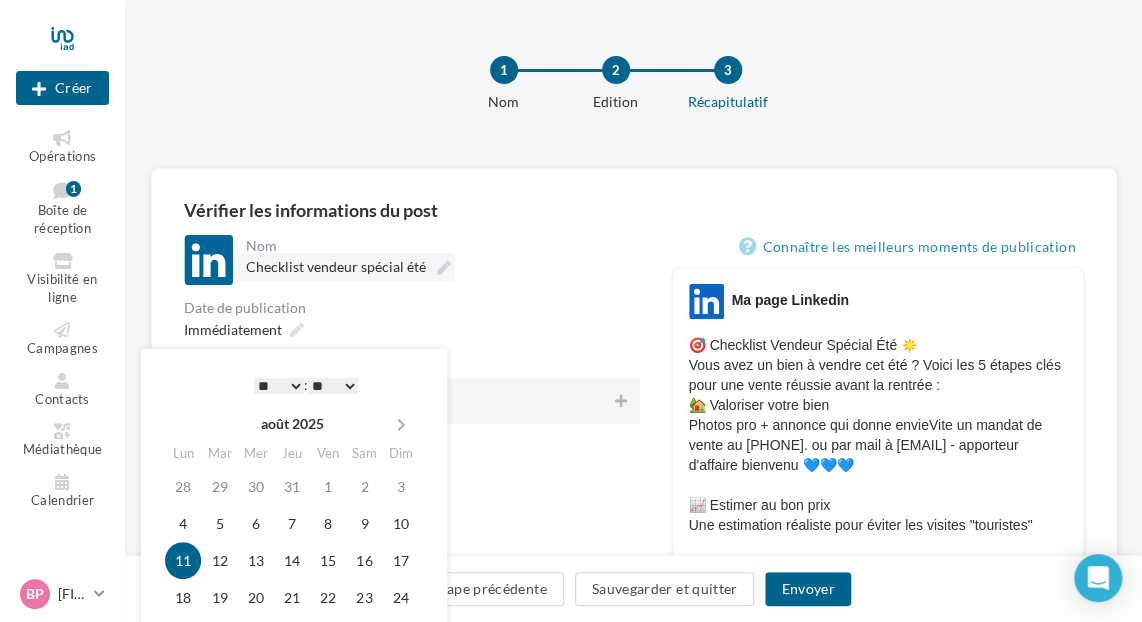 click at bounding box center (444, 268) 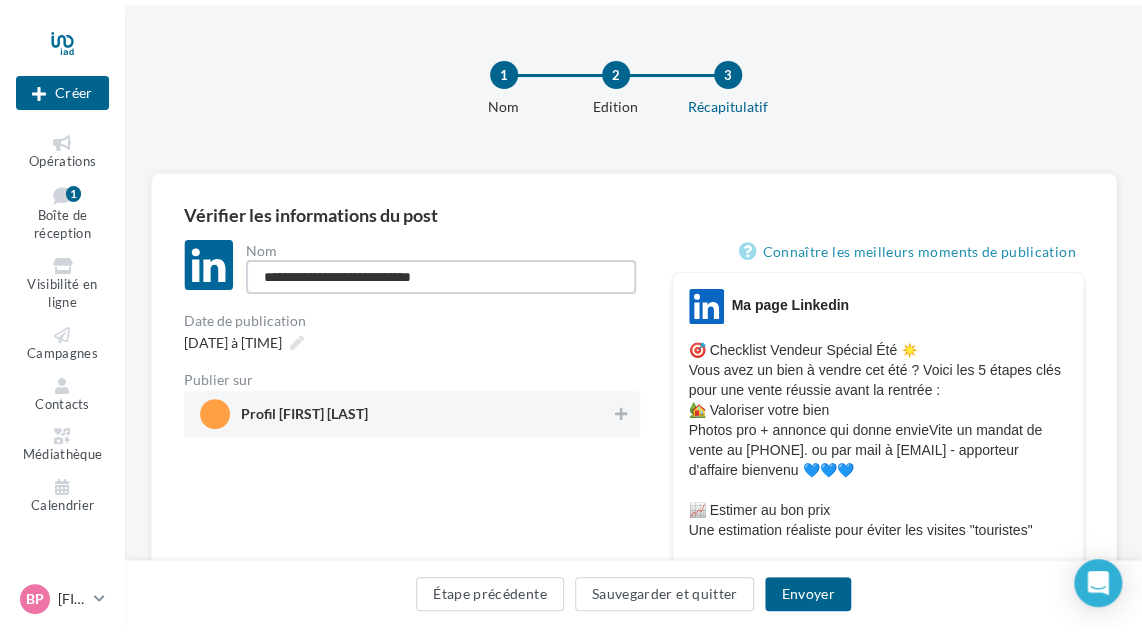 scroll, scrollTop: 0, scrollLeft: 0, axis: both 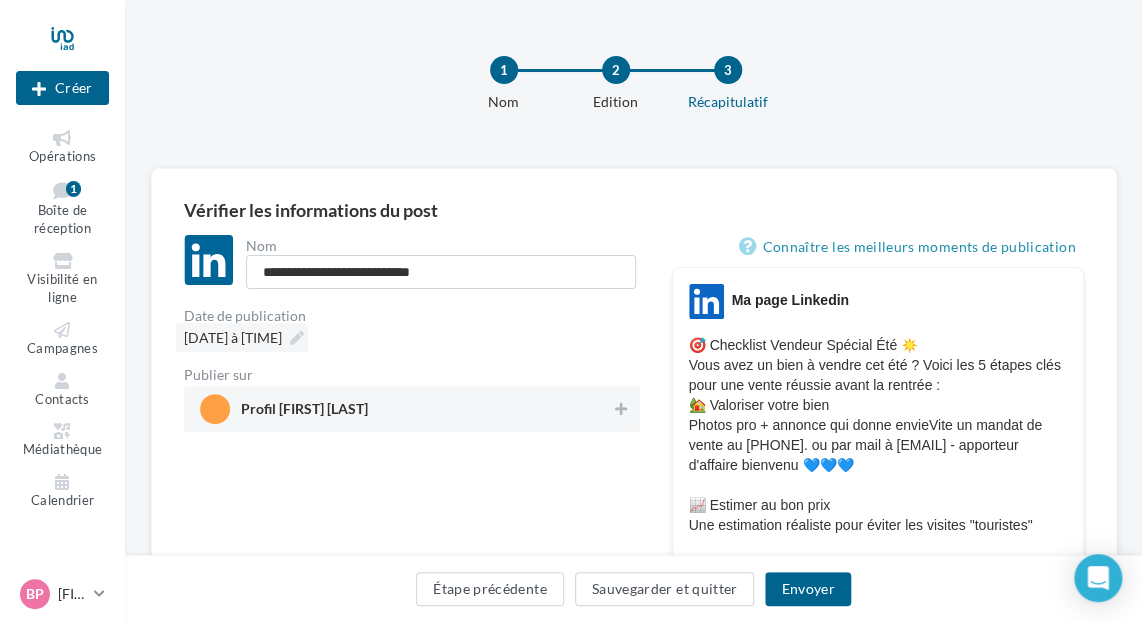 click on "11/08/2025 à 20:30" at bounding box center (242, 337) 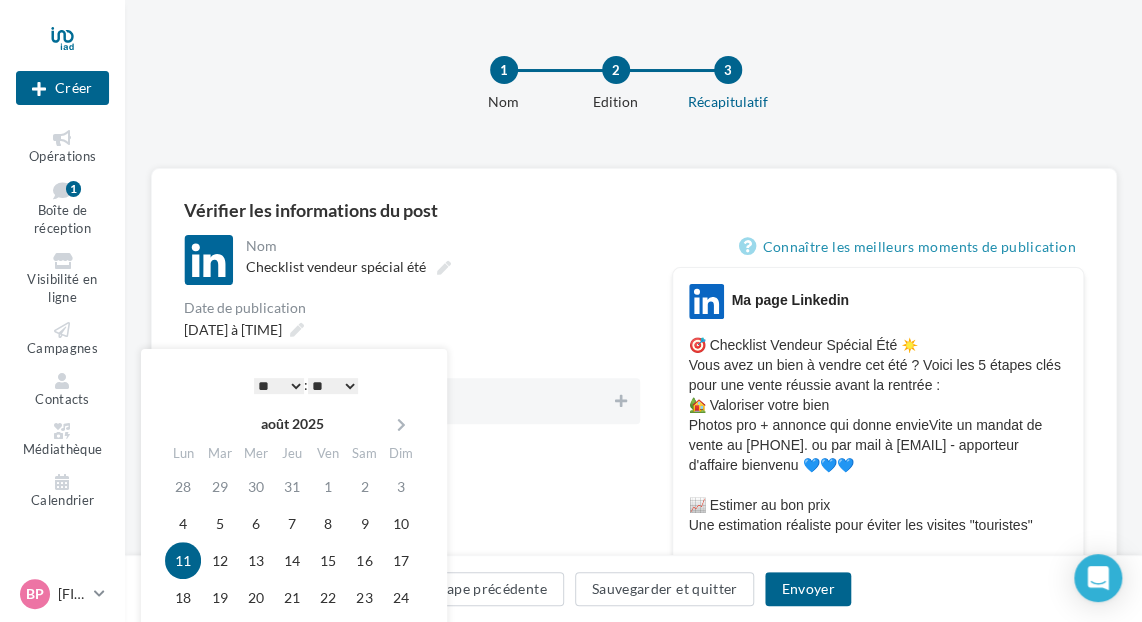 click on "Profil BRUNO PAPIN" at bounding box center (406, 401) 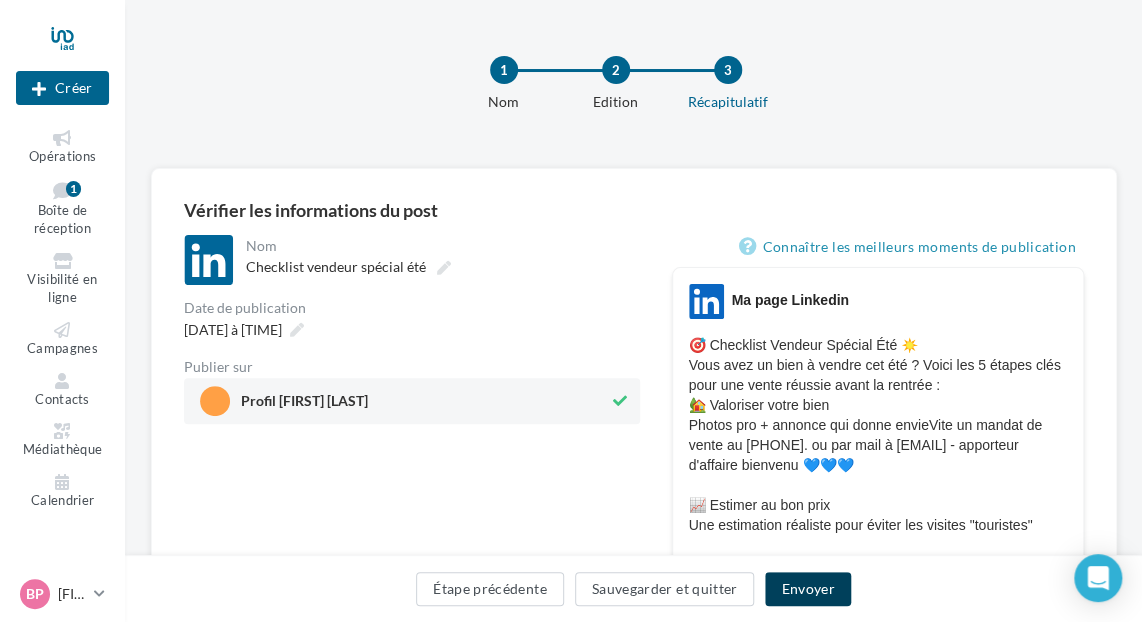 drag, startPoint x: 801, startPoint y: 582, endPoint x: 784, endPoint y: 561, distance: 27.018513 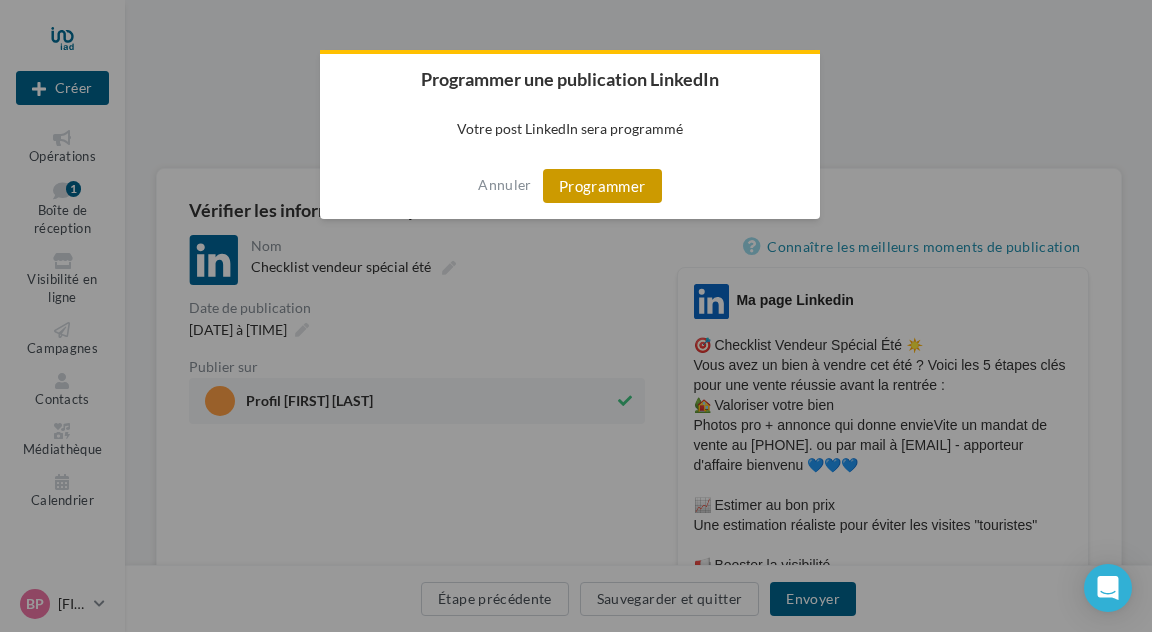 click on "Programmer" at bounding box center (602, 186) 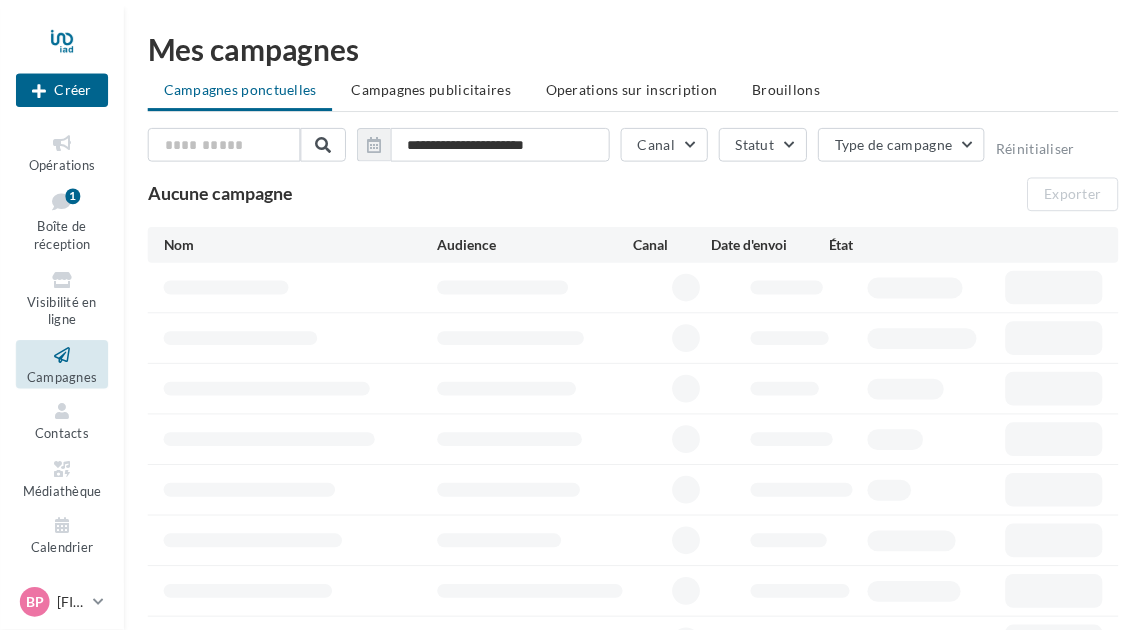 scroll, scrollTop: 0, scrollLeft: 0, axis: both 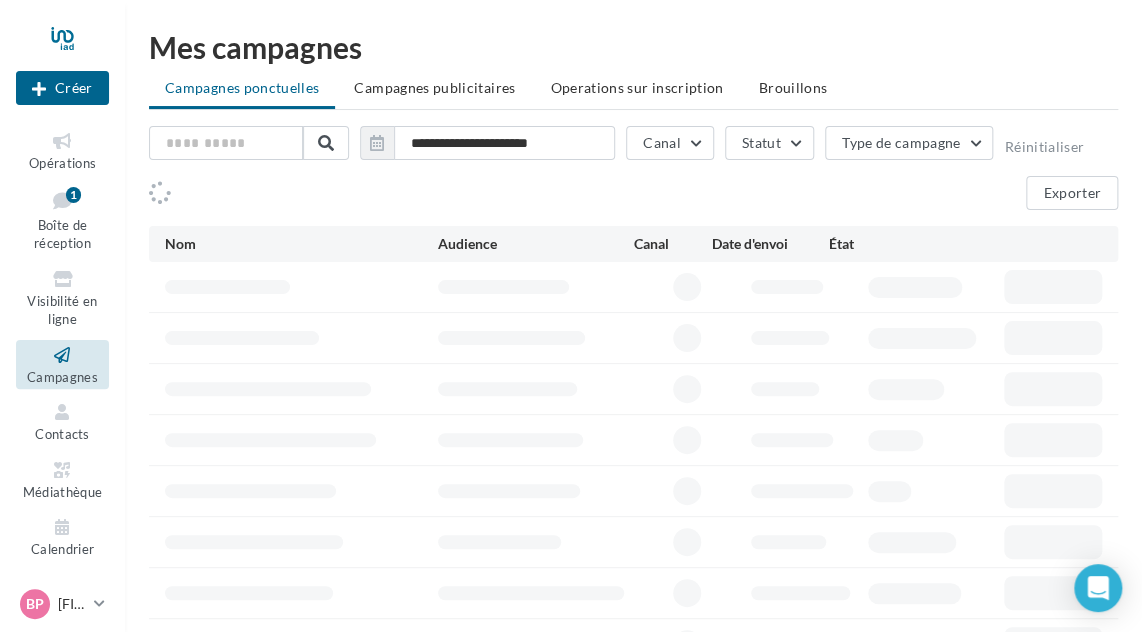 click at bounding box center [62, 141] 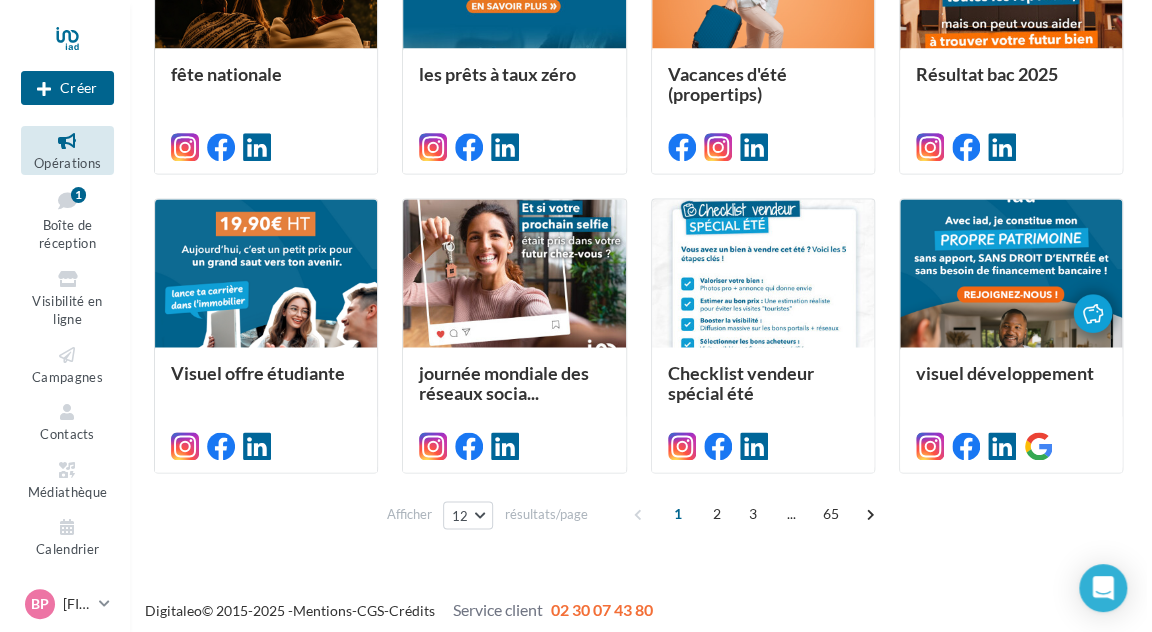 scroll, scrollTop: 940, scrollLeft: 0, axis: vertical 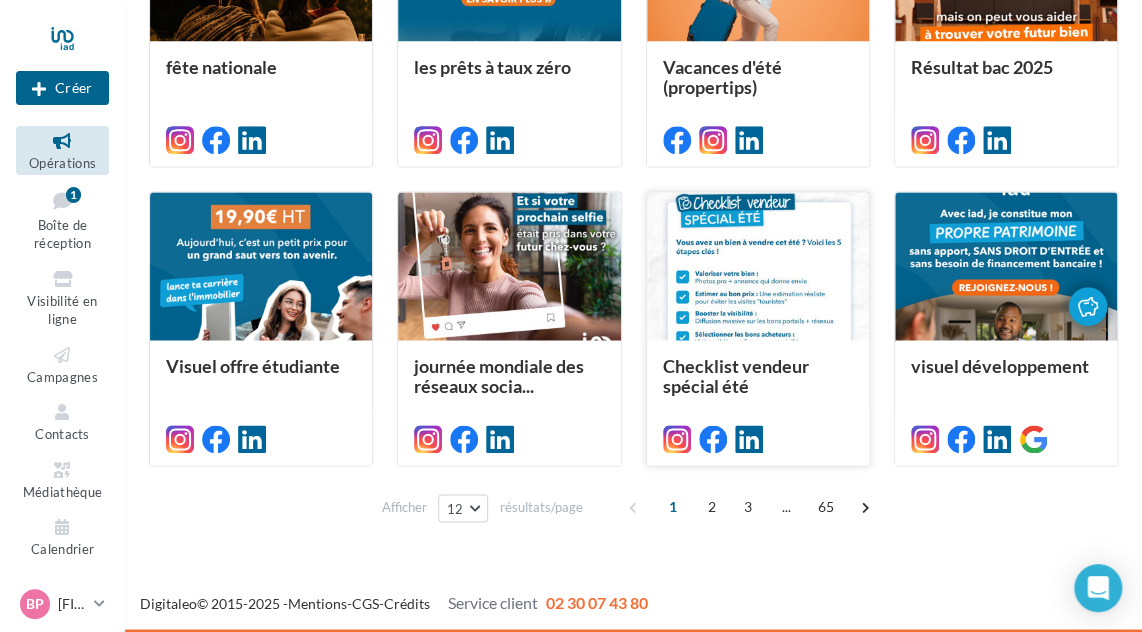 click at bounding box center [758, 267] 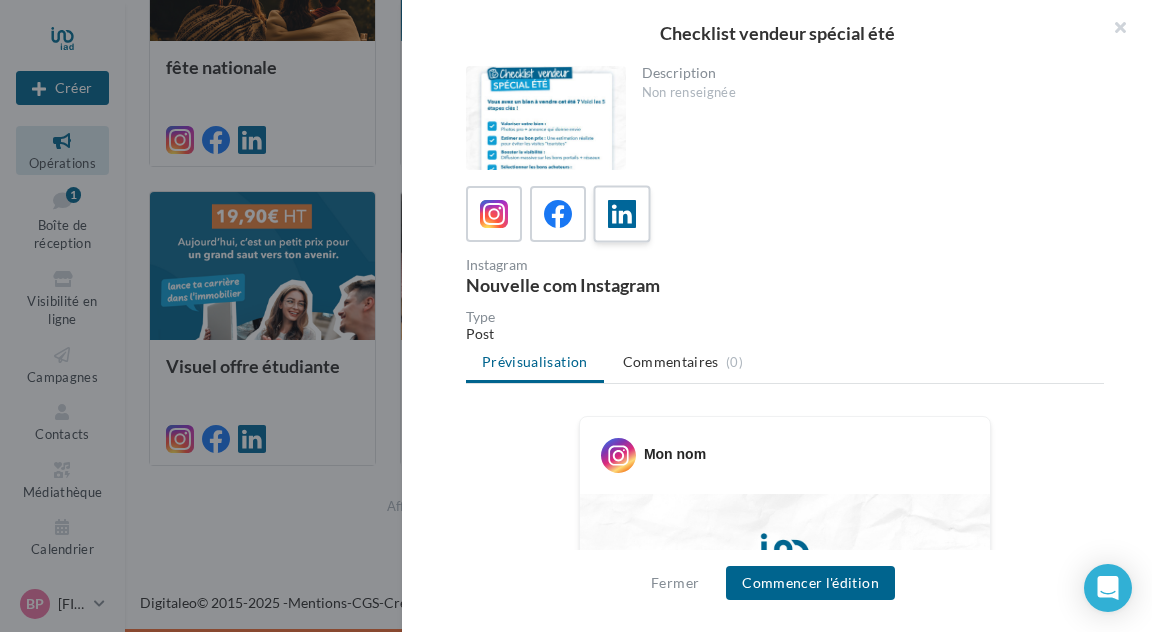 drag, startPoint x: 621, startPoint y: 213, endPoint x: 647, endPoint y: 241, distance: 38.209946 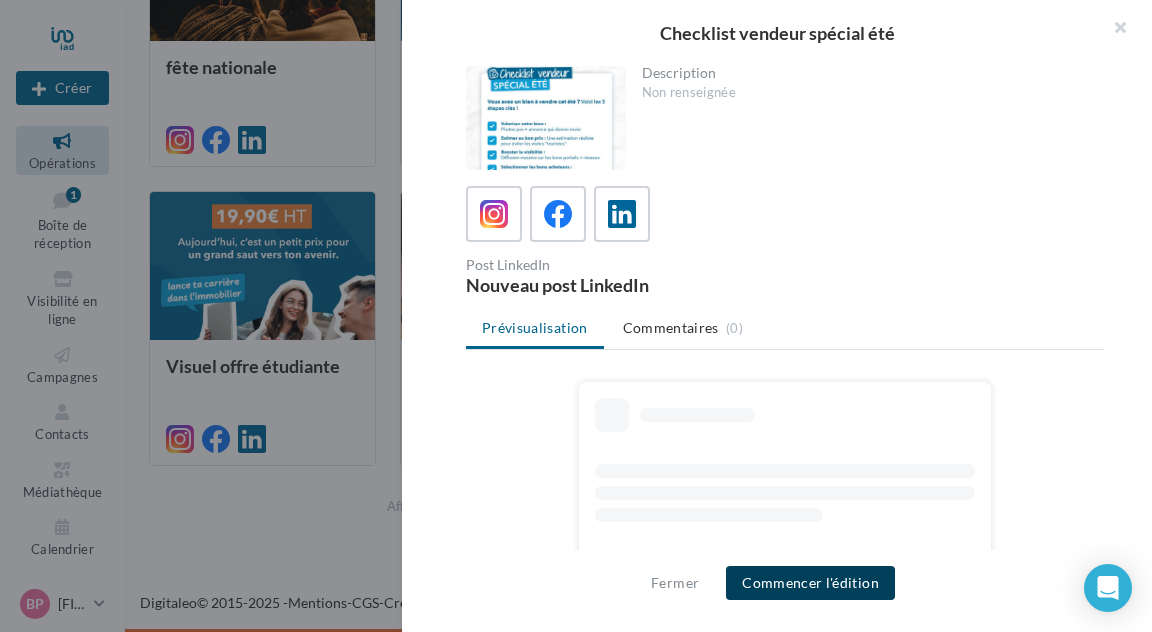 click on "Commencer l'édition" at bounding box center [810, 583] 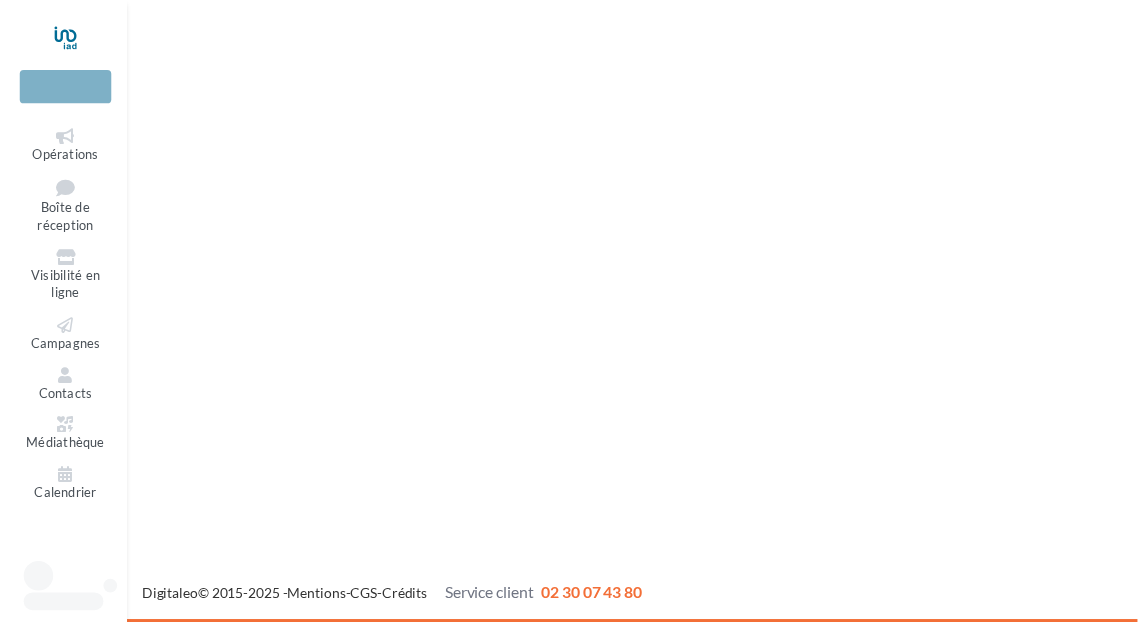 scroll, scrollTop: 0, scrollLeft: 0, axis: both 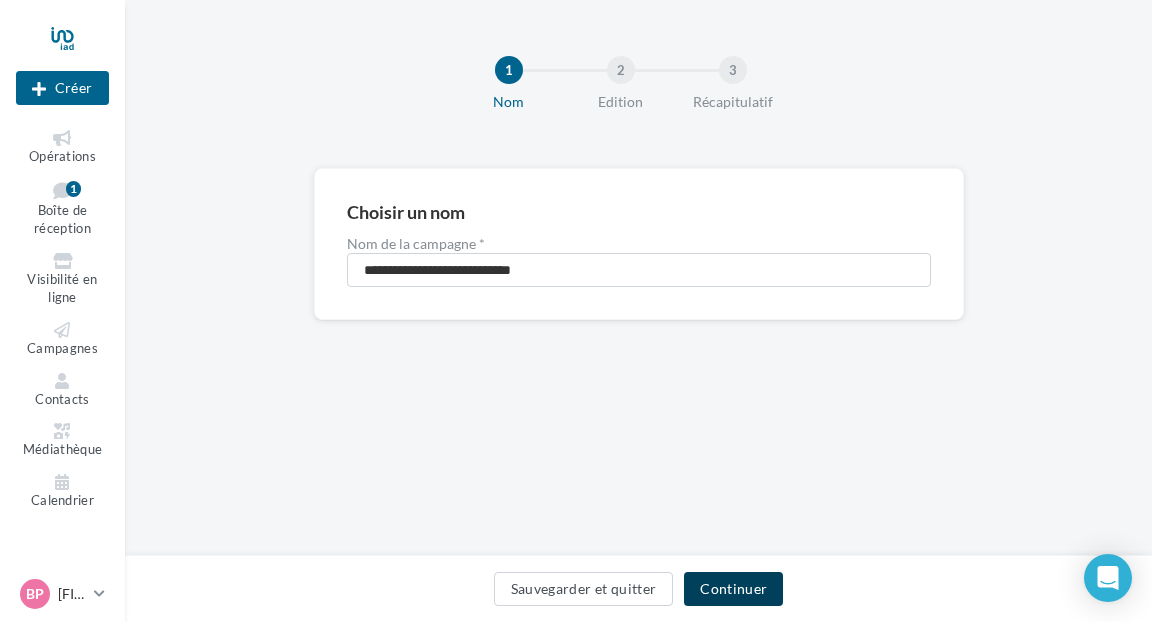 click on "Continuer" at bounding box center (733, 589) 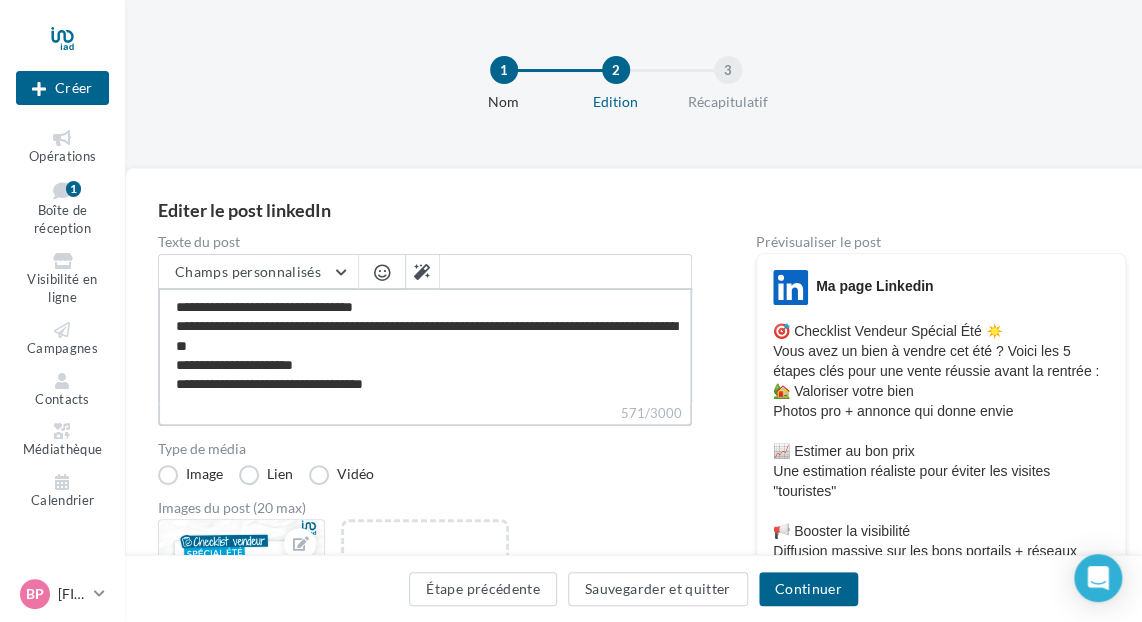 click on "**********" at bounding box center (425, 345) 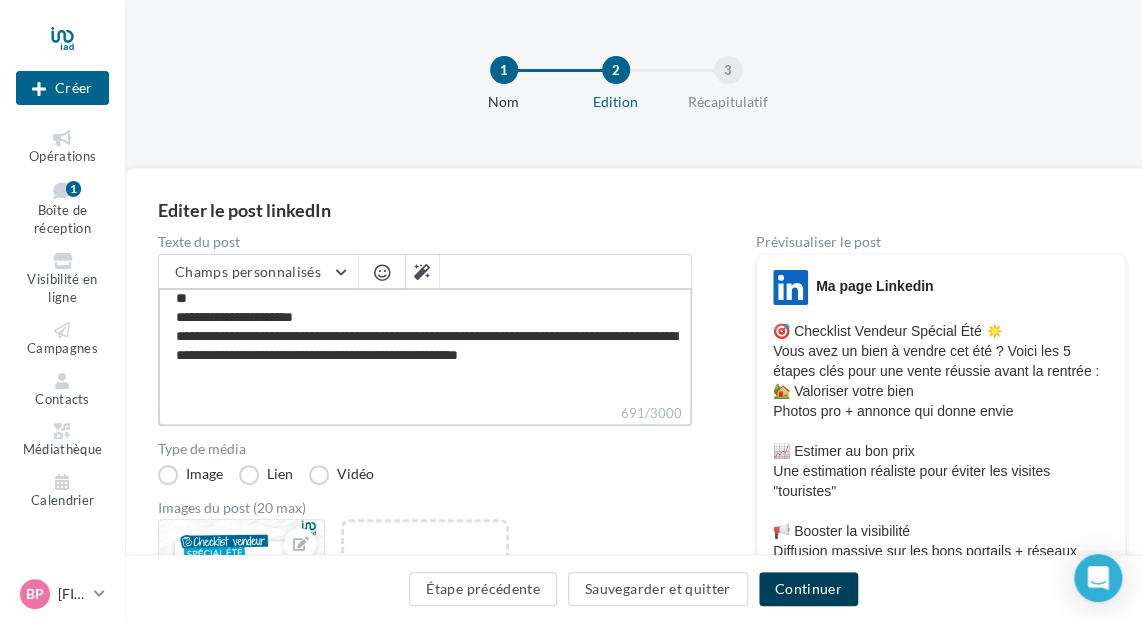 type on "**********" 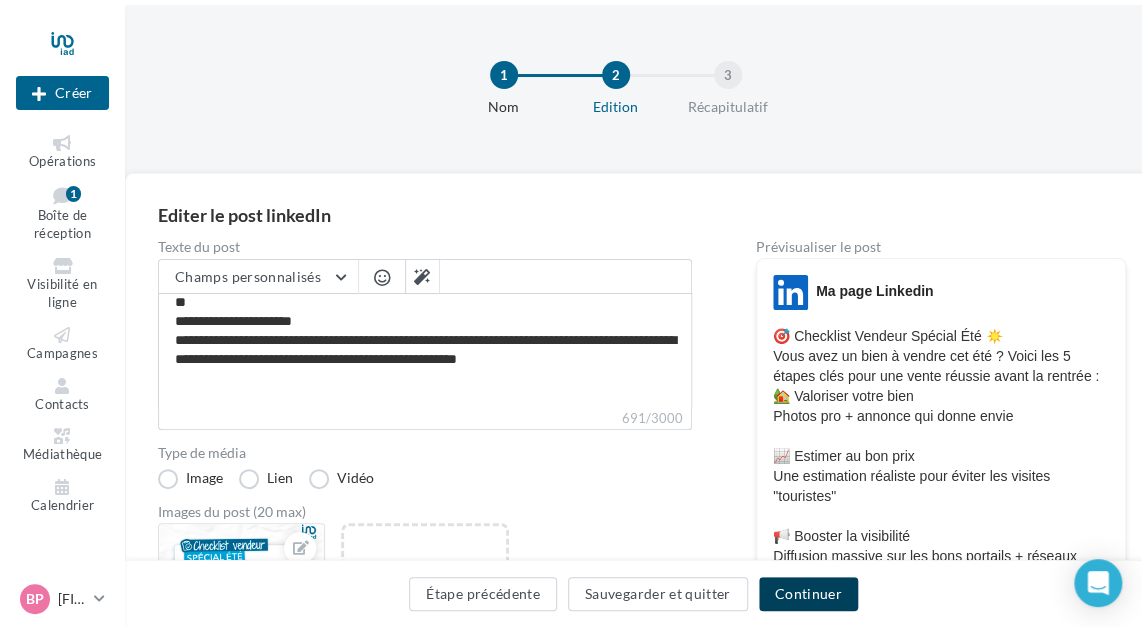 scroll, scrollTop: 47, scrollLeft: 0, axis: vertical 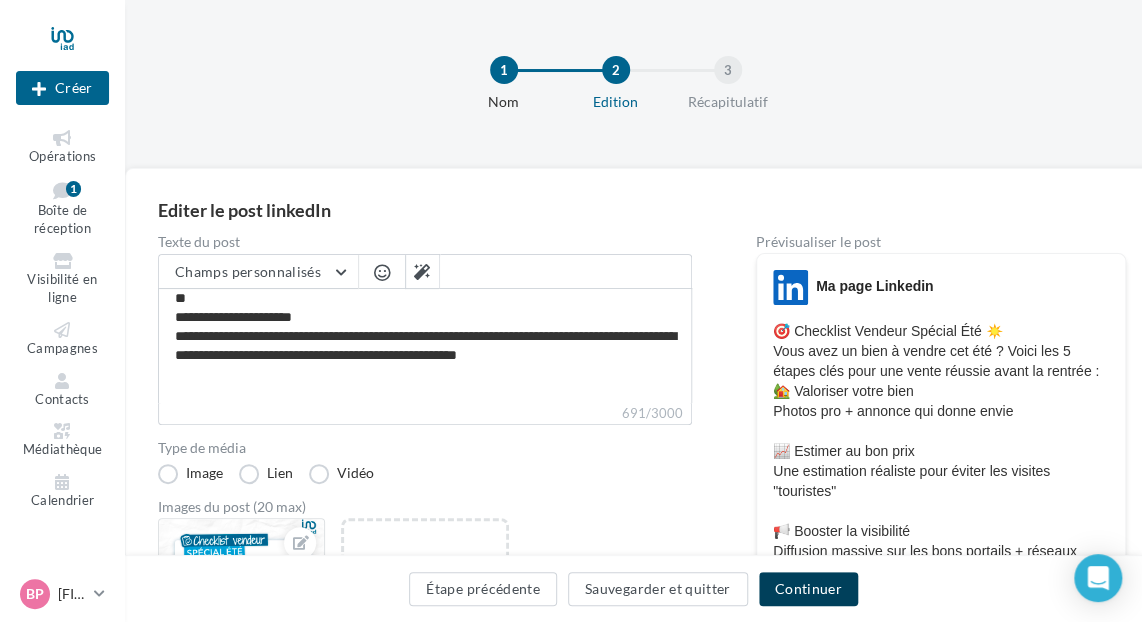 drag, startPoint x: 808, startPoint y: 580, endPoint x: 796, endPoint y: 554, distance: 28.635643 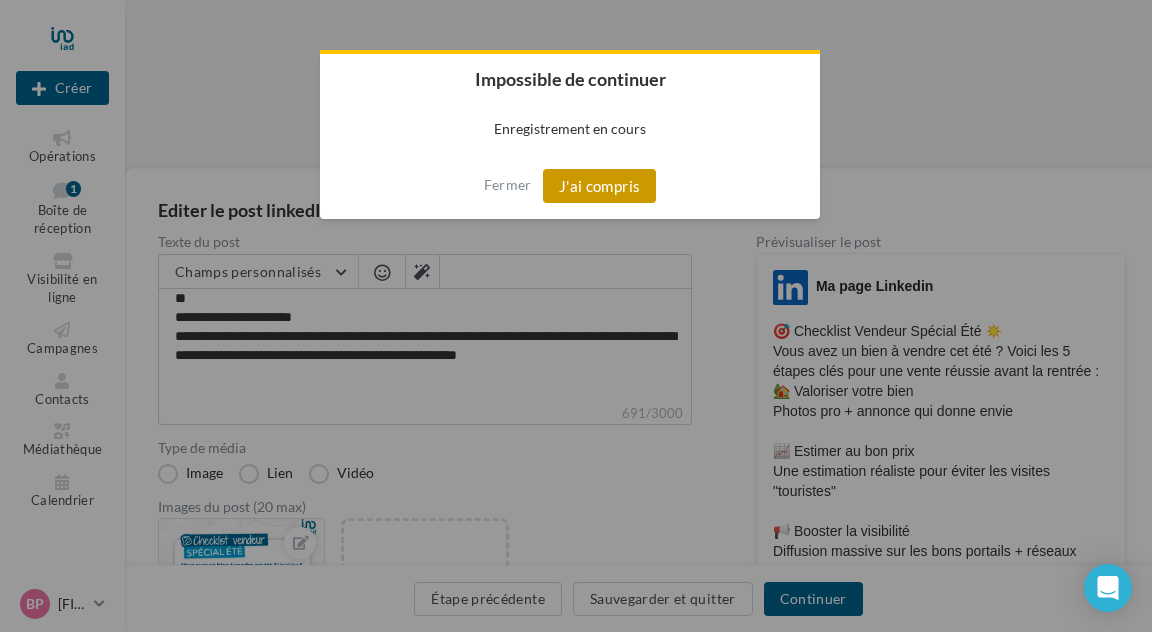 click on "J'ai compris" at bounding box center (600, 186) 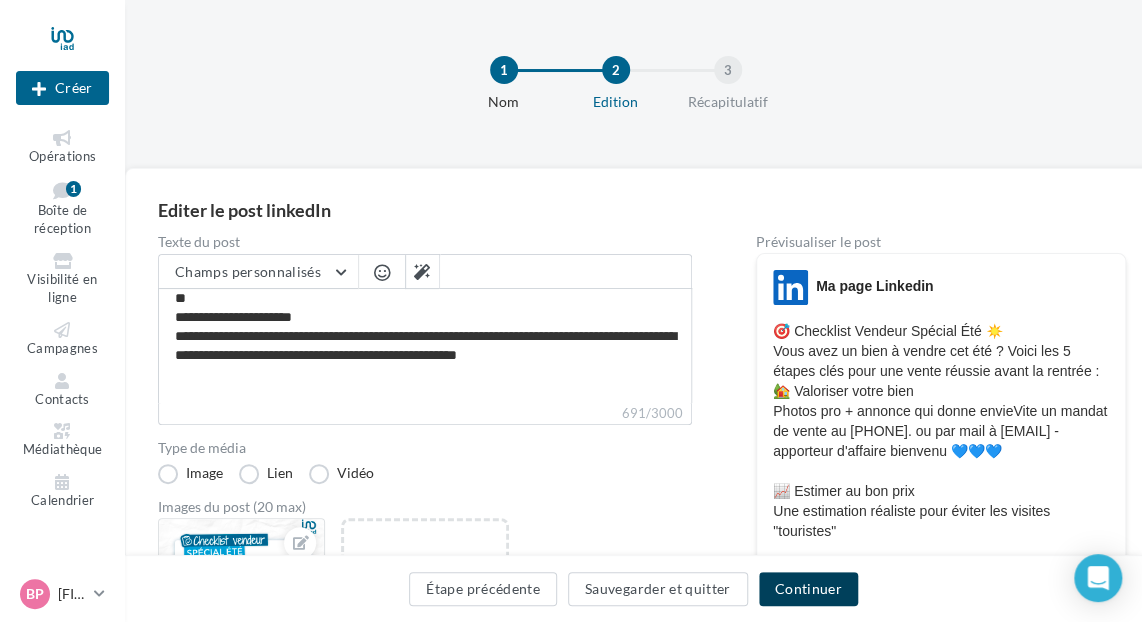 click on "Continuer" at bounding box center (808, 589) 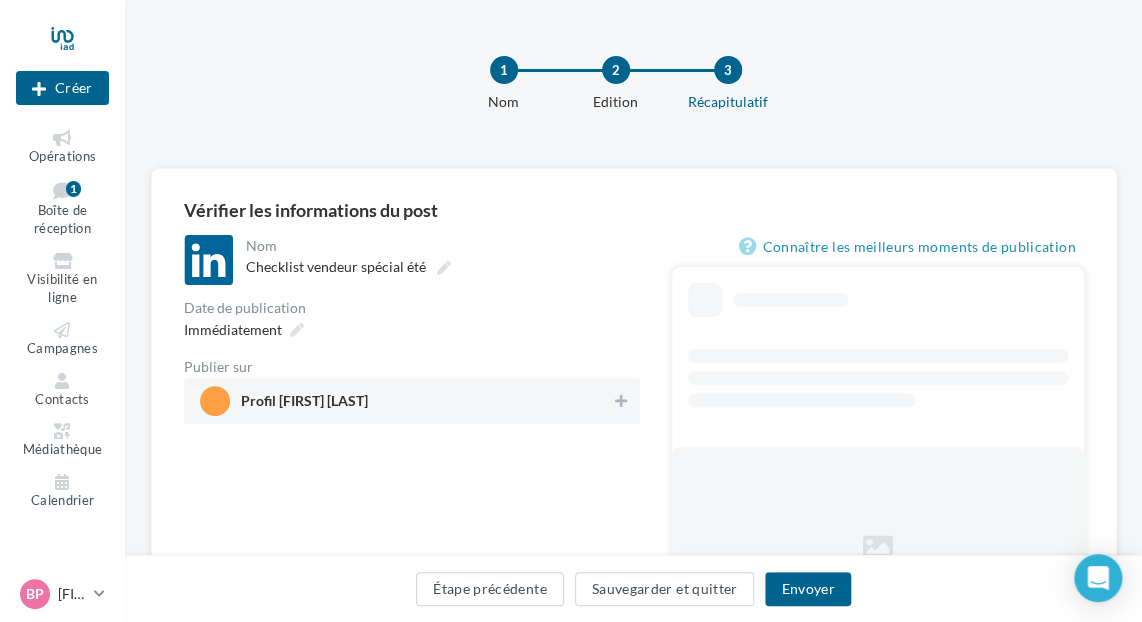 click on "Profil BRUNO PAPIN" at bounding box center (406, 401) 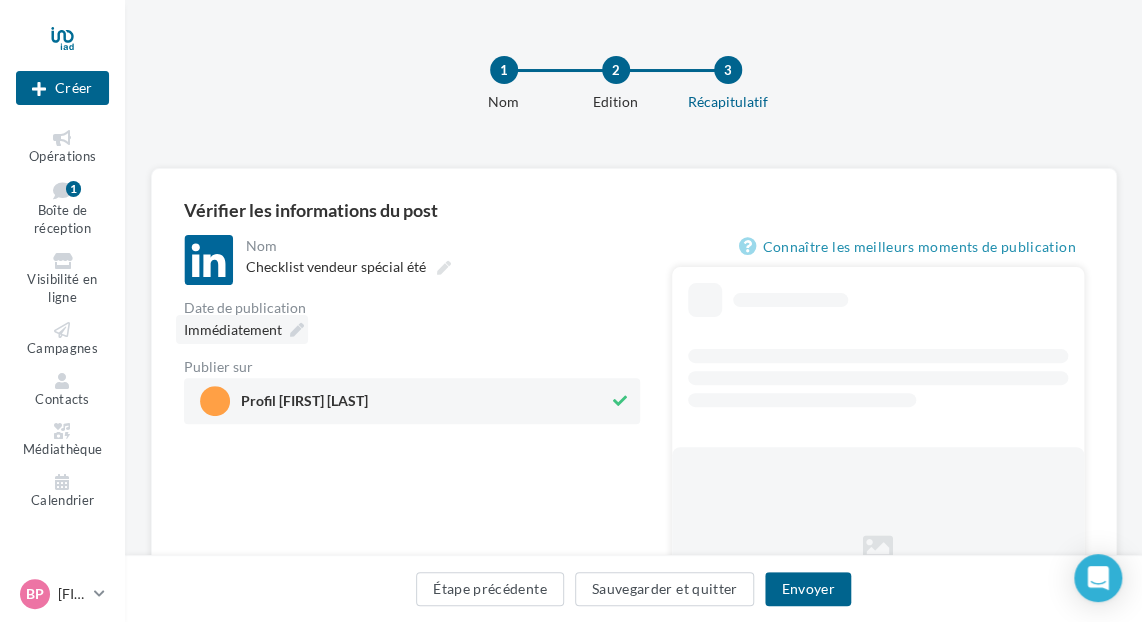 click at bounding box center [297, 330] 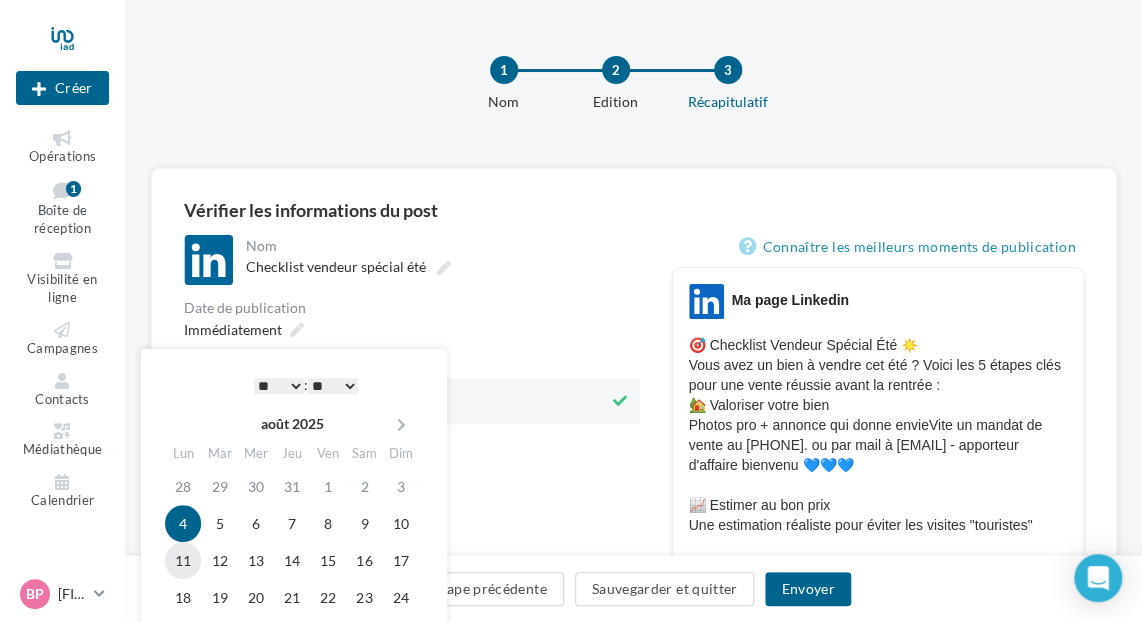 click on "11" at bounding box center [183, 560] 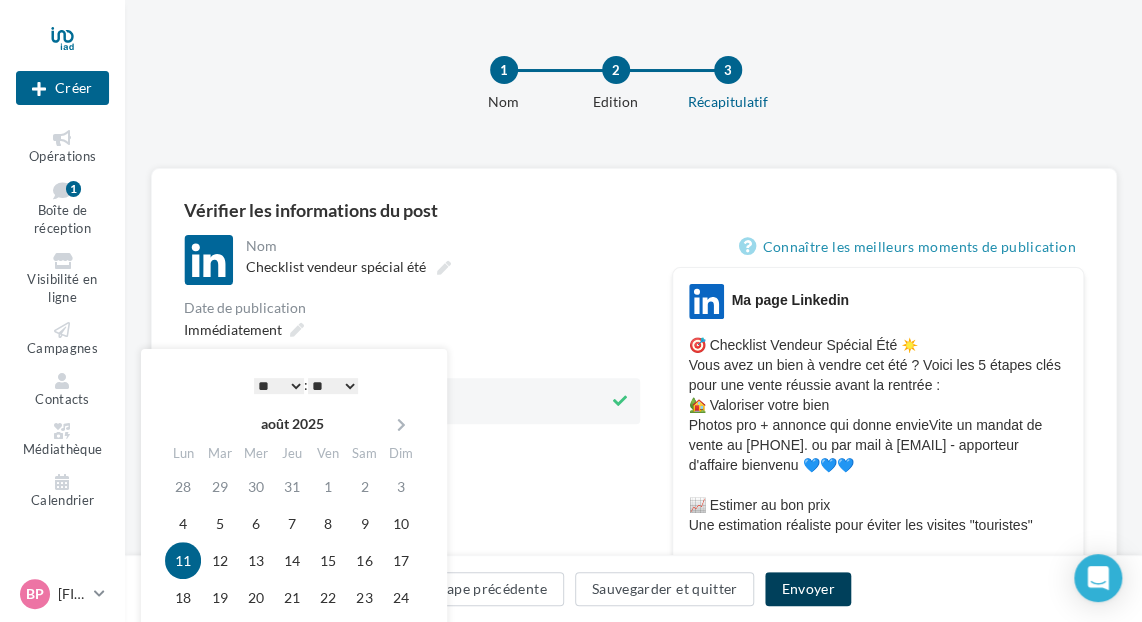 click on "Envoyer" at bounding box center [807, 589] 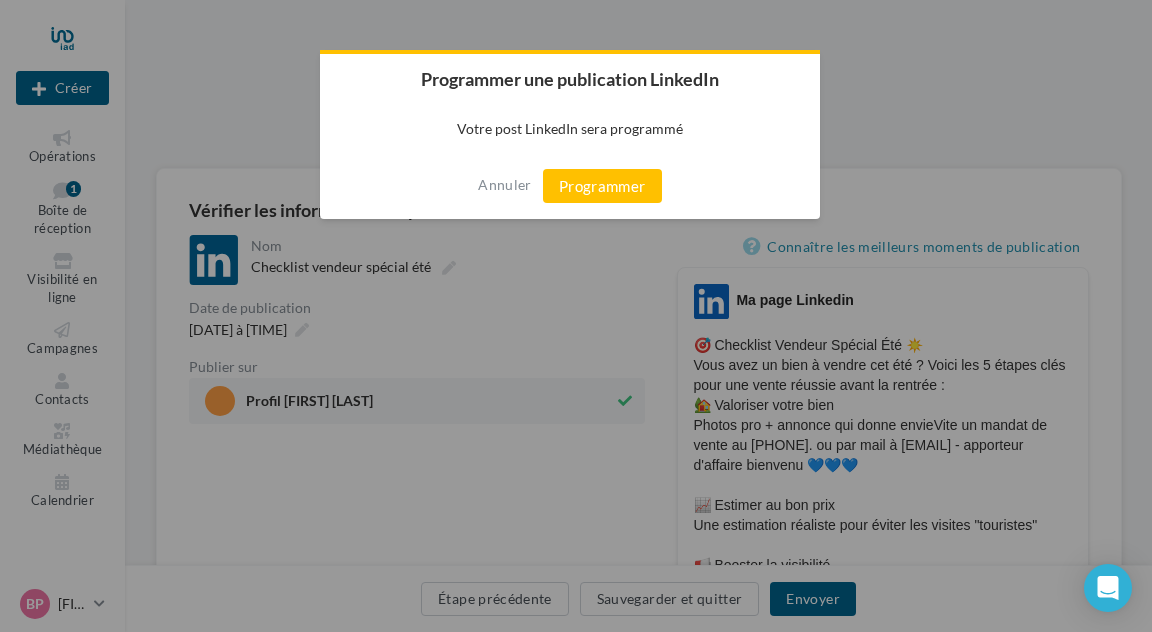 click on "Annuler
Programmer" at bounding box center [570, 186] 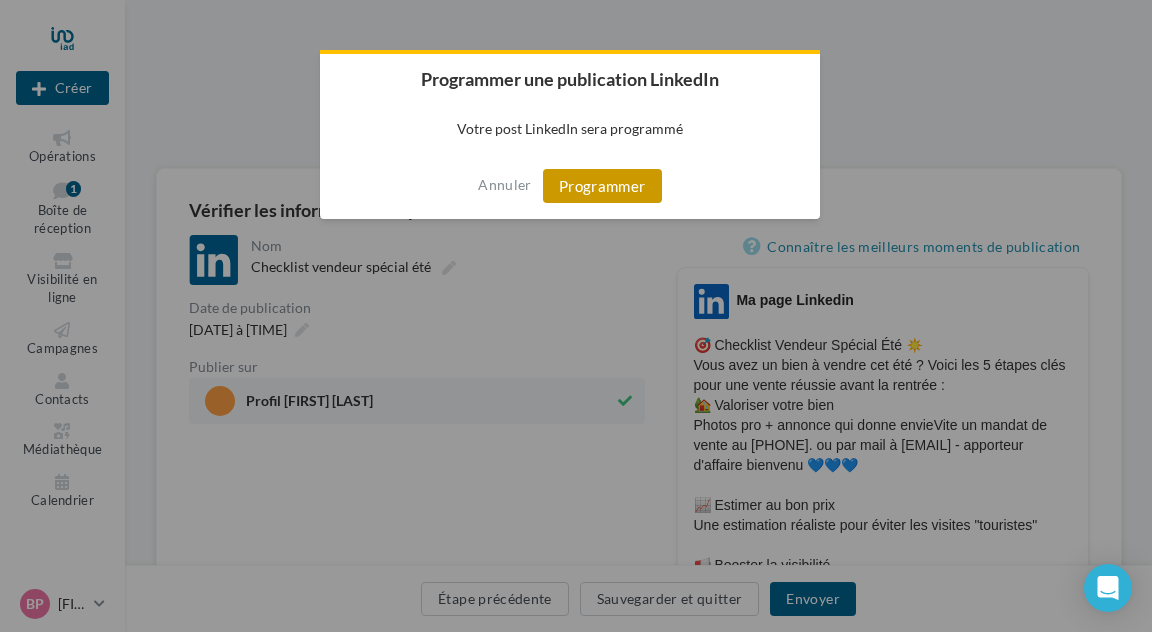 click on "Programmer" at bounding box center (602, 186) 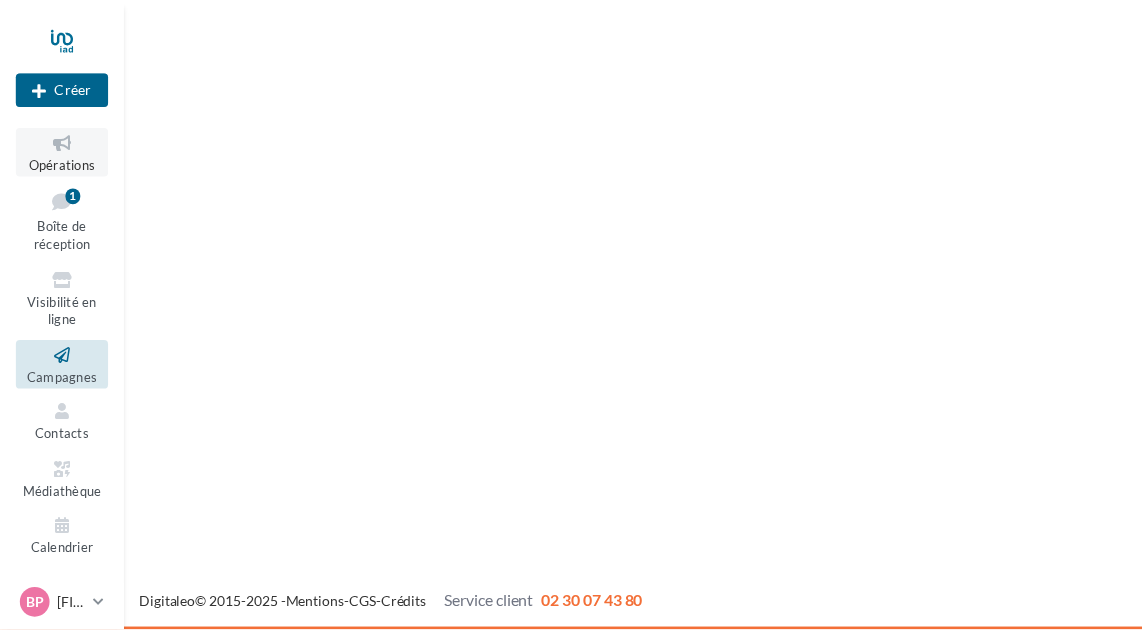 scroll, scrollTop: 0, scrollLeft: 0, axis: both 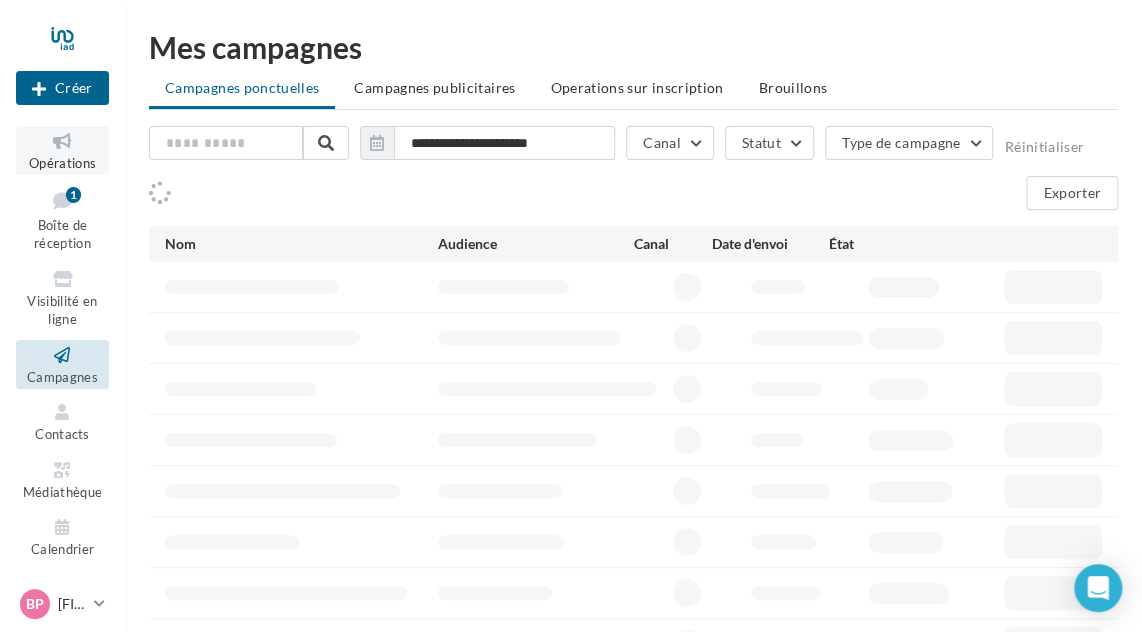 click at bounding box center (62, 141) 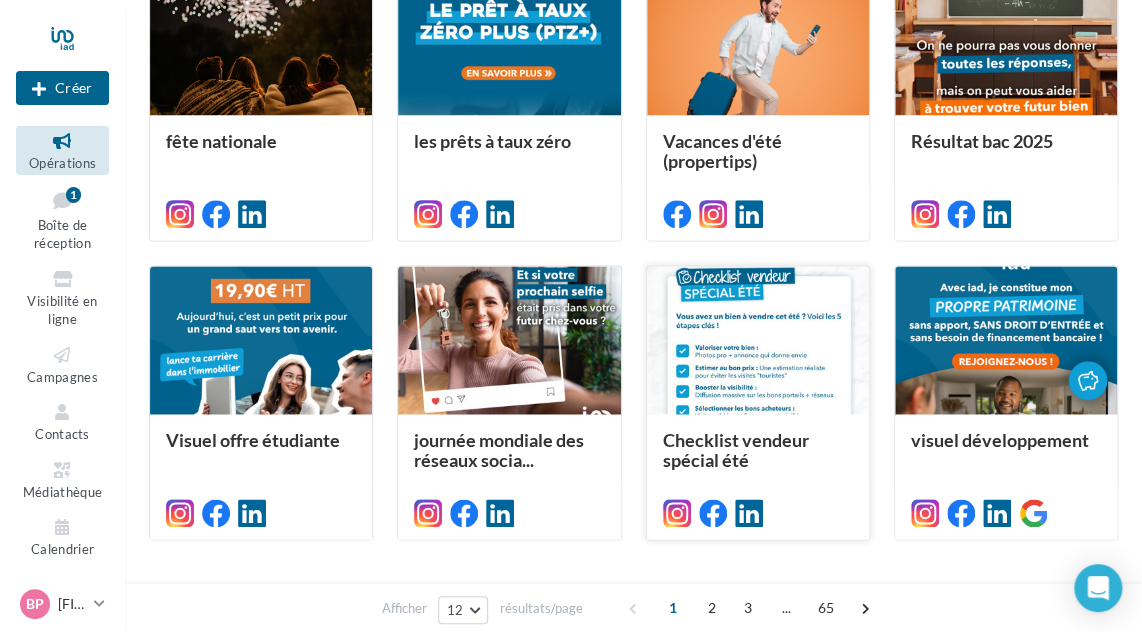 scroll, scrollTop: 940, scrollLeft: 0, axis: vertical 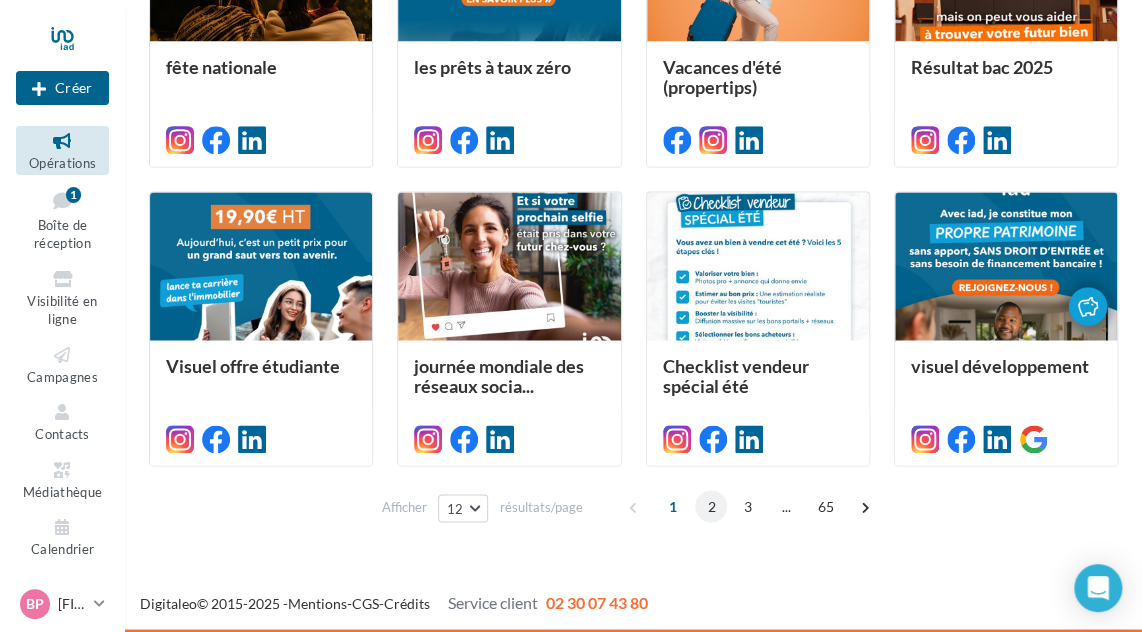 click on "2" at bounding box center (711, 506) 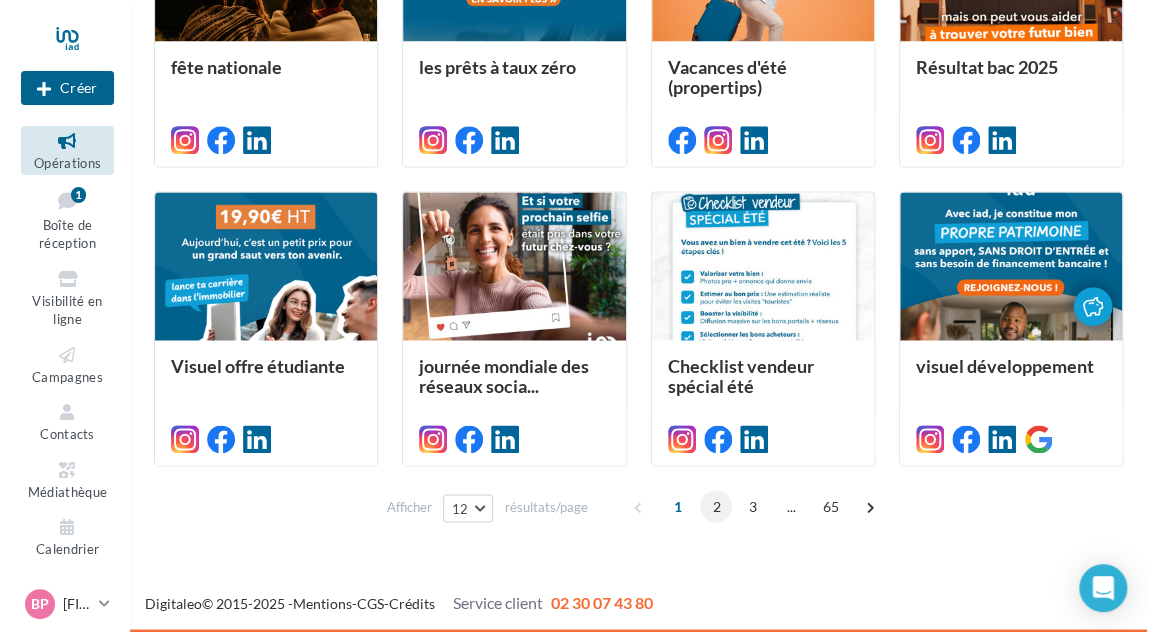 scroll, scrollTop: 453, scrollLeft: 0, axis: vertical 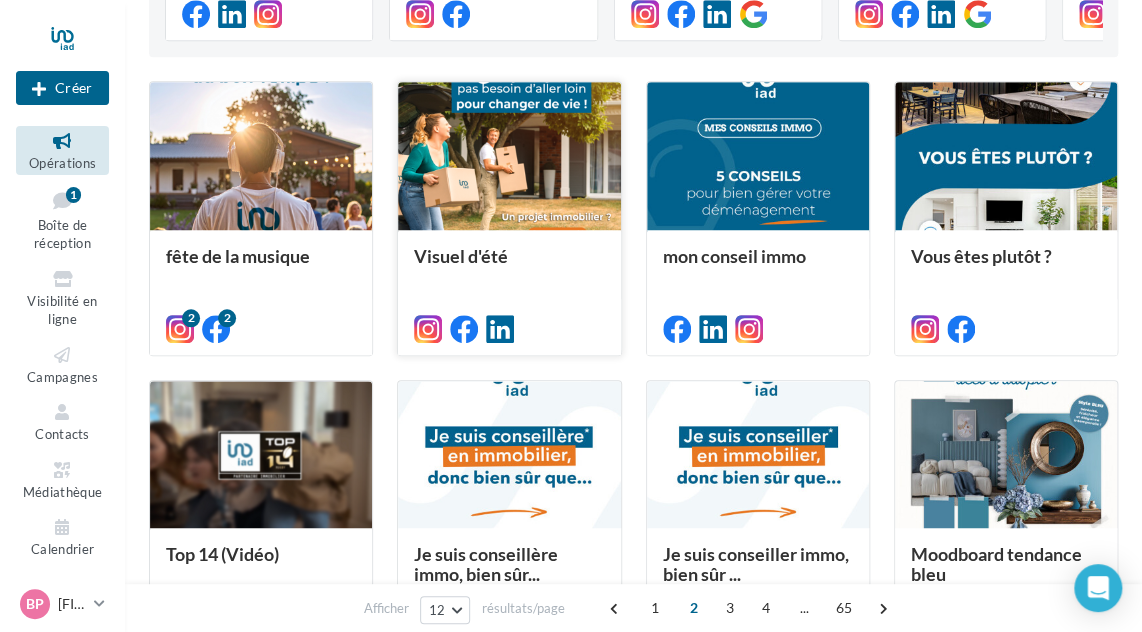 click at bounding box center (509, 157) 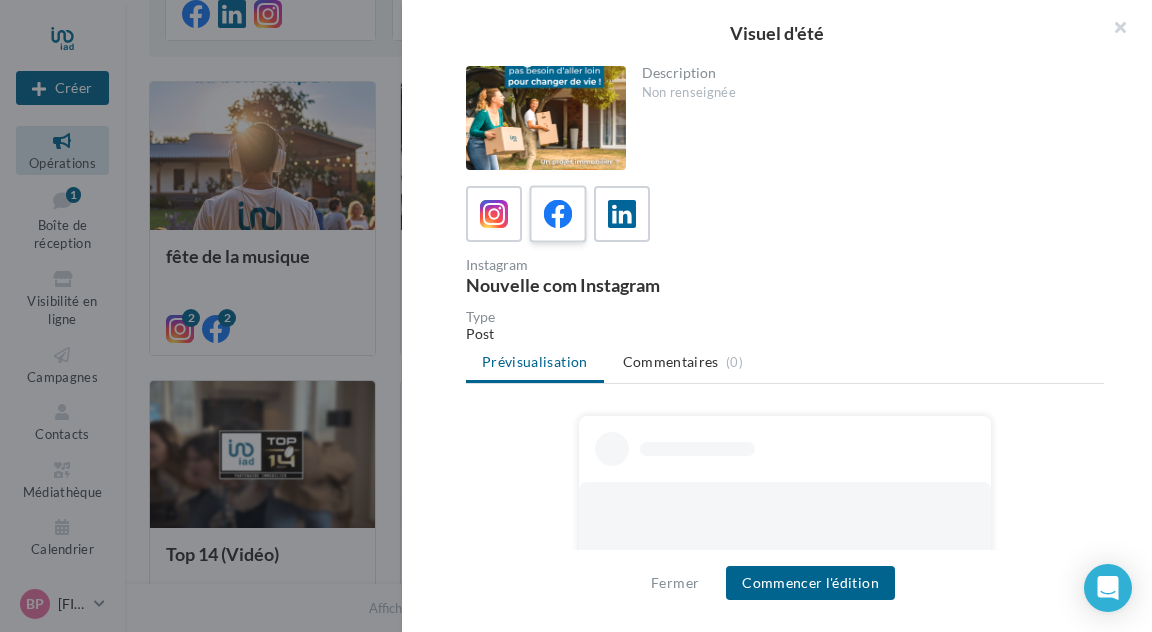click at bounding box center (558, 214) 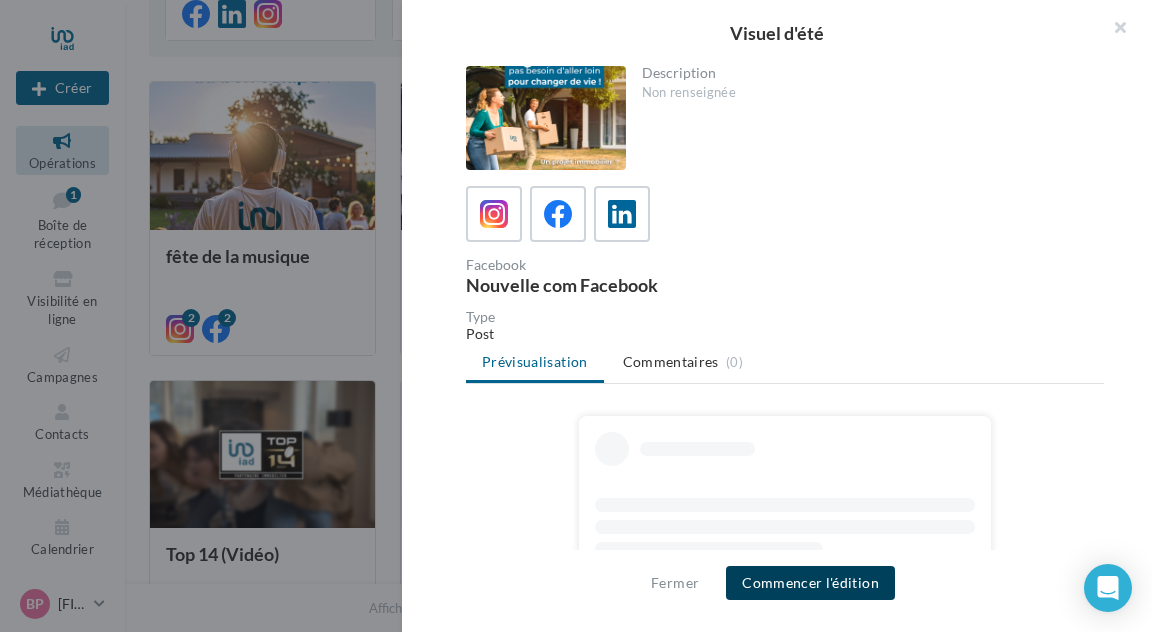 click on "Commencer l'édition" at bounding box center (810, 583) 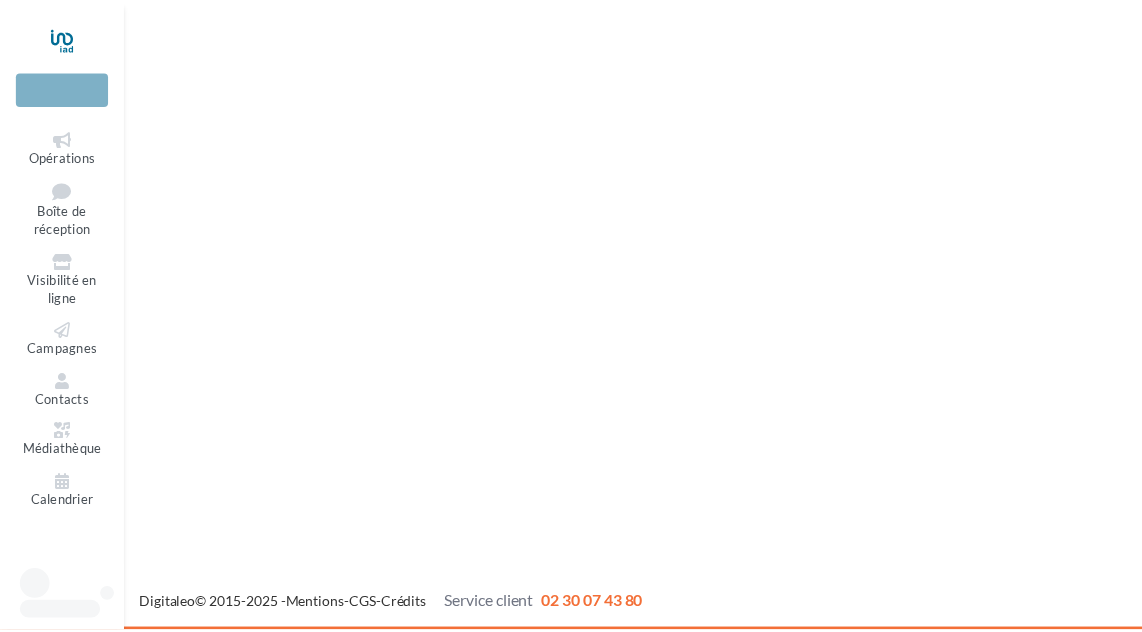 scroll, scrollTop: 0, scrollLeft: 0, axis: both 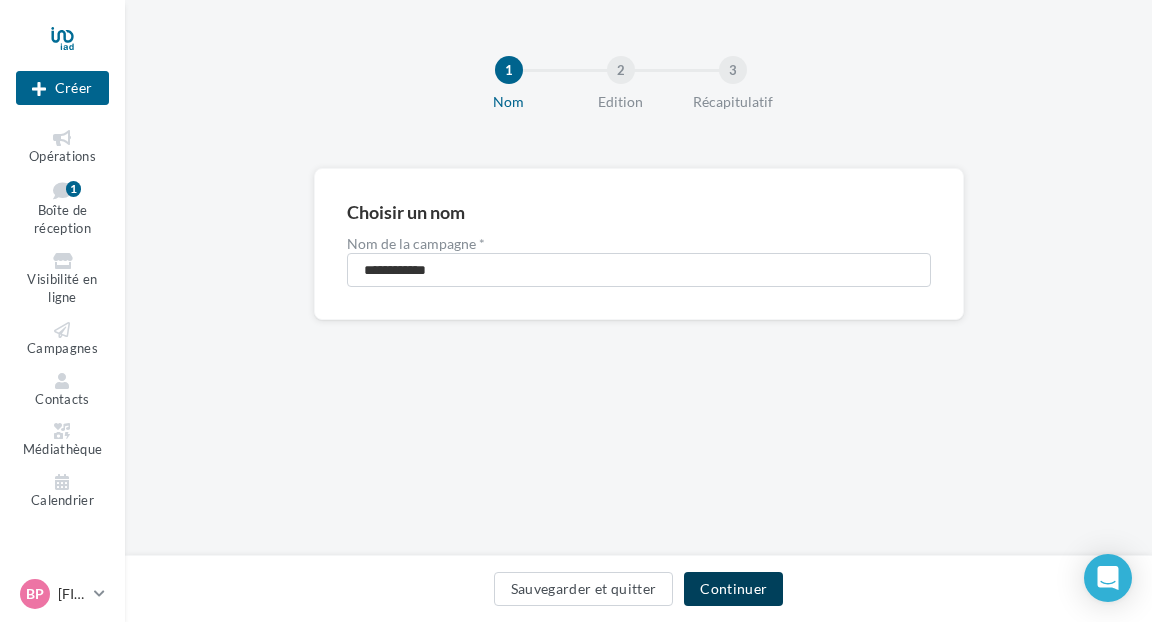click on "Continuer" at bounding box center (733, 589) 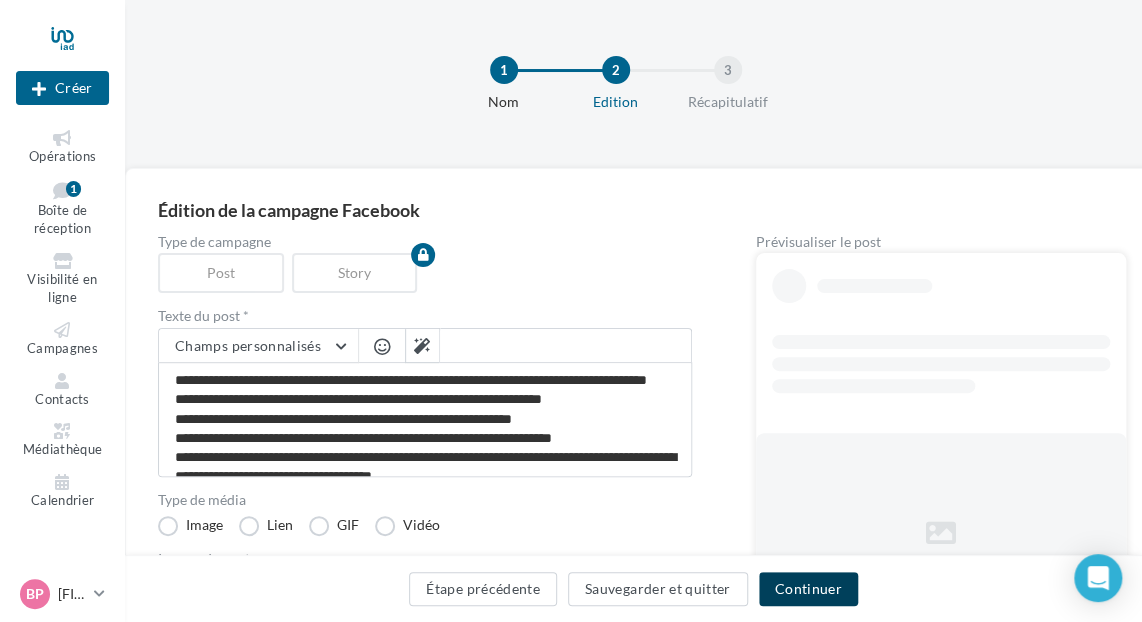 click on "Continuer" at bounding box center [808, 589] 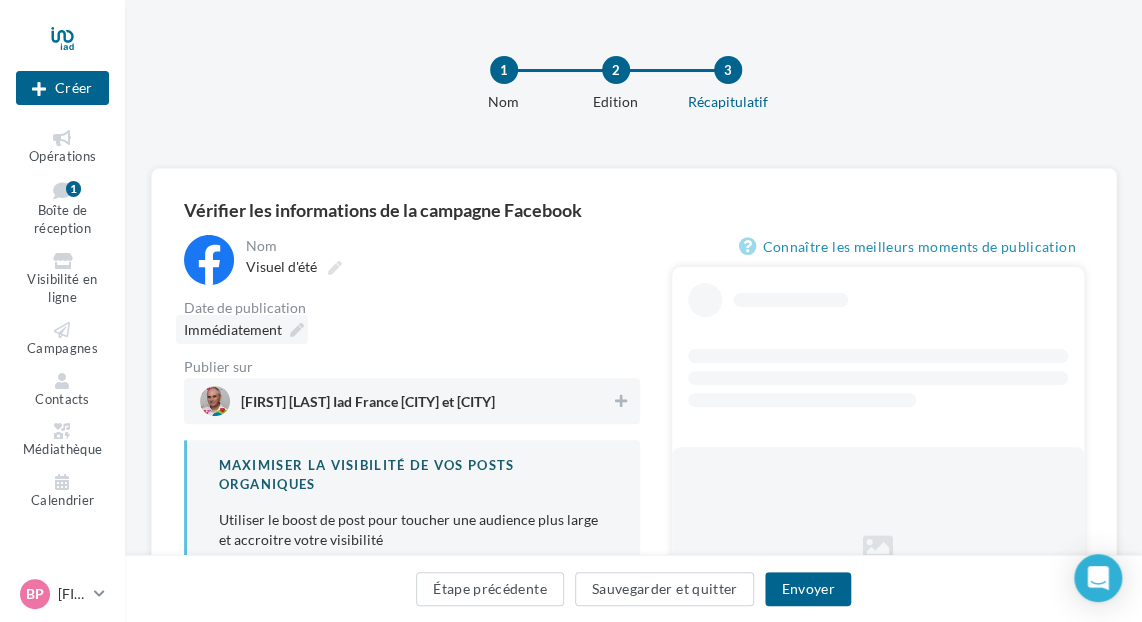 click at bounding box center (297, 330) 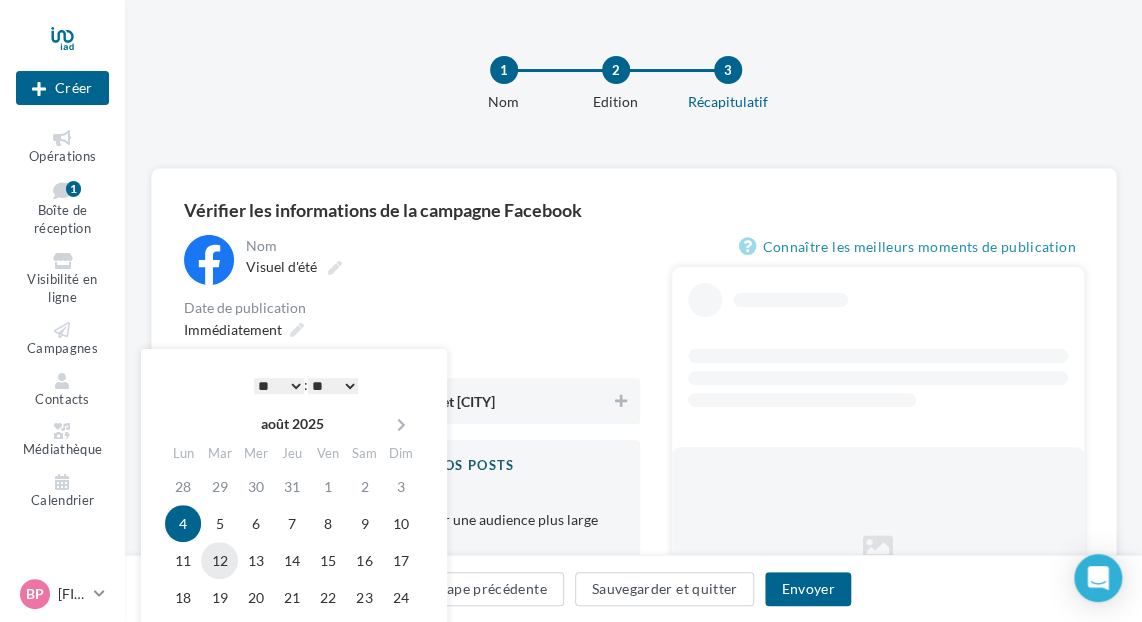 click on "12" at bounding box center [219, 560] 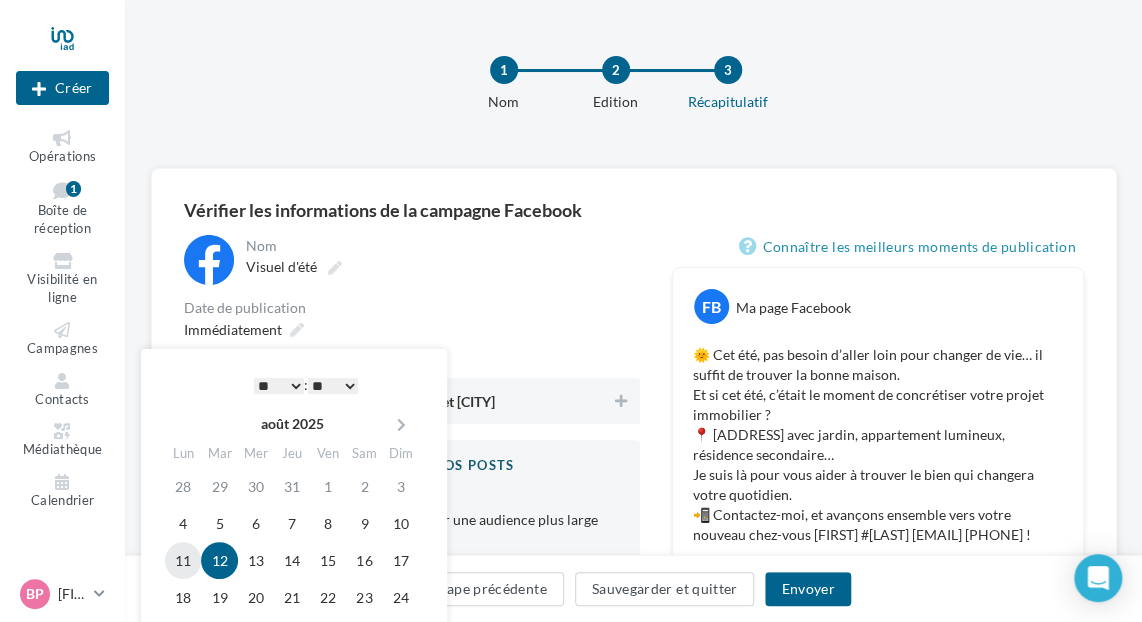 click on "11" at bounding box center [183, 560] 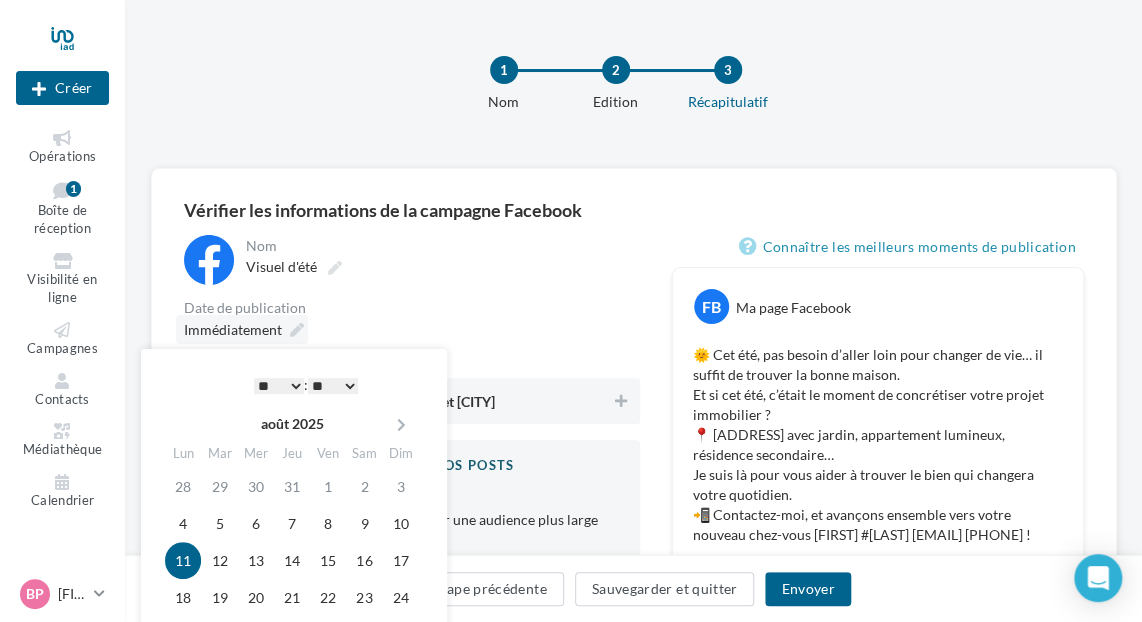 click at bounding box center [297, 330] 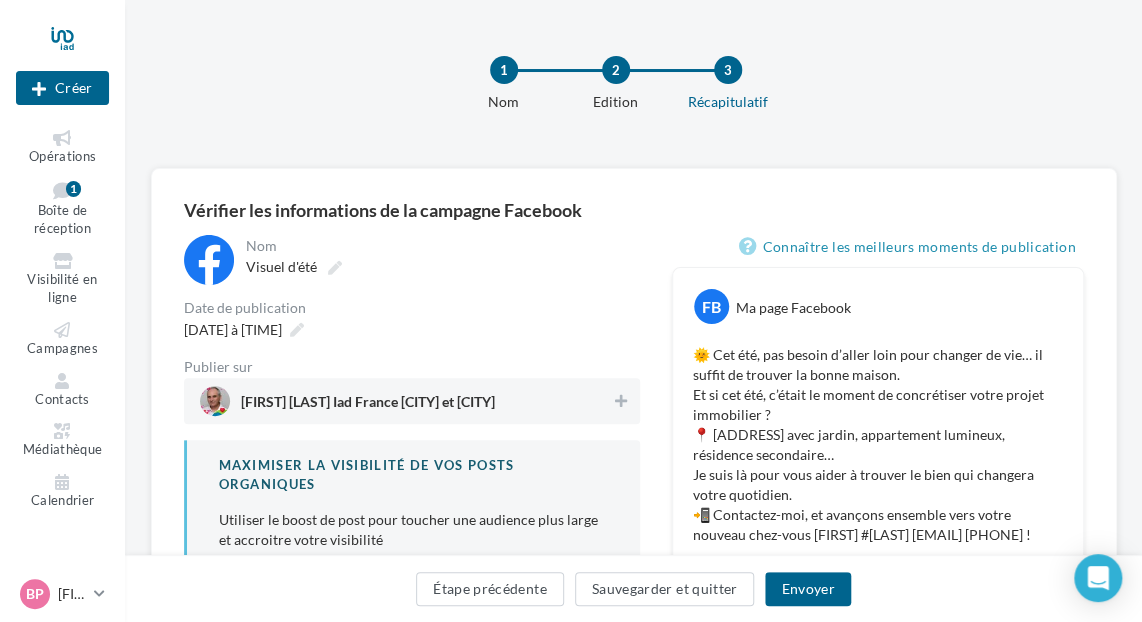 click on "Bruno PAPIN Iad France Saint Ouen et L'Ile Saint Denis" at bounding box center [406, 401] 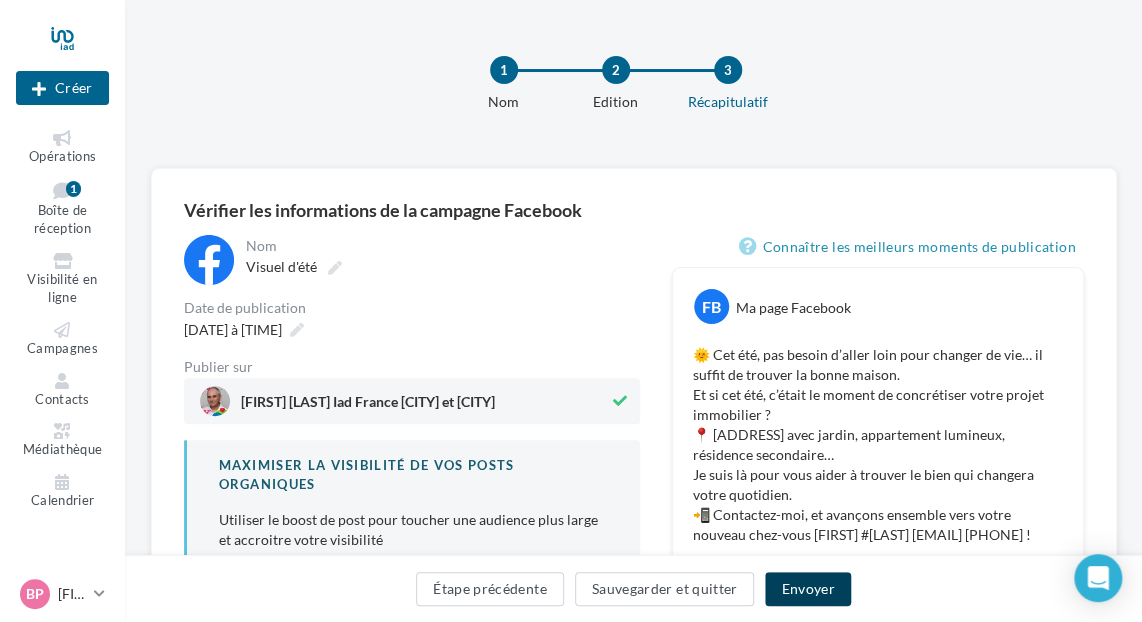 click on "Envoyer" at bounding box center (807, 589) 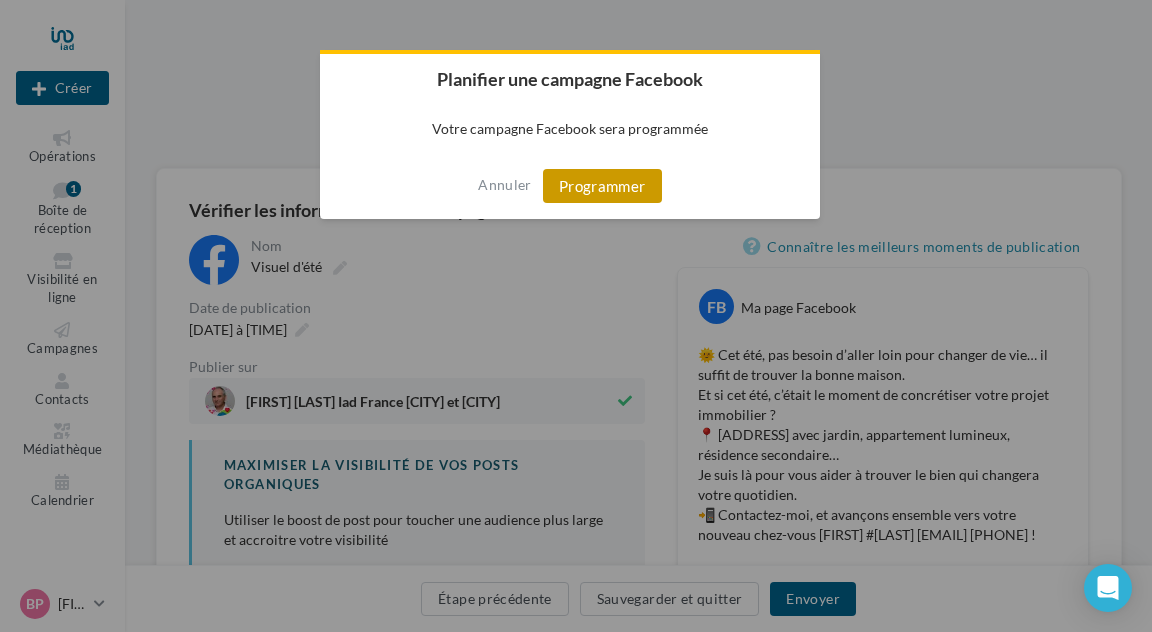 click on "Programmer" at bounding box center (602, 186) 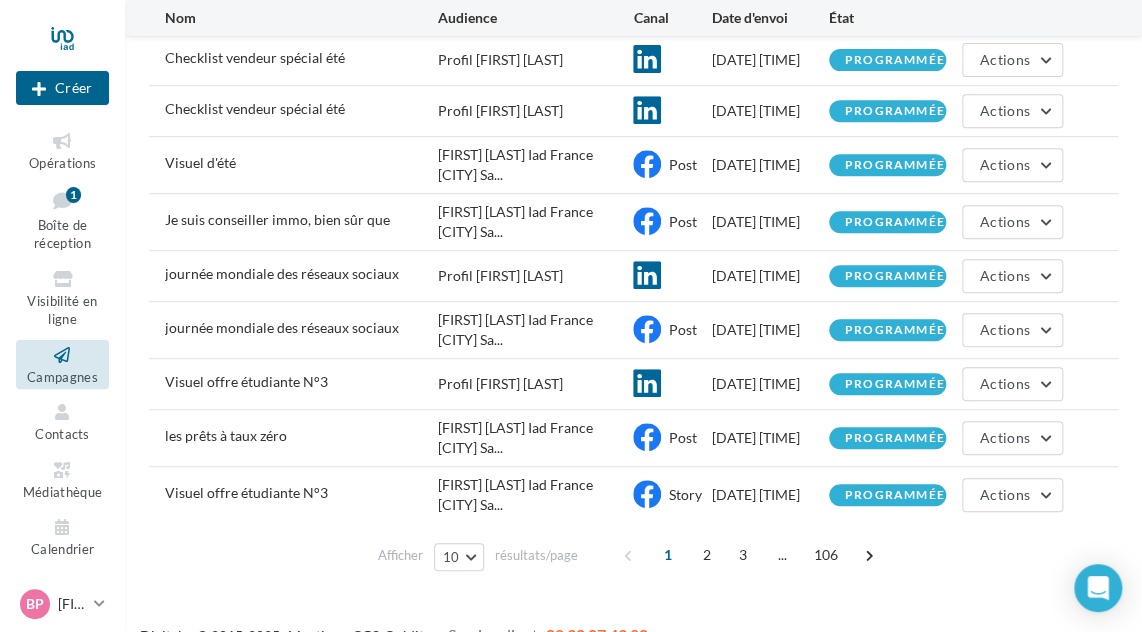 scroll, scrollTop: 0, scrollLeft: 0, axis: both 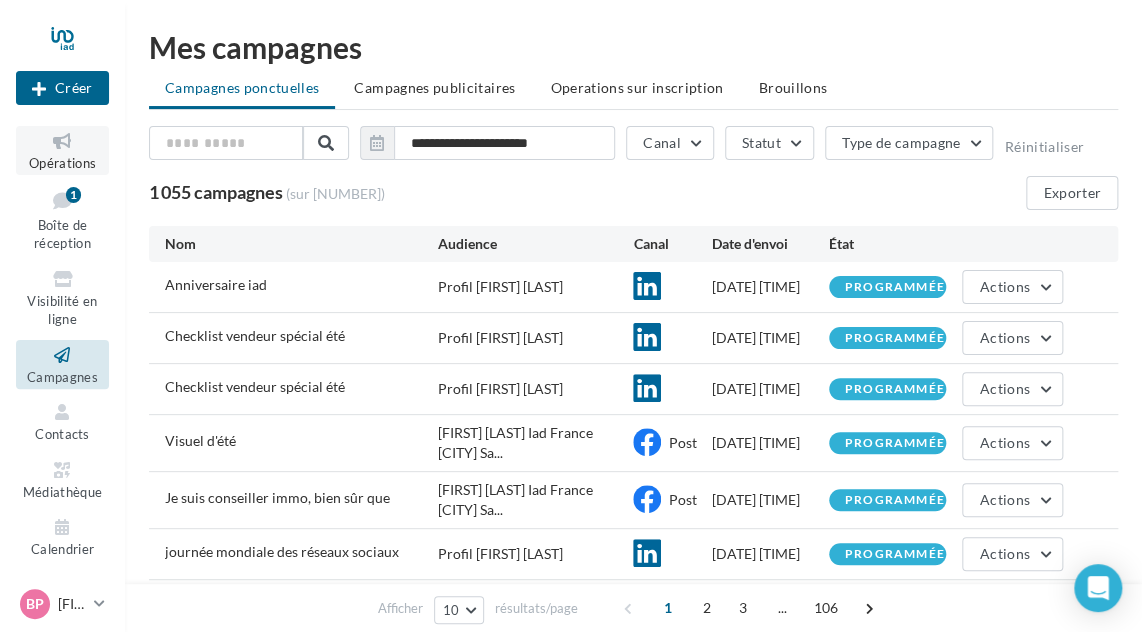 click at bounding box center (62, 141) 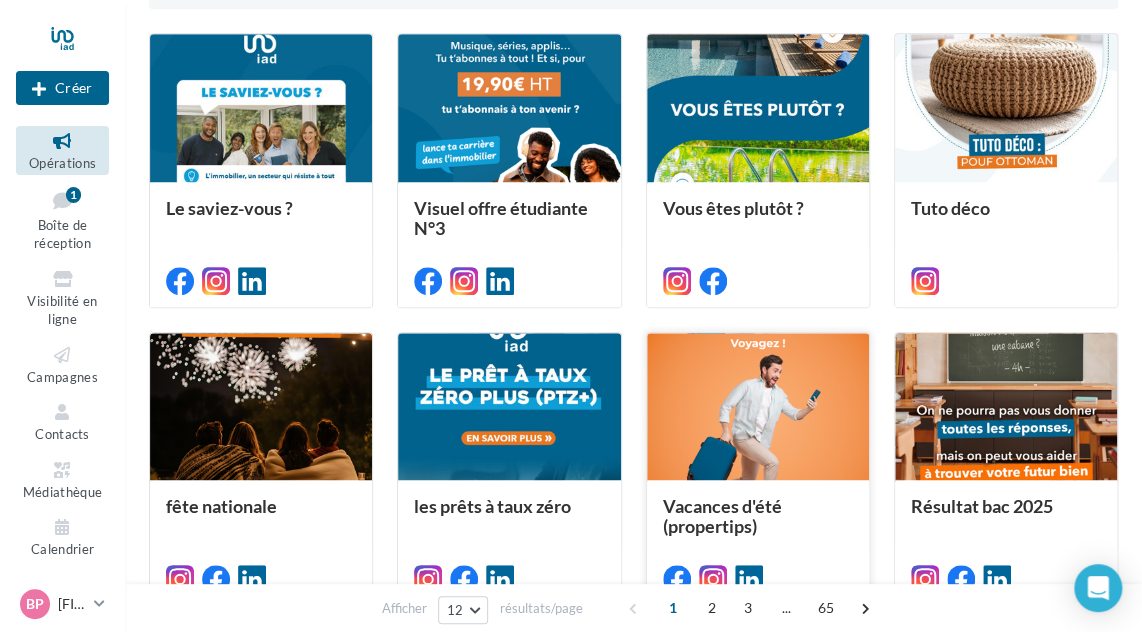 scroll, scrollTop: 940, scrollLeft: 0, axis: vertical 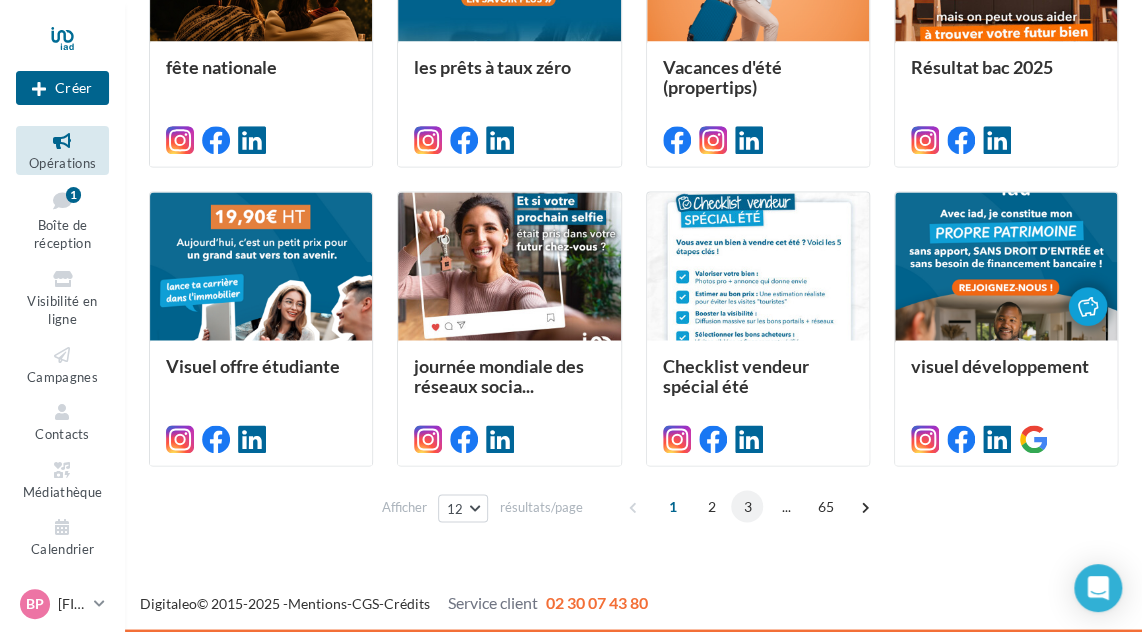 click on "3" at bounding box center [747, 506] 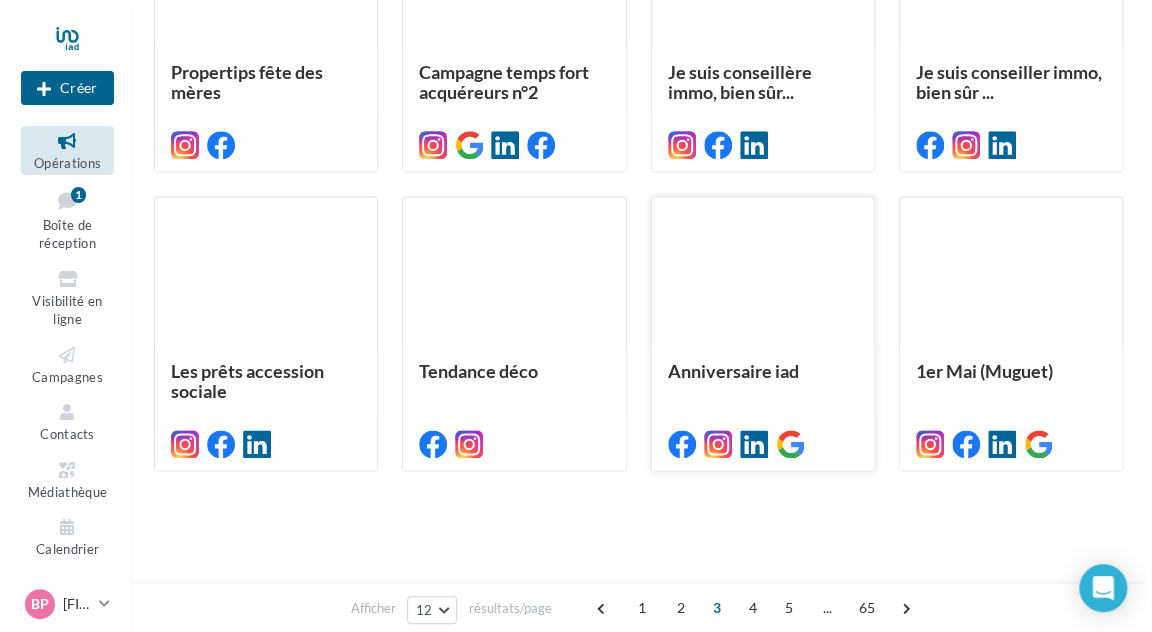 scroll, scrollTop: 940, scrollLeft: 0, axis: vertical 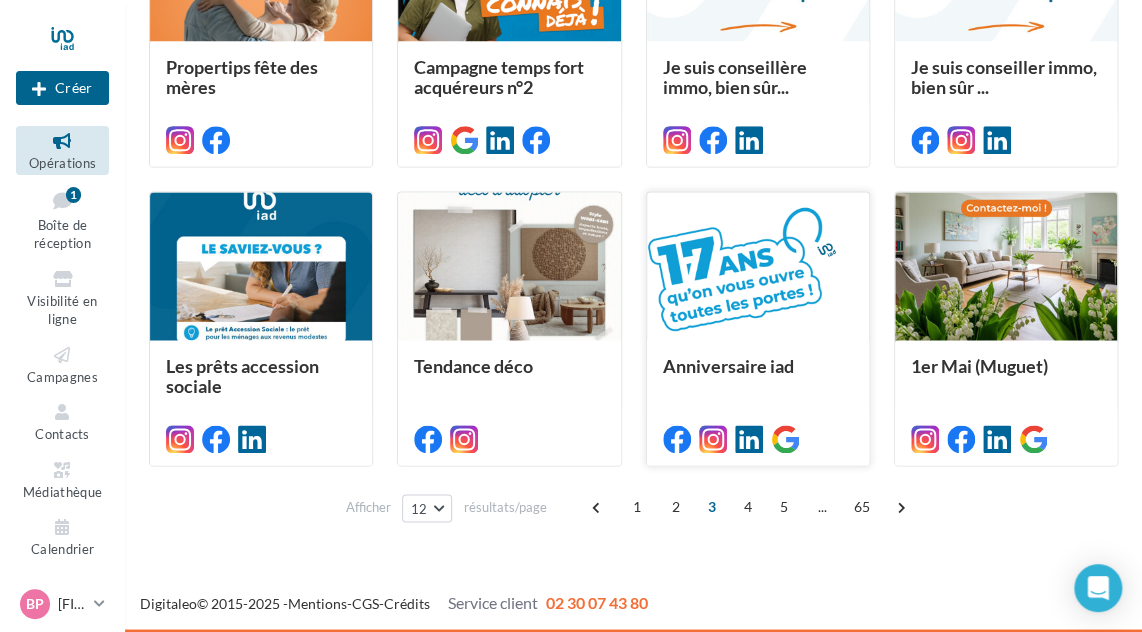click at bounding box center (758, 267) 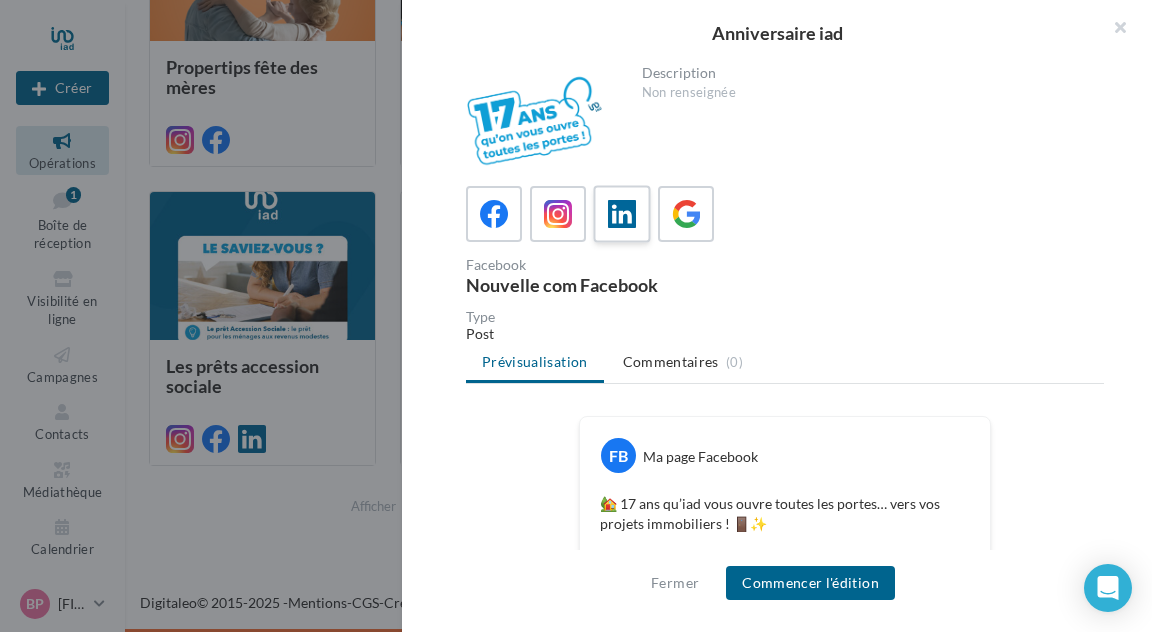 click at bounding box center [622, 214] 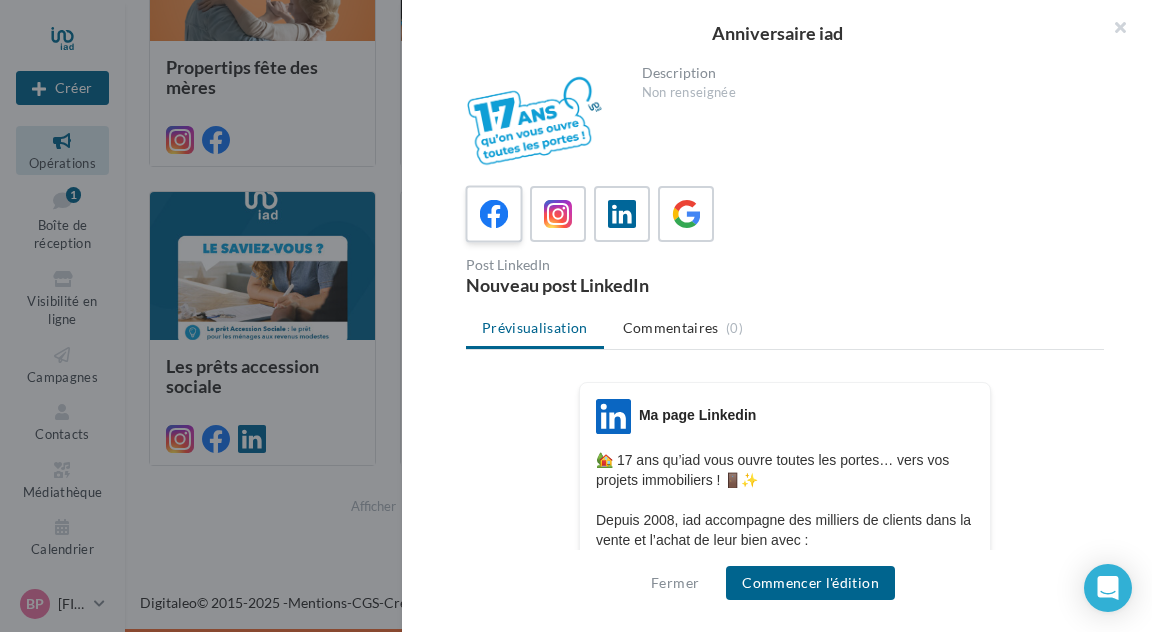 click at bounding box center (494, 214) 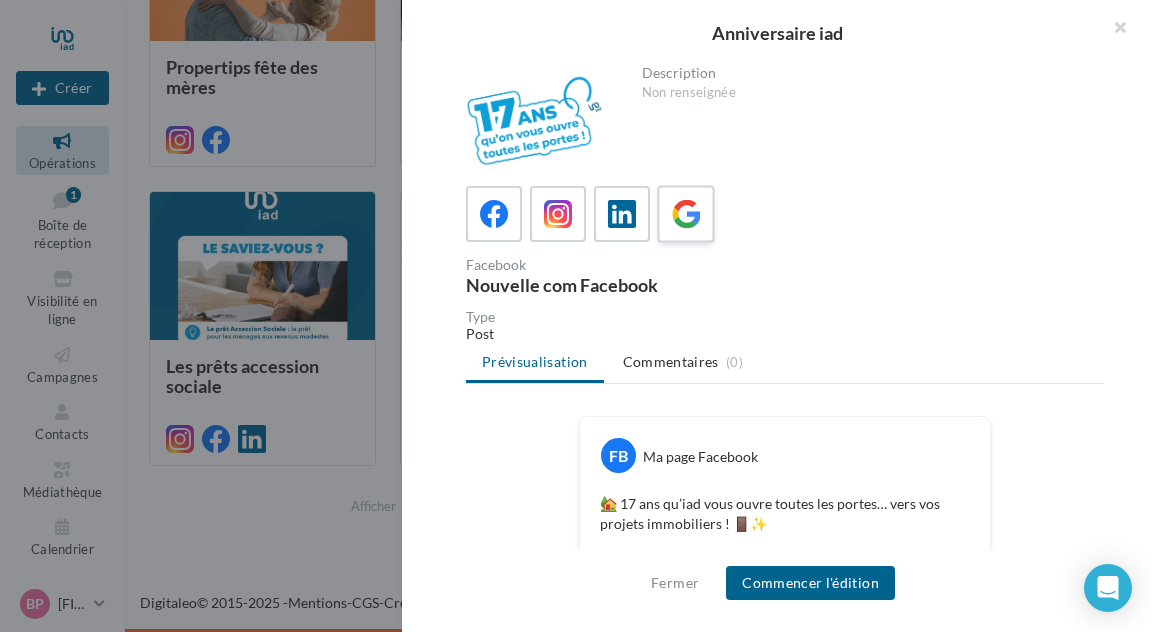 click at bounding box center (686, 214) 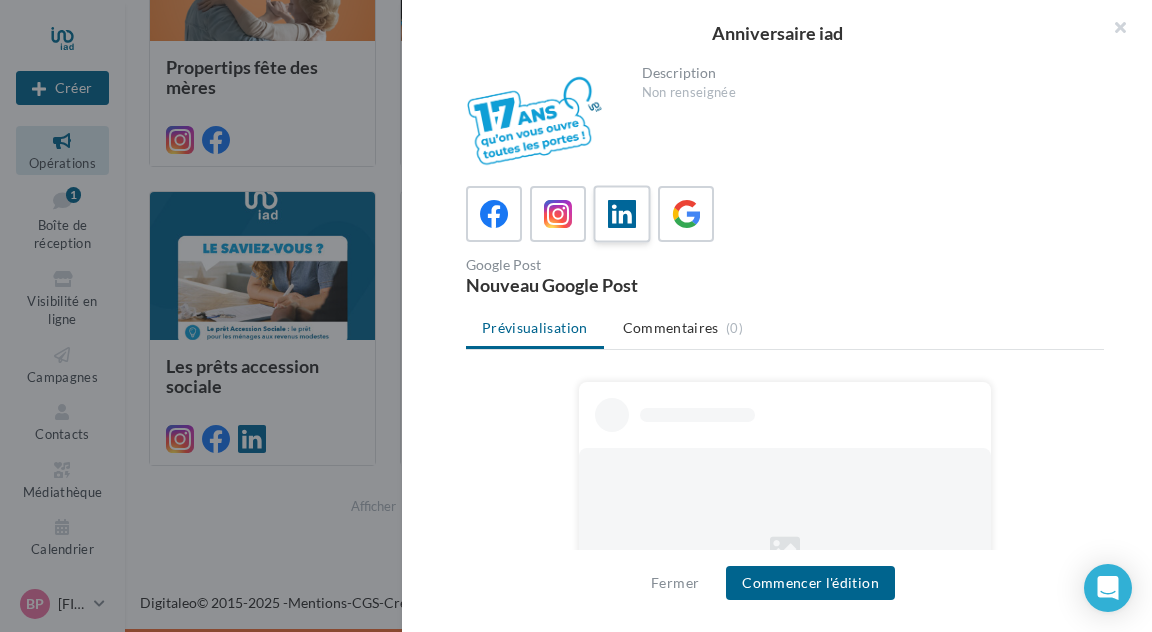 click at bounding box center (622, 214) 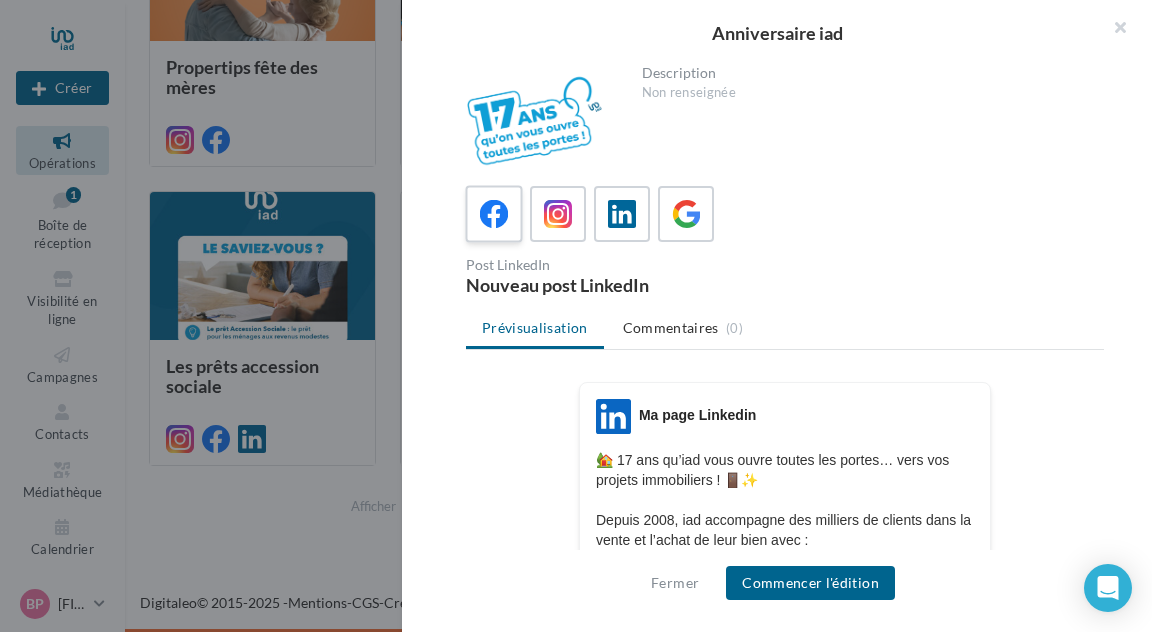 click at bounding box center [494, 214] 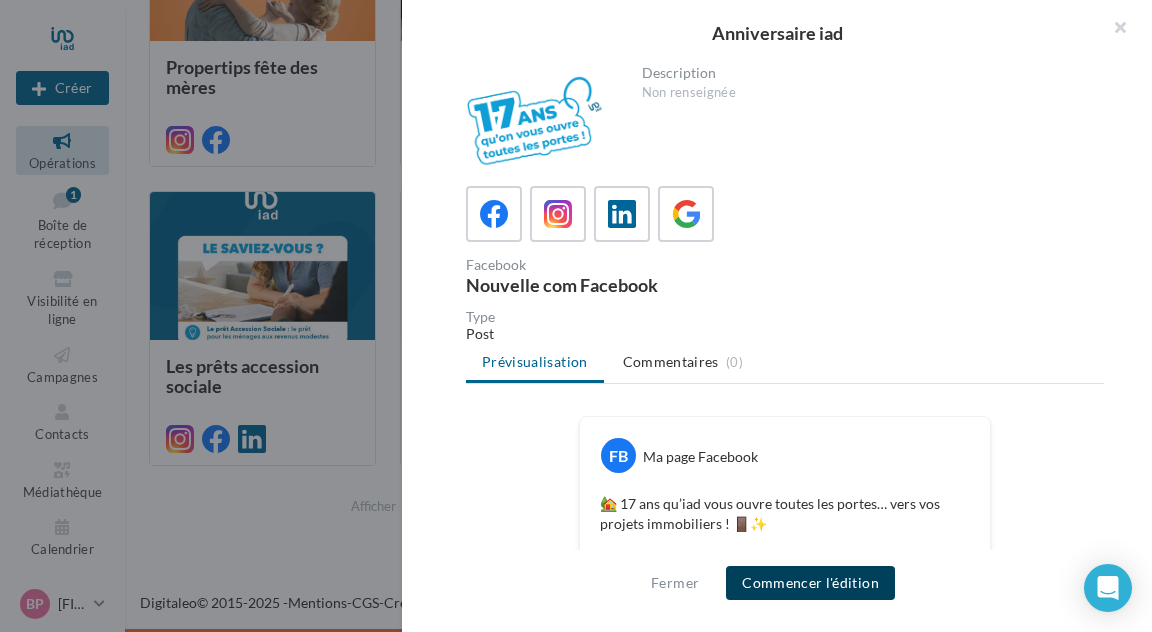 click on "Commencer l'édition" at bounding box center (810, 583) 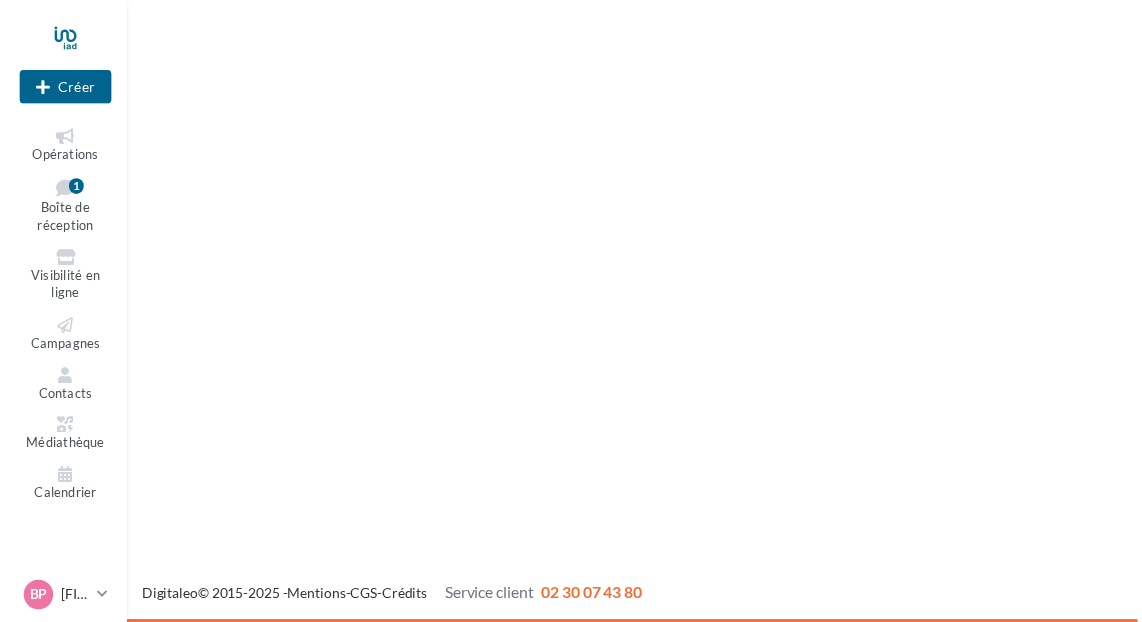 scroll, scrollTop: 0, scrollLeft: 0, axis: both 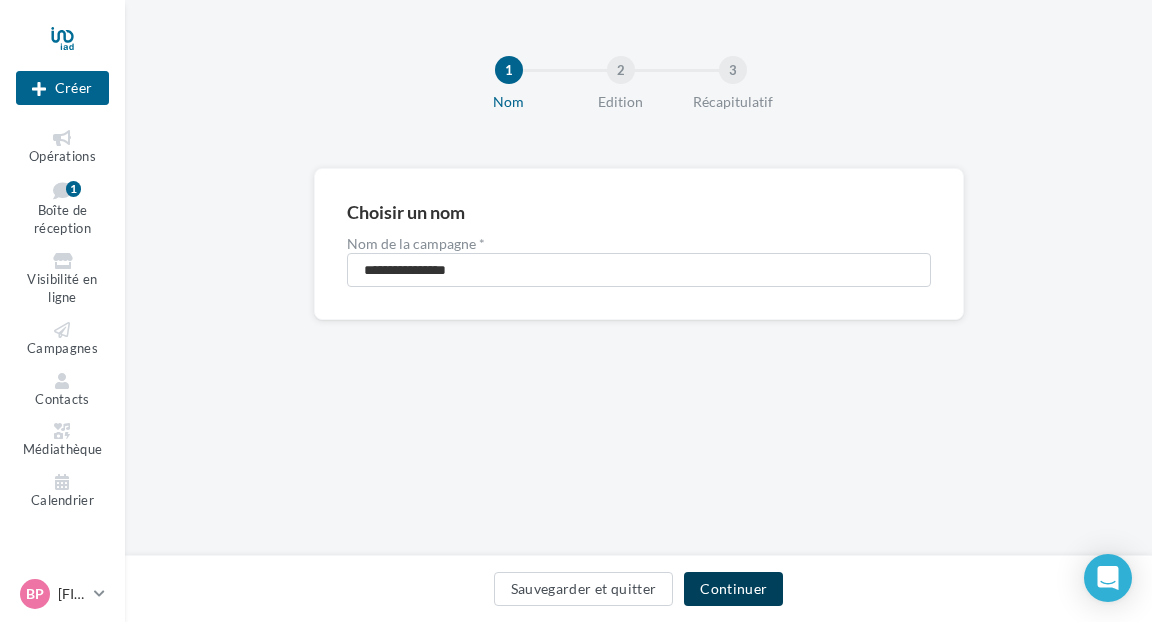 click on "Continuer" at bounding box center (733, 589) 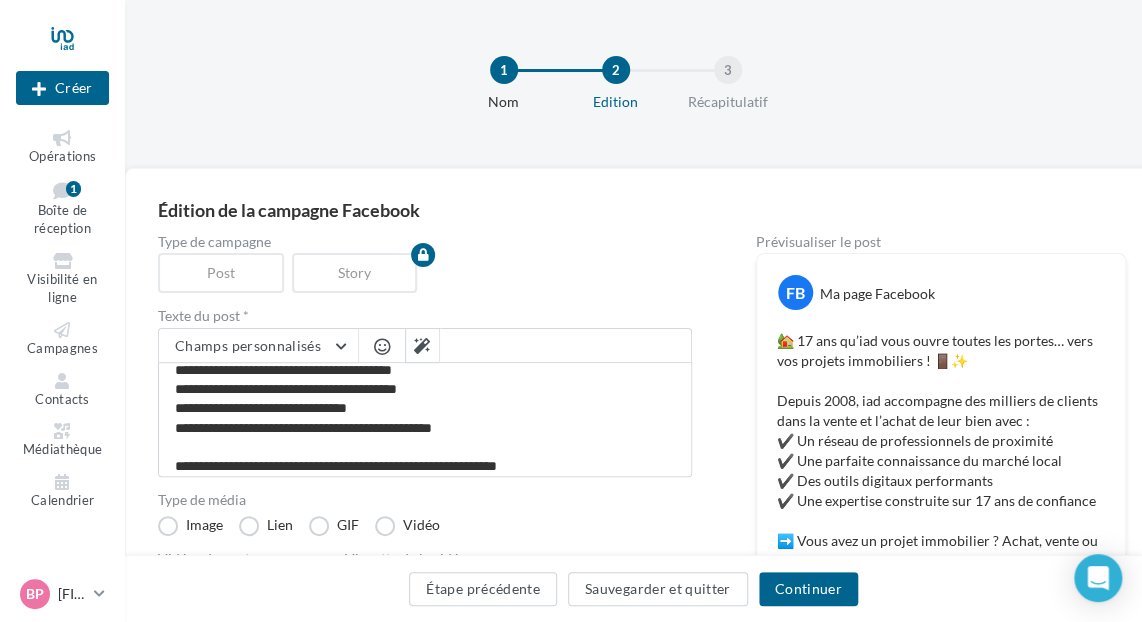 scroll, scrollTop: 133, scrollLeft: 0, axis: vertical 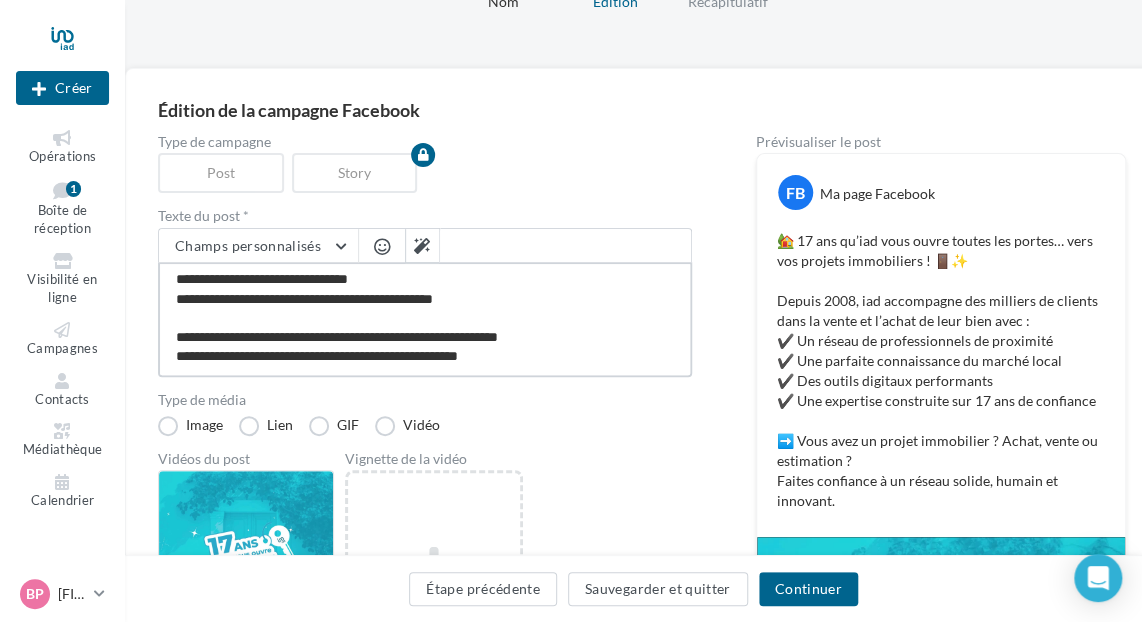 click on "**********" at bounding box center (425, 319) 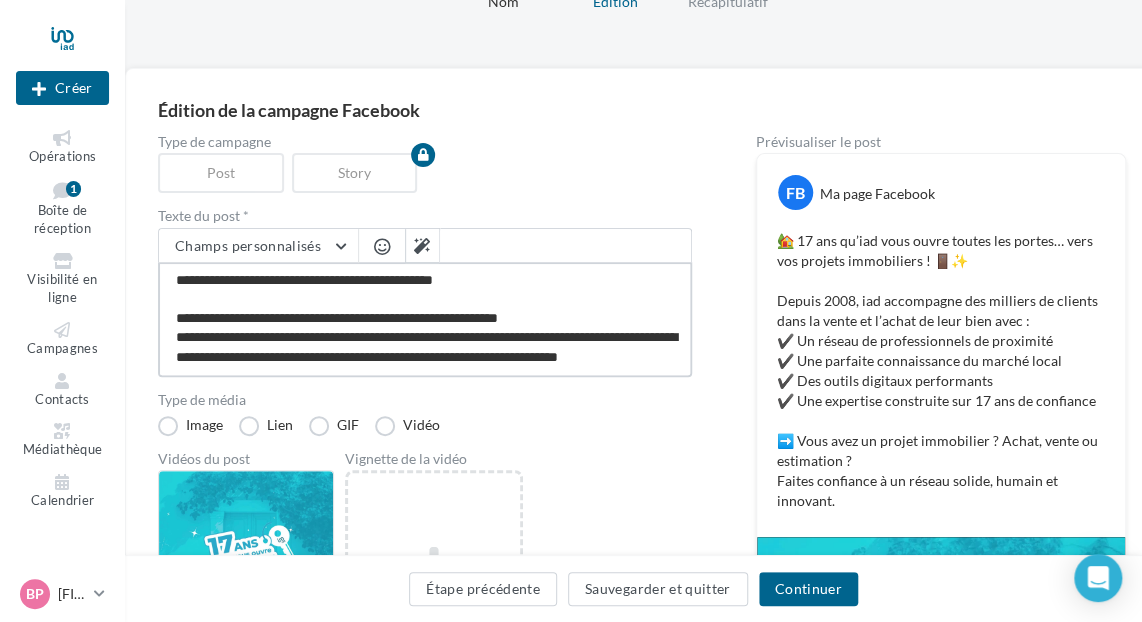 scroll, scrollTop: 184, scrollLeft: 0, axis: vertical 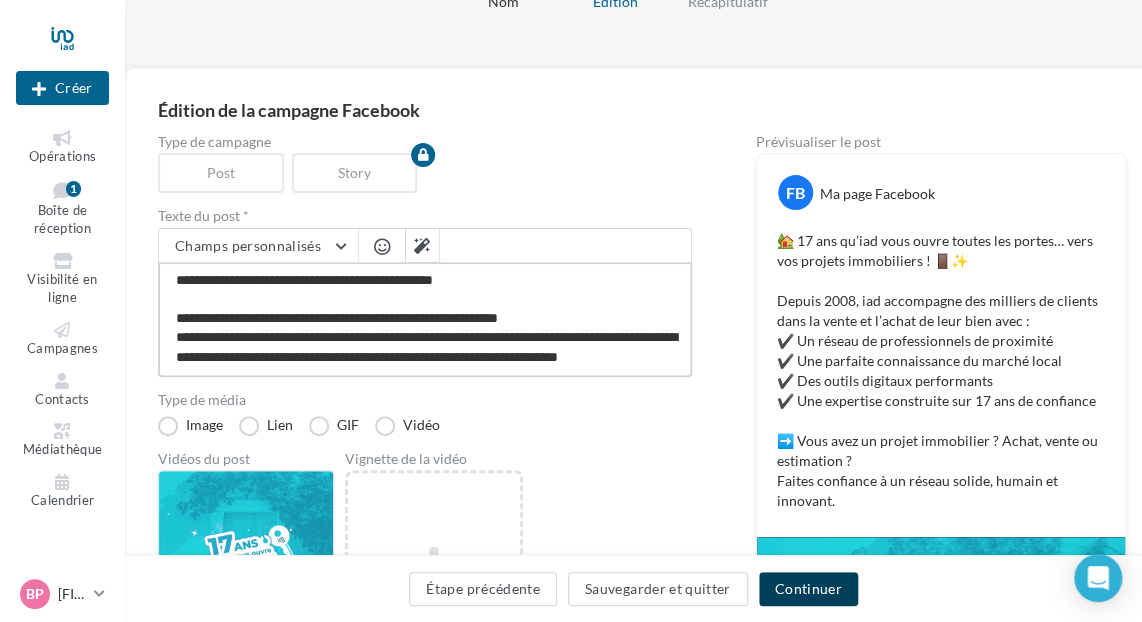 type on "**********" 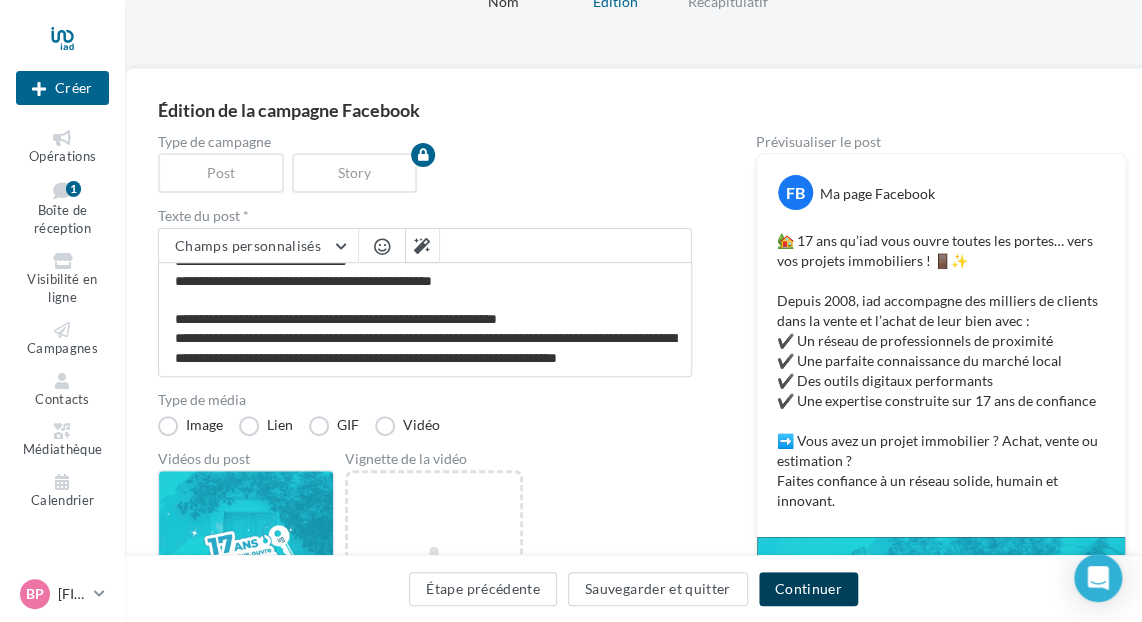 scroll, scrollTop: 183, scrollLeft: 0, axis: vertical 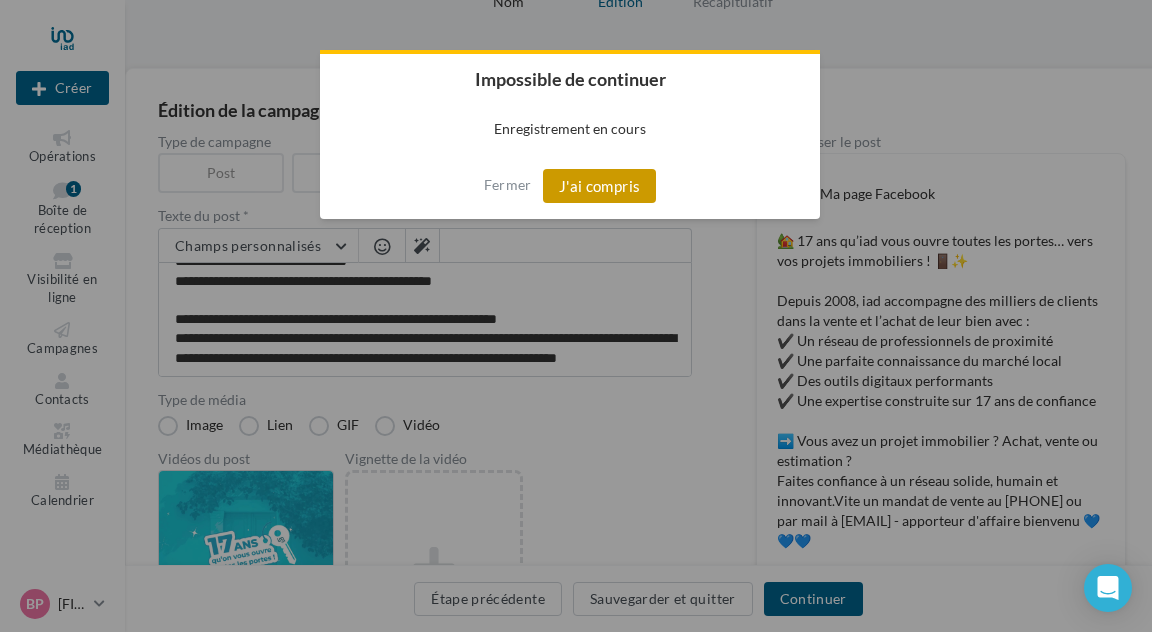 click on "J'ai compris" at bounding box center [600, 186] 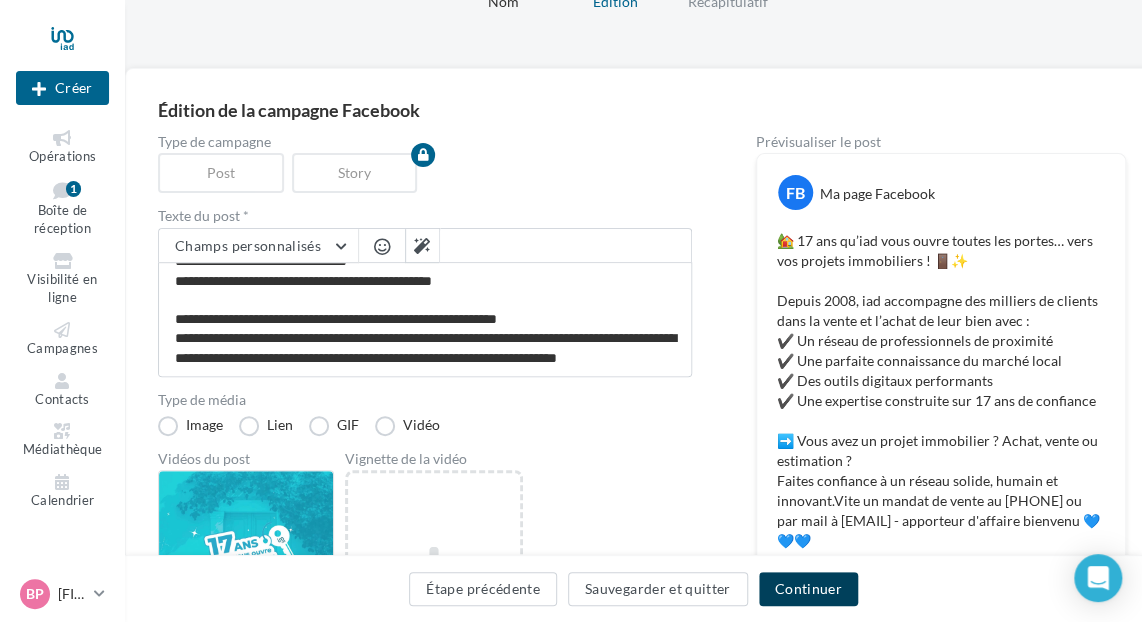 click on "Continuer" at bounding box center [808, 589] 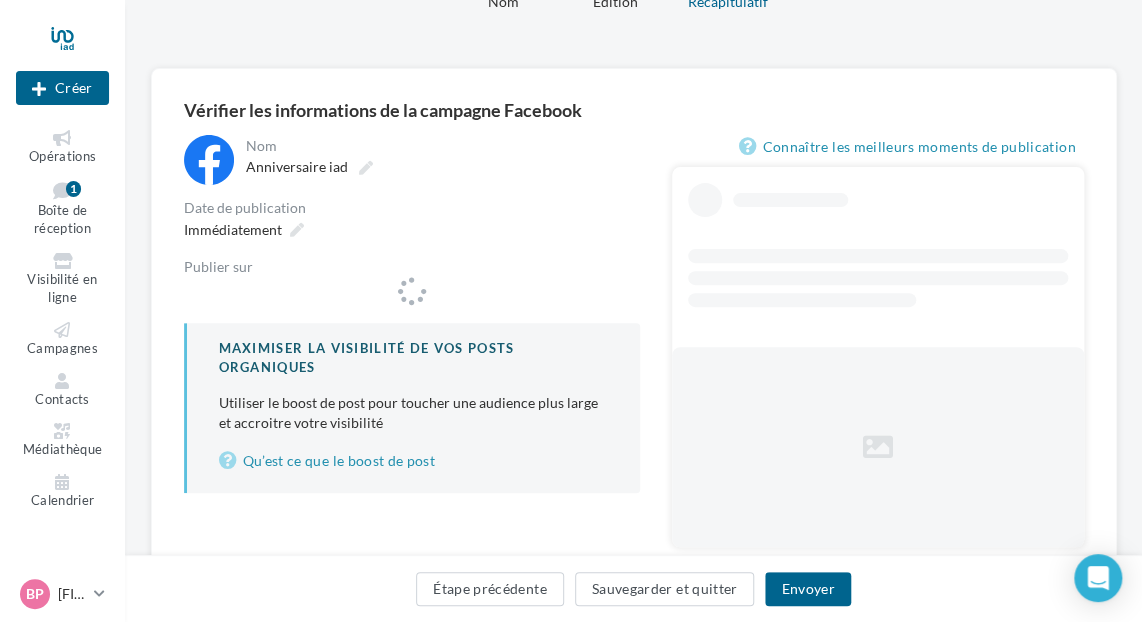scroll, scrollTop: 0, scrollLeft: 0, axis: both 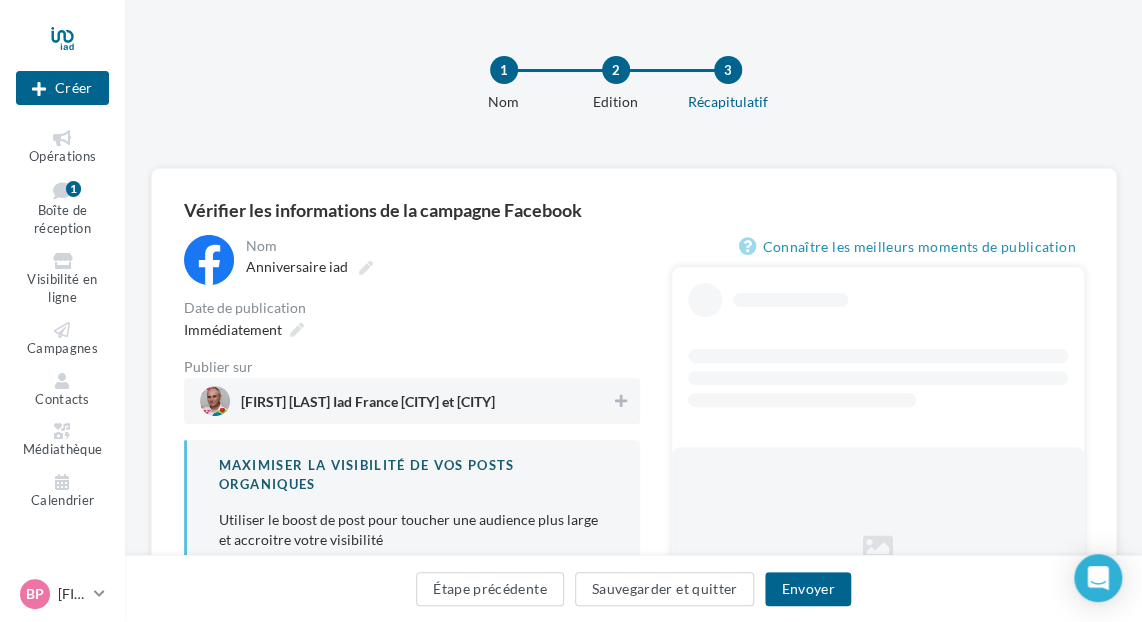 click on "[FIRST] [LAST] Iad France [CITY] et [CITY]" at bounding box center [412, 401] 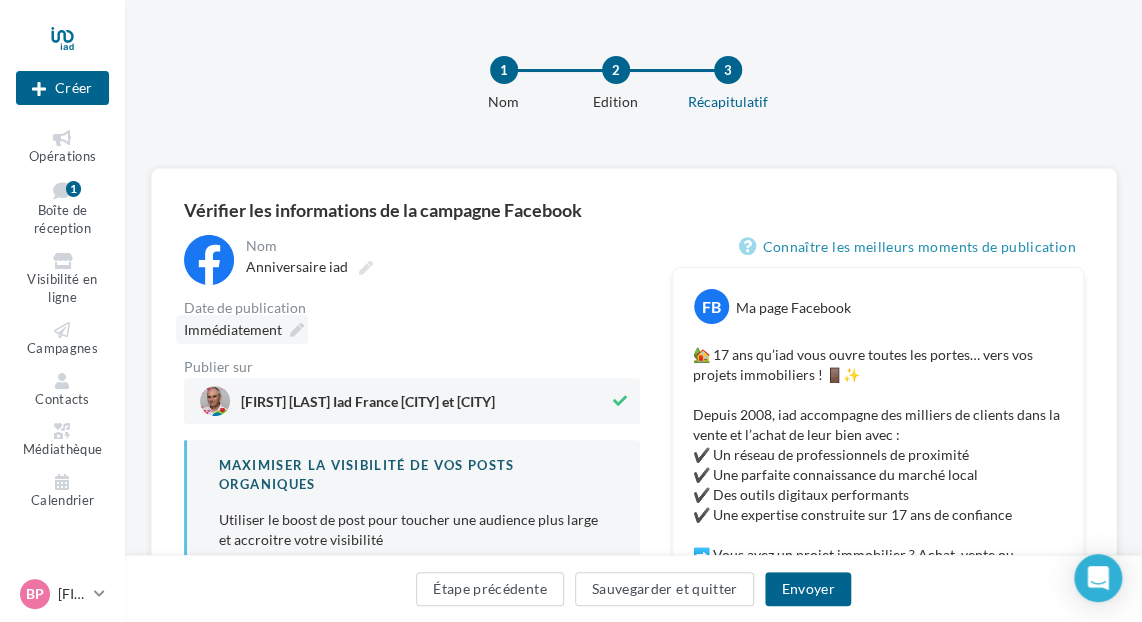click on "Immédiatement" at bounding box center [233, 329] 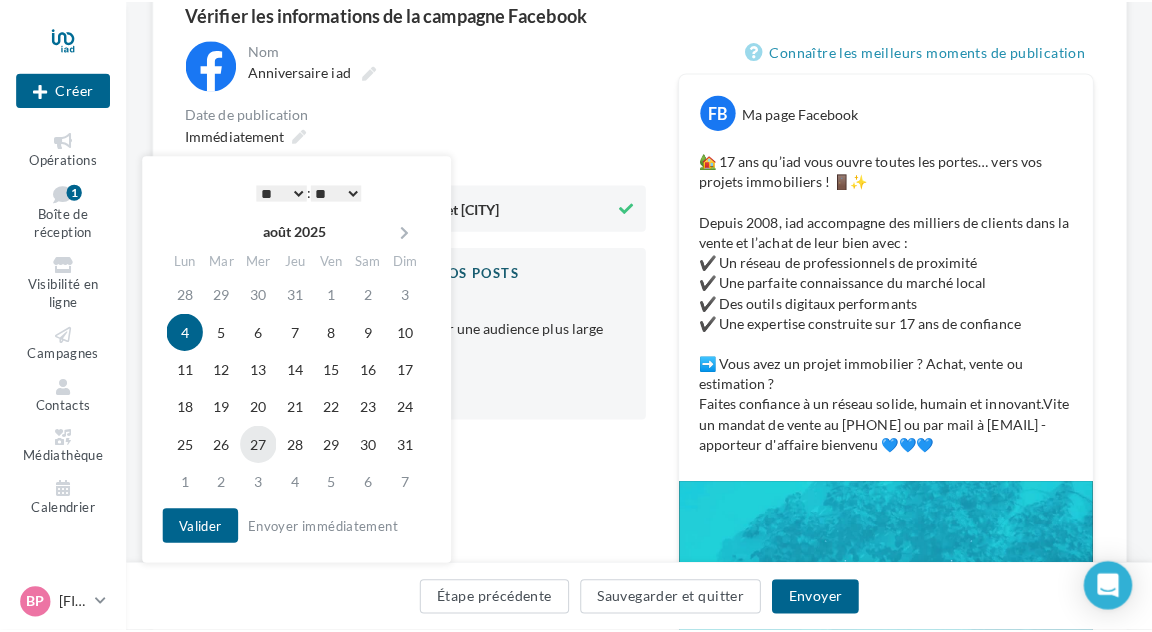 scroll, scrollTop: 200, scrollLeft: 0, axis: vertical 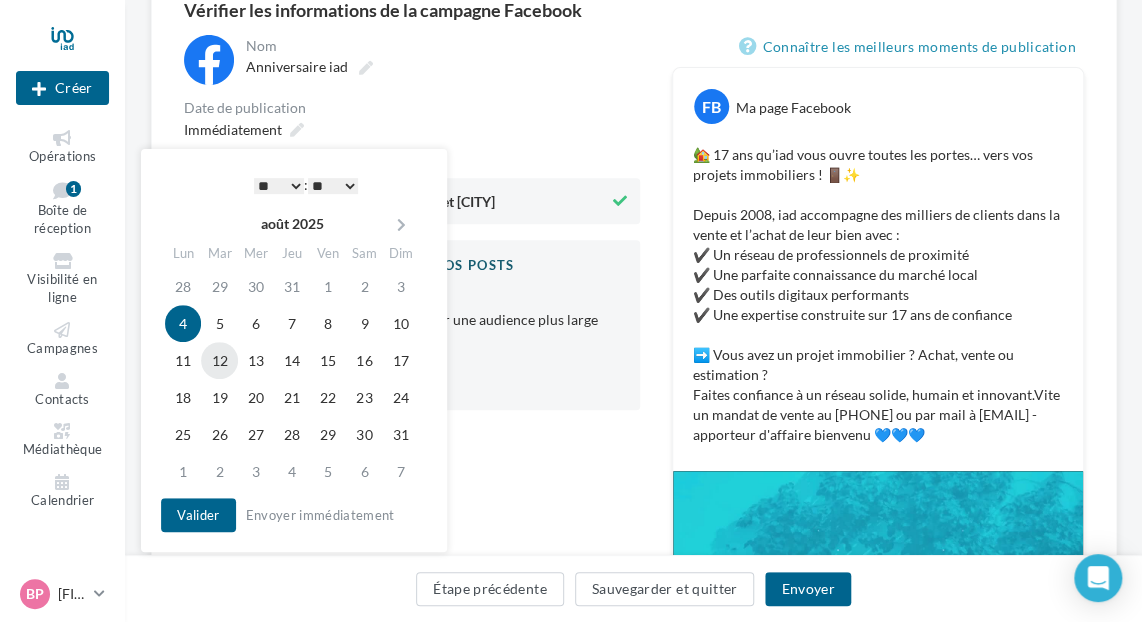 click on "12" at bounding box center [219, 360] 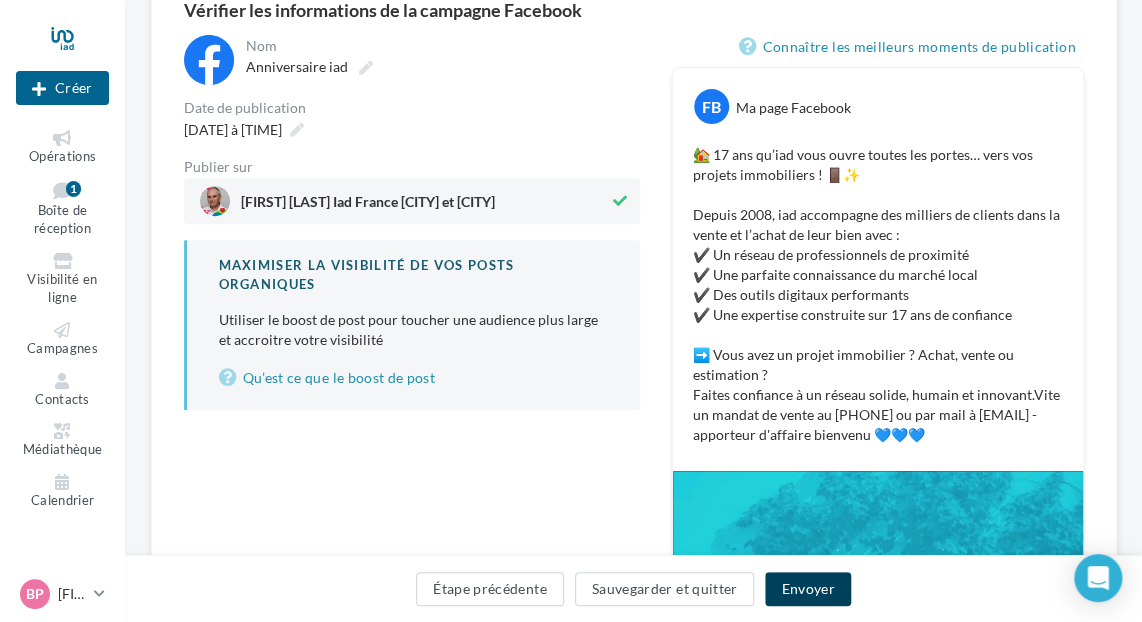 drag, startPoint x: 805, startPoint y: 577, endPoint x: 720, endPoint y: 500, distance: 114.69089 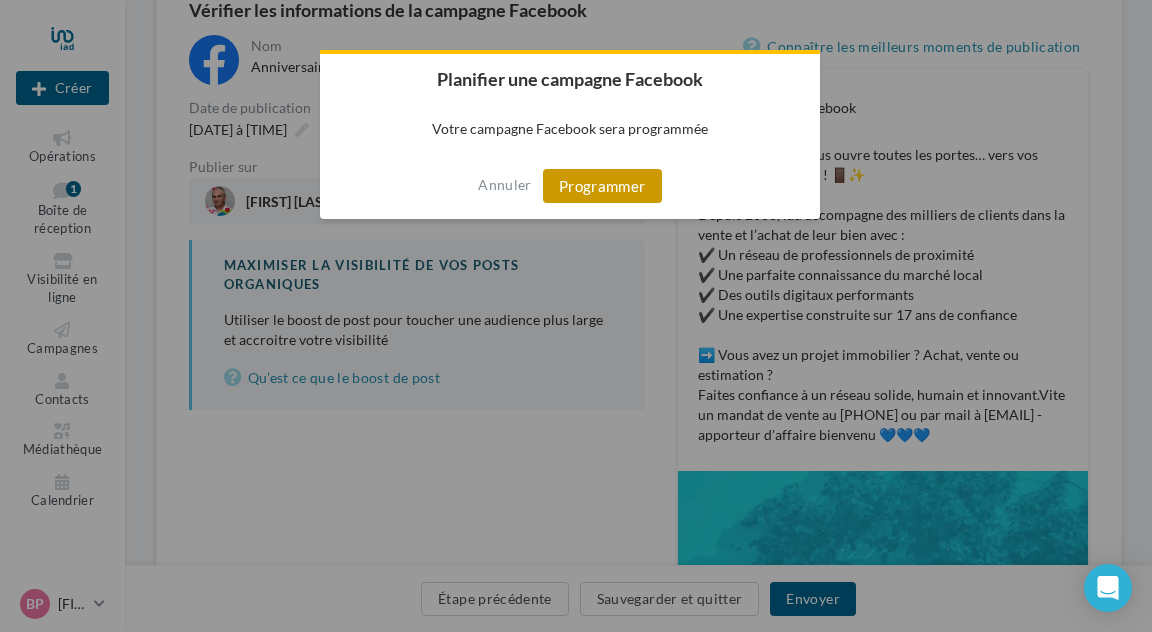 click on "Programmer" at bounding box center [602, 186] 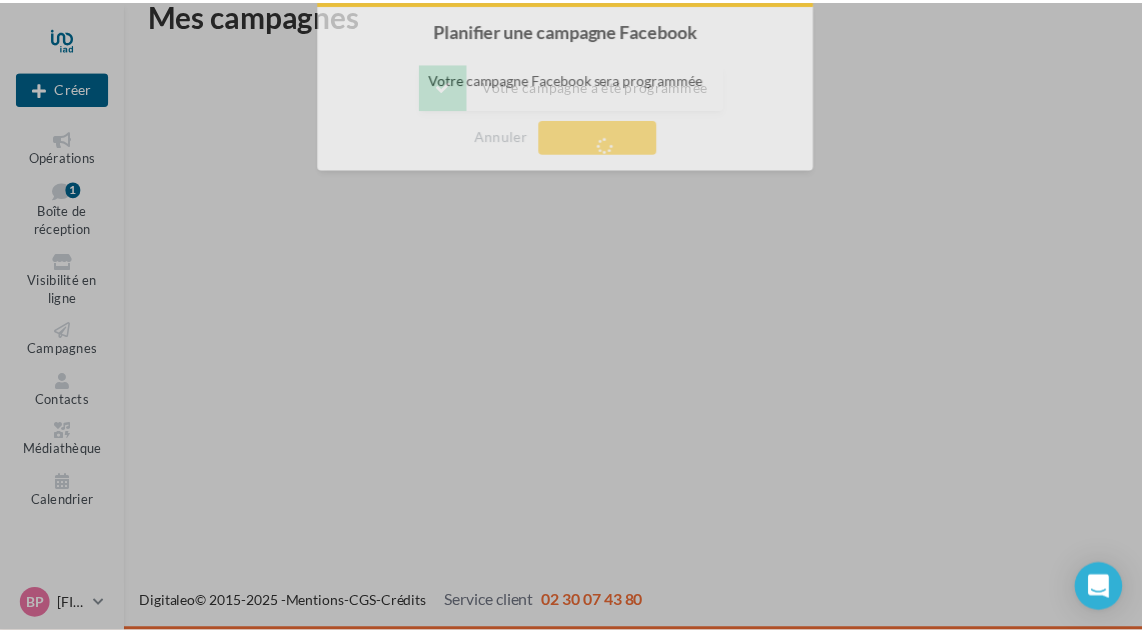 scroll, scrollTop: 32, scrollLeft: 0, axis: vertical 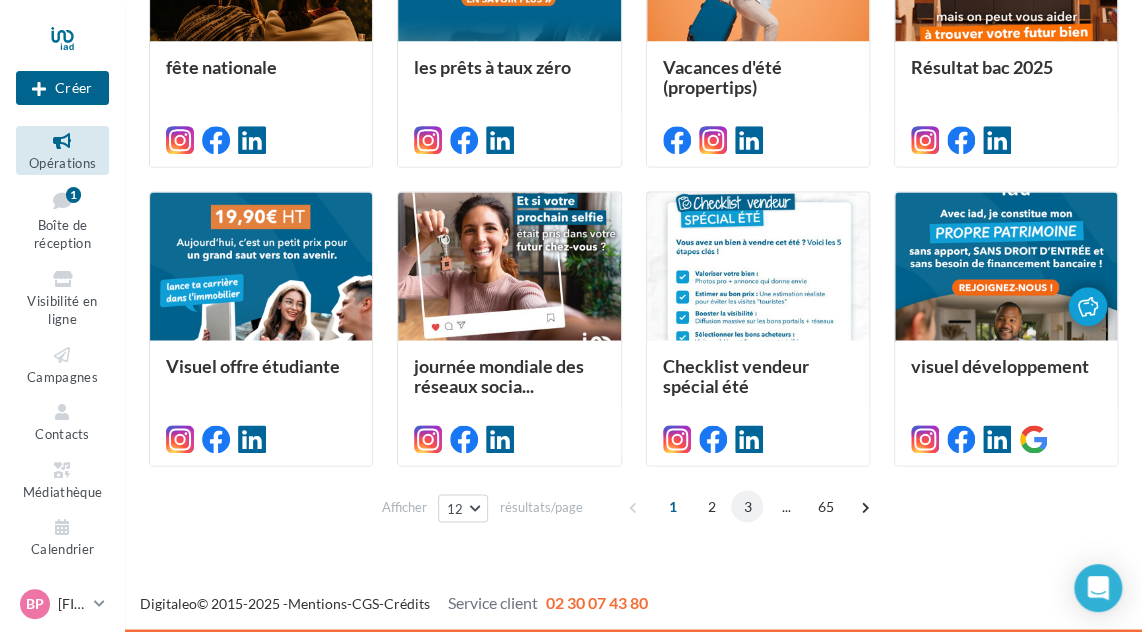 click on "3" at bounding box center (747, 506) 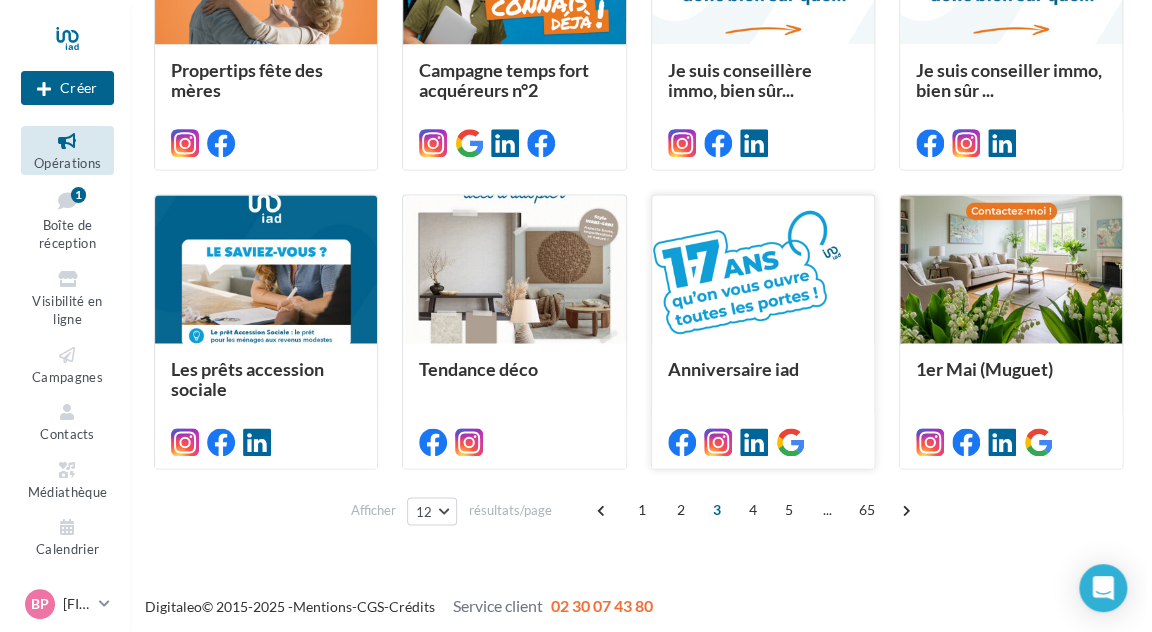scroll, scrollTop: 940, scrollLeft: 0, axis: vertical 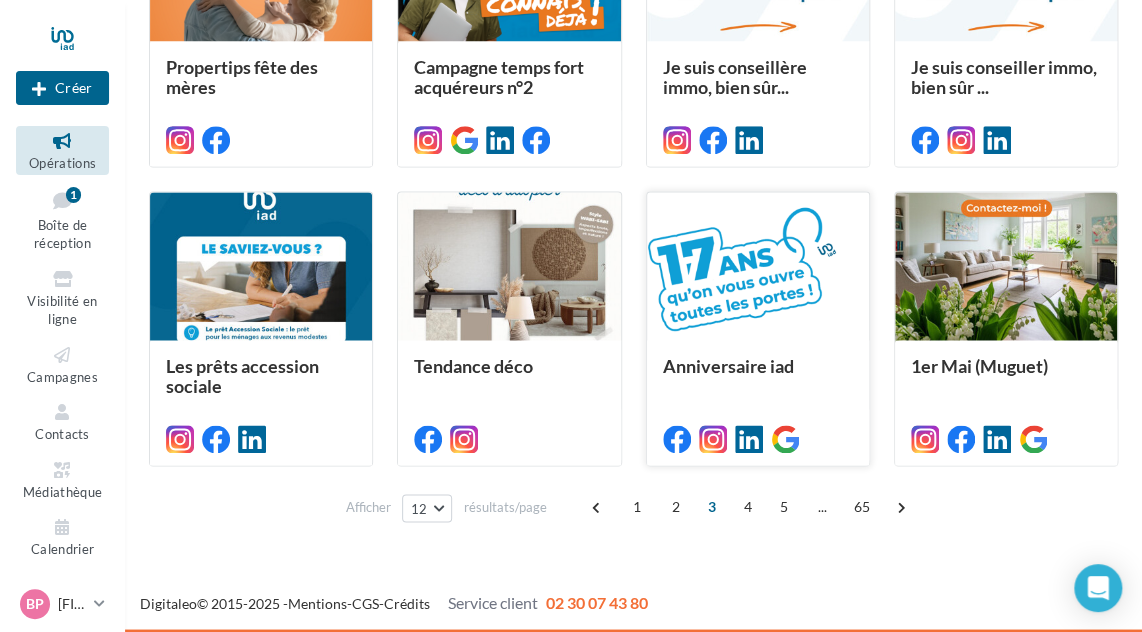 click at bounding box center (758, 267) 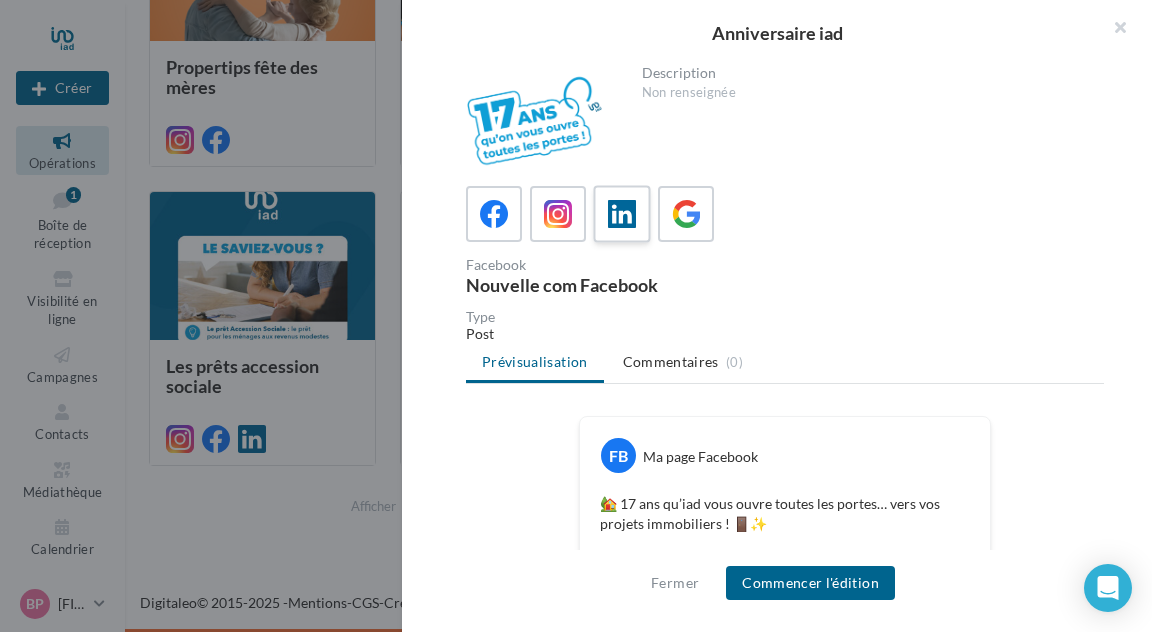 click at bounding box center [622, 214] 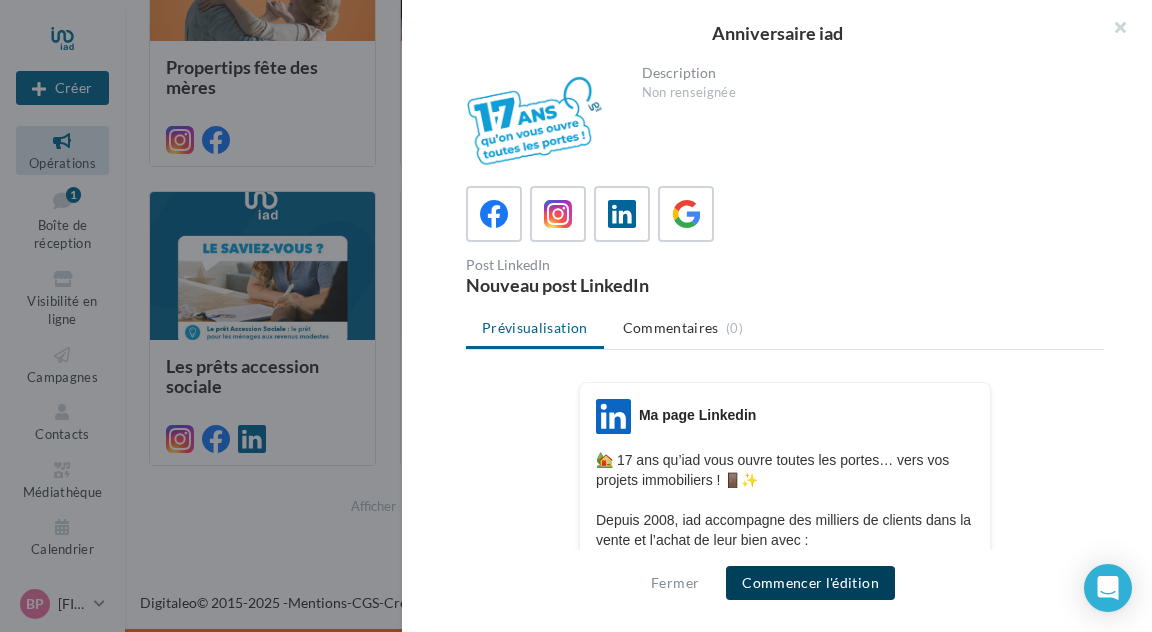 click on "Commencer l'édition" at bounding box center [810, 583] 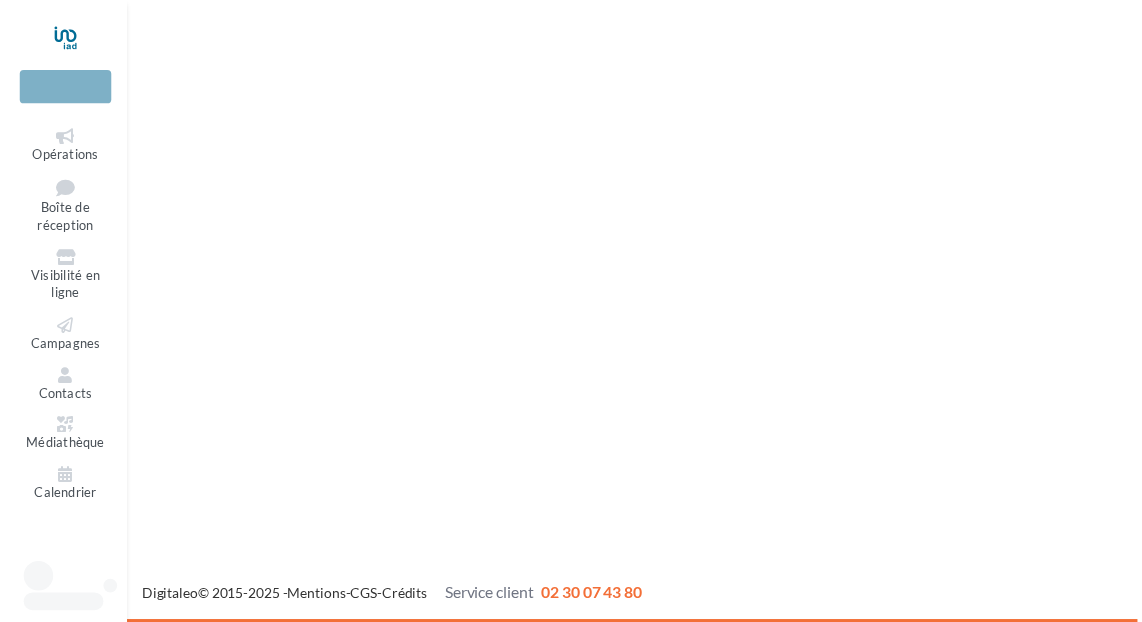 scroll, scrollTop: 0, scrollLeft: 0, axis: both 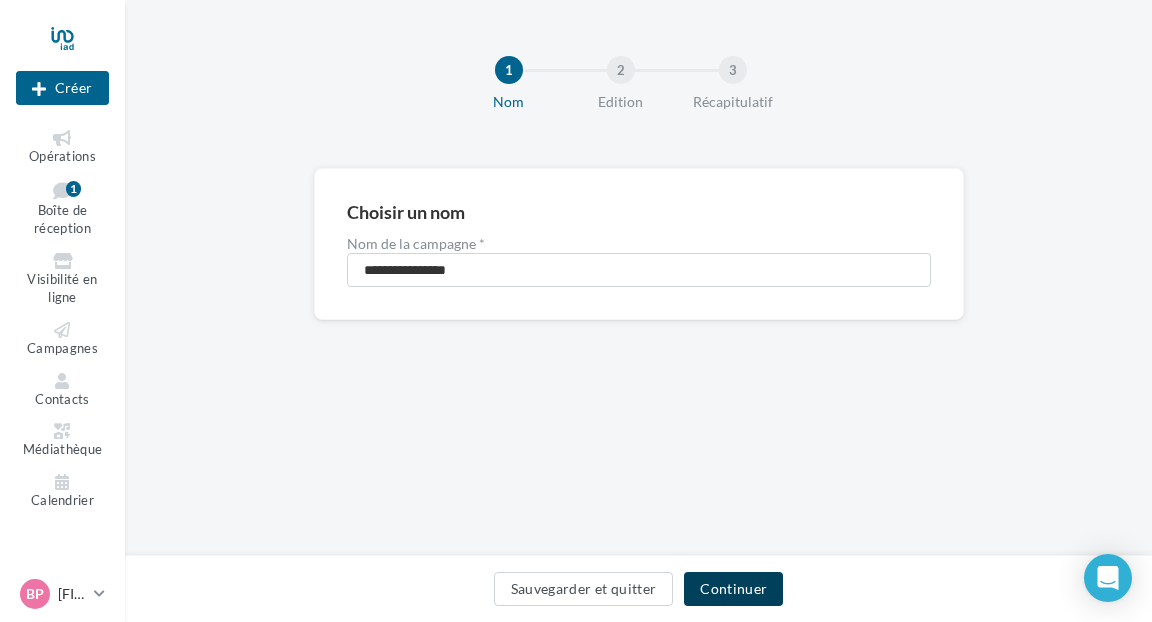 click on "Continuer" at bounding box center (733, 589) 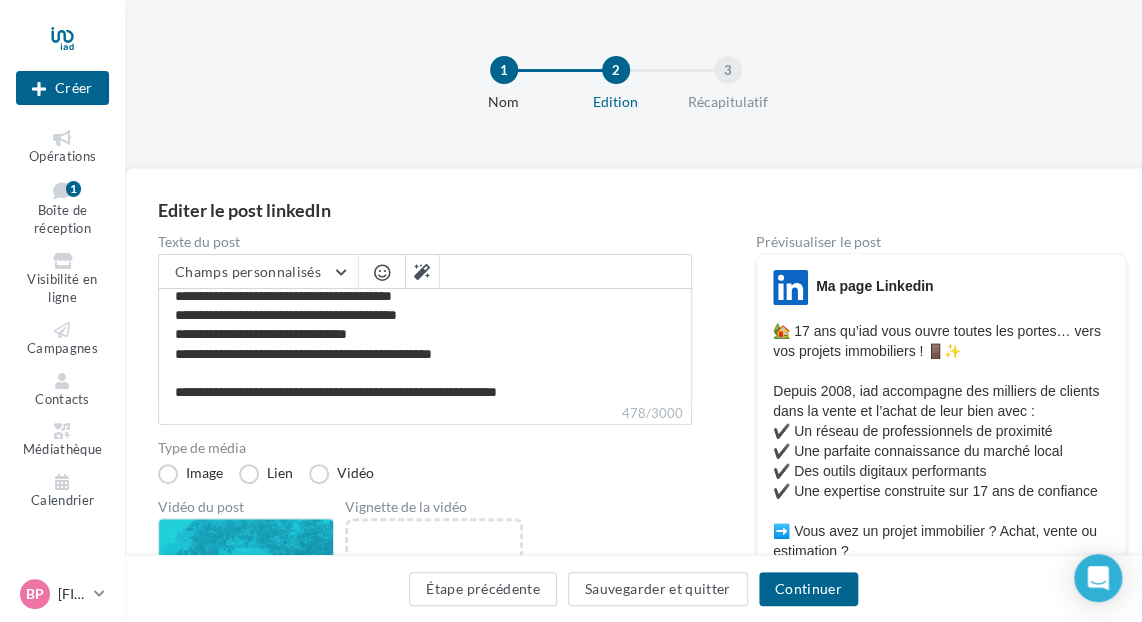 scroll, scrollTop: 132, scrollLeft: 0, axis: vertical 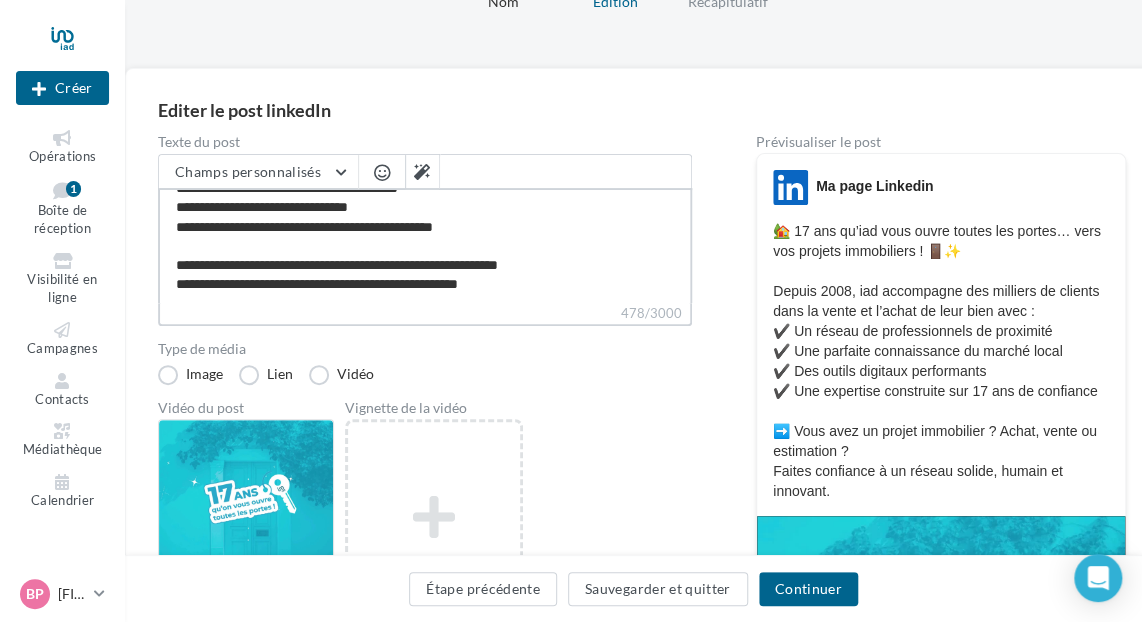 click on "**********" at bounding box center (425, 245) 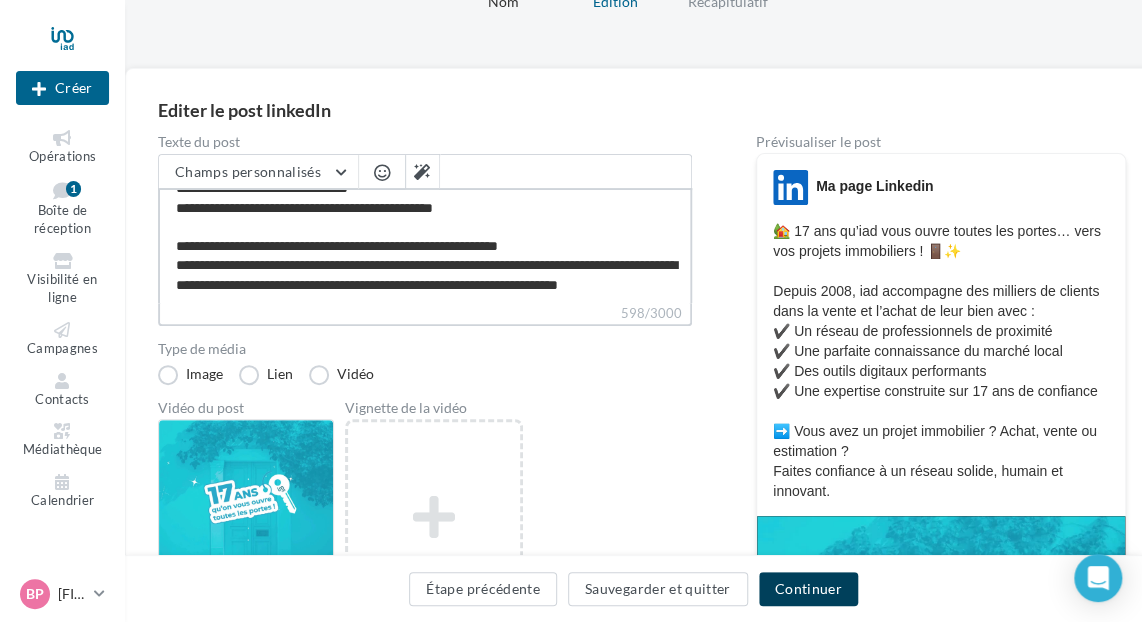 type on "**********" 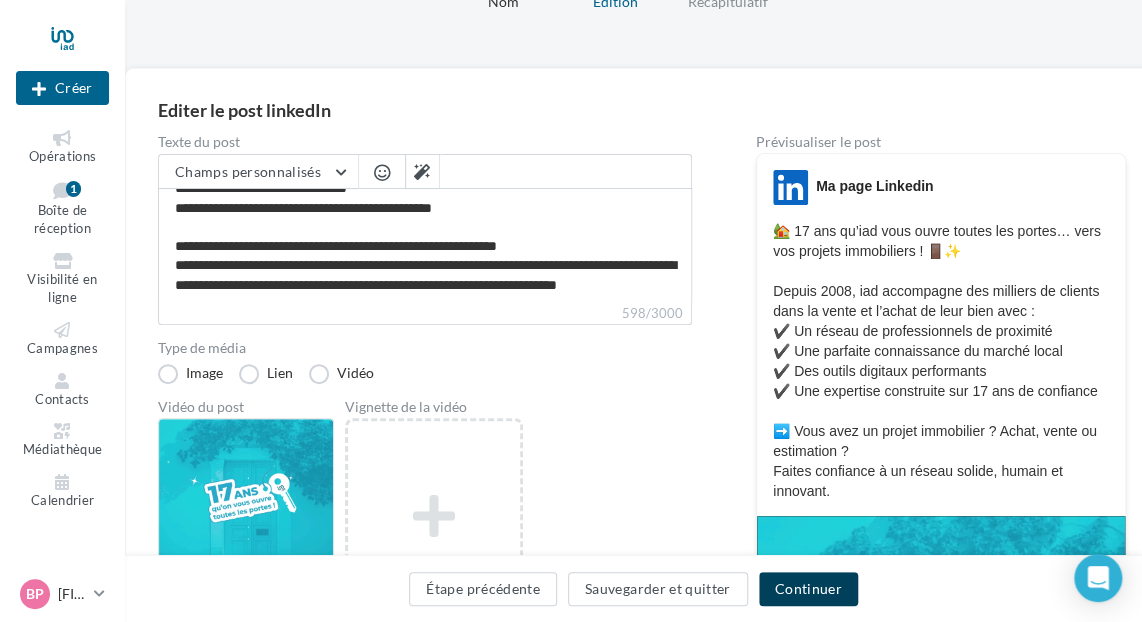 scroll, scrollTop: 181, scrollLeft: 0, axis: vertical 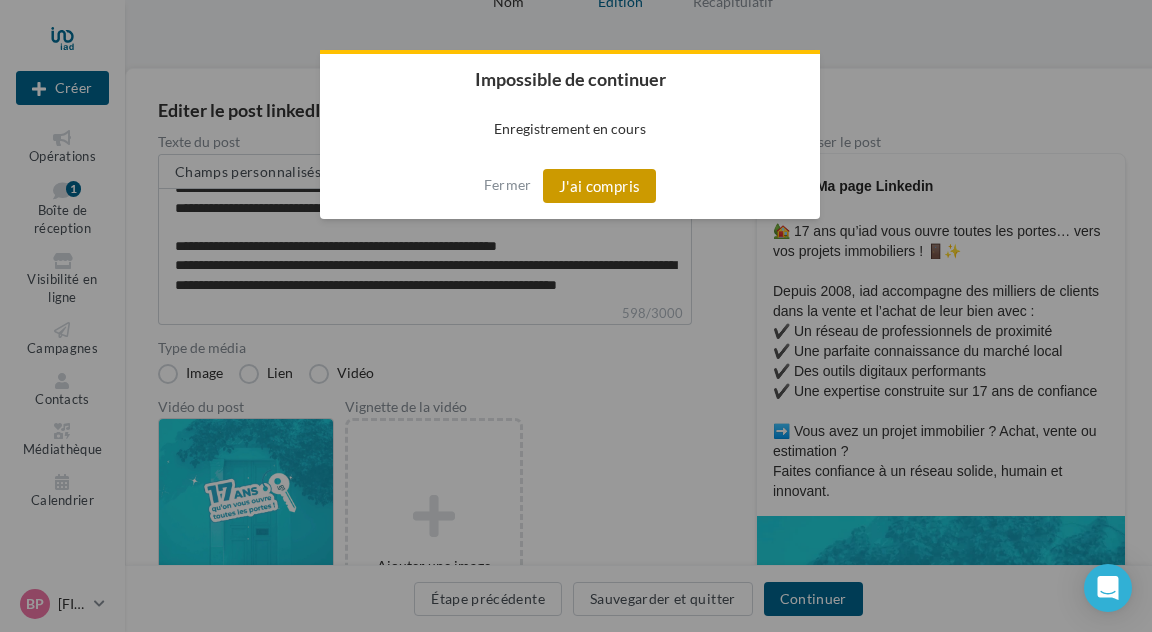 click on "J'ai compris" at bounding box center [600, 186] 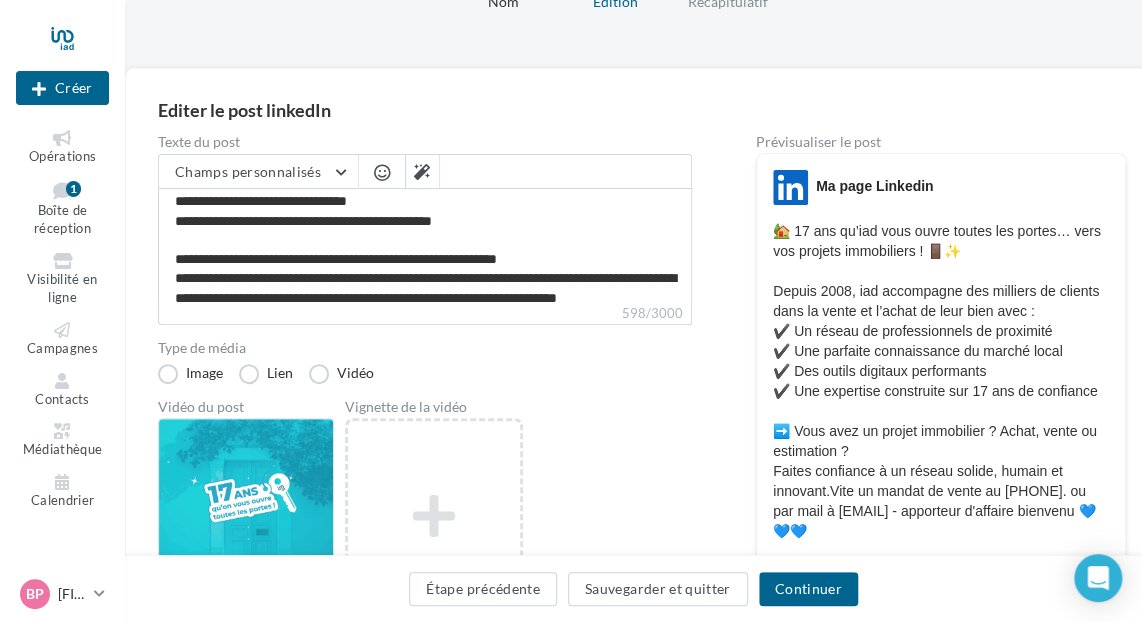 scroll, scrollTop: 0, scrollLeft: 0, axis: both 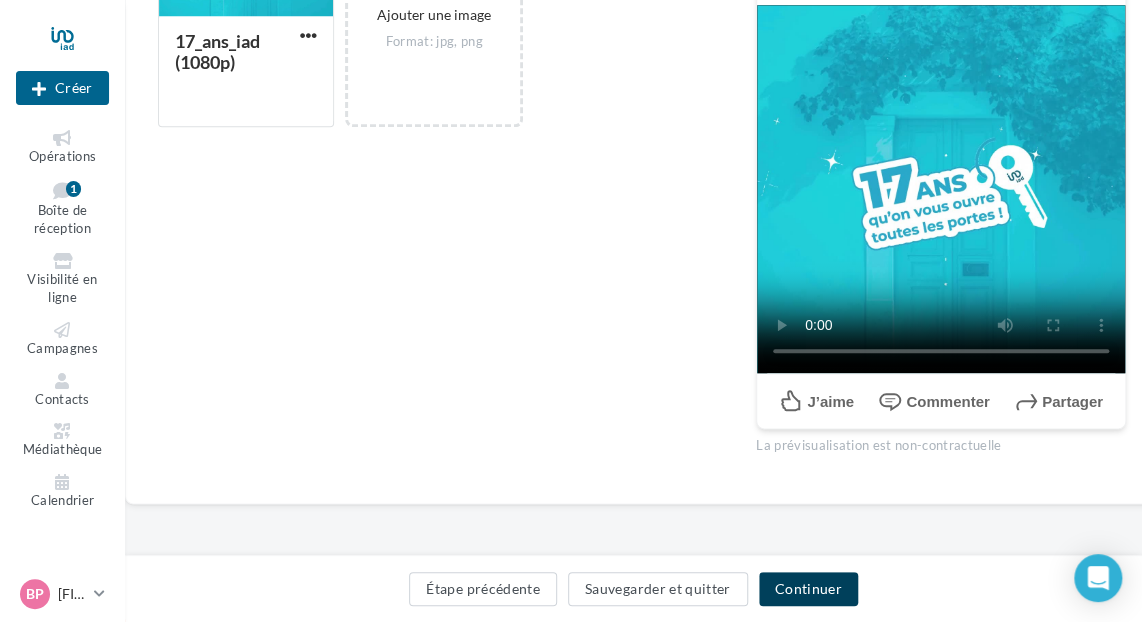 drag, startPoint x: 808, startPoint y: 585, endPoint x: 789, endPoint y: 557, distance: 33.83785 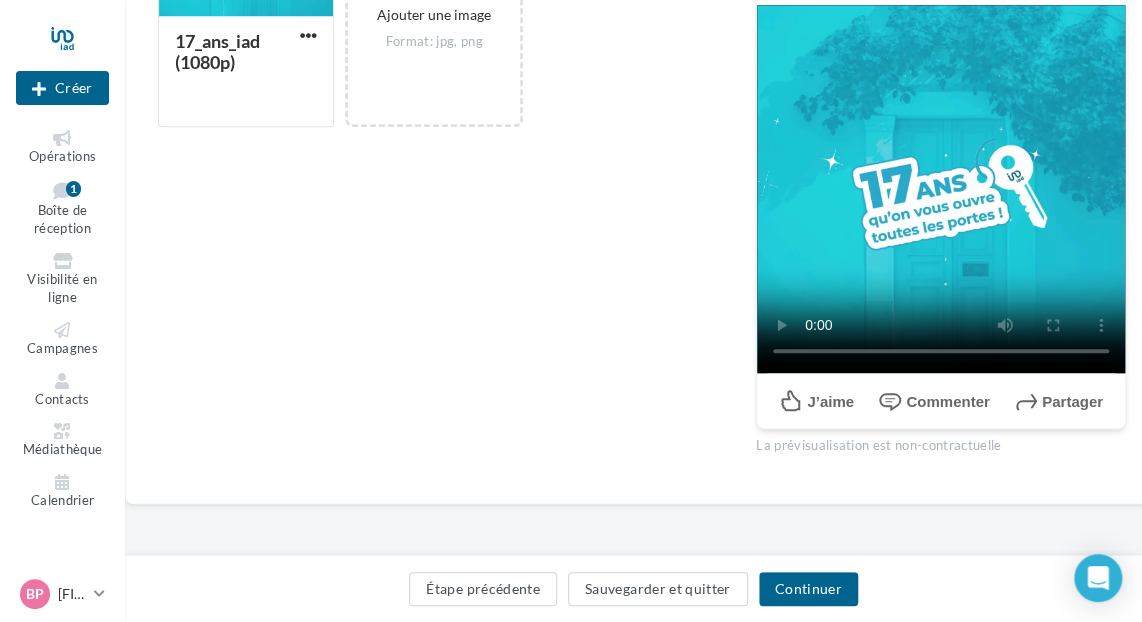 scroll, scrollTop: 0, scrollLeft: 0, axis: both 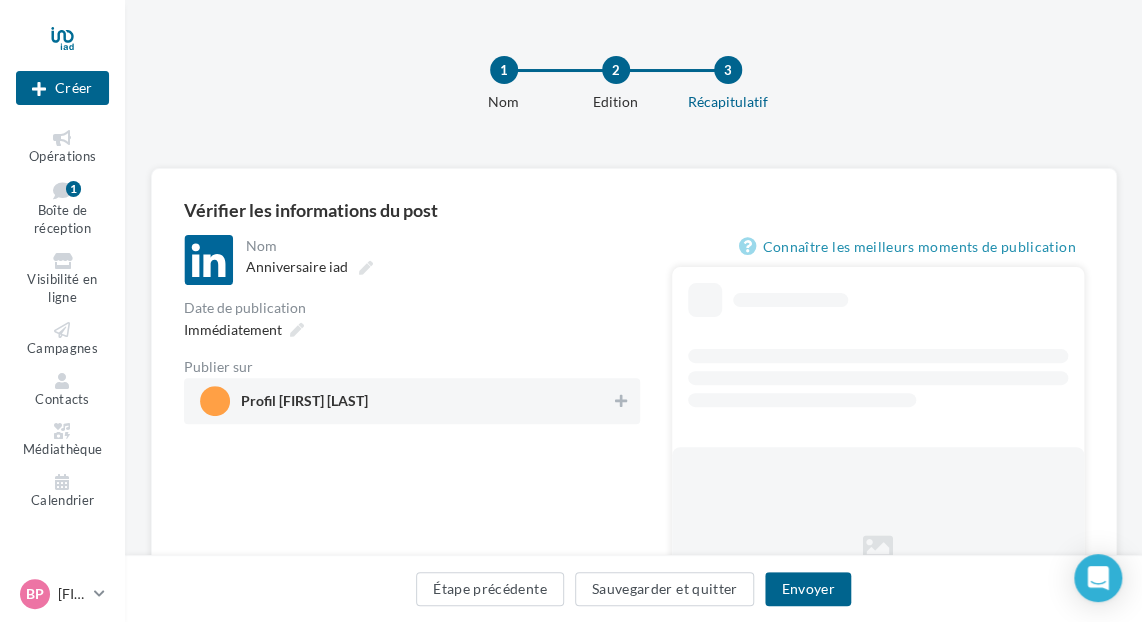 click on "Profil BRUNO PAPIN" at bounding box center [406, 401] 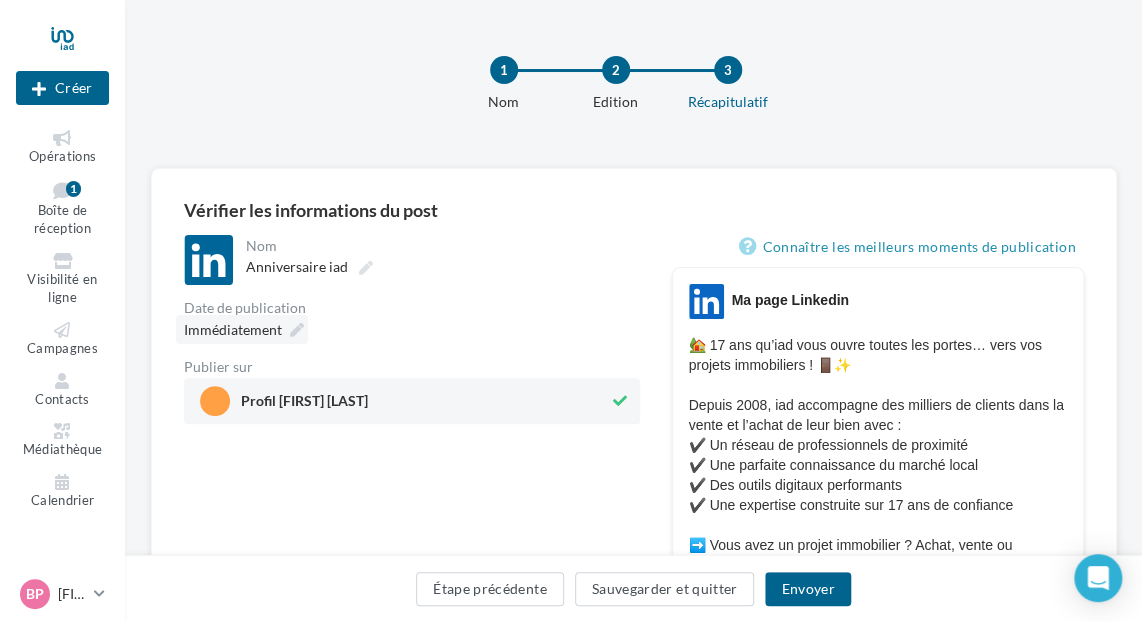 click on "Immédiatement" at bounding box center [233, 329] 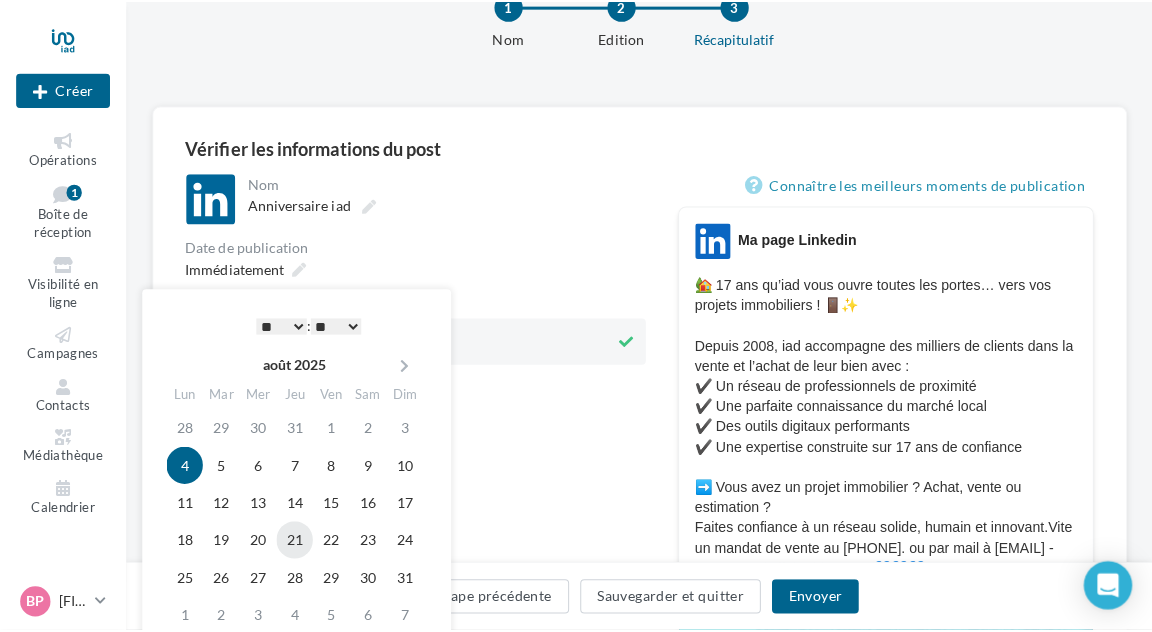 scroll, scrollTop: 100, scrollLeft: 0, axis: vertical 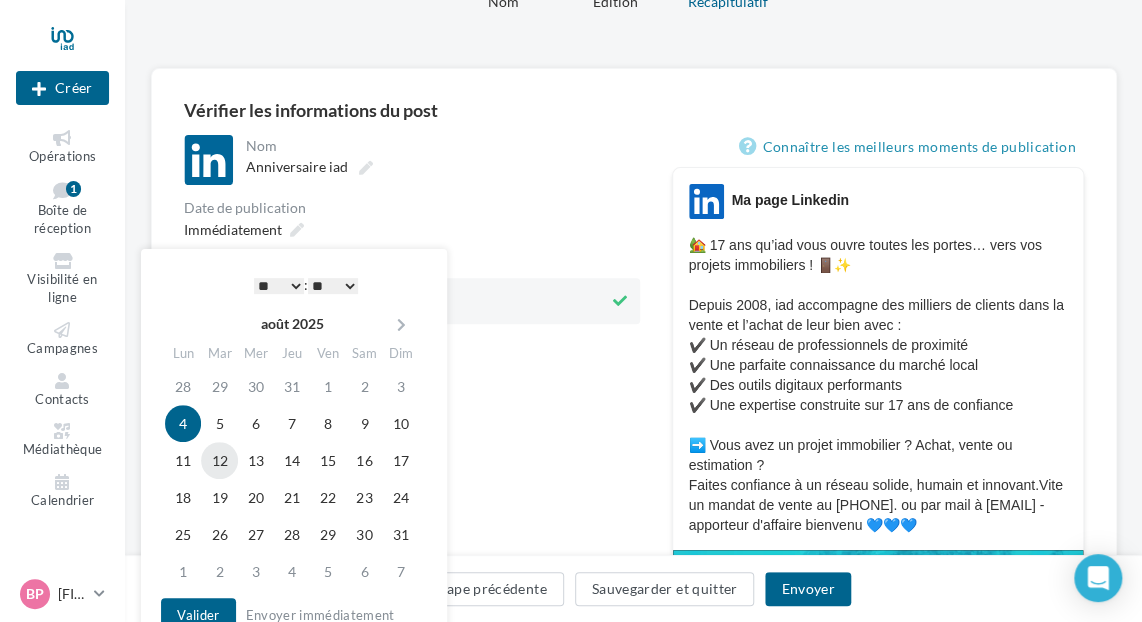 click on "12" at bounding box center (219, 460) 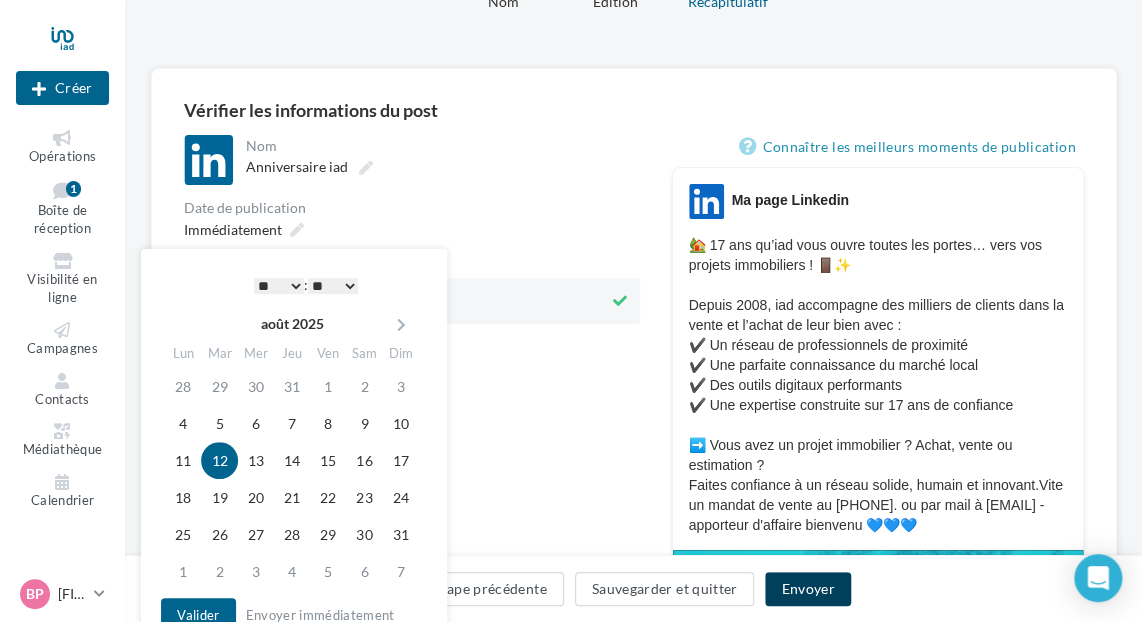 click on "Envoyer" at bounding box center (807, 589) 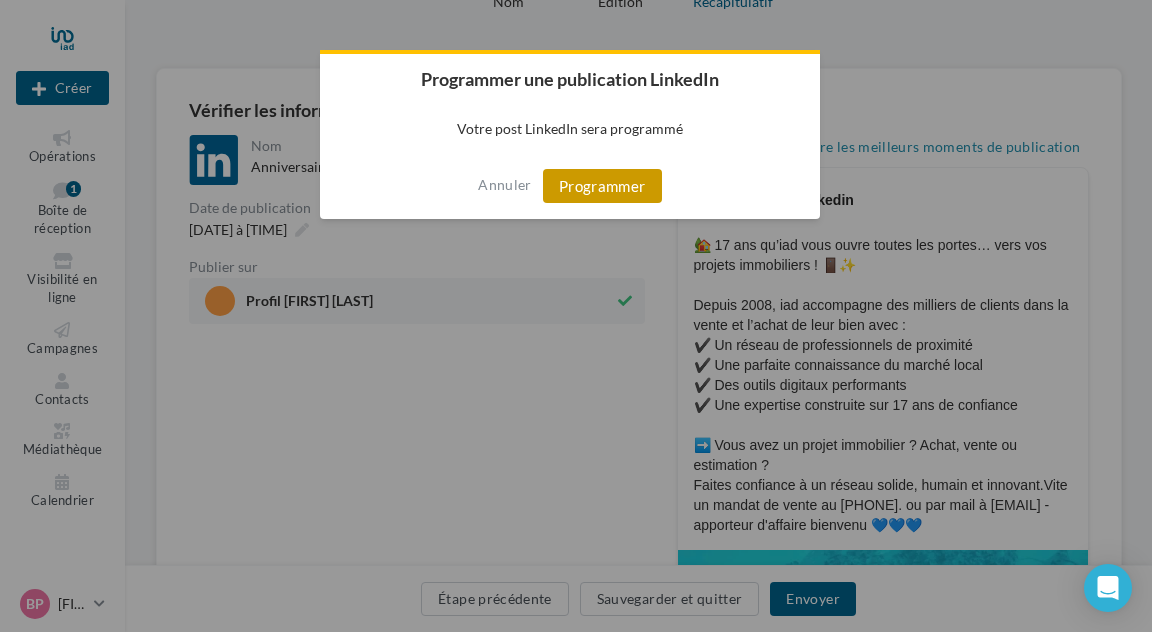 drag, startPoint x: 590, startPoint y: 186, endPoint x: 557, endPoint y: 192, distance: 33.54102 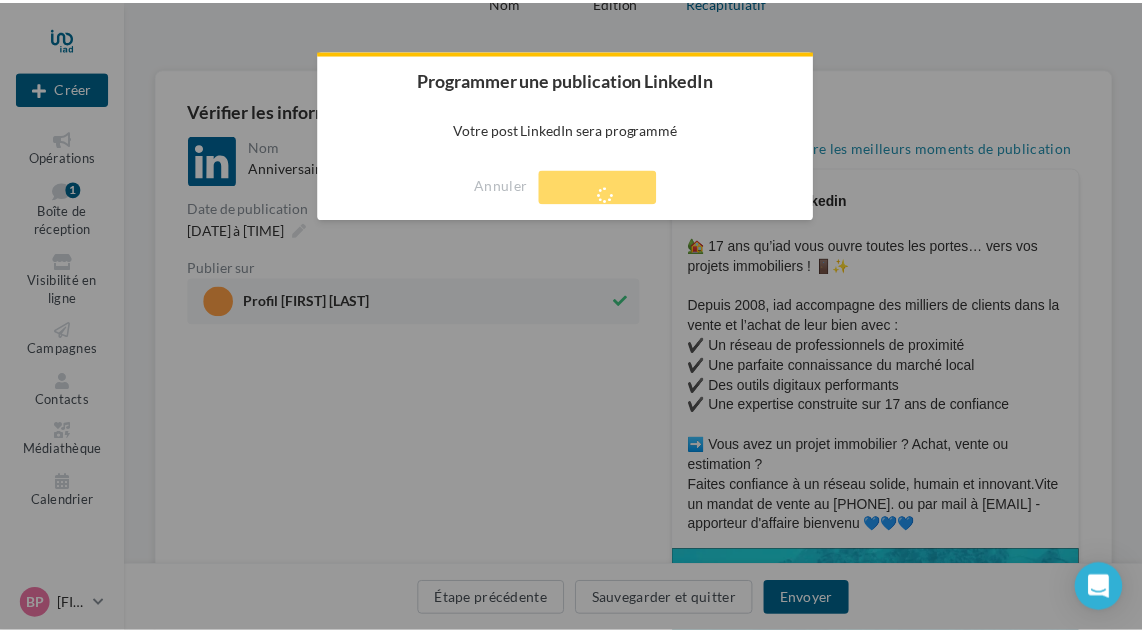 scroll, scrollTop: 32, scrollLeft: 0, axis: vertical 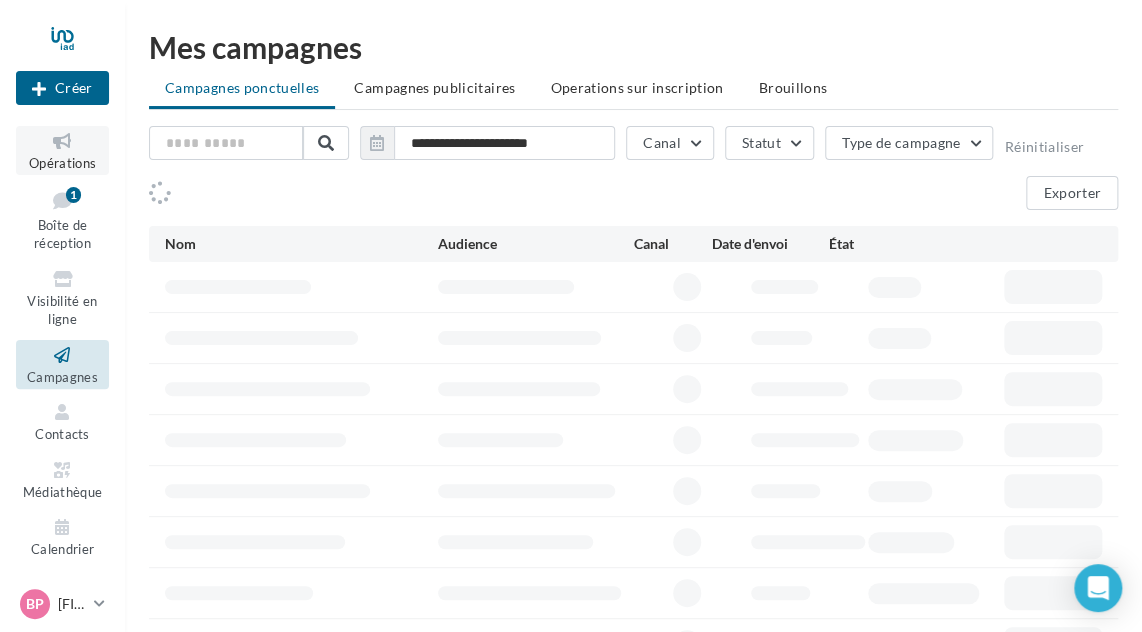 click at bounding box center (62, 141) 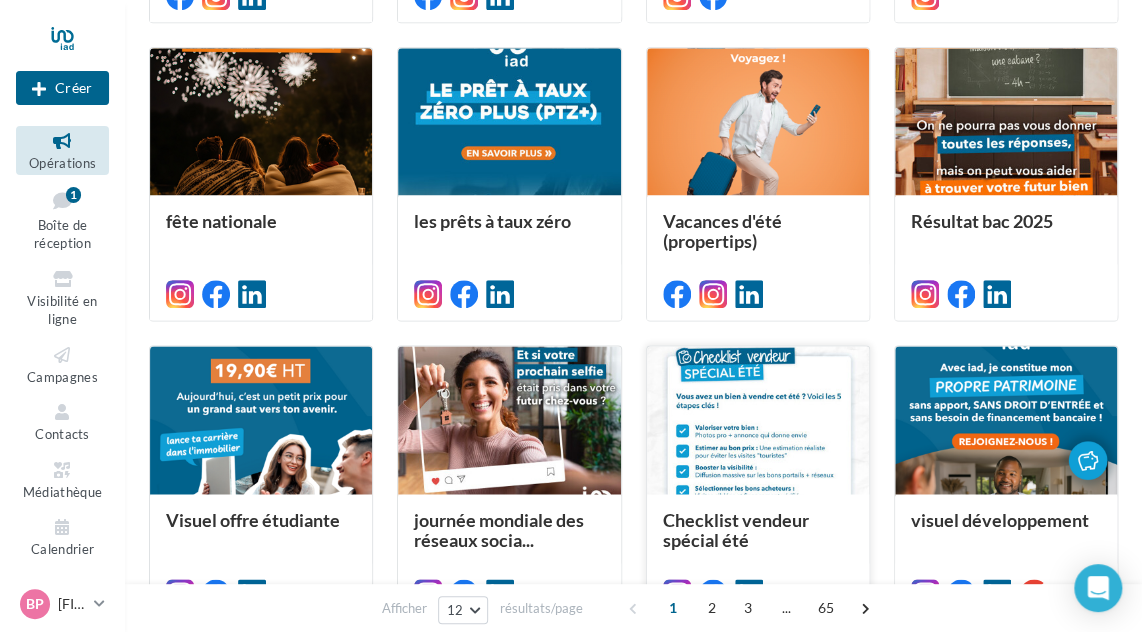 scroll, scrollTop: 940, scrollLeft: 0, axis: vertical 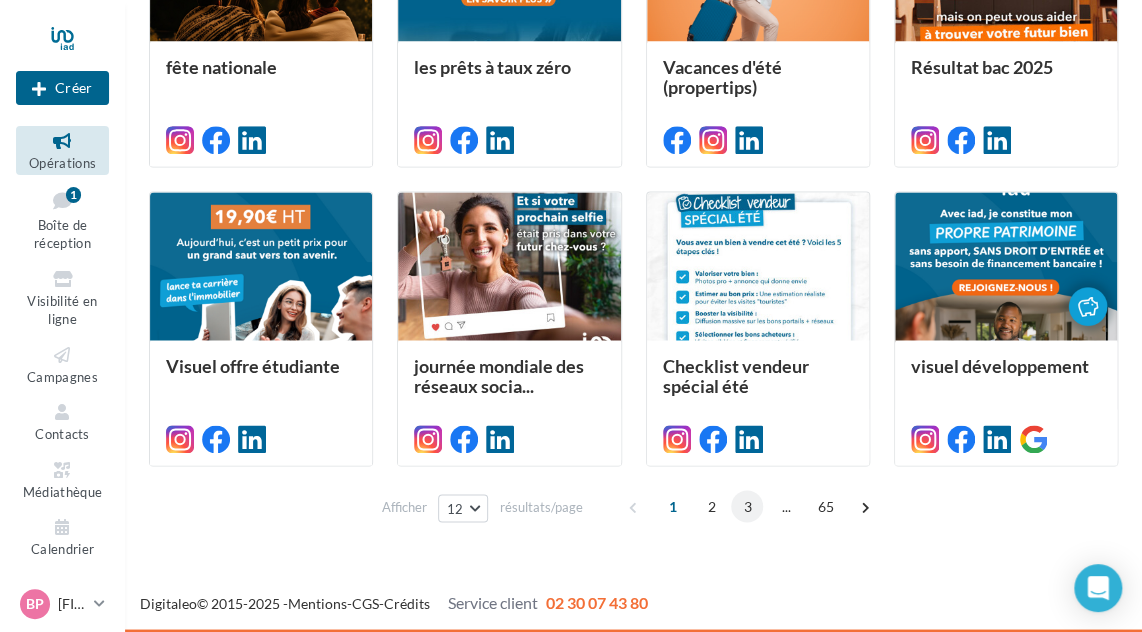 click on "3" at bounding box center (747, 506) 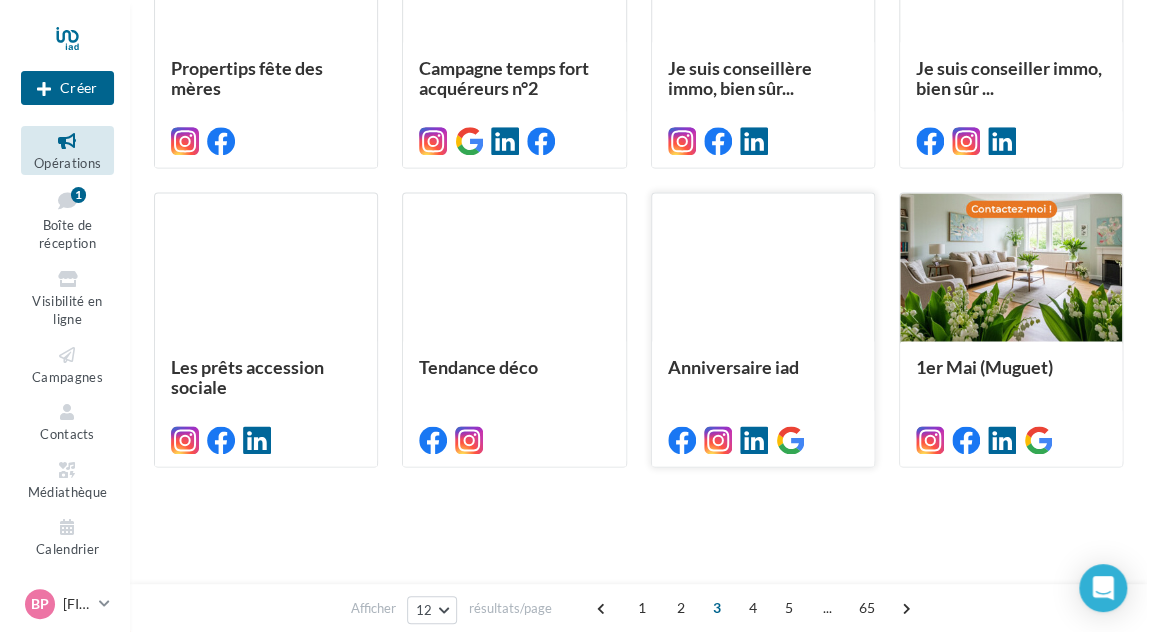 scroll, scrollTop: 940, scrollLeft: 0, axis: vertical 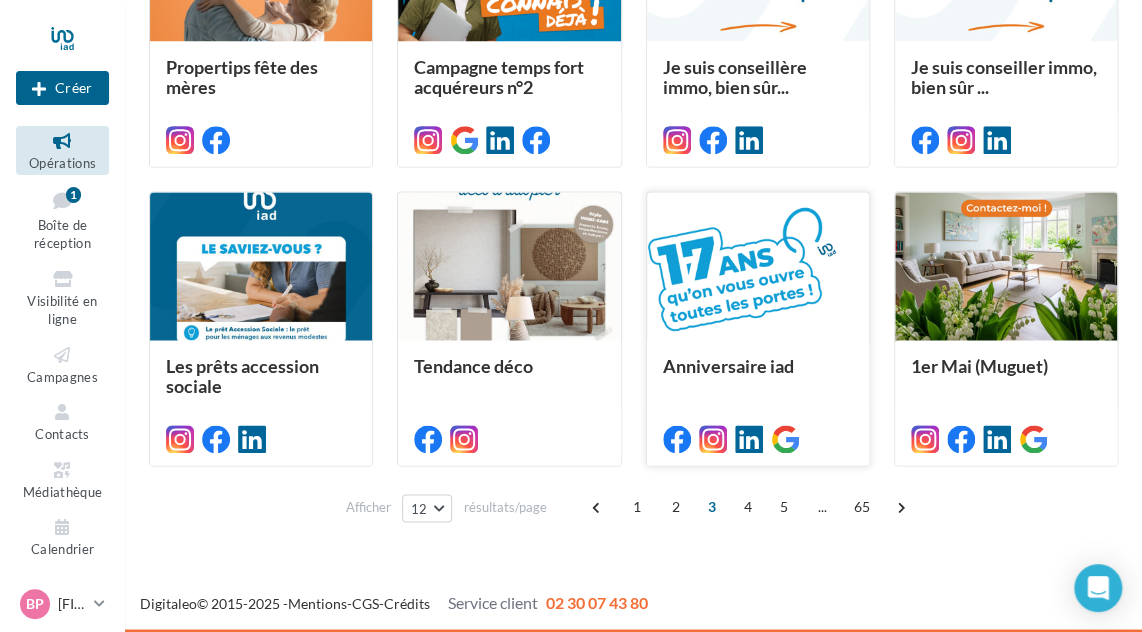 click at bounding box center (758, 267) 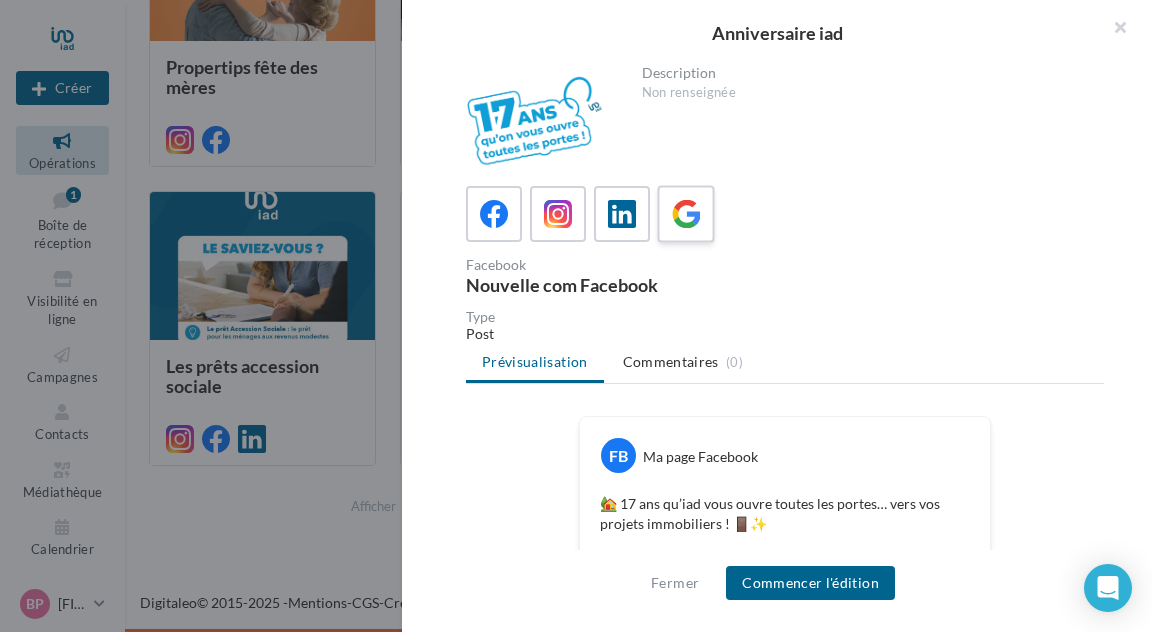 drag, startPoint x: 684, startPoint y: 211, endPoint x: 703, endPoint y: 253, distance: 46.09772 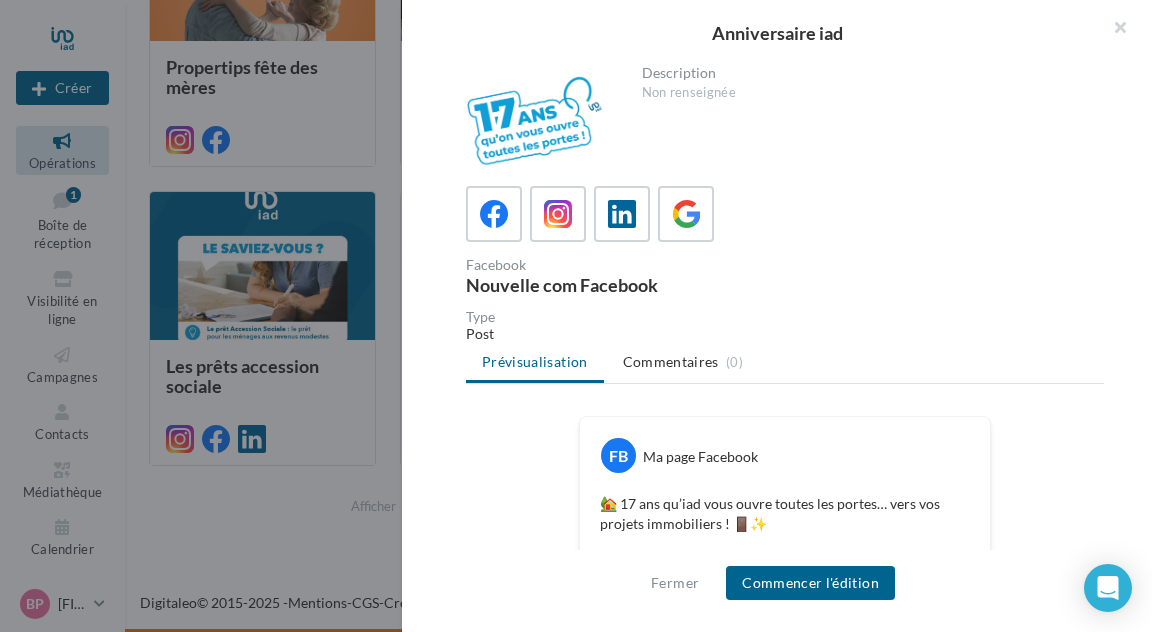 click at bounding box center [686, 214] 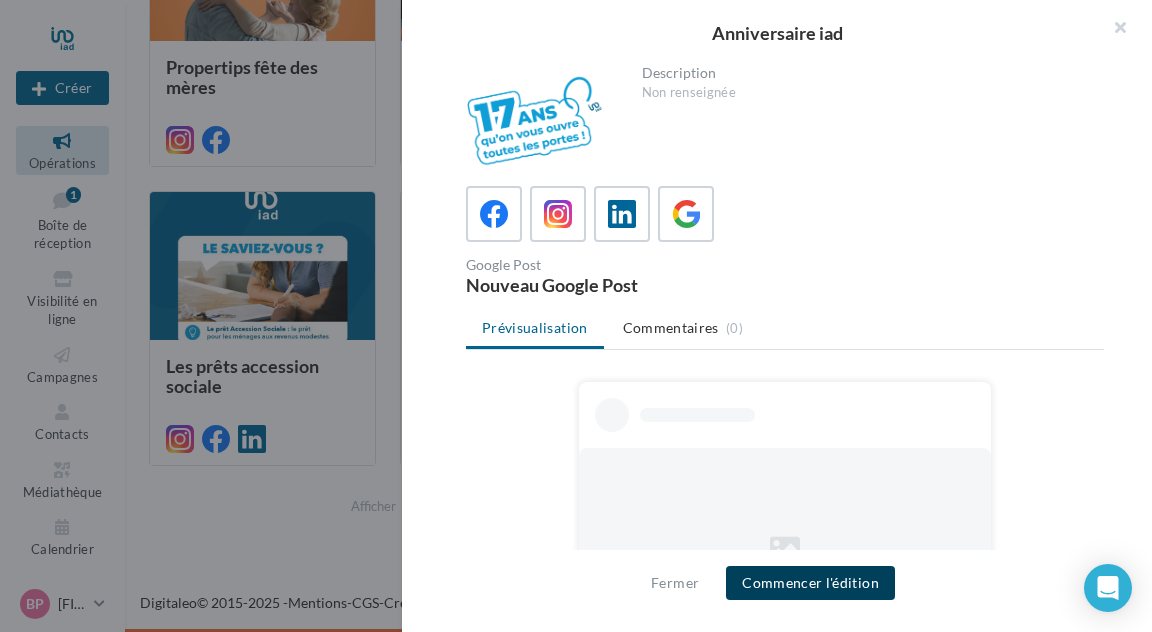 click on "Commencer l'édition" at bounding box center (810, 583) 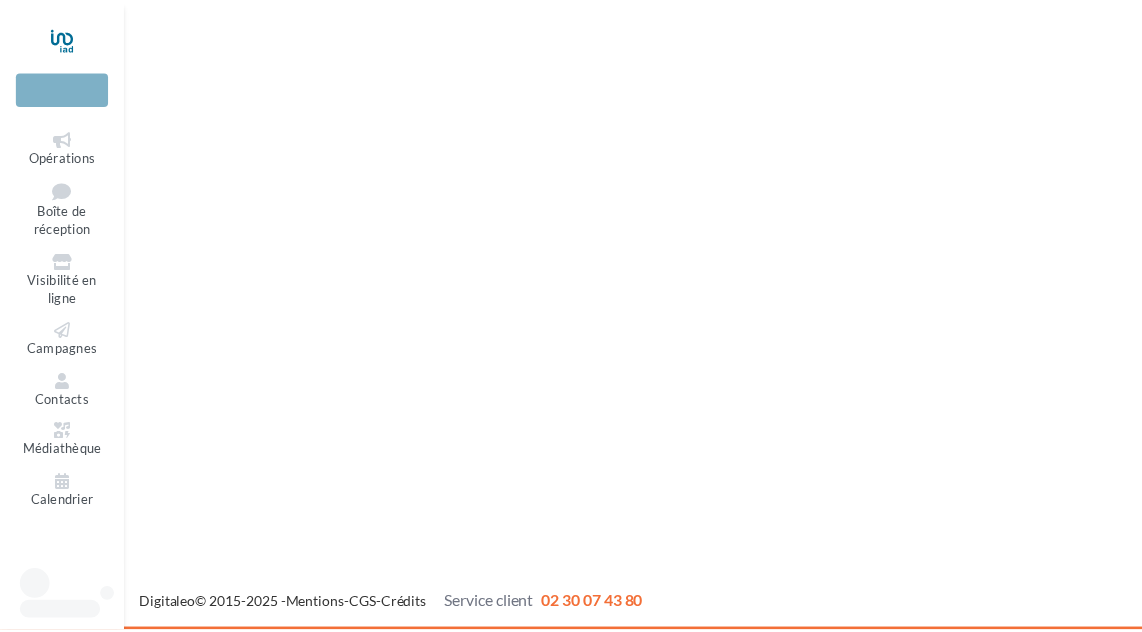 scroll, scrollTop: 0, scrollLeft: 0, axis: both 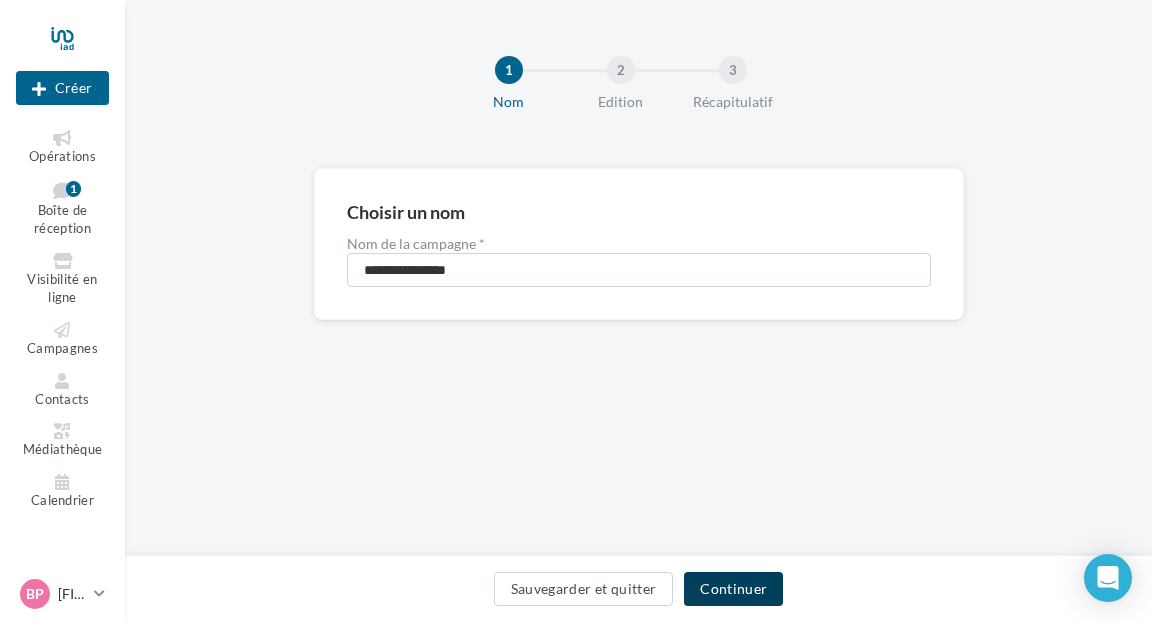 click on "Continuer" at bounding box center (733, 589) 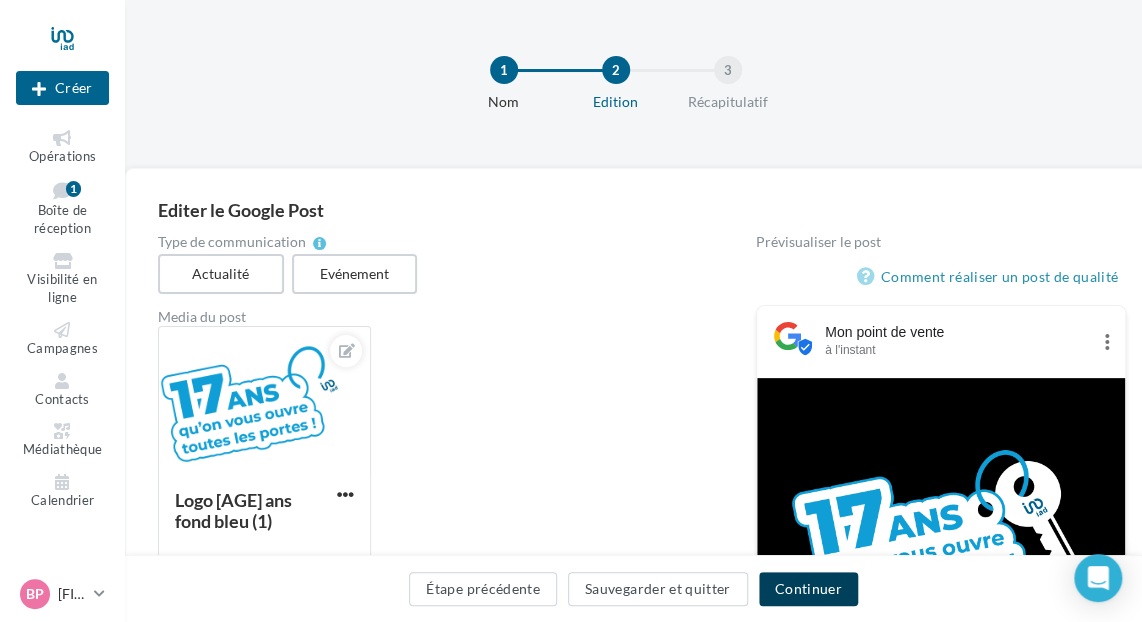 click on "Continuer" at bounding box center (808, 589) 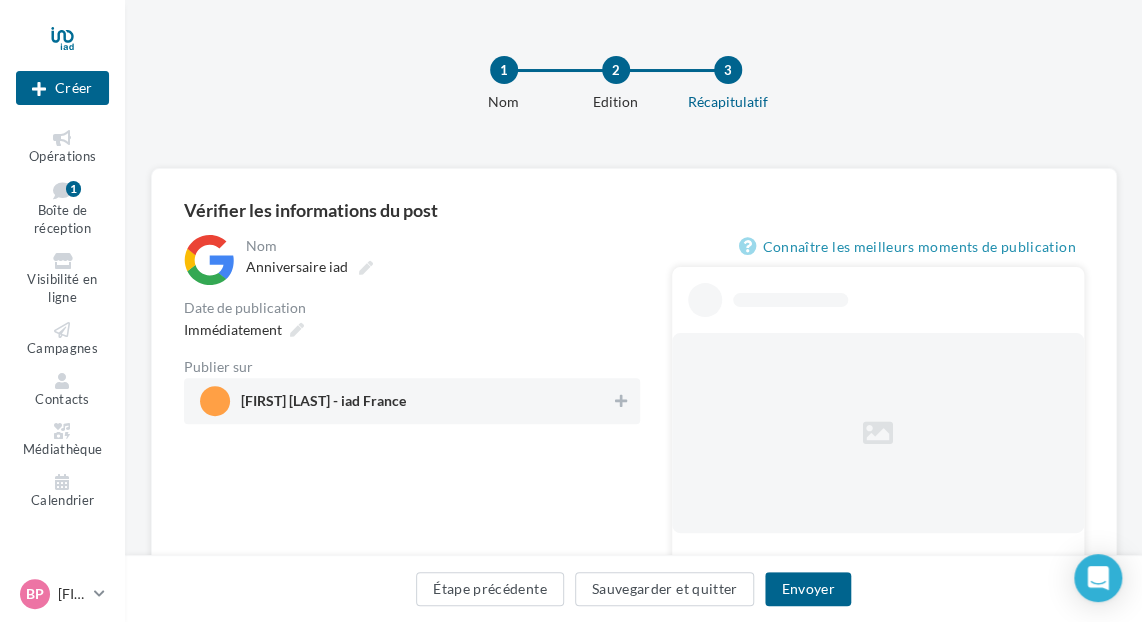 click on "[FIRST] [LAST] - iad France" at bounding box center (406, 401) 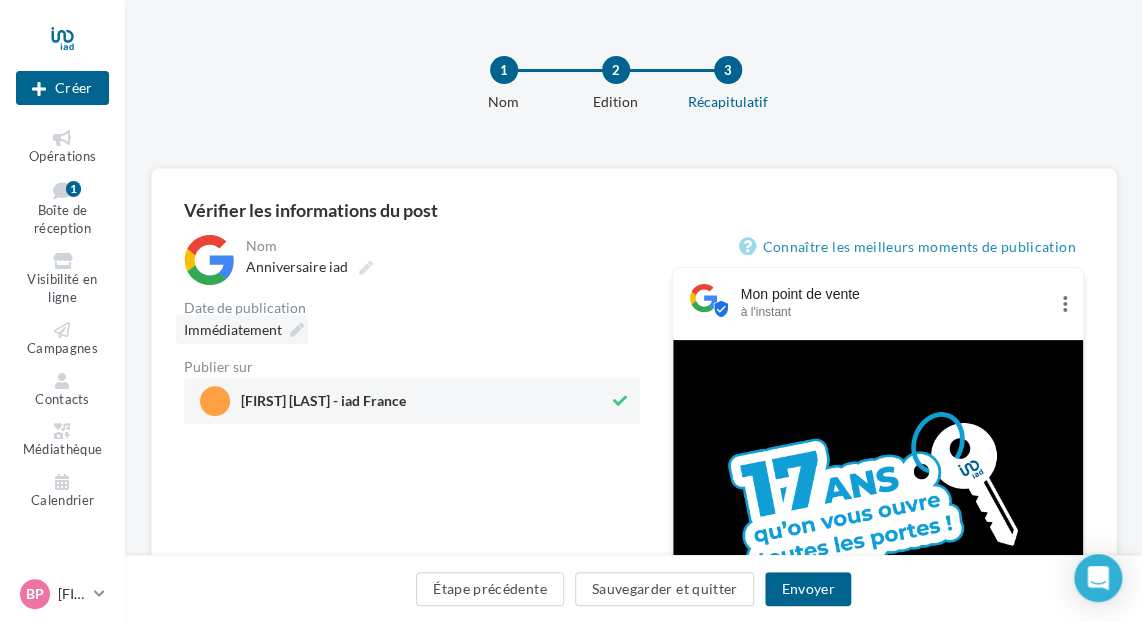 click on "Immédiatement" at bounding box center [233, 329] 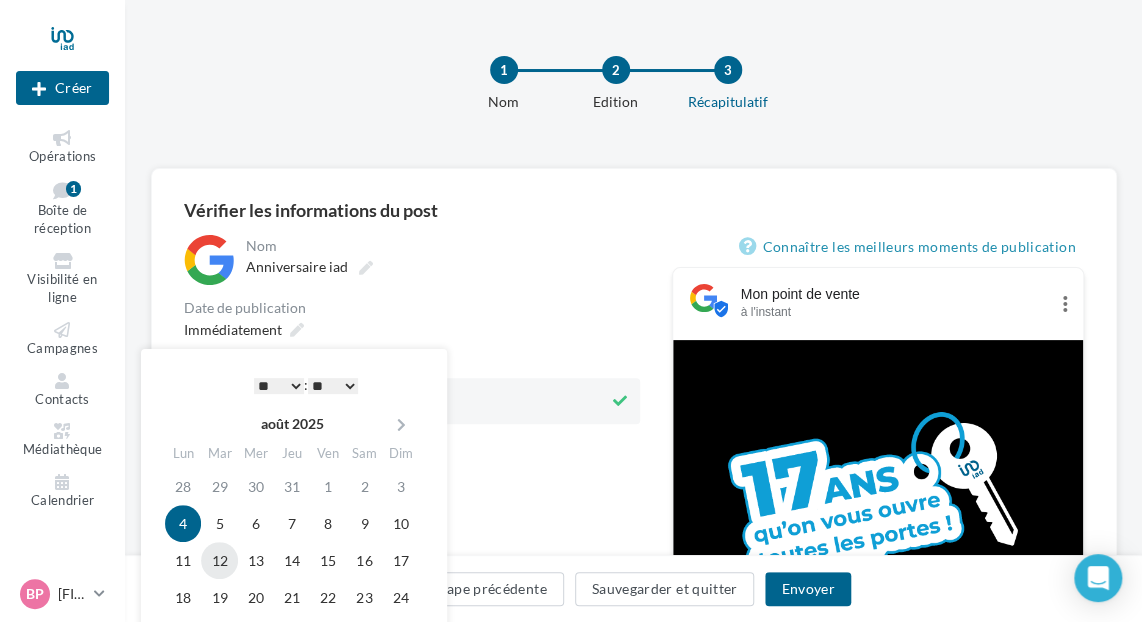 click on "12" at bounding box center [219, 560] 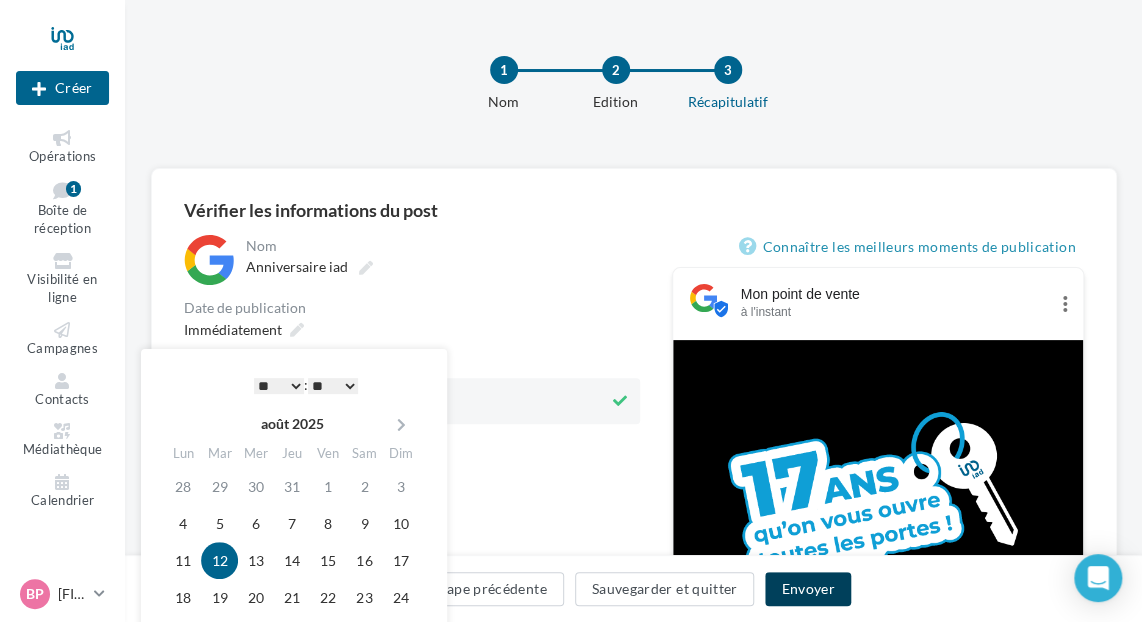 click on "Envoyer" at bounding box center (807, 589) 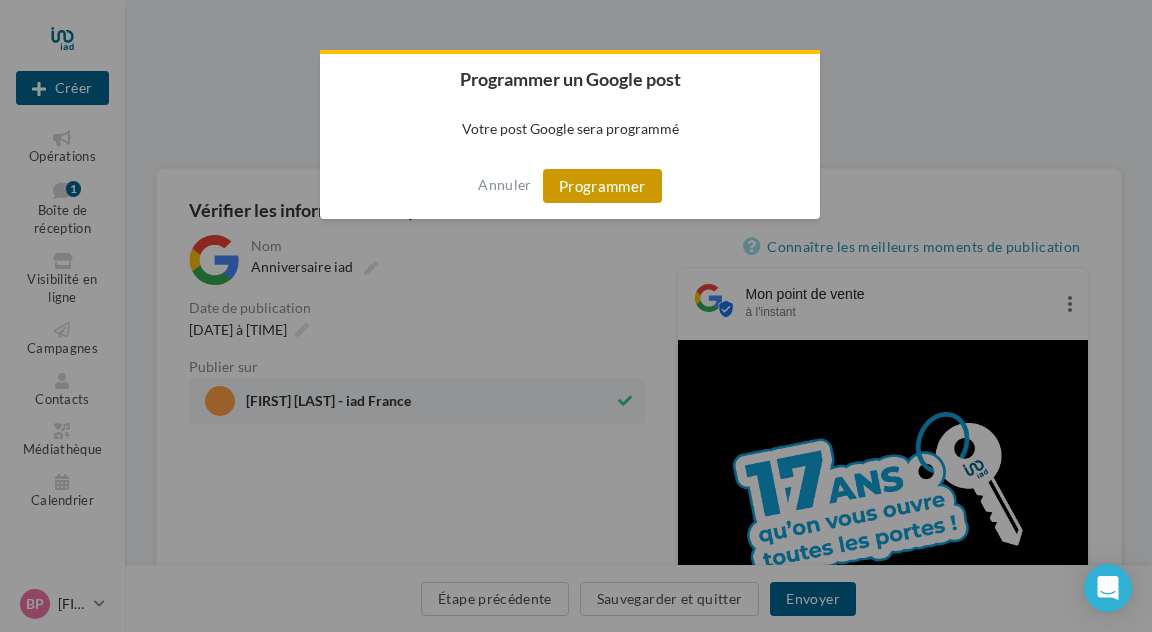 click on "Programmer" at bounding box center (602, 186) 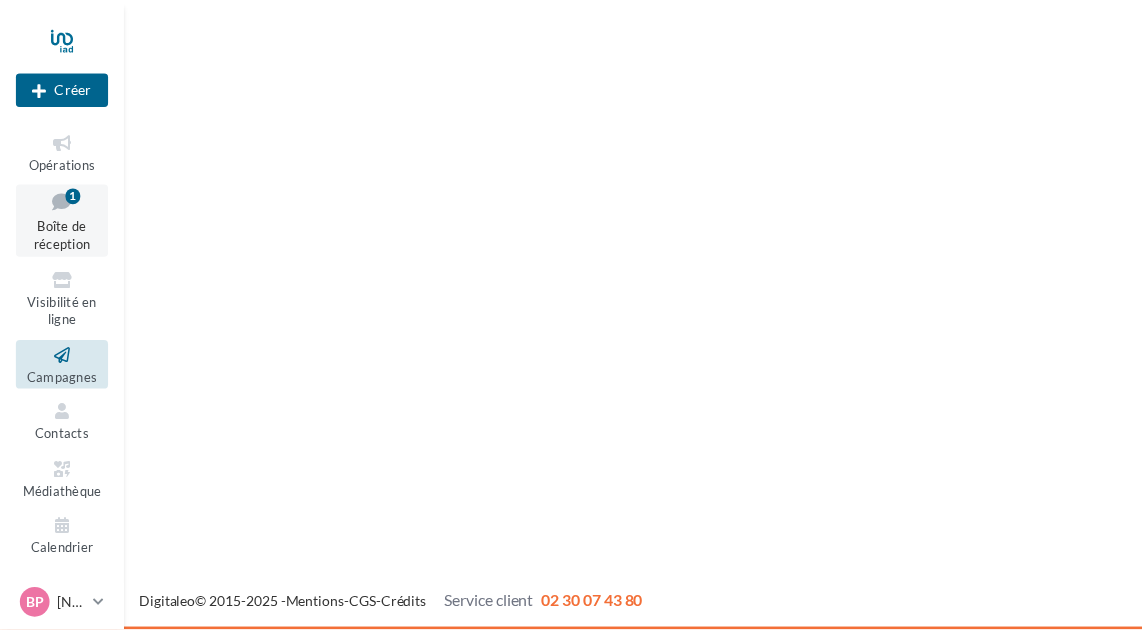 scroll, scrollTop: 0, scrollLeft: 0, axis: both 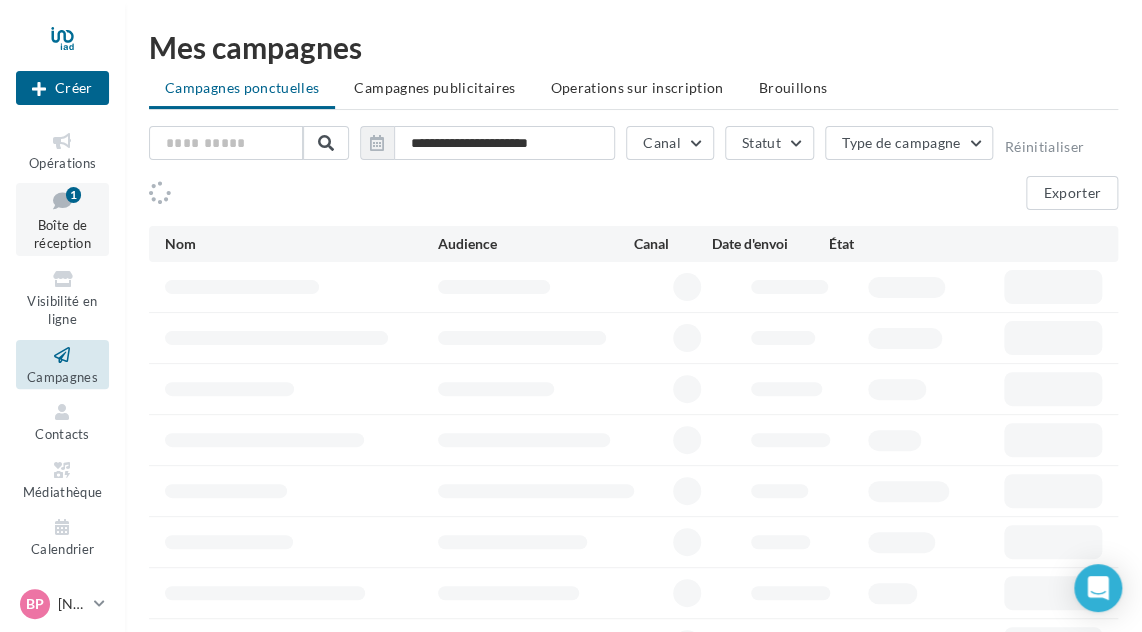 click at bounding box center [62, 200] 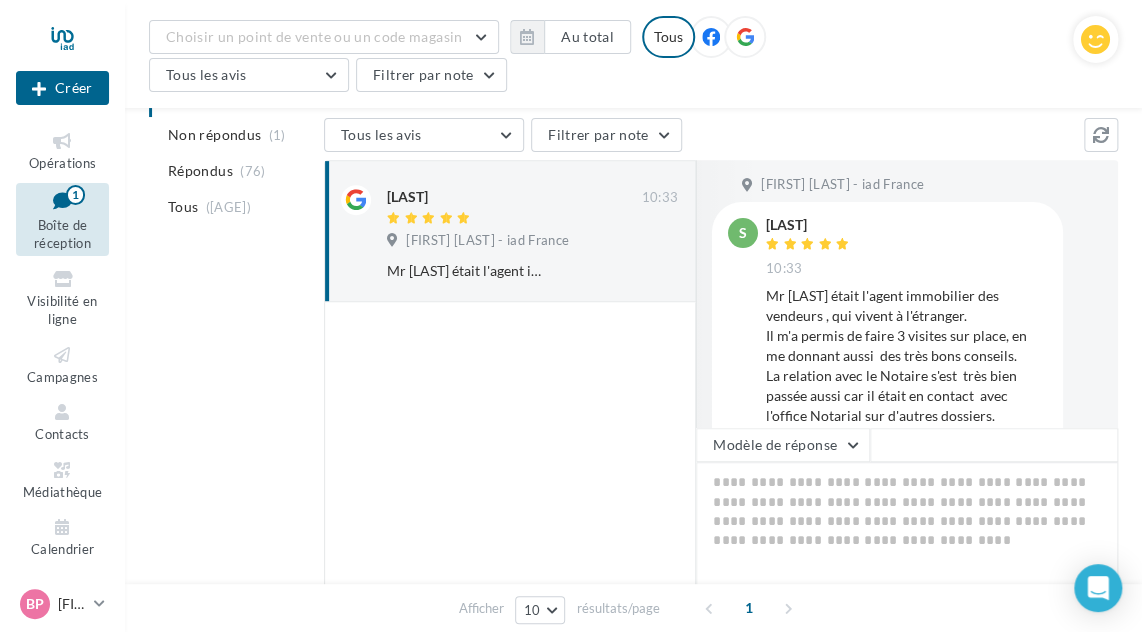 scroll, scrollTop: 300, scrollLeft: 0, axis: vertical 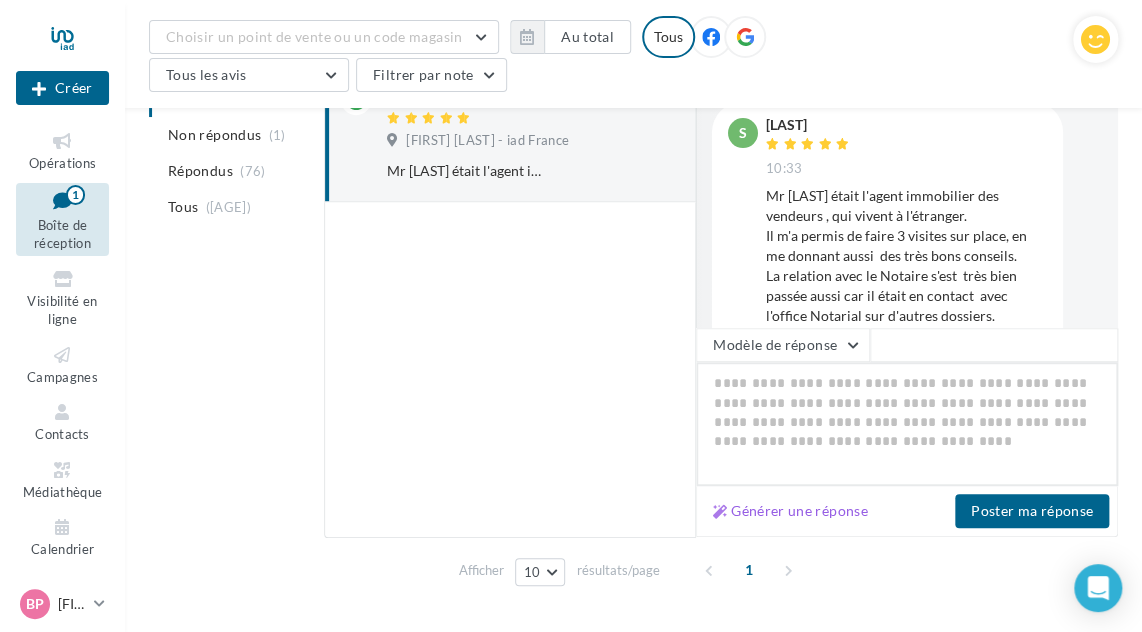 click at bounding box center [907, 424] 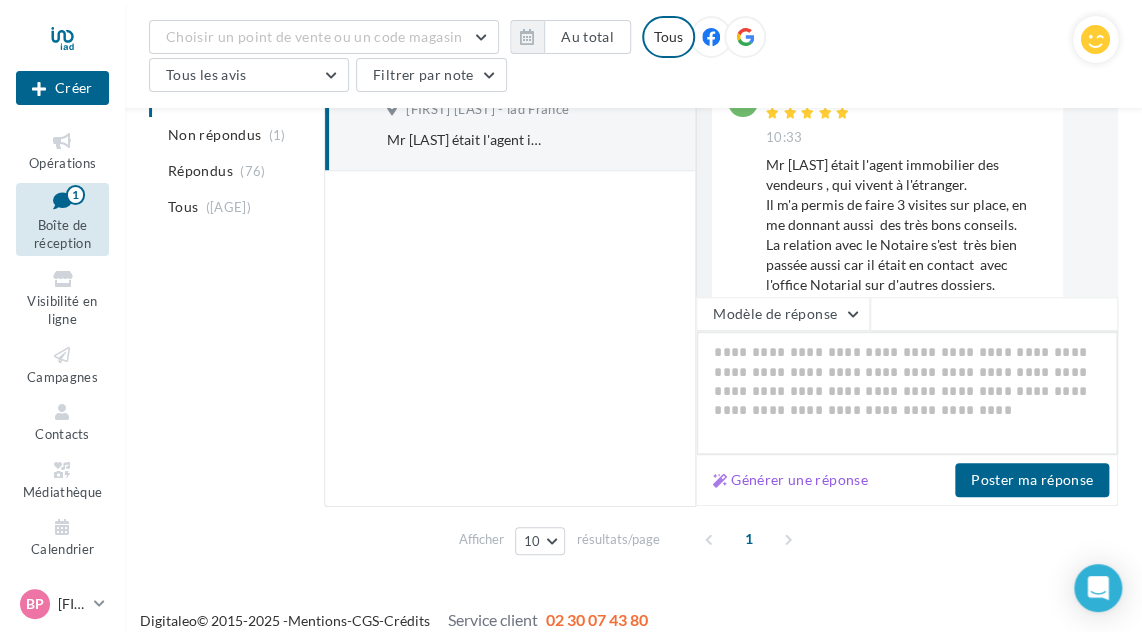 scroll, scrollTop: 348, scrollLeft: 0, axis: vertical 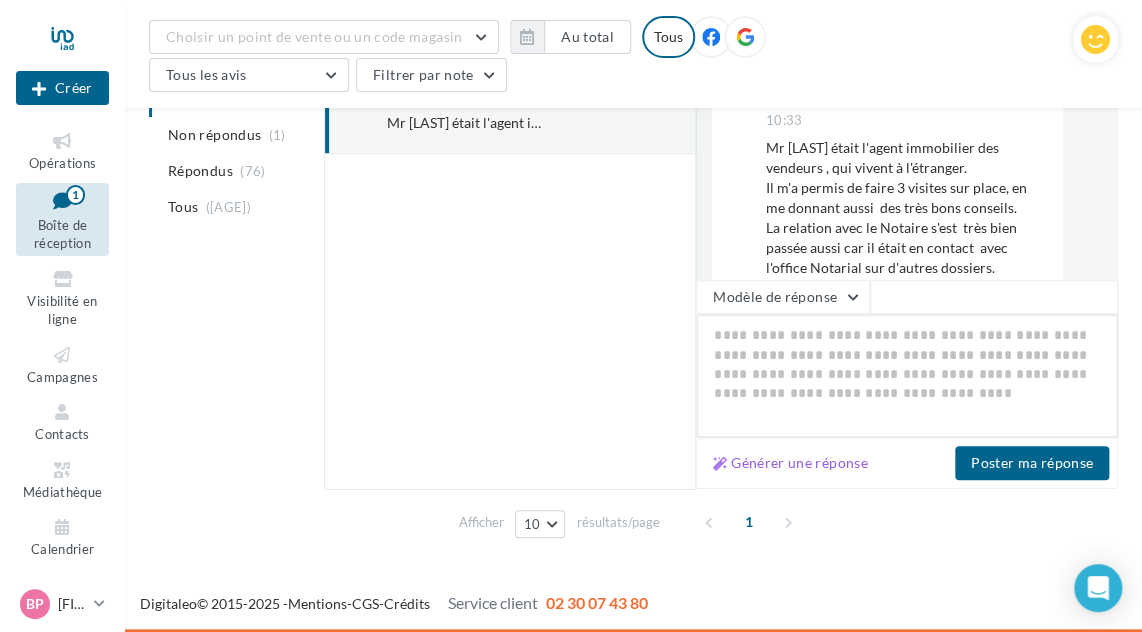 click at bounding box center (907, 376) 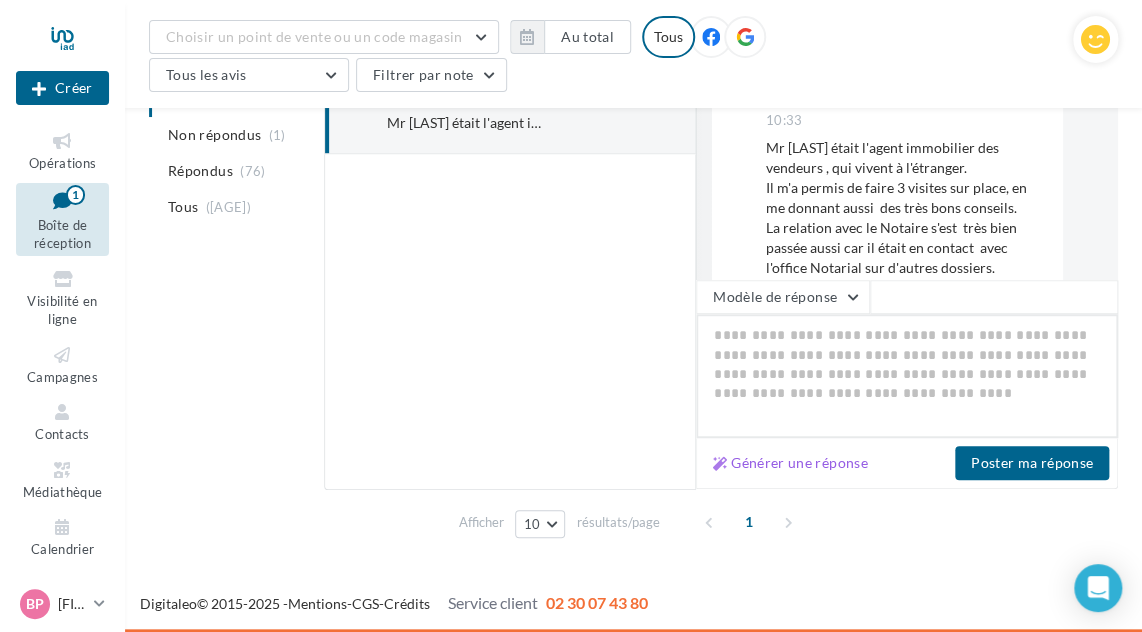 paste on "**********" 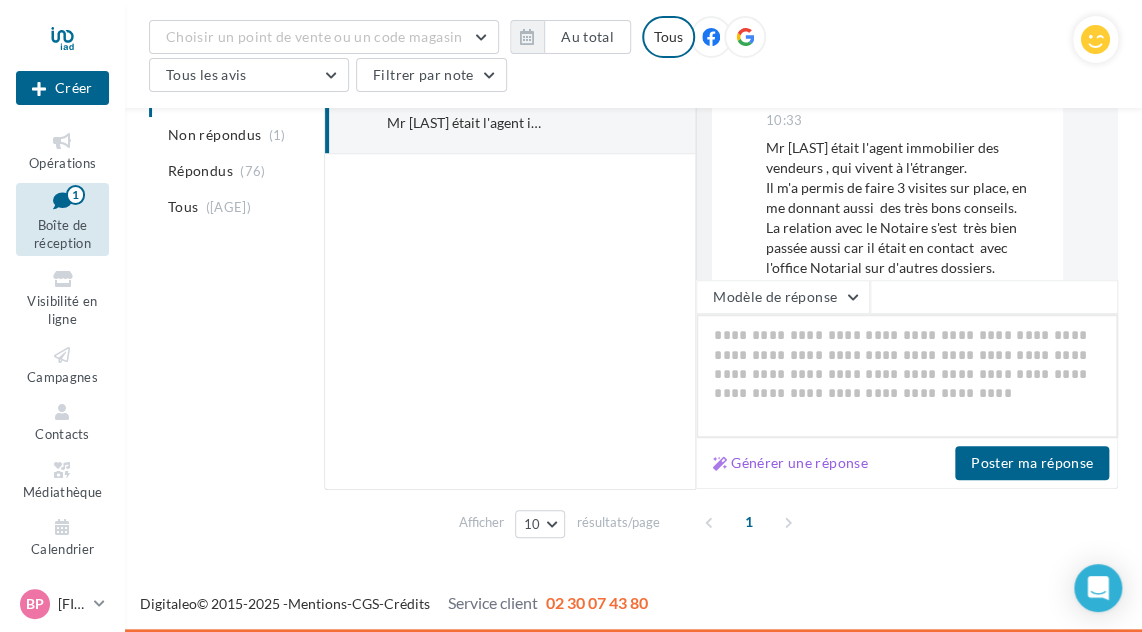 type on "**********" 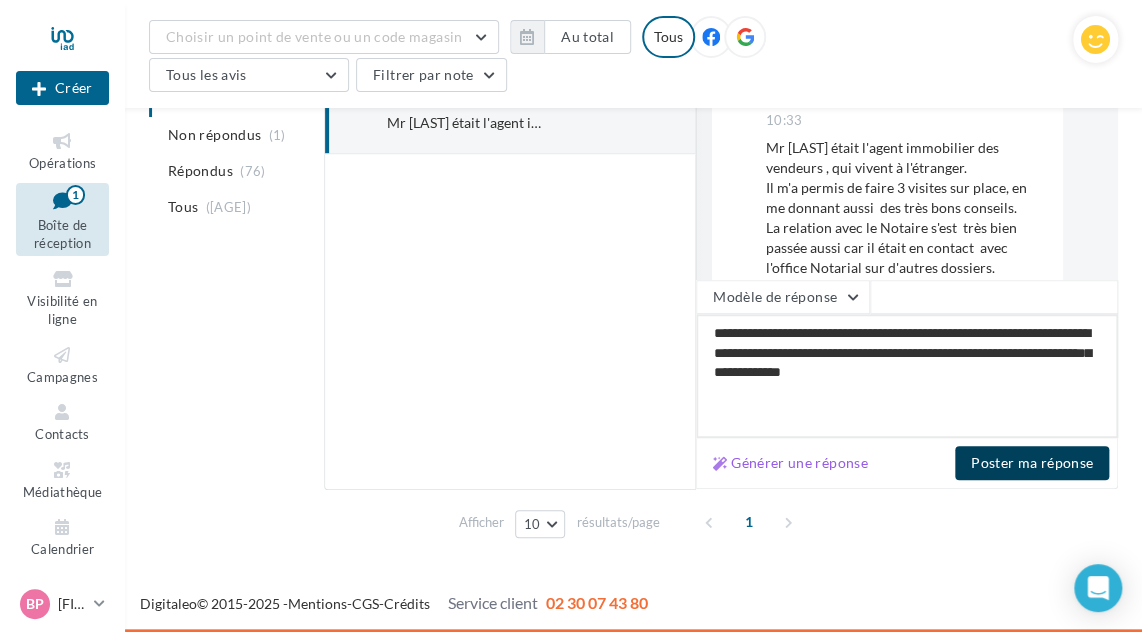 type on "**********" 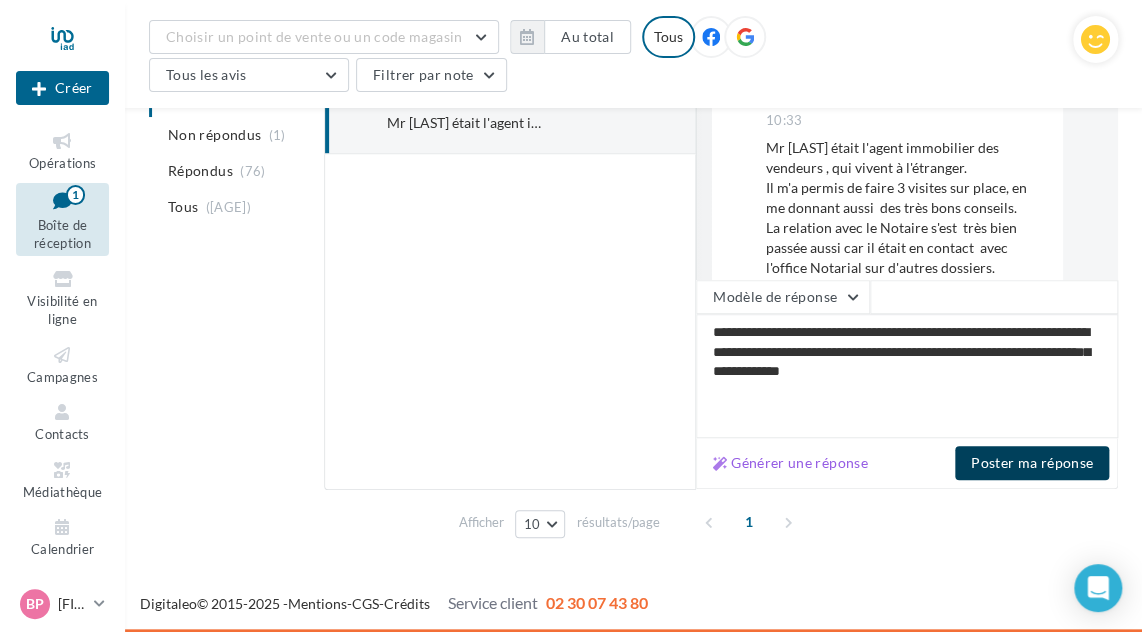 click on "Poster ma réponse" at bounding box center [1032, 463] 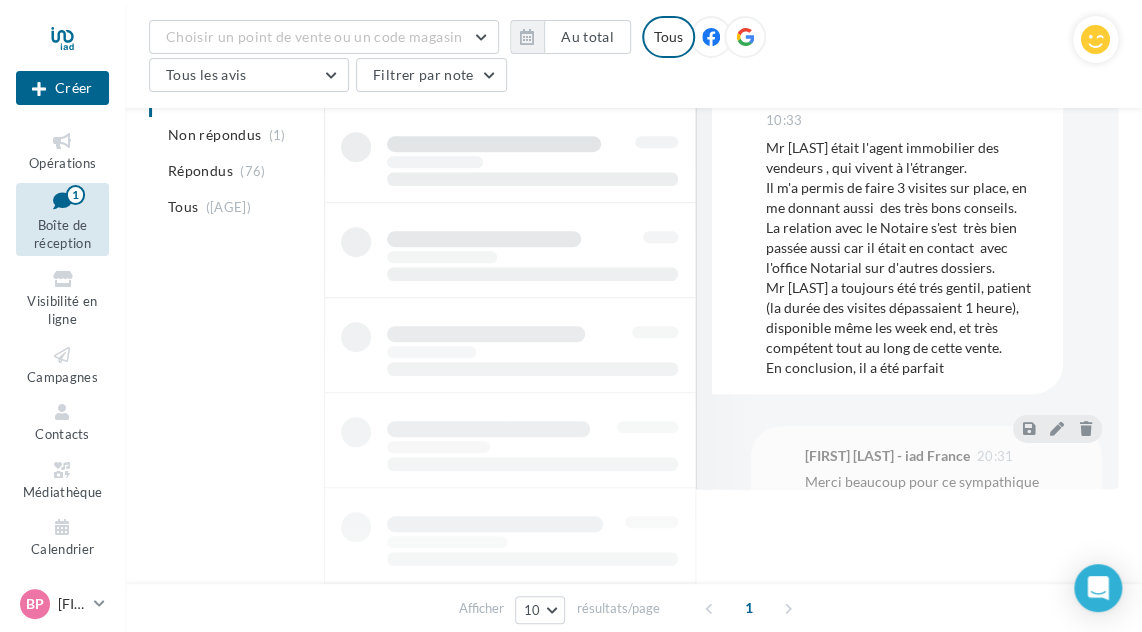 scroll, scrollTop: 245, scrollLeft: 0, axis: vertical 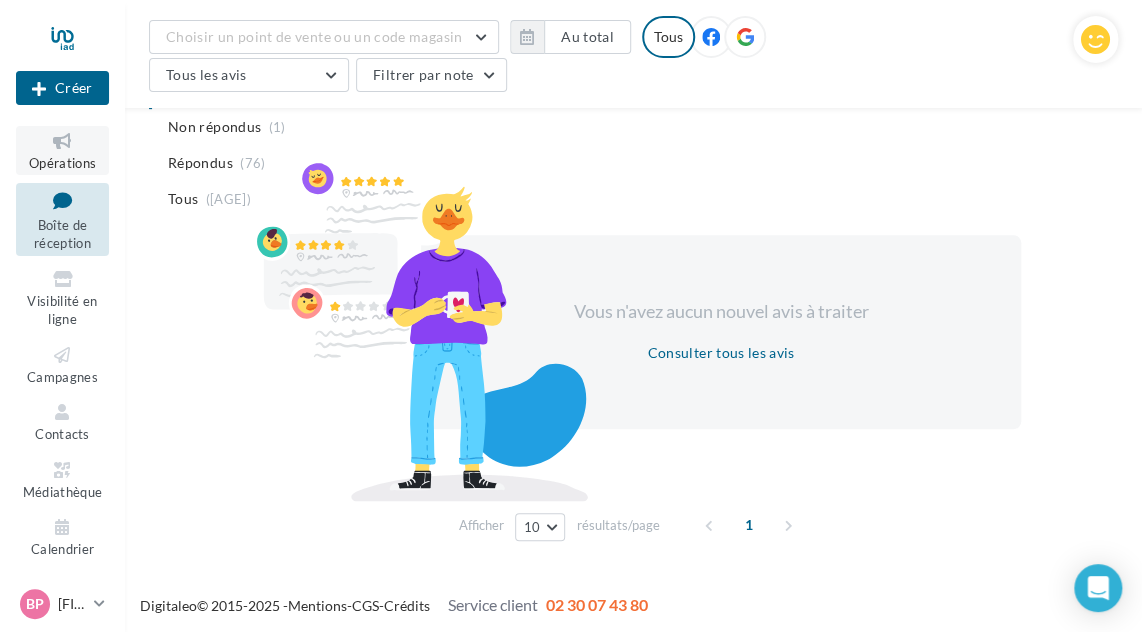 click at bounding box center [62, 141] 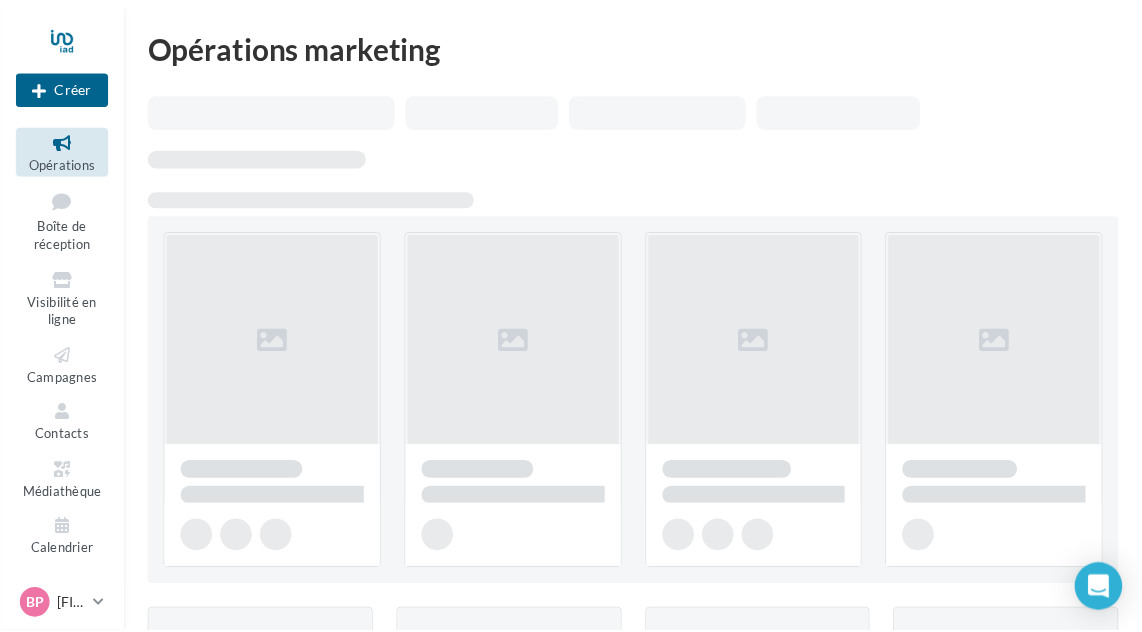 scroll, scrollTop: 0, scrollLeft: 0, axis: both 